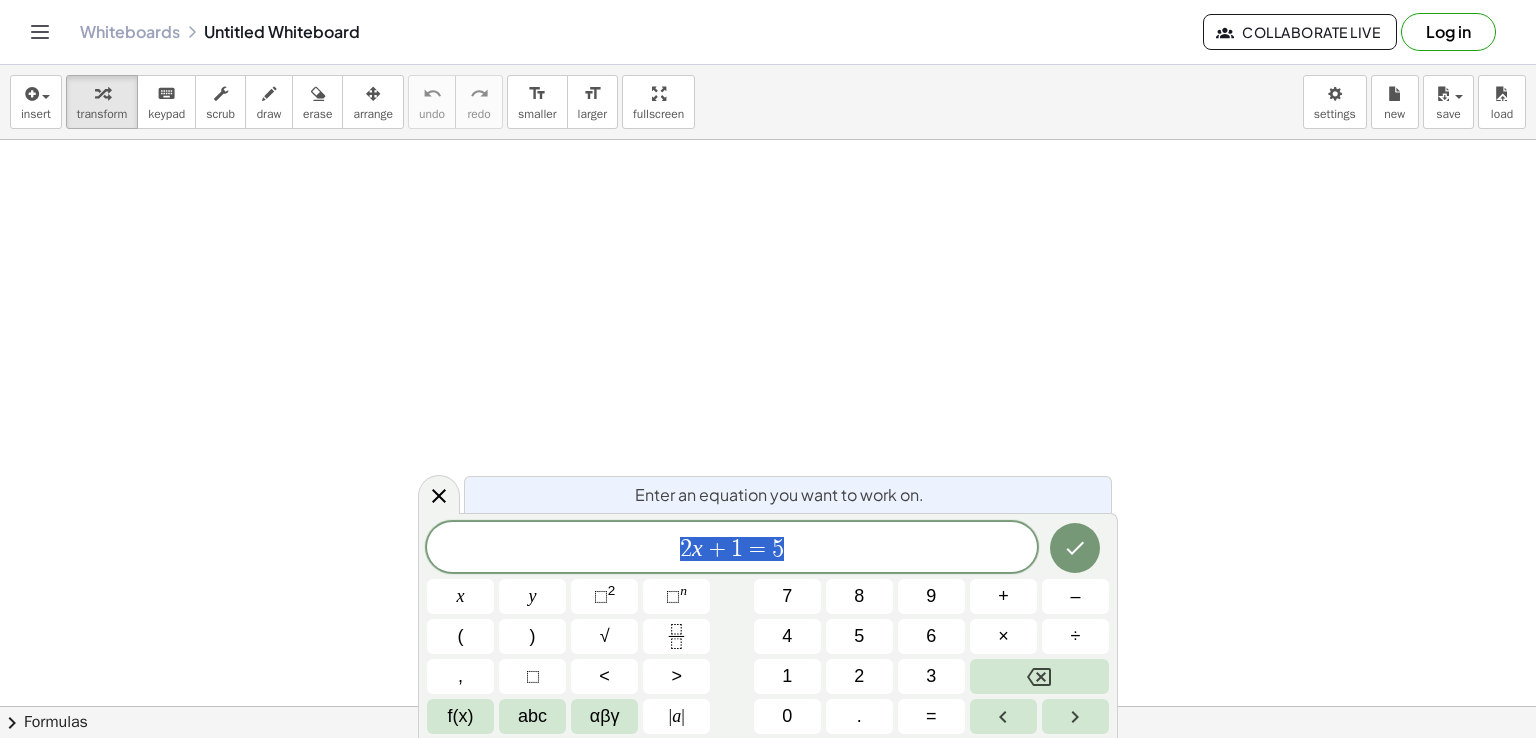 scroll, scrollTop: 0, scrollLeft: 0, axis: both 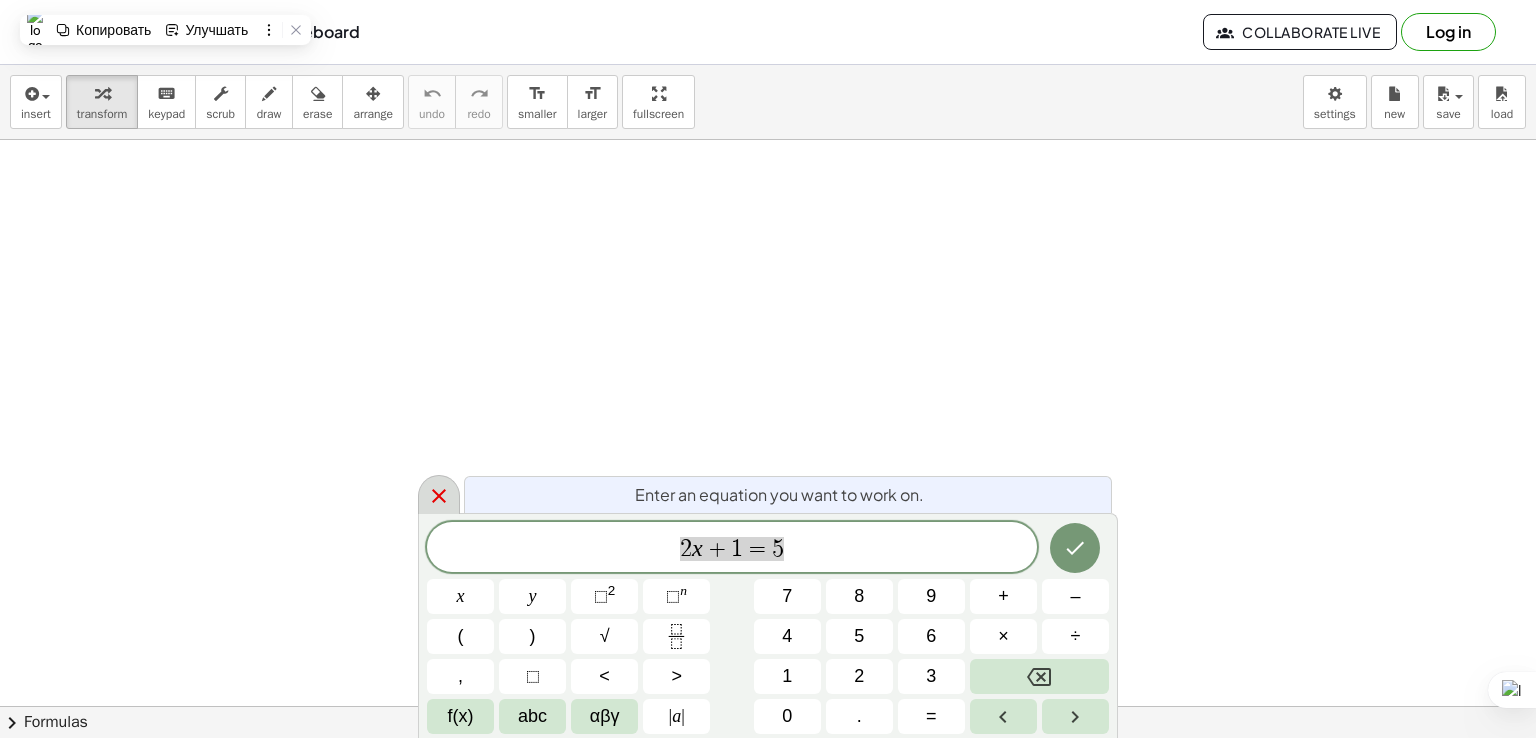 click 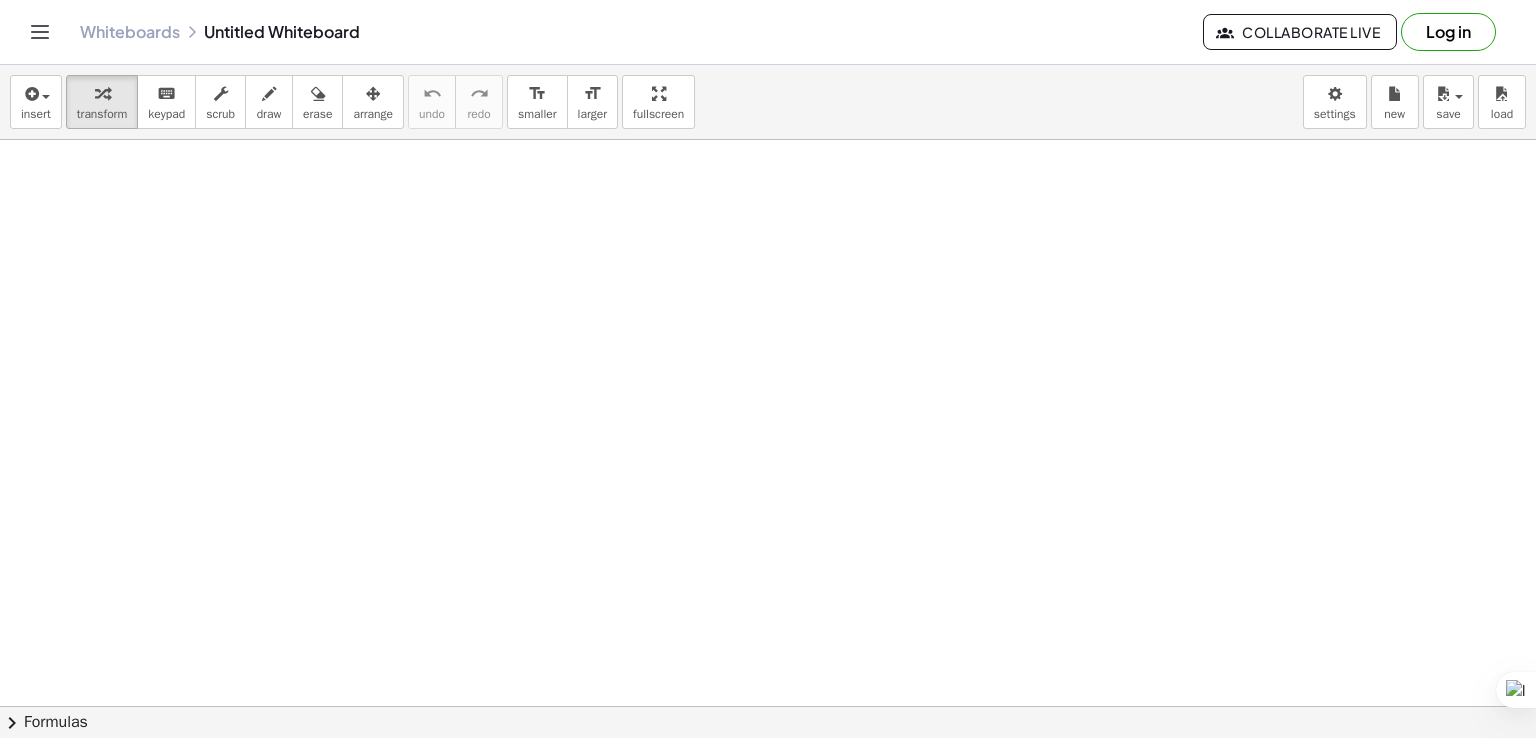 drag, startPoint x: 500, startPoint y: 289, endPoint x: 556, endPoint y: 352, distance: 84.29116 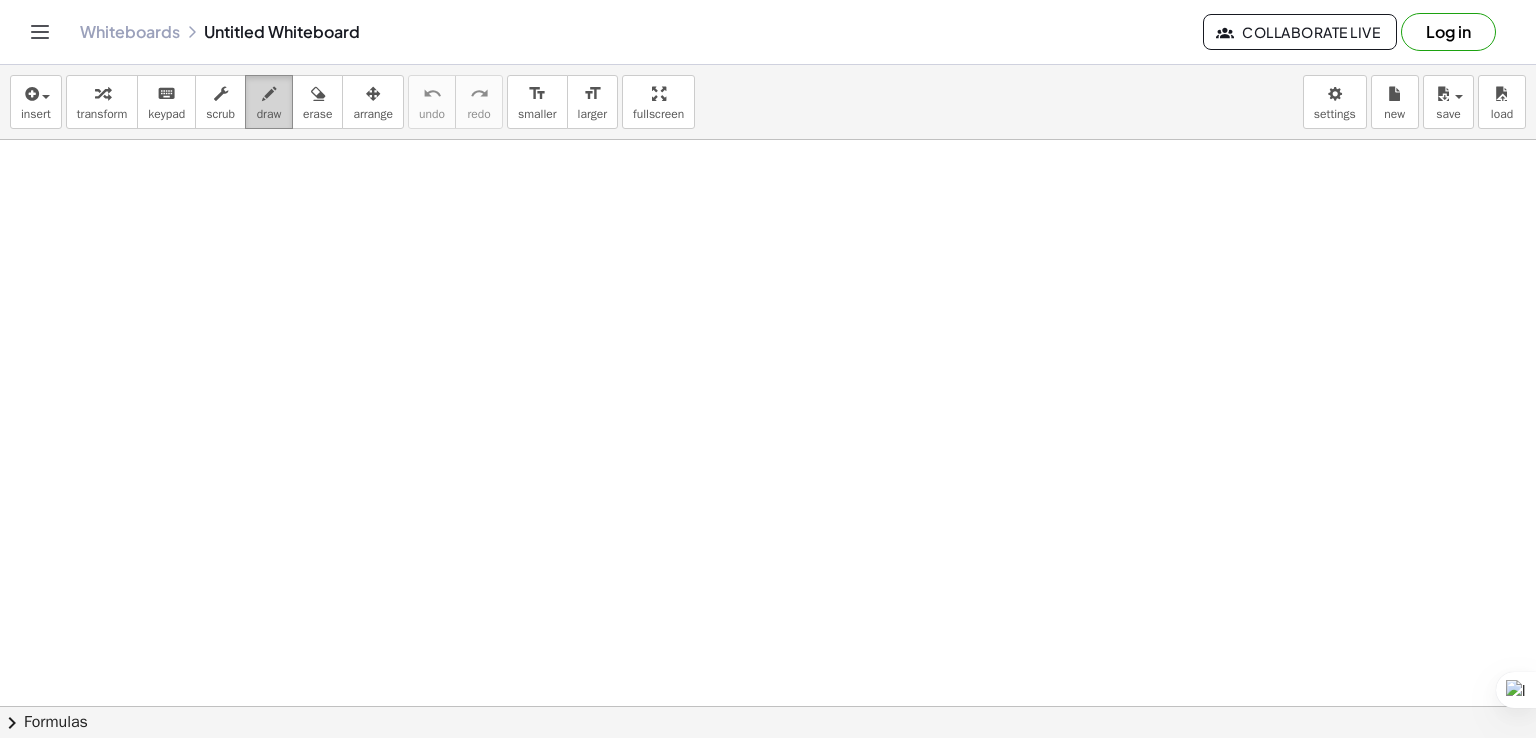 click at bounding box center [269, 93] 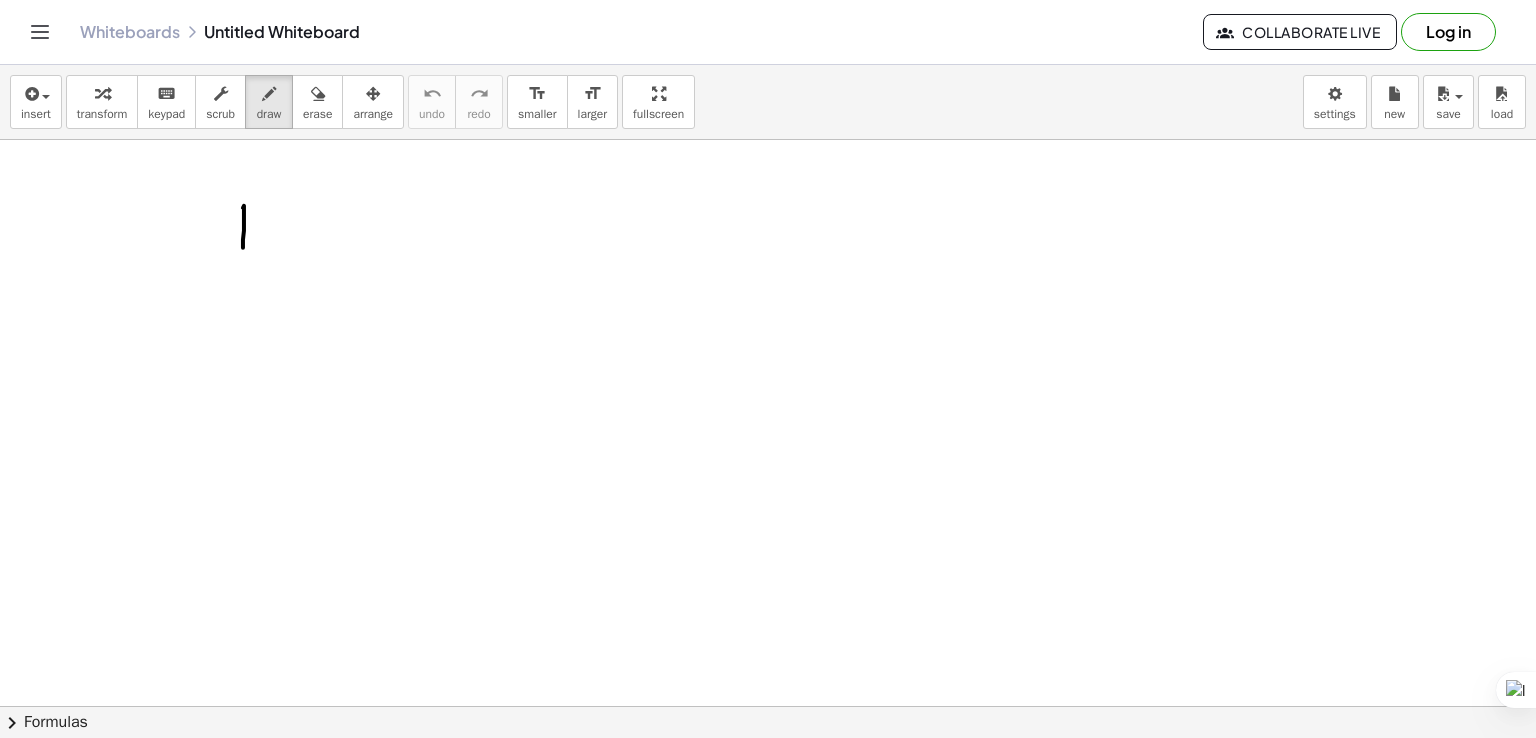 drag, startPoint x: 243, startPoint y: 207, endPoint x: 243, endPoint y: 247, distance: 40 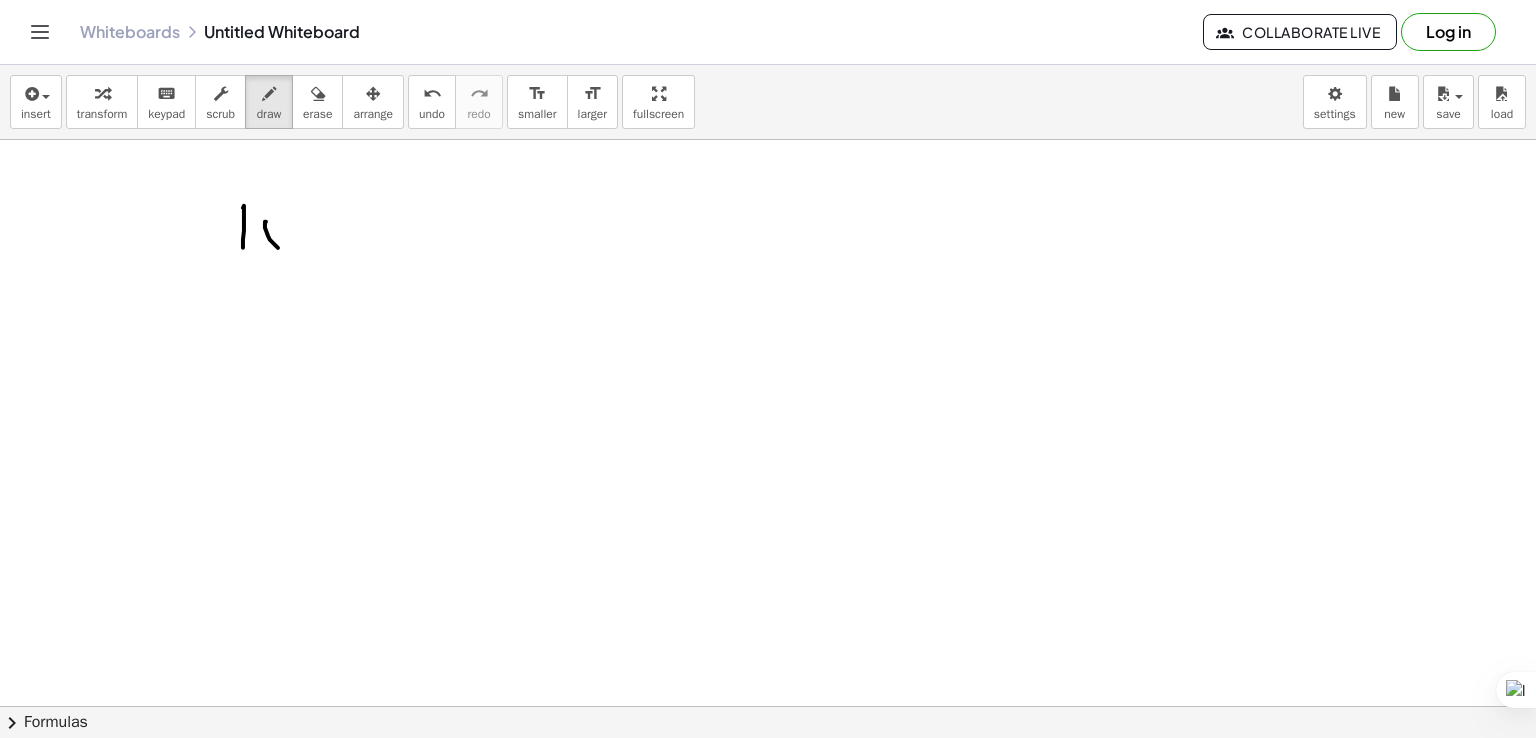 drag, startPoint x: 266, startPoint y: 221, endPoint x: 278, endPoint y: 247, distance: 28.635643 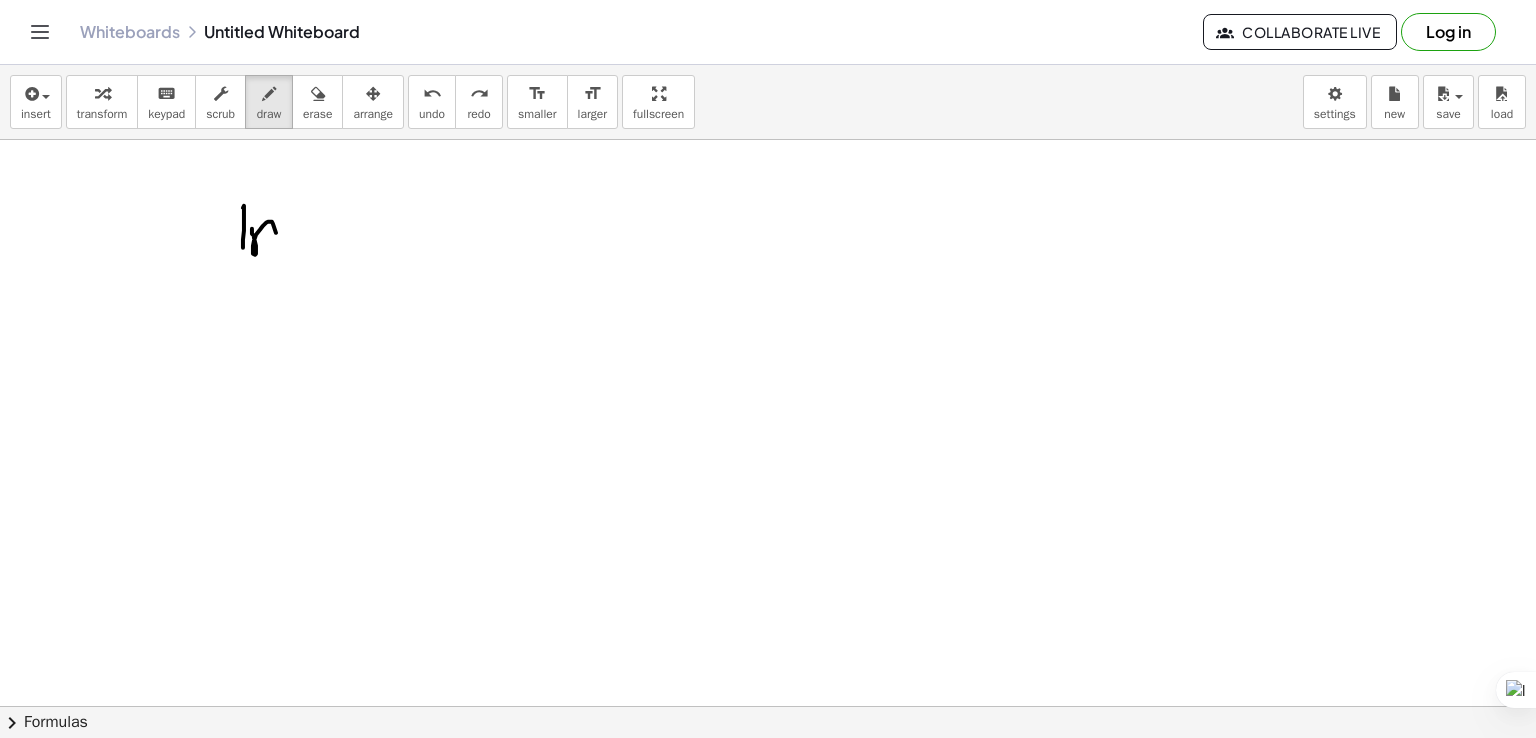 drag, startPoint x: 252, startPoint y: 228, endPoint x: 278, endPoint y: 265, distance: 45.221676 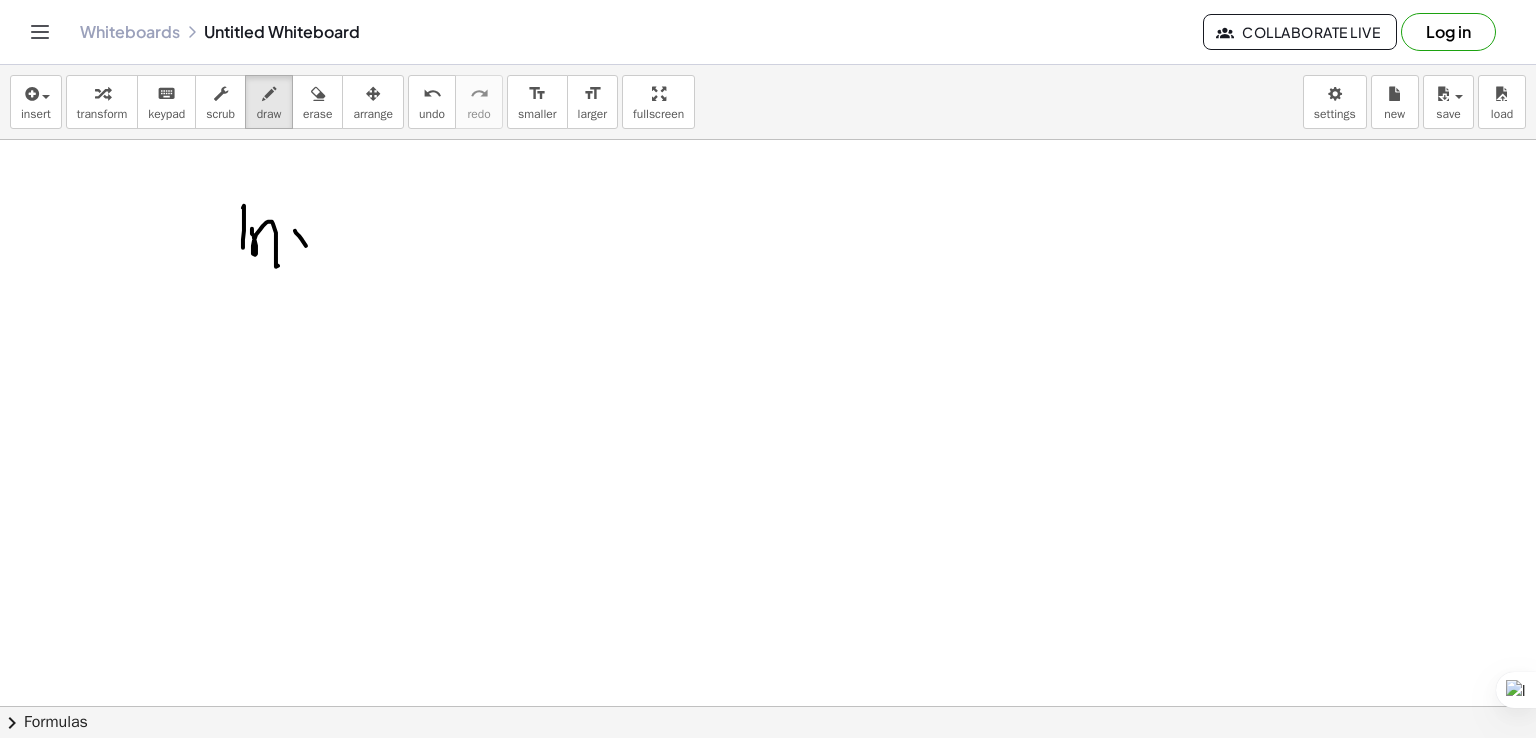 drag, startPoint x: 306, startPoint y: 245, endPoint x: 314, endPoint y: 254, distance: 12.0415945 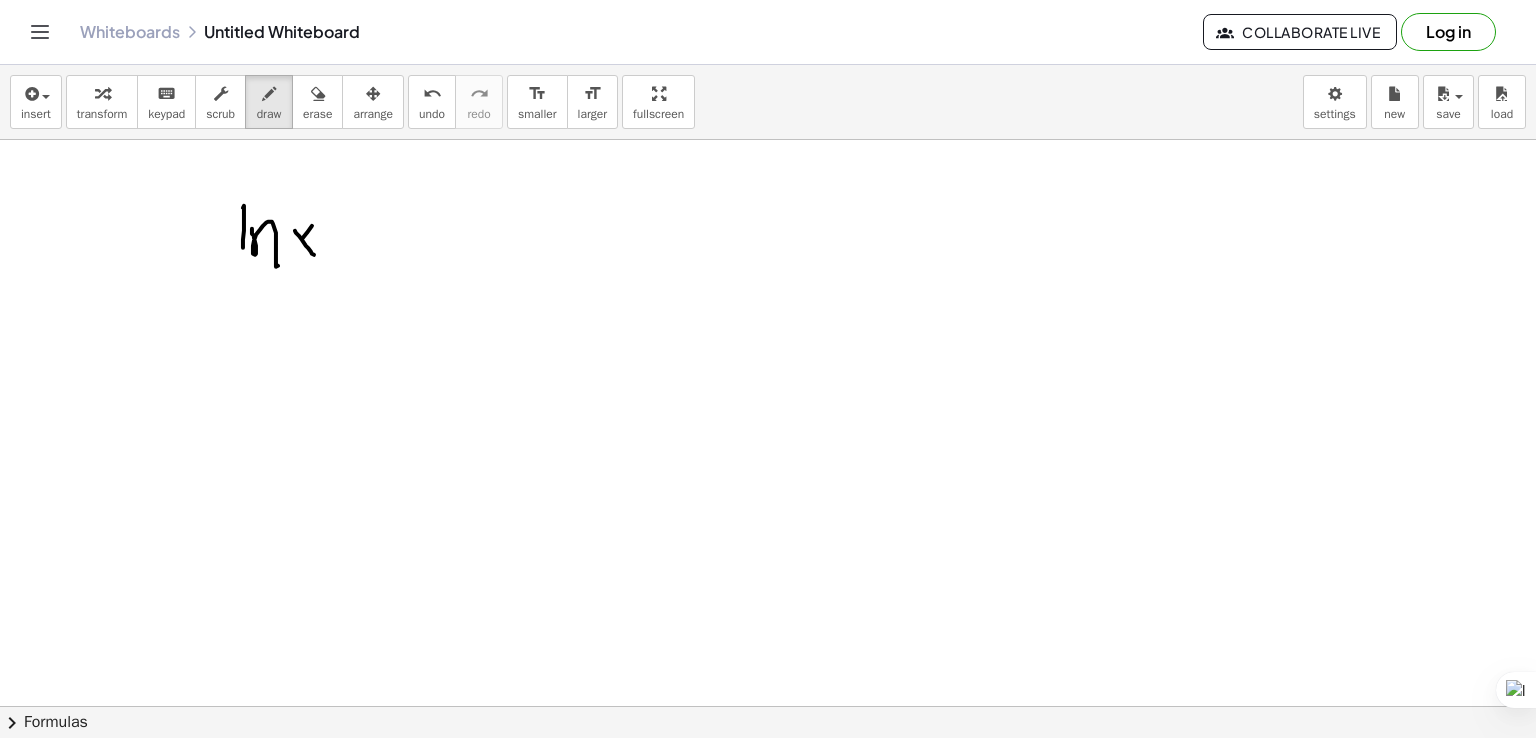 drag, startPoint x: 303, startPoint y: 237, endPoint x: 304, endPoint y: 252, distance: 15.033297 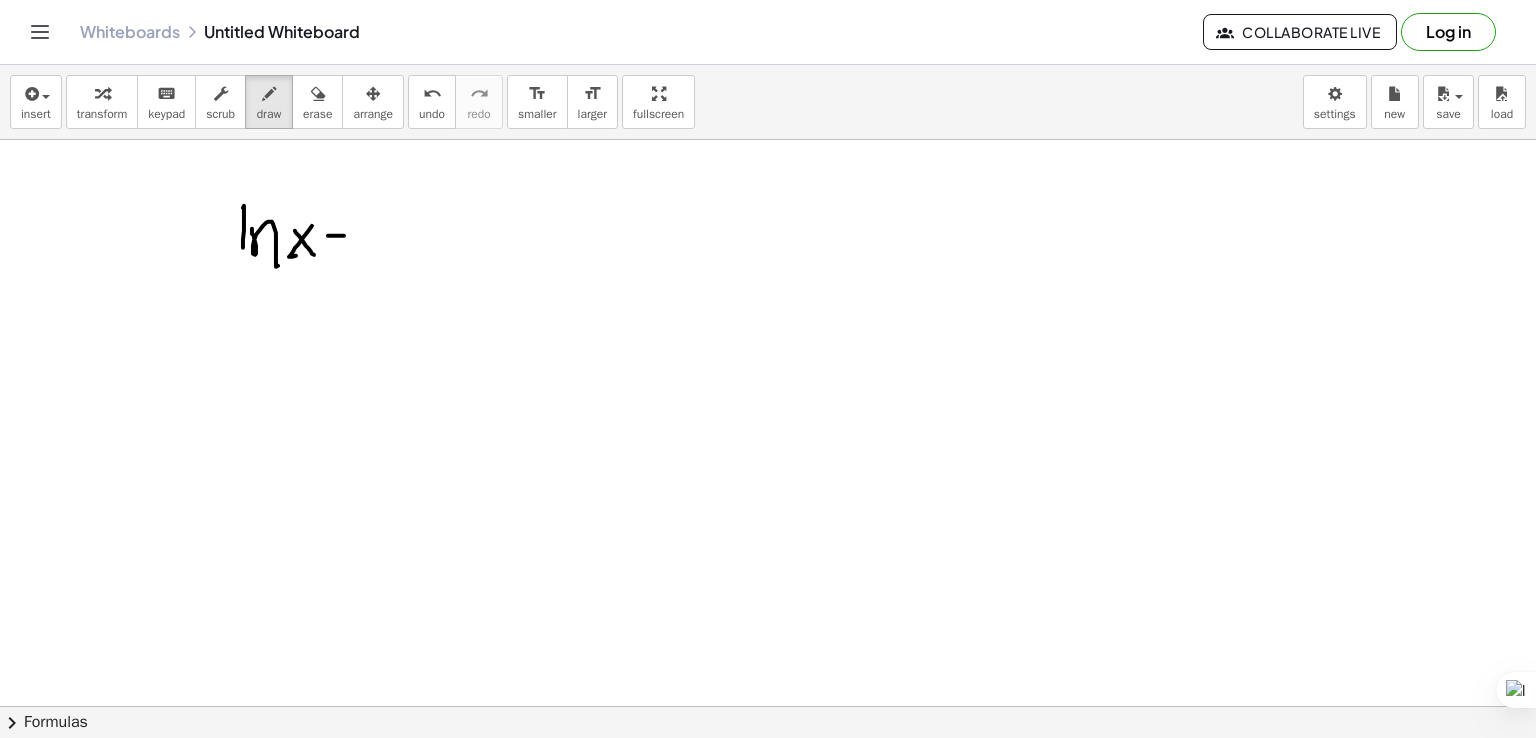 drag, startPoint x: 328, startPoint y: 235, endPoint x: 344, endPoint y: 235, distance: 16 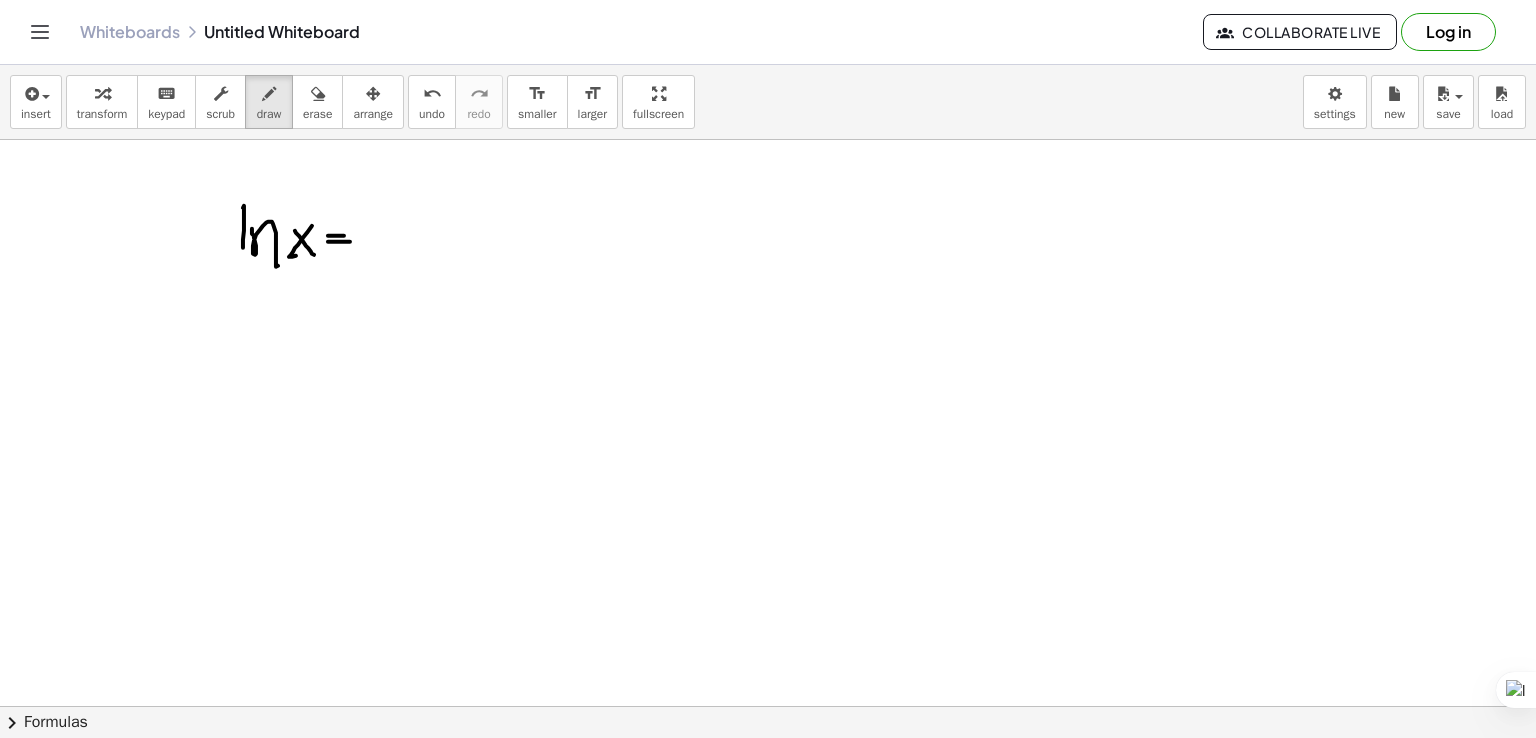 drag, startPoint x: 328, startPoint y: 241, endPoint x: 350, endPoint y: 241, distance: 22 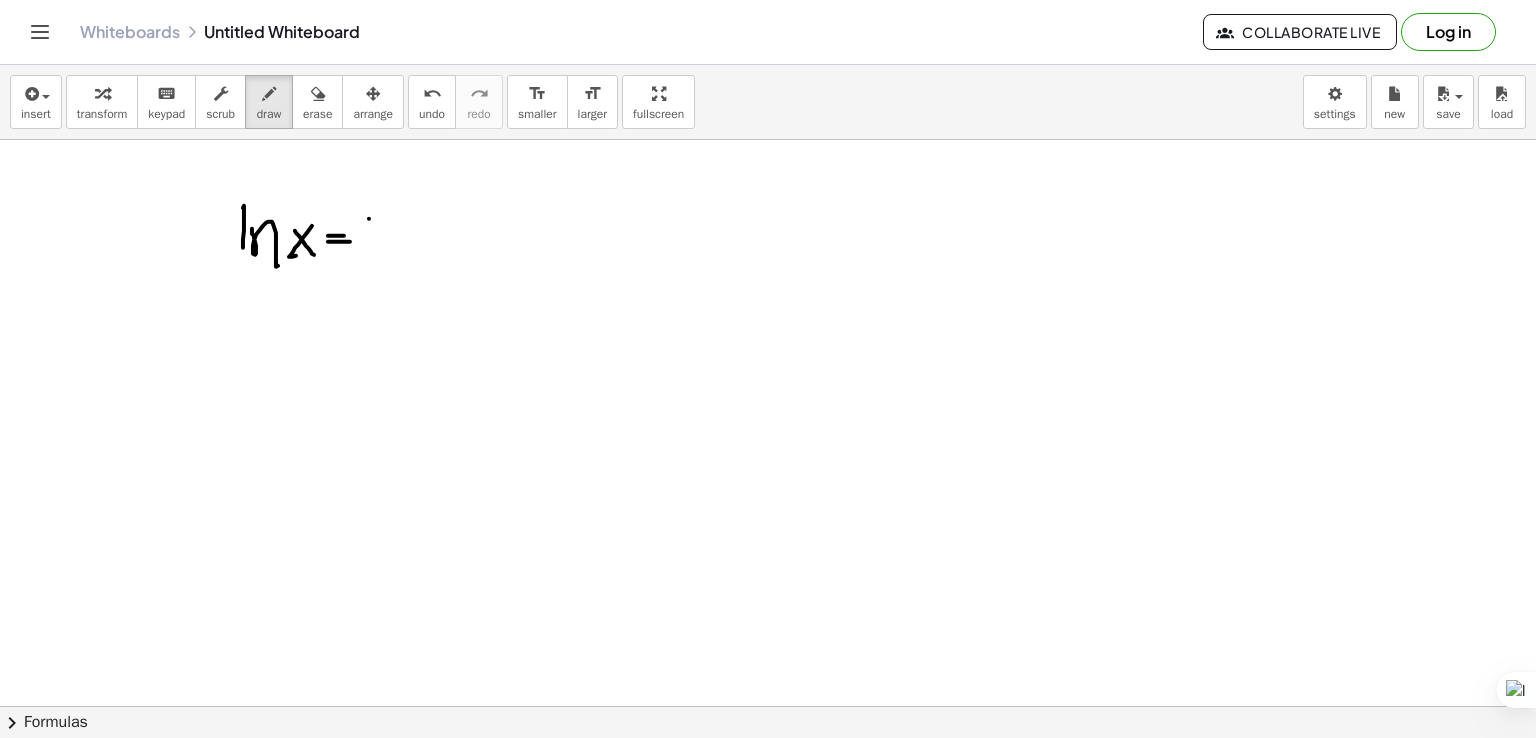 drag, startPoint x: 369, startPoint y: 218, endPoint x: 369, endPoint y: 254, distance: 36 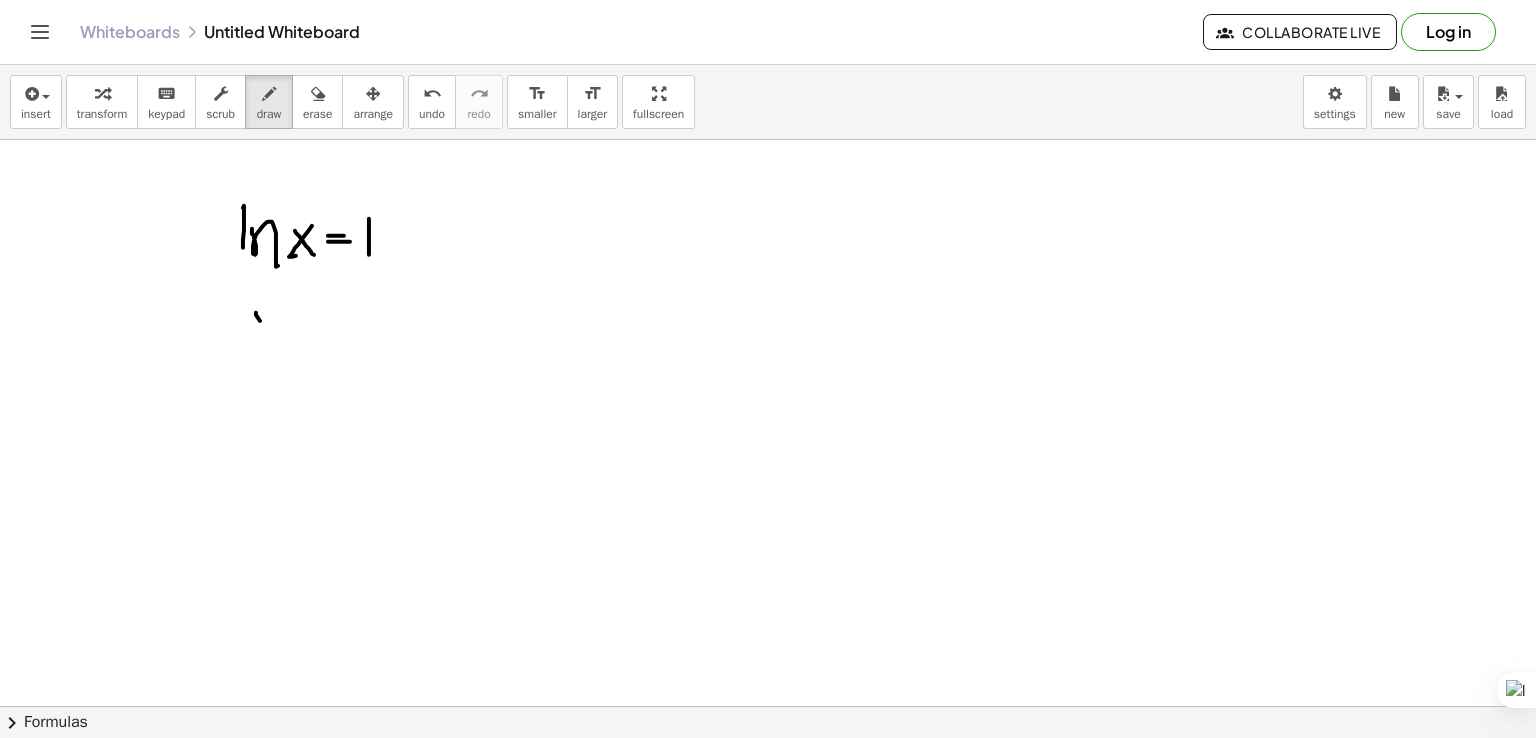 drag, startPoint x: 256, startPoint y: 312, endPoint x: 260, endPoint y: 333, distance: 21.377558 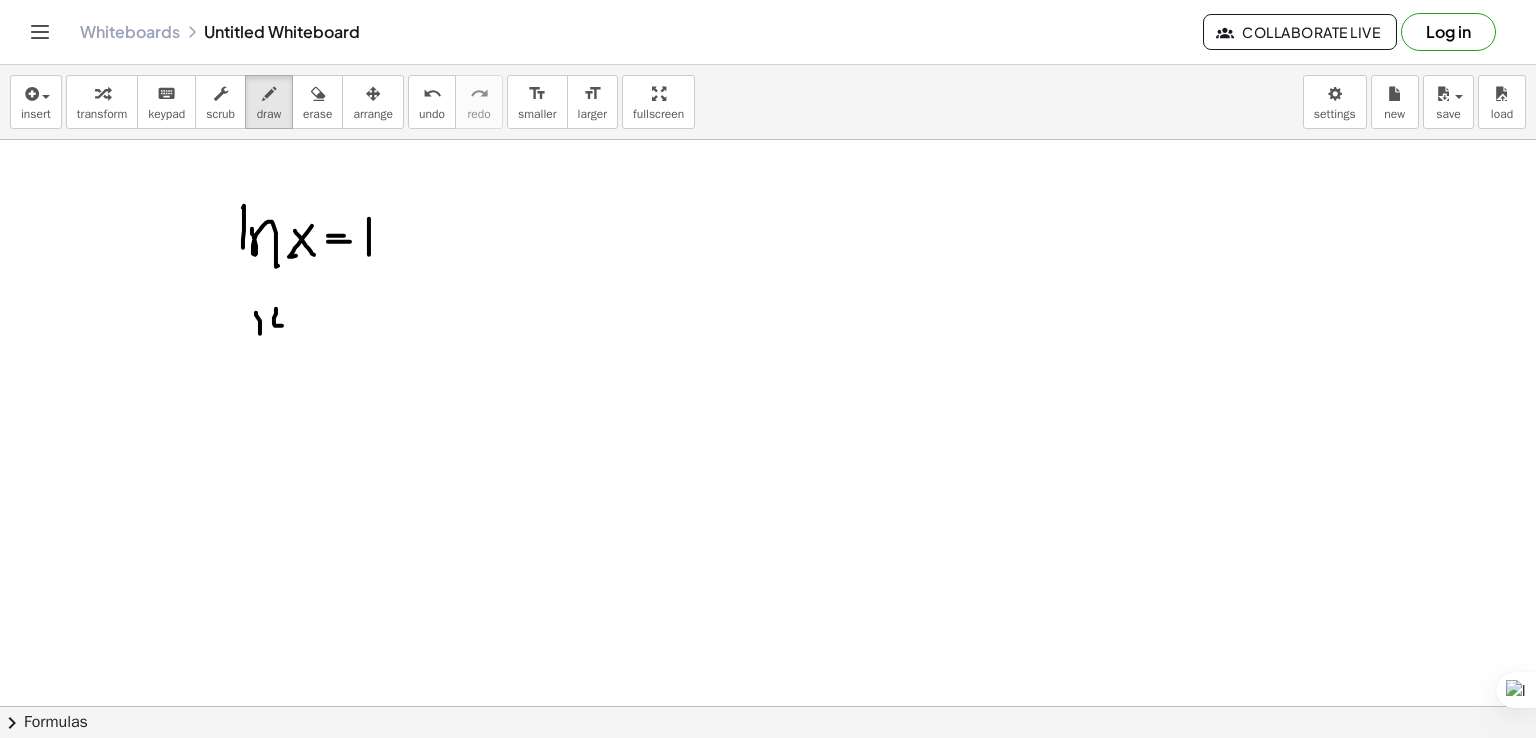 drag, startPoint x: 274, startPoint y: 321, endPoint x: 292, endPoint y: 325, distance: 18.439089 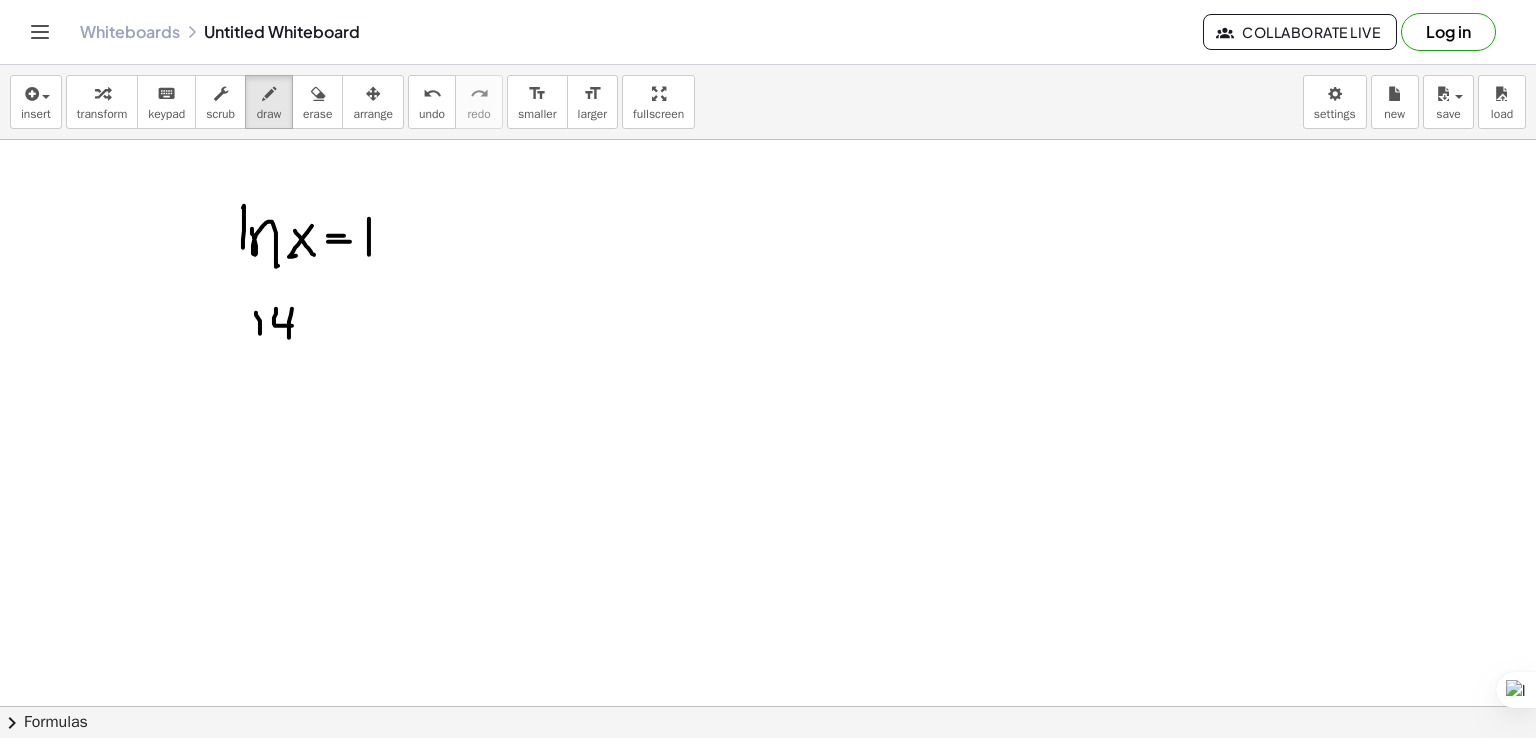 click at bounding box center [768, 771] 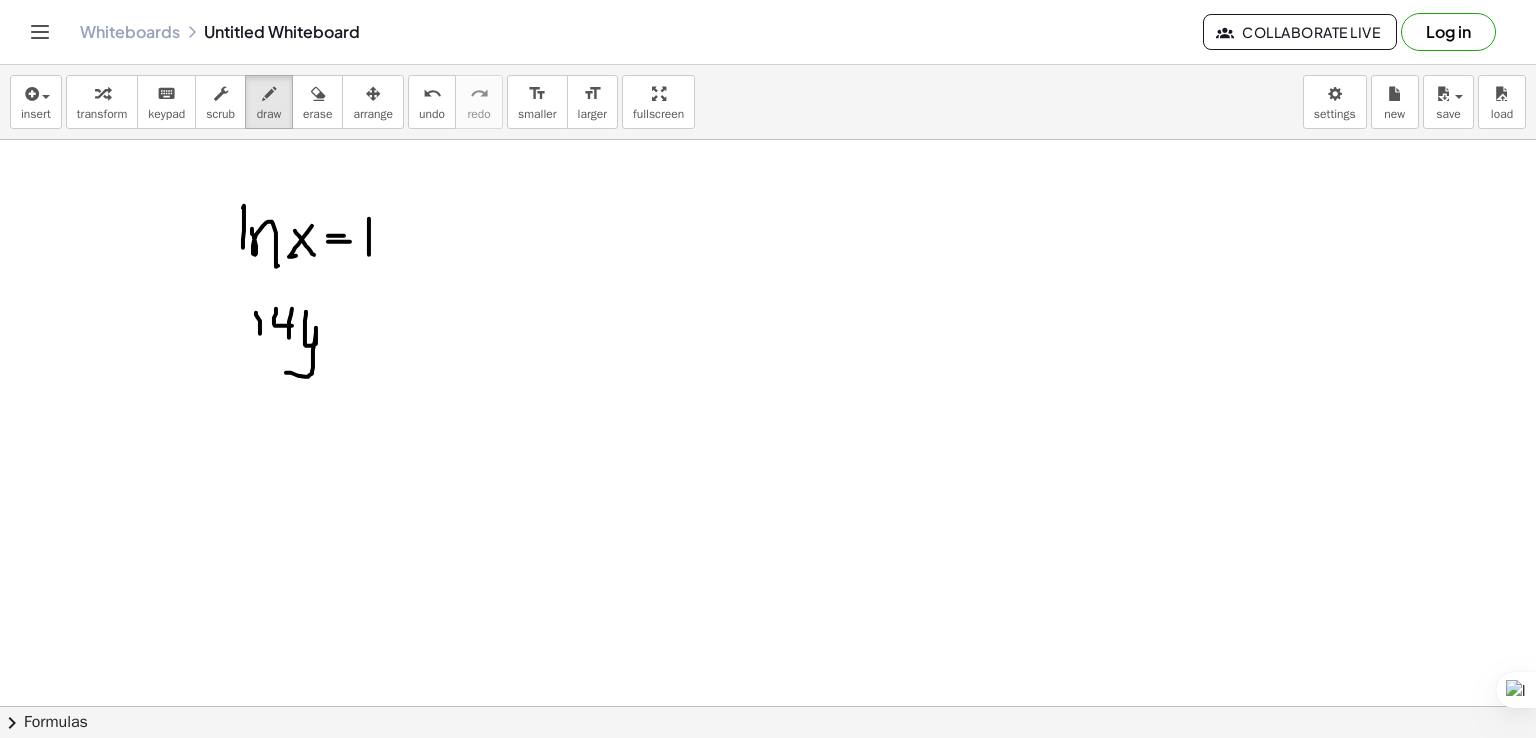 drag, startPoint x: 305, startPoint y: 326, endPoint x: 286, endPoint y: 372, distance: 49.76947 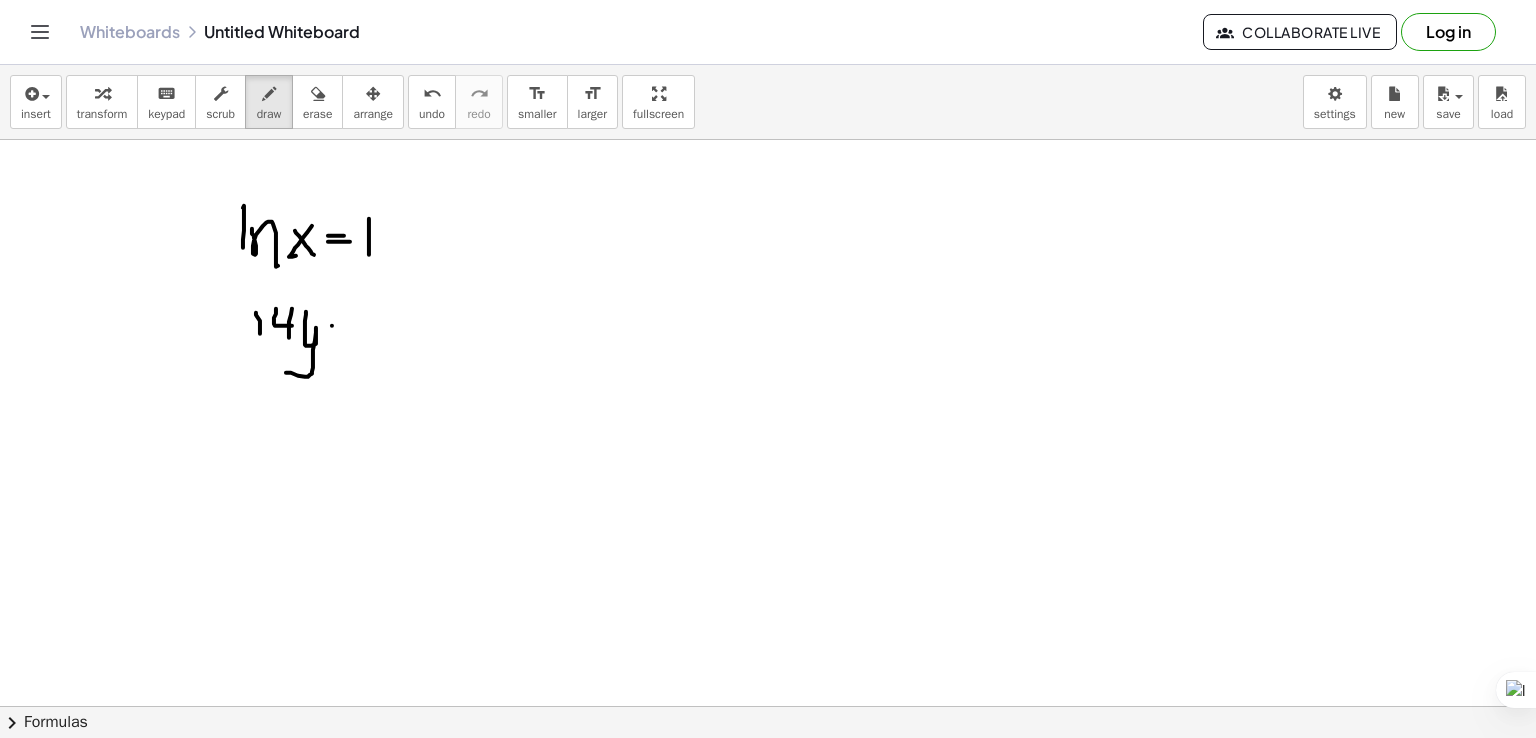 drag, startPoint x: 332, startPoint y: 325, endPoint x: 352, endPoint y: 324, distance: 20.024984 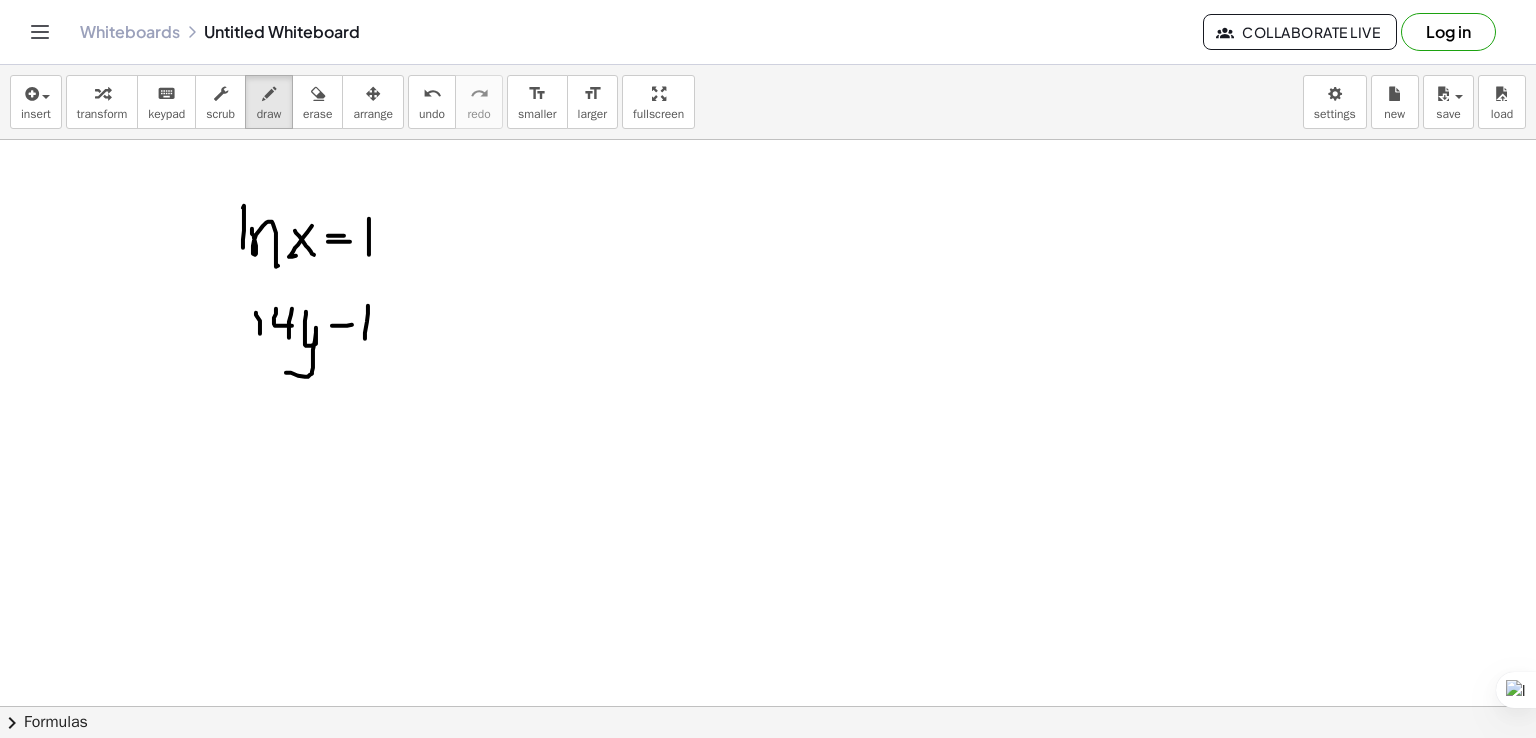 drag, startPoint x: 368, startPoint y: 305, endPoint x: 372, endPoint y: 325, distance: 20.396078 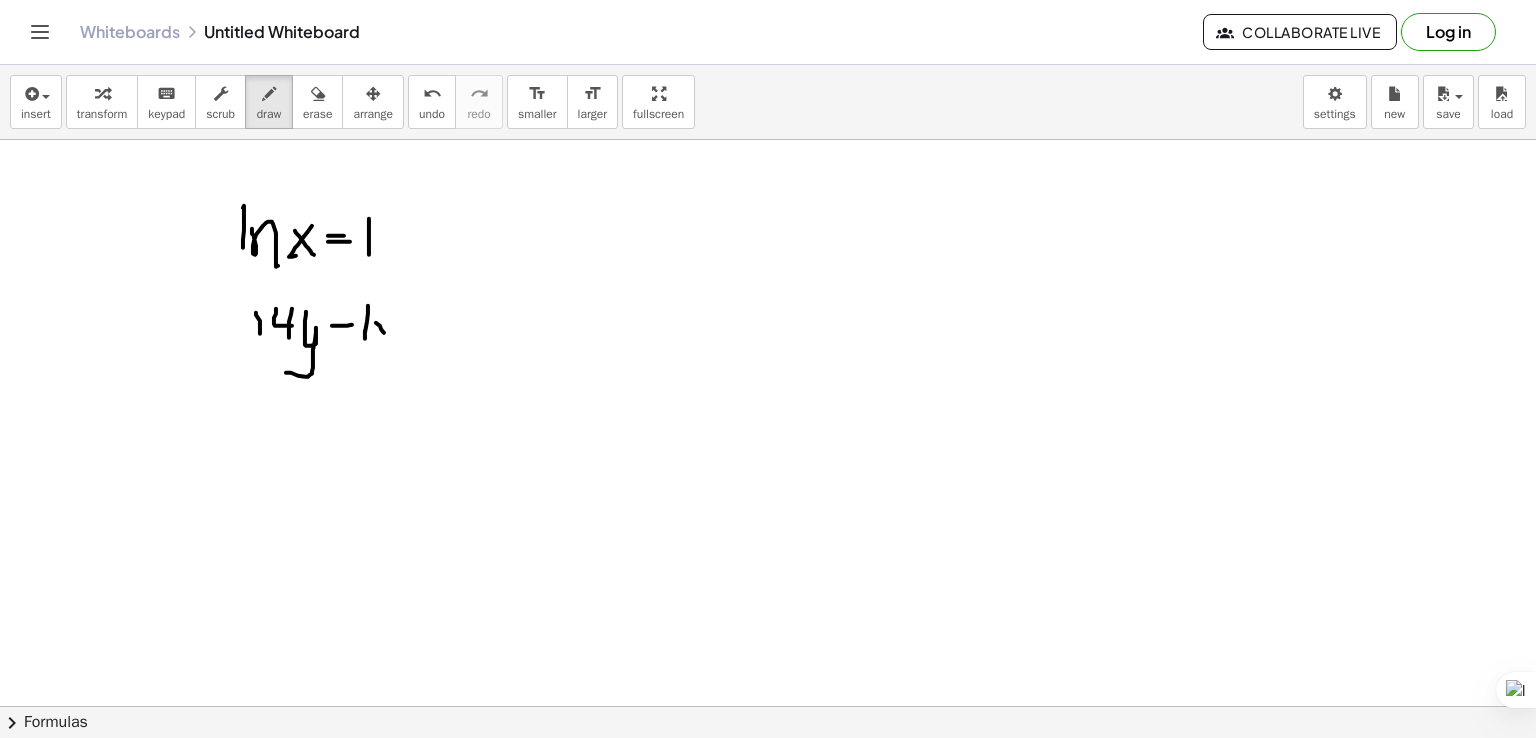drag, startPoint x: 376, startPoint y: 322, endPoint x: 388, endPoint y: 313, distance: 15 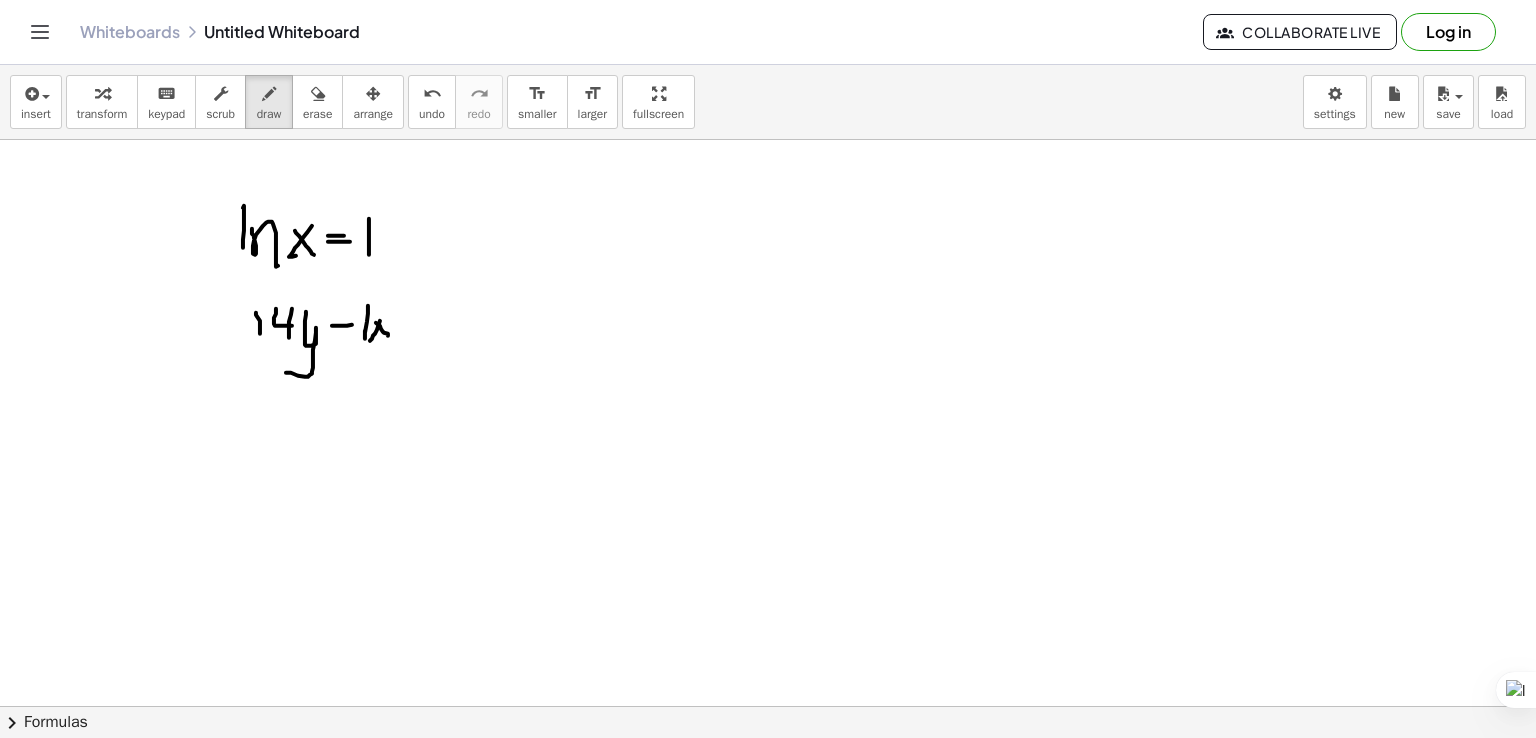 drag, startPoint x: 370, startPoint y: 340, endPoint x: 374, endPoint y: 327, distance: 13.601471 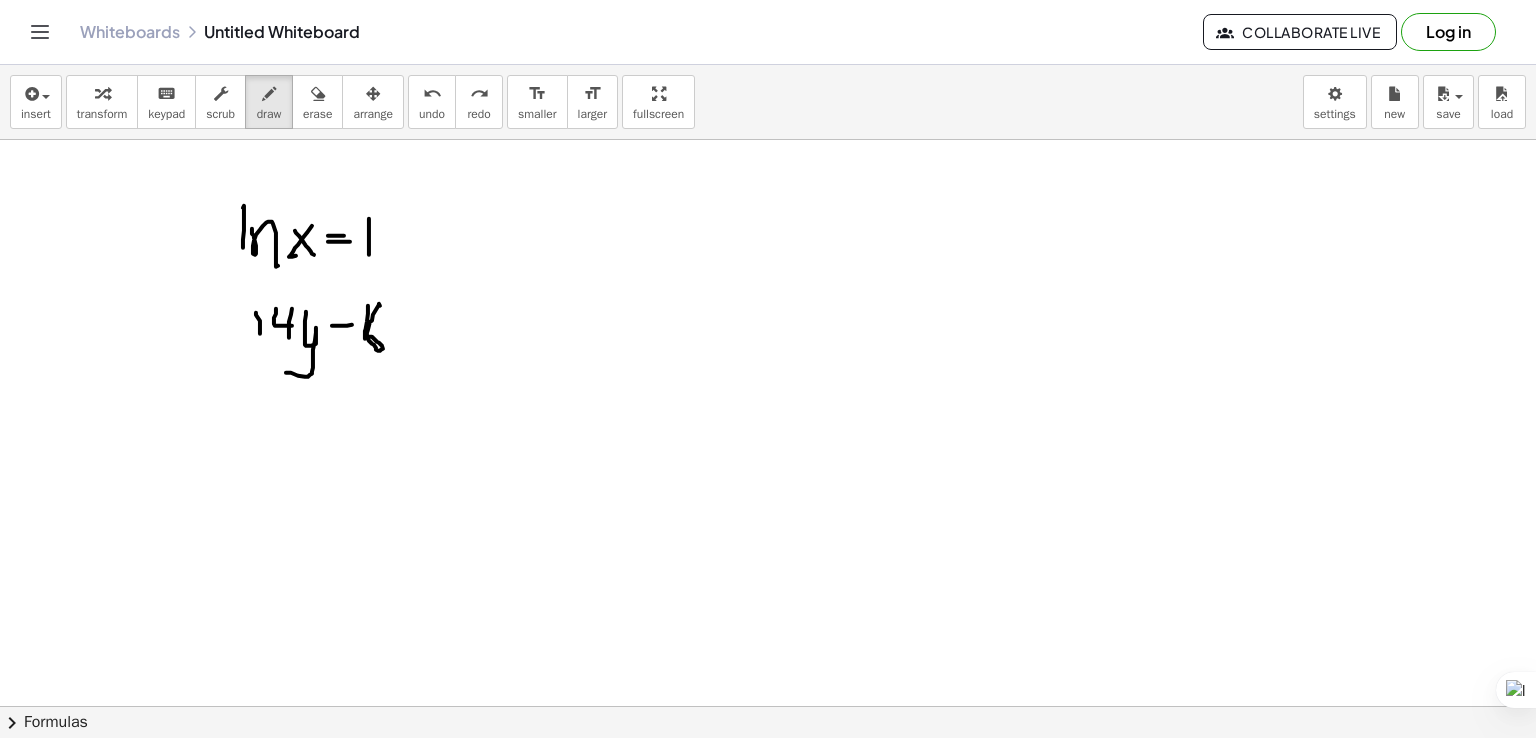 drag, startPoint x: 380, startPoint y: 305, endPoint x: 376, endPoint y: 327, distance: 22.36068 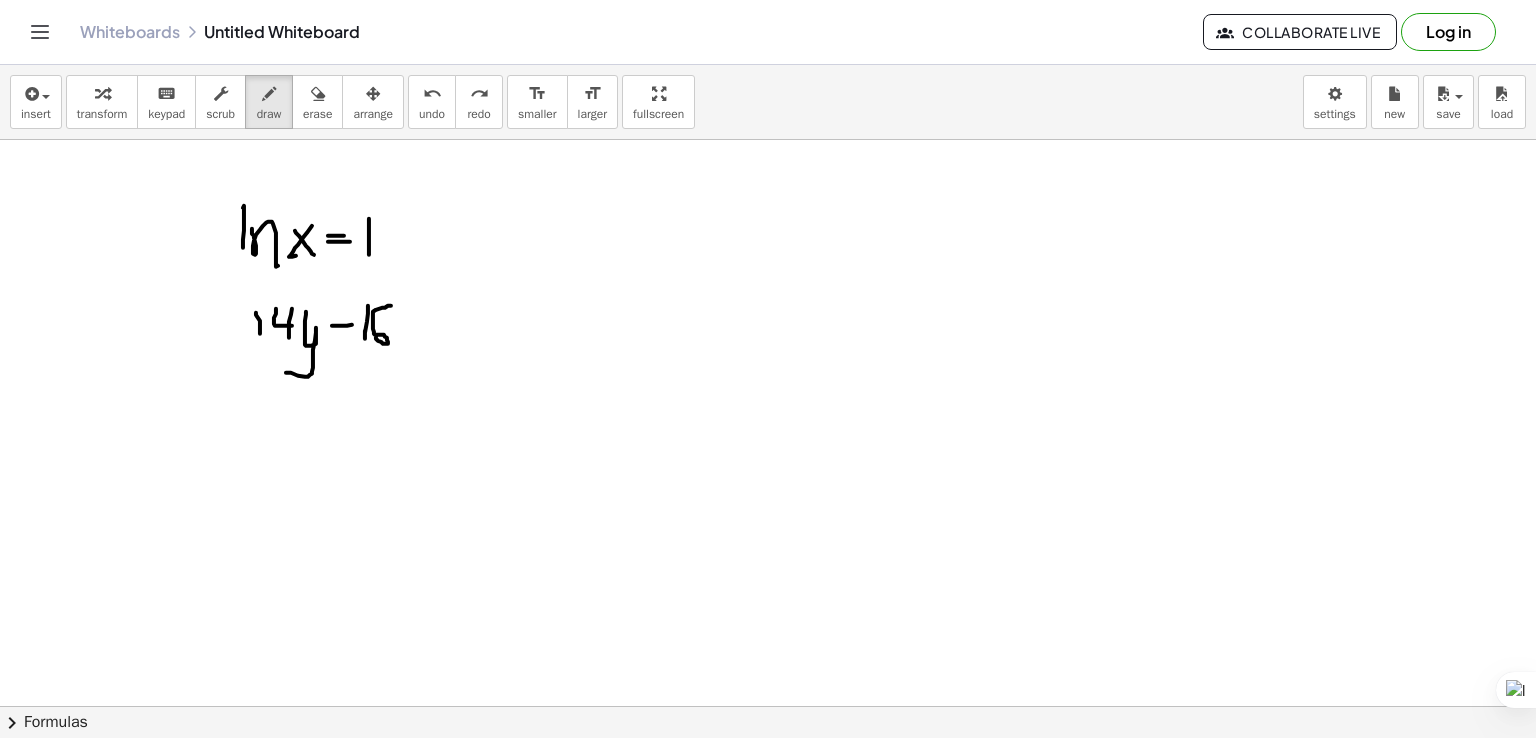 drag, startPoint x: 391, startPoint y: 305, endPoint x: 373, endPoint y: 334, distance: 34.132095 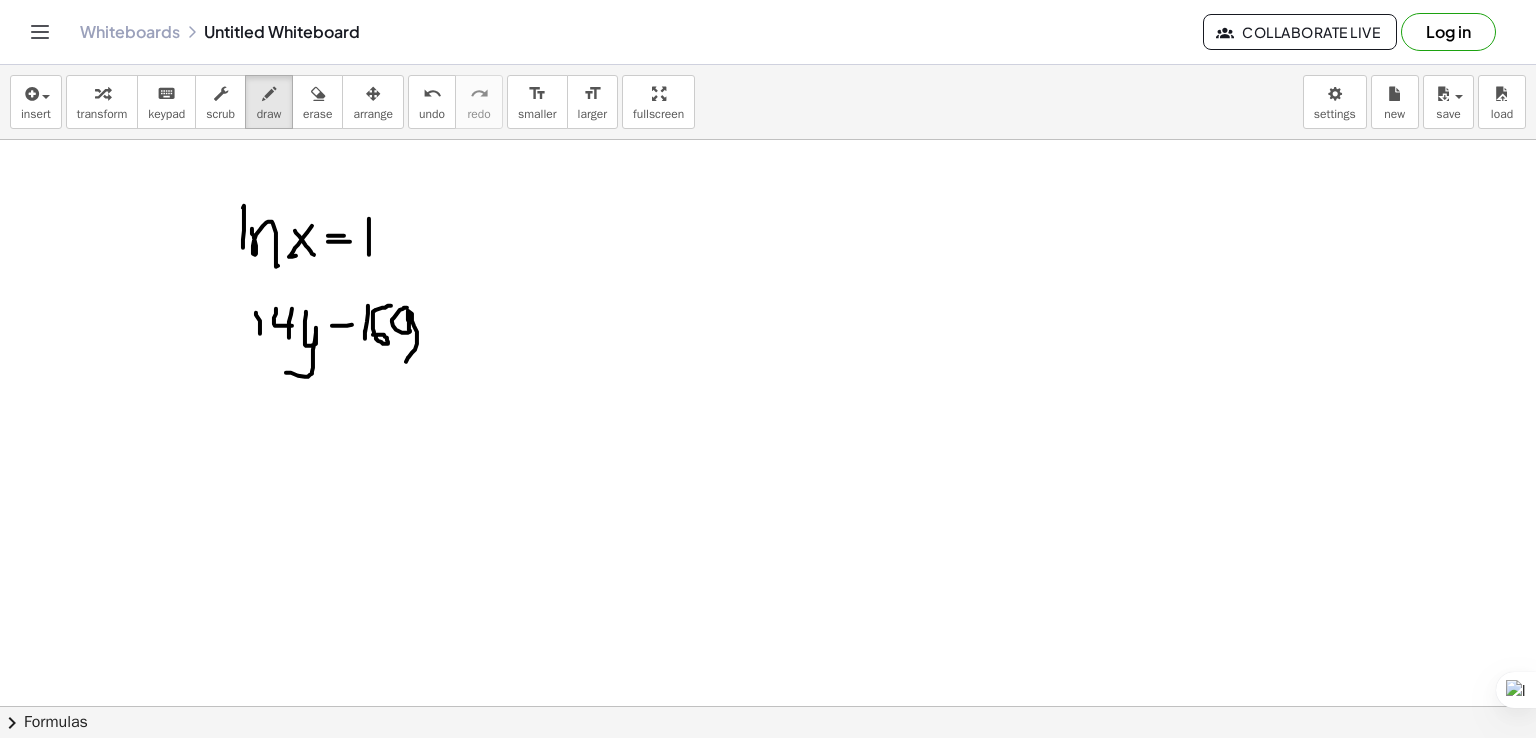 drag, startPoint x: 407, startPoint y: 307, endPoint x: 396, endPoint y: 355, distance: 49.24429 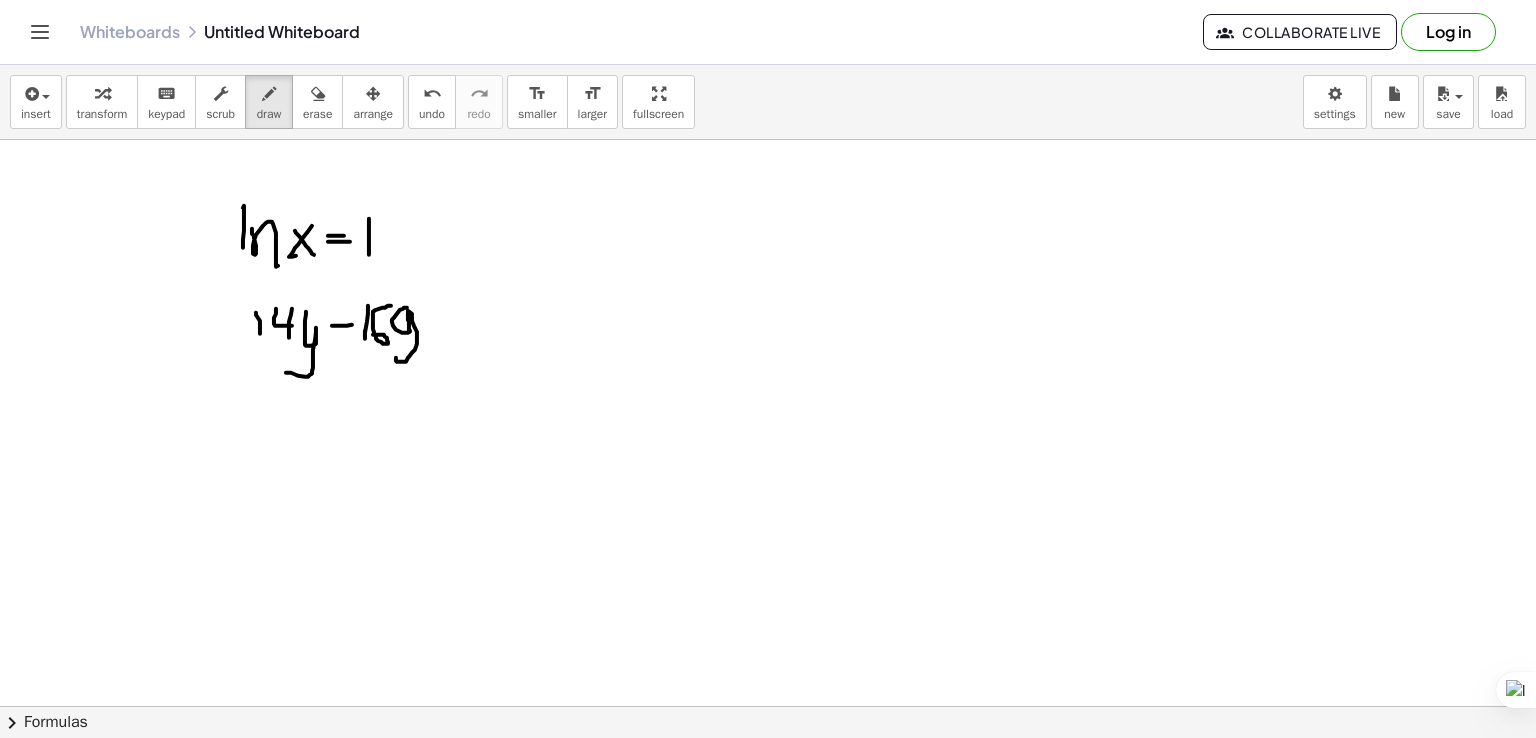click at bounding box center (768, 771) 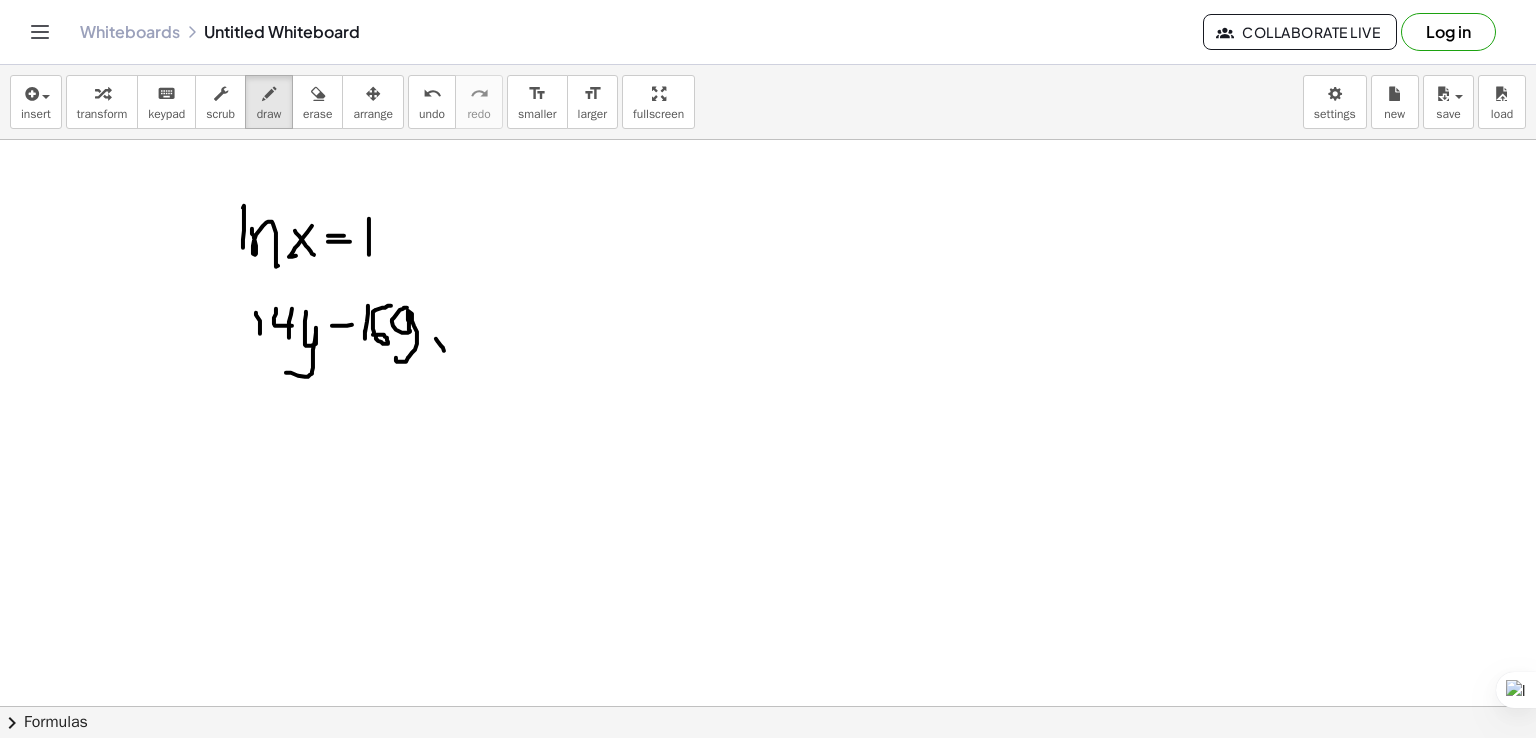click at bounding box center [768, 771] 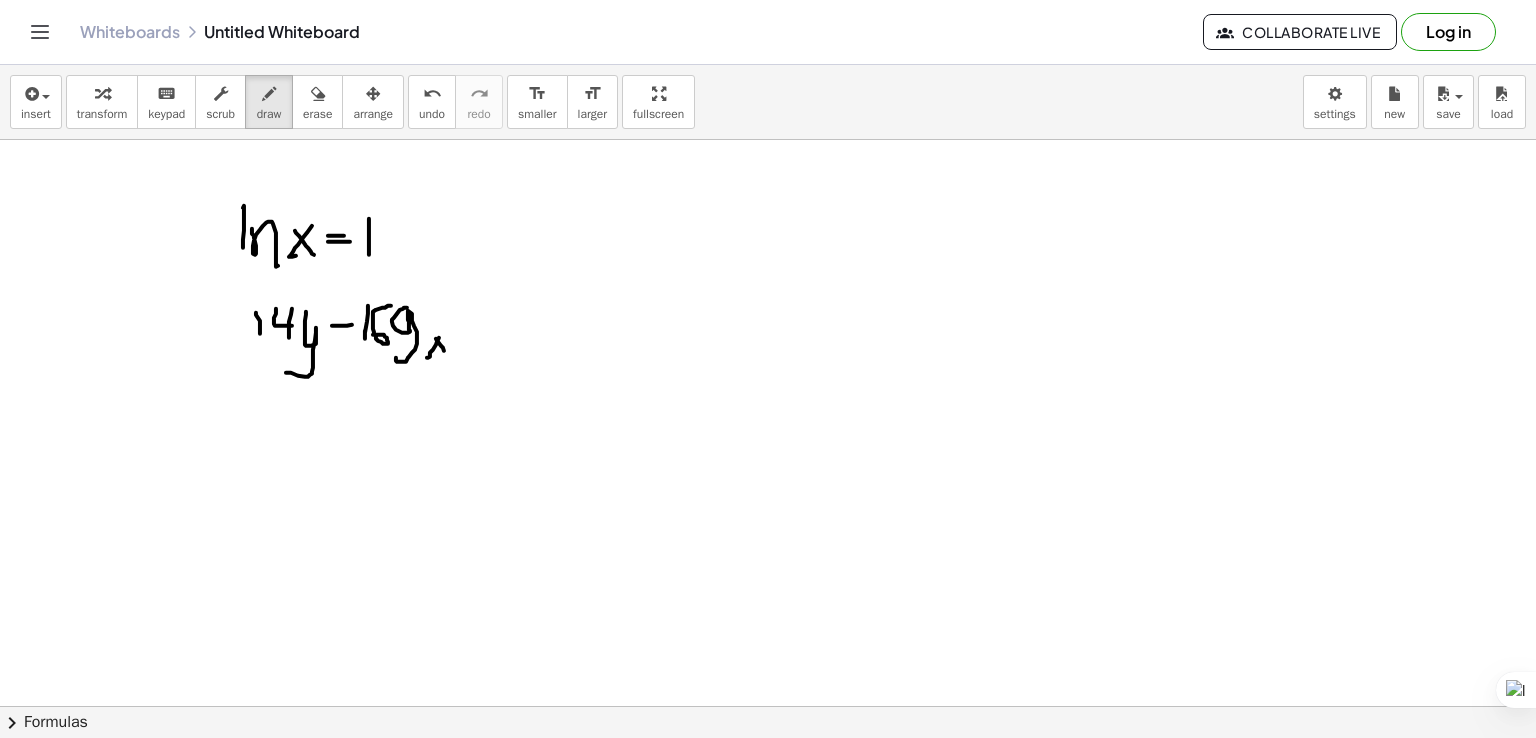 drag, startPoint x: 474, startPoint y: 317, endPoint x: 488, endPoint y: 321, distance: 14.56022 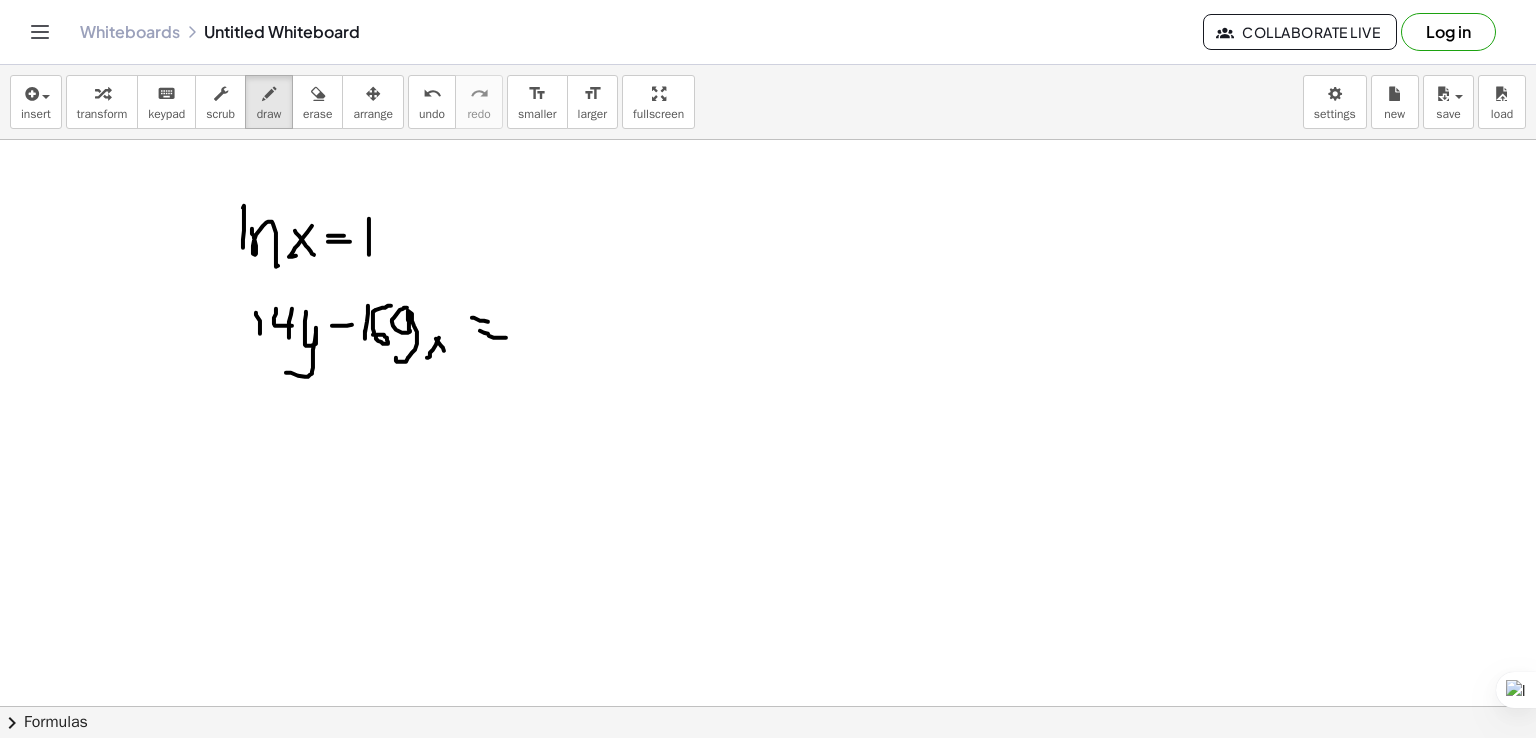 drag, startPoint x: 480, startPoint y: 330, endPoint x: 514, endPoint y: 336, distance: 34.525352 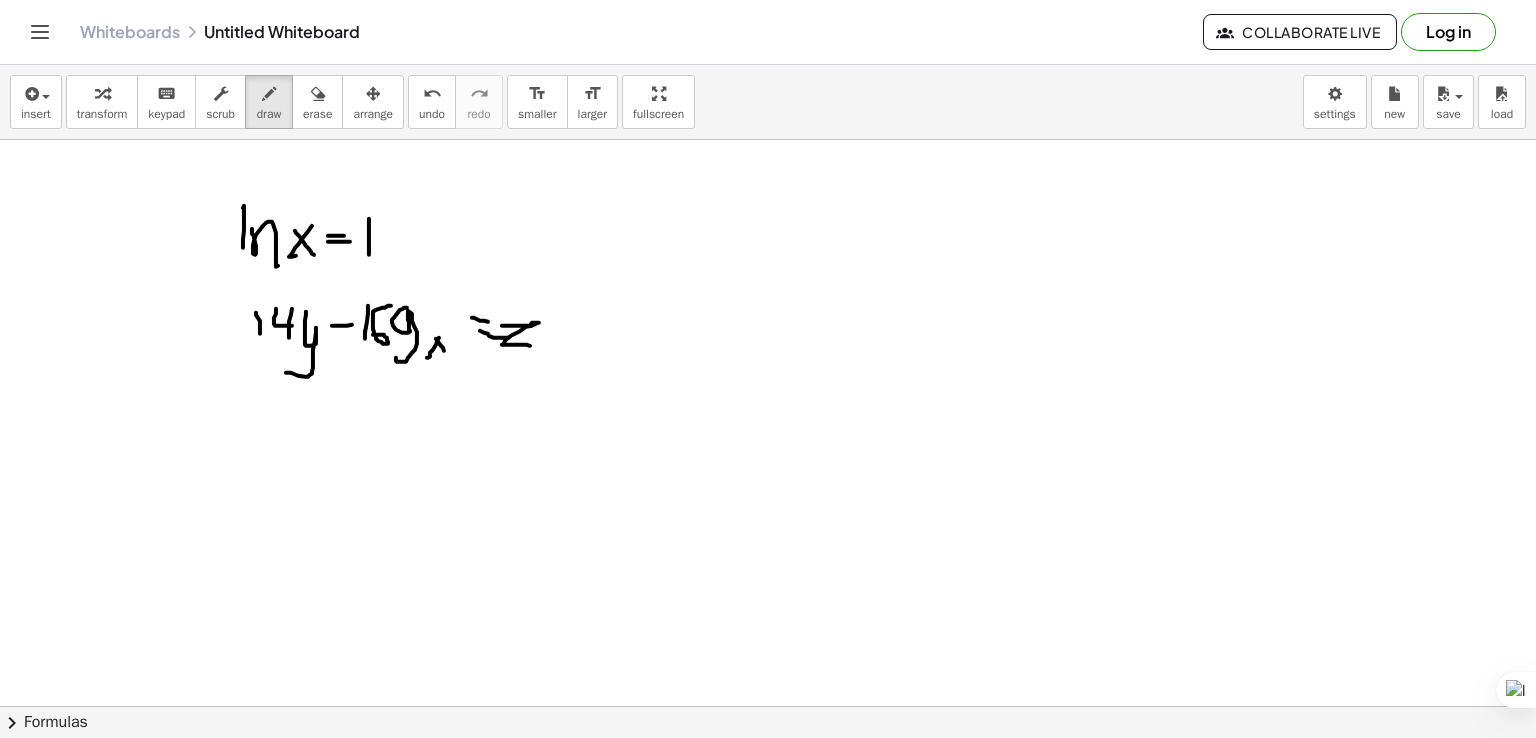 drag, startPoint x: 513, startPoint y: 325, endPoint x: 536, endPoint y: 347, distance: 31.827662 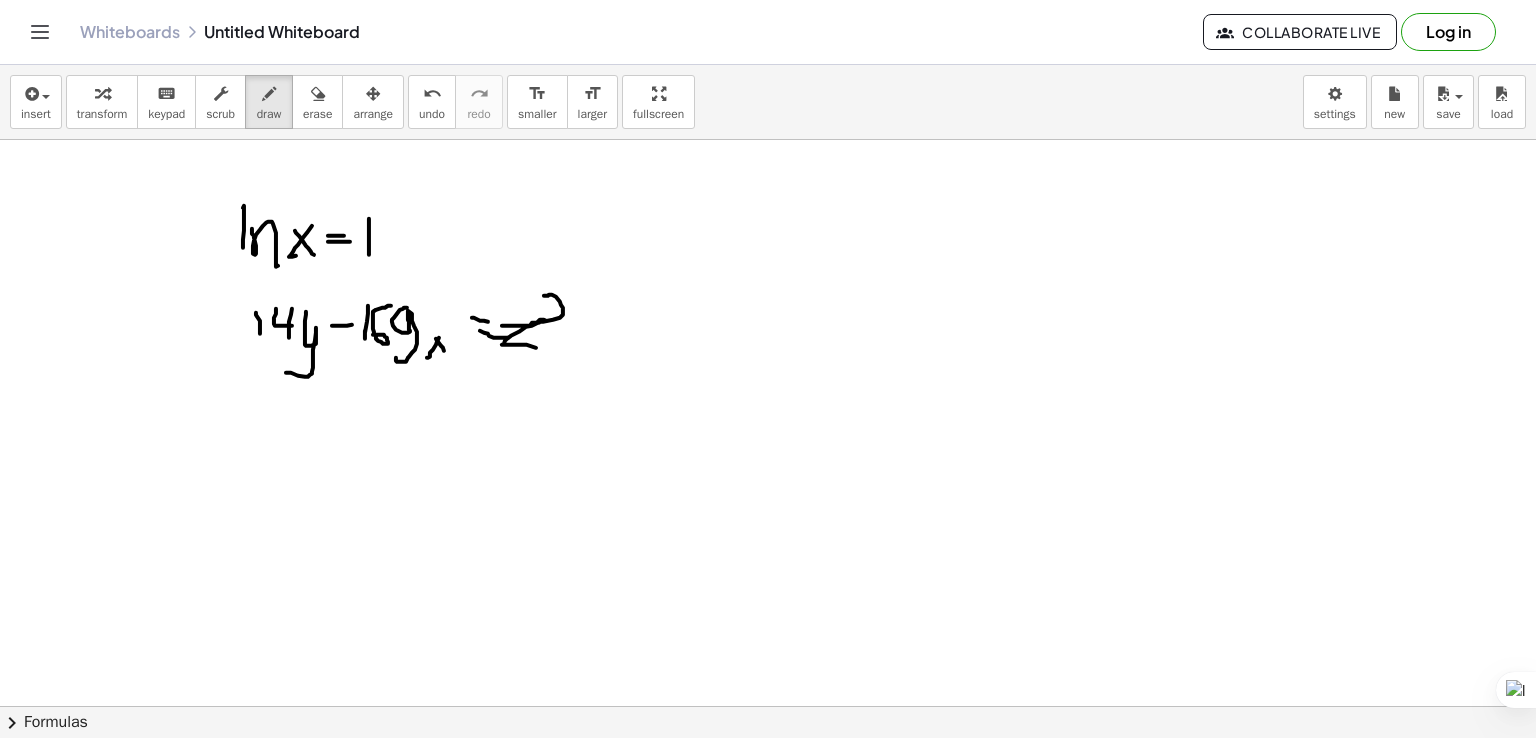 drag, startPoint x: 544, startPoint y: 295, endPoint x: 558, endPoint y: 325, distance: 33.105892 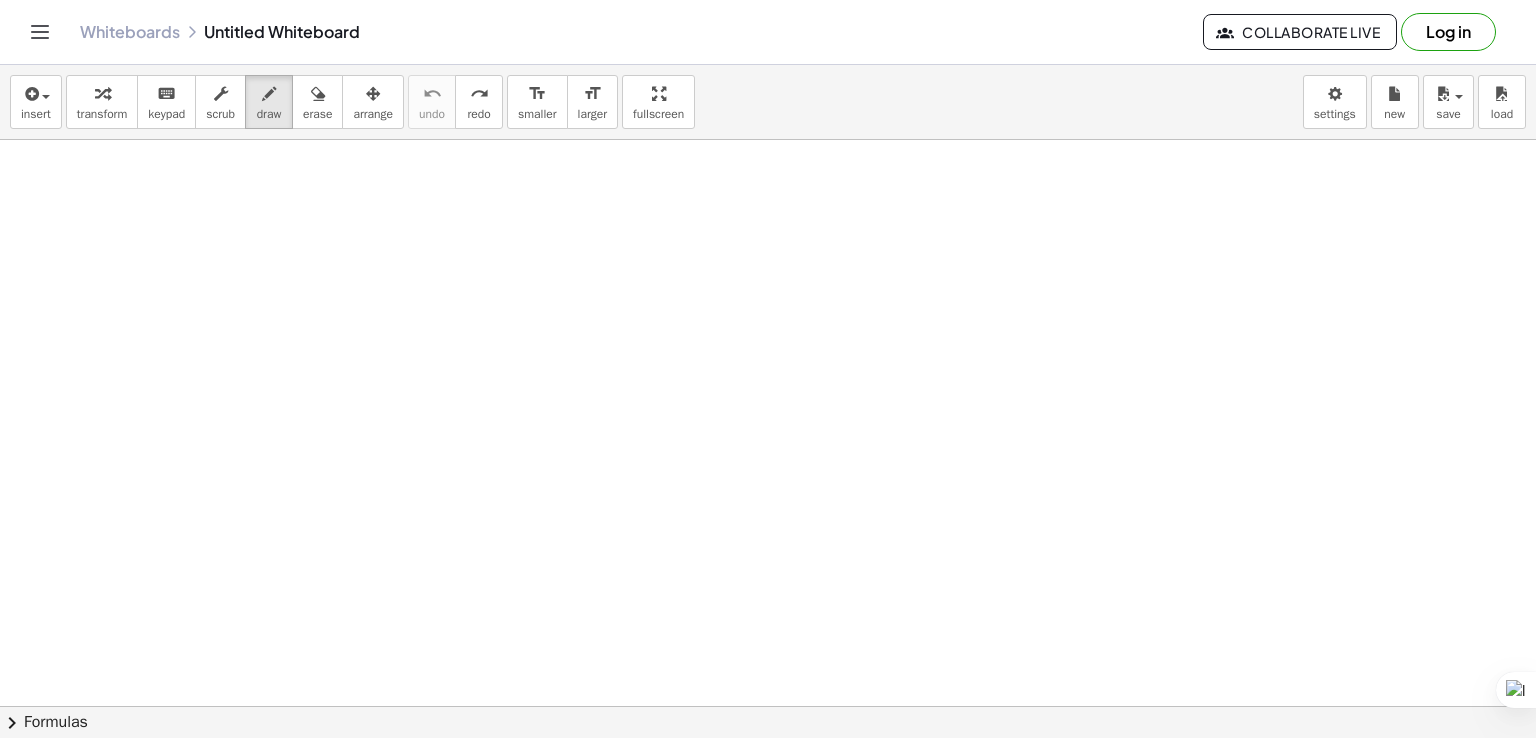 scroll, scrollTop: 0, scrollLeft: 0, axis: both 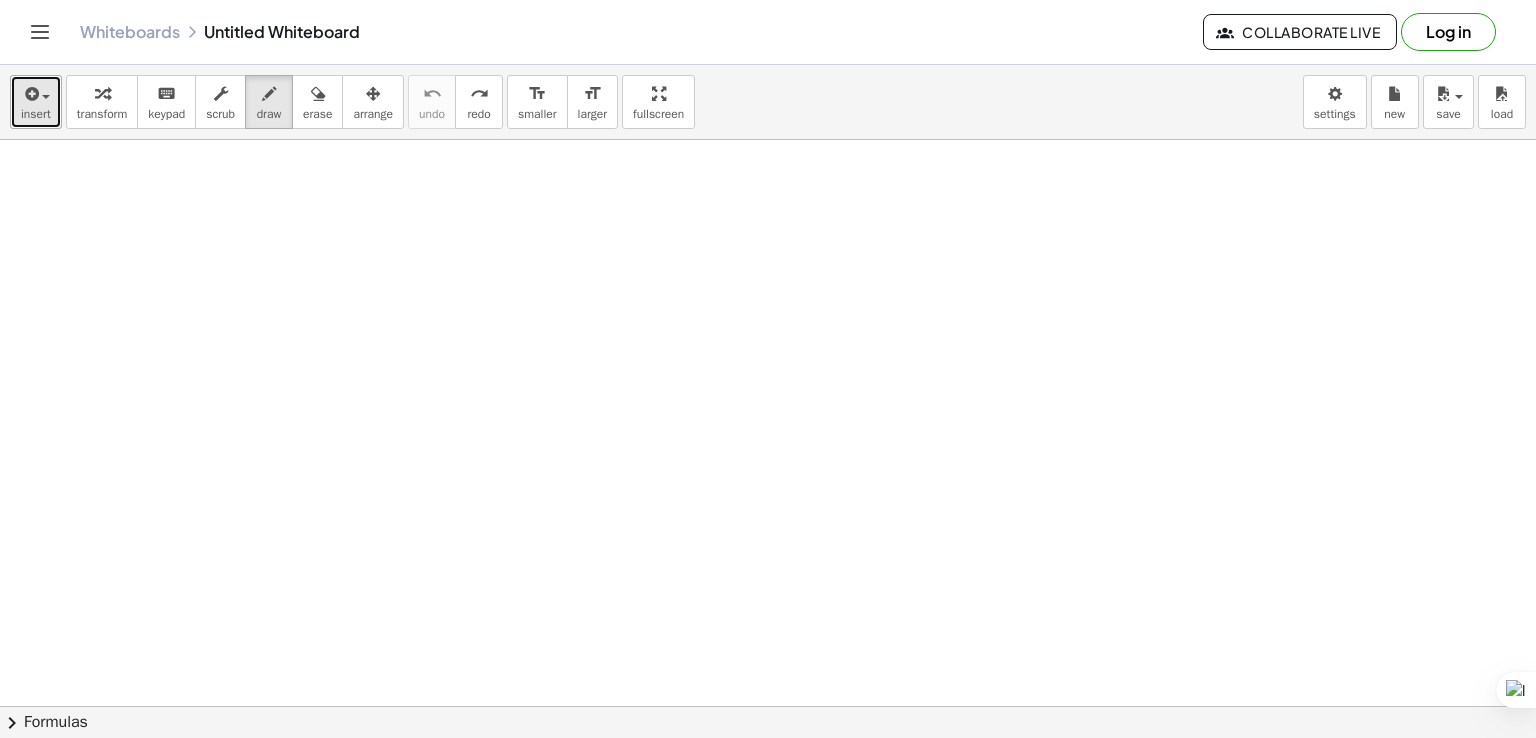 click on "insert" at bounding box center [36, 102] 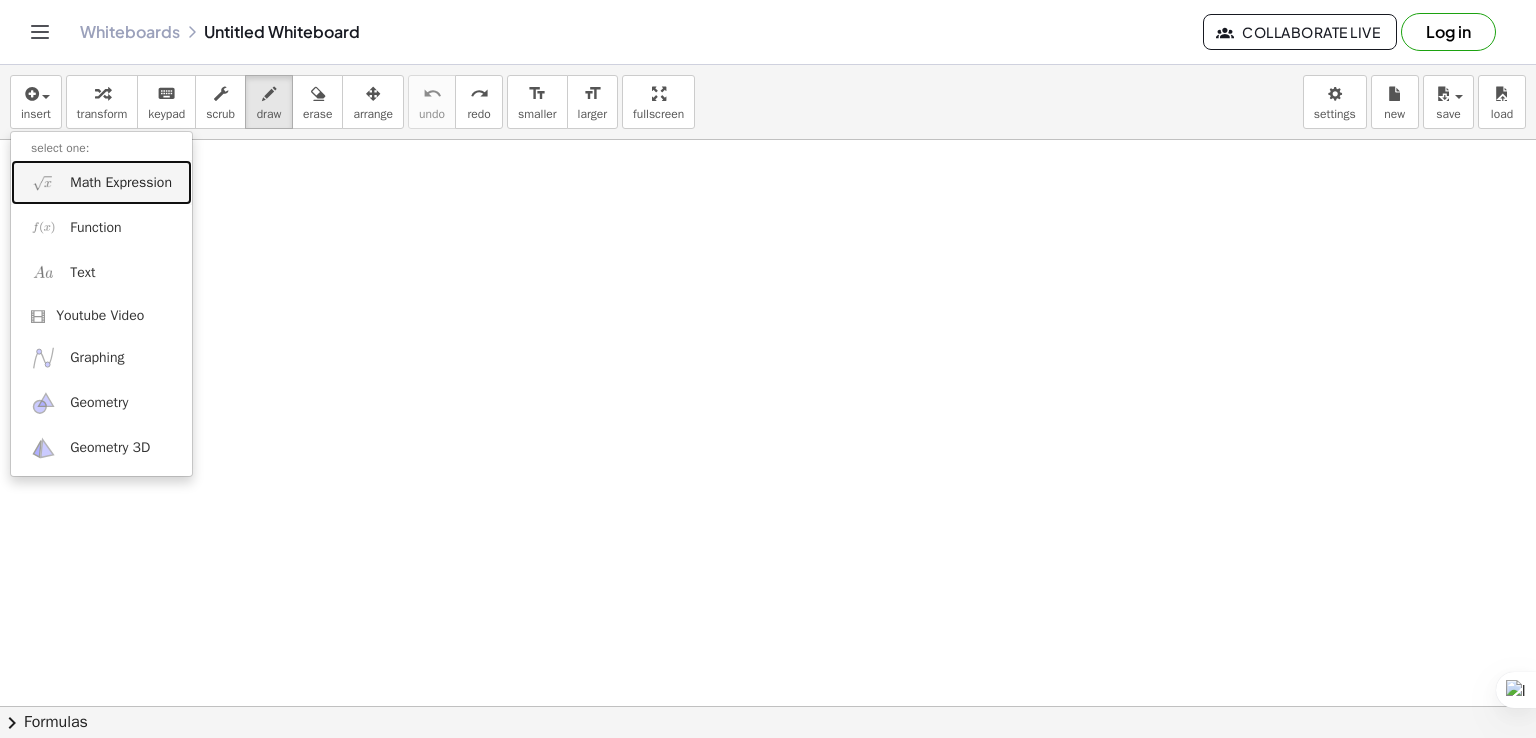 click on "Math Expression" at bounding box center (121, 183) 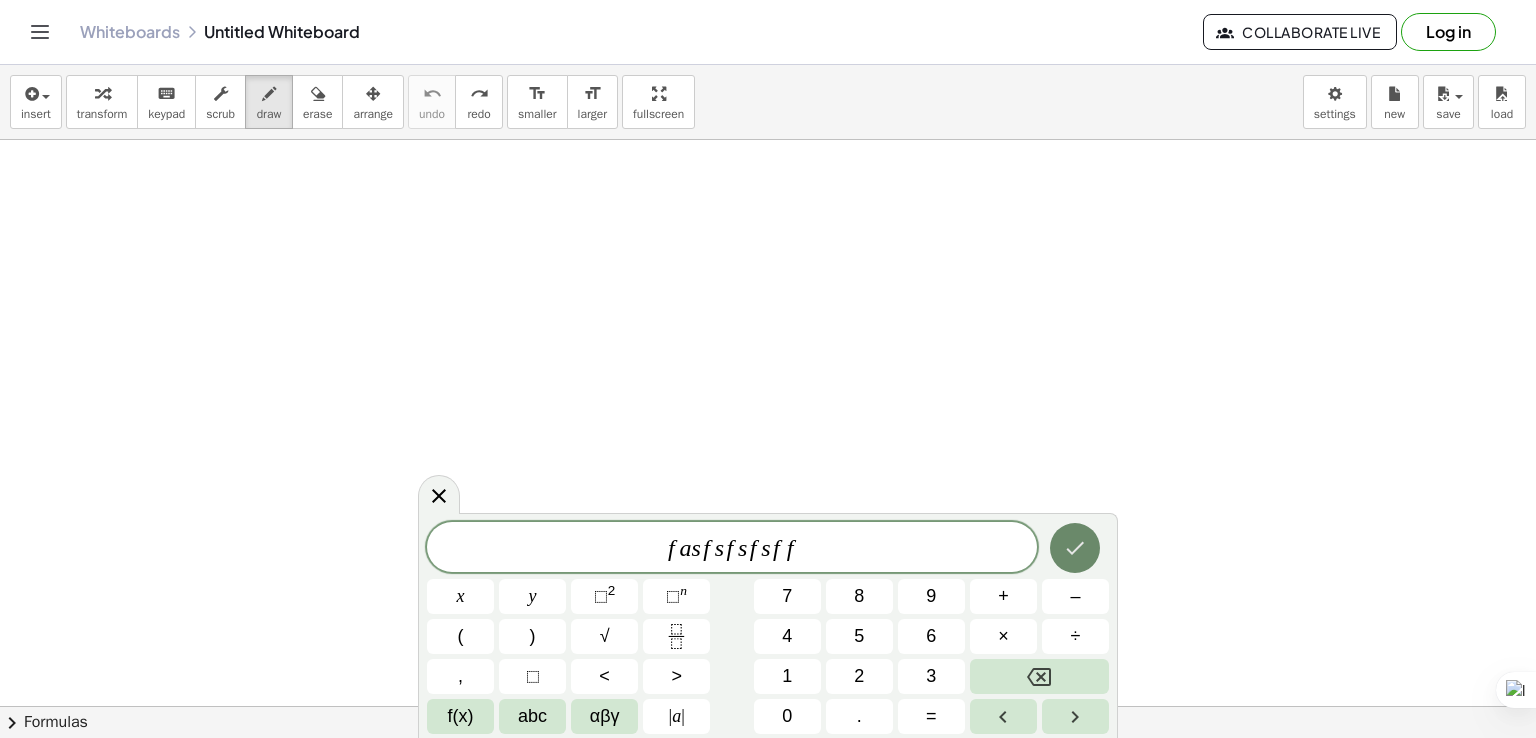 click 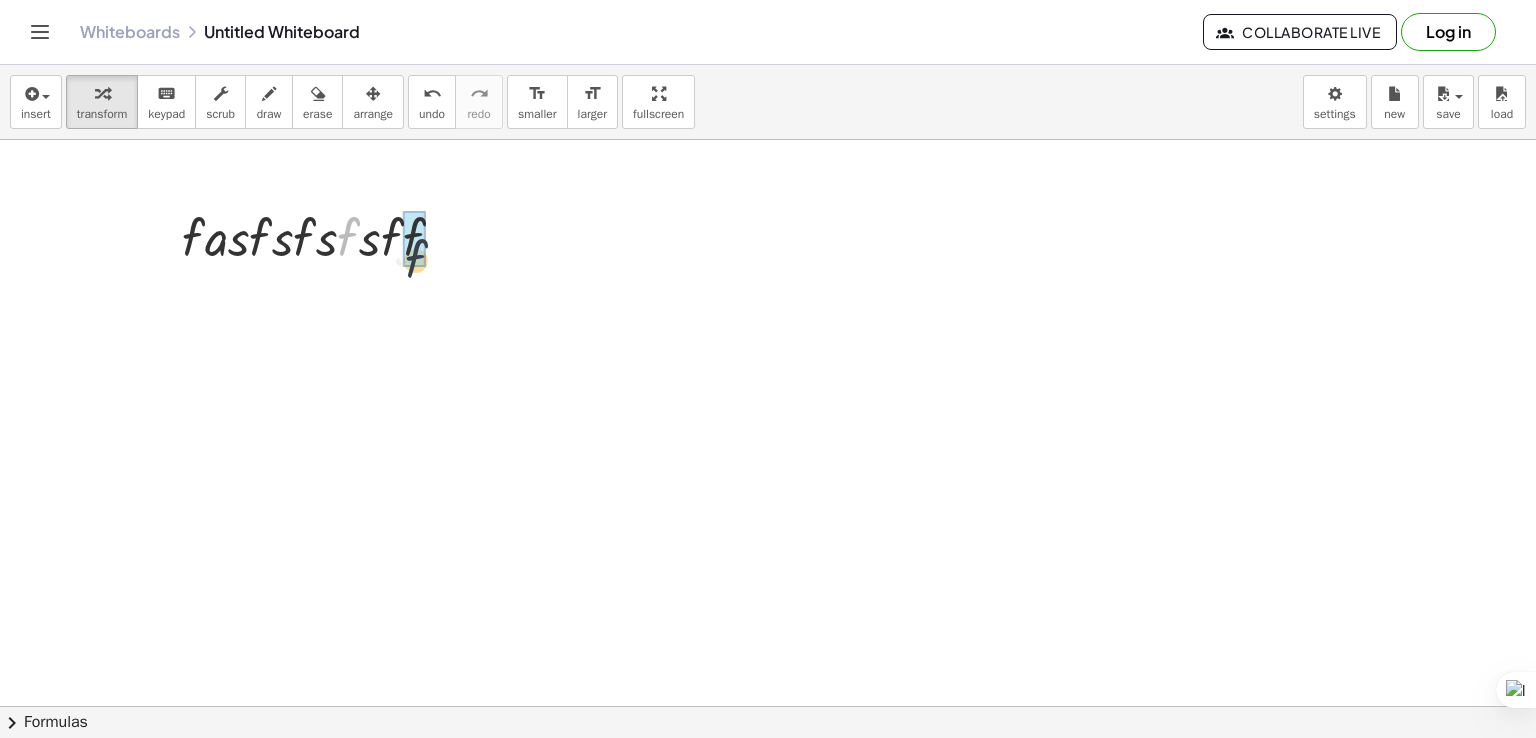 drag, startPoint x: 369, startPoint y: 256, endPoint x: 417, endPoint y: 268, distance: 49.47727 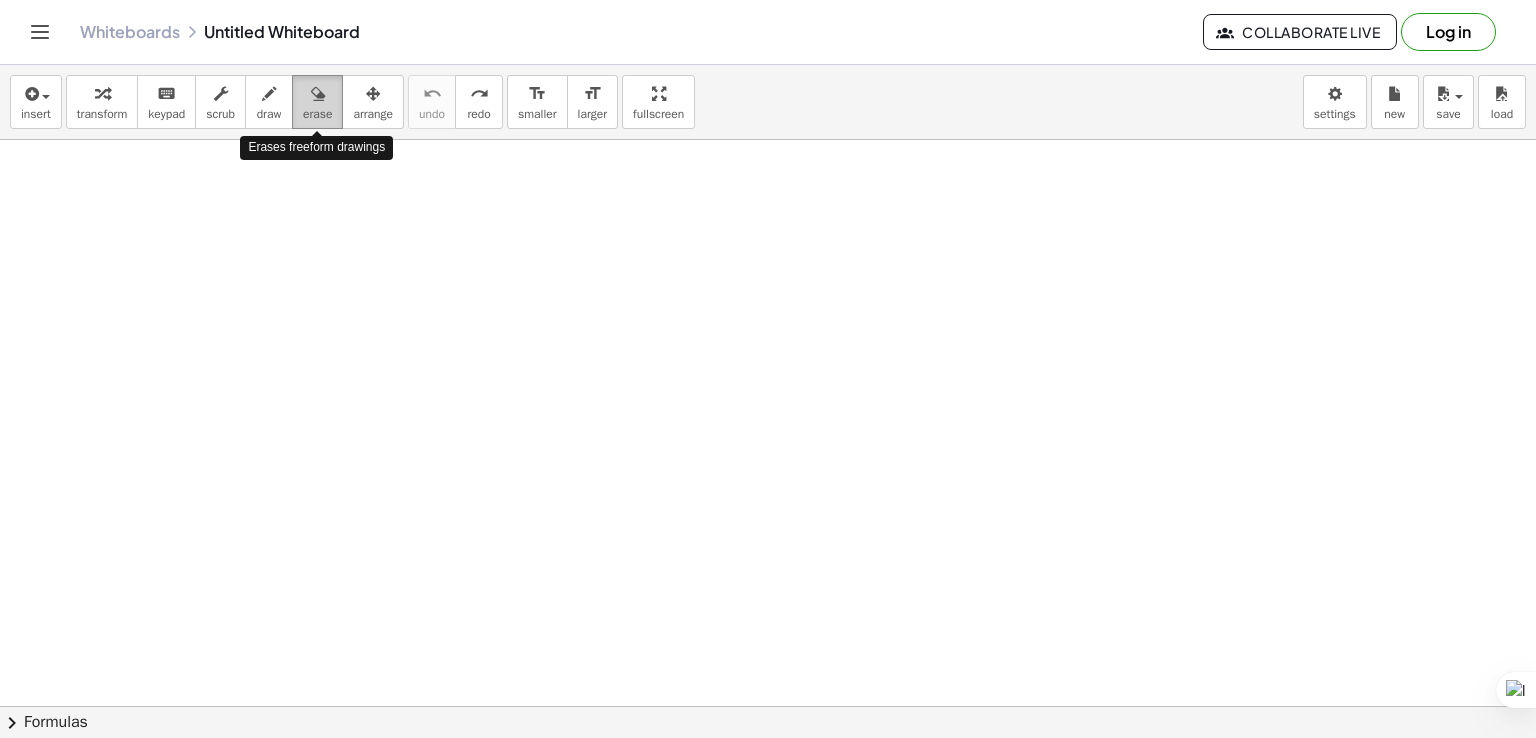click on "erase" at bounding box center [317, 102] 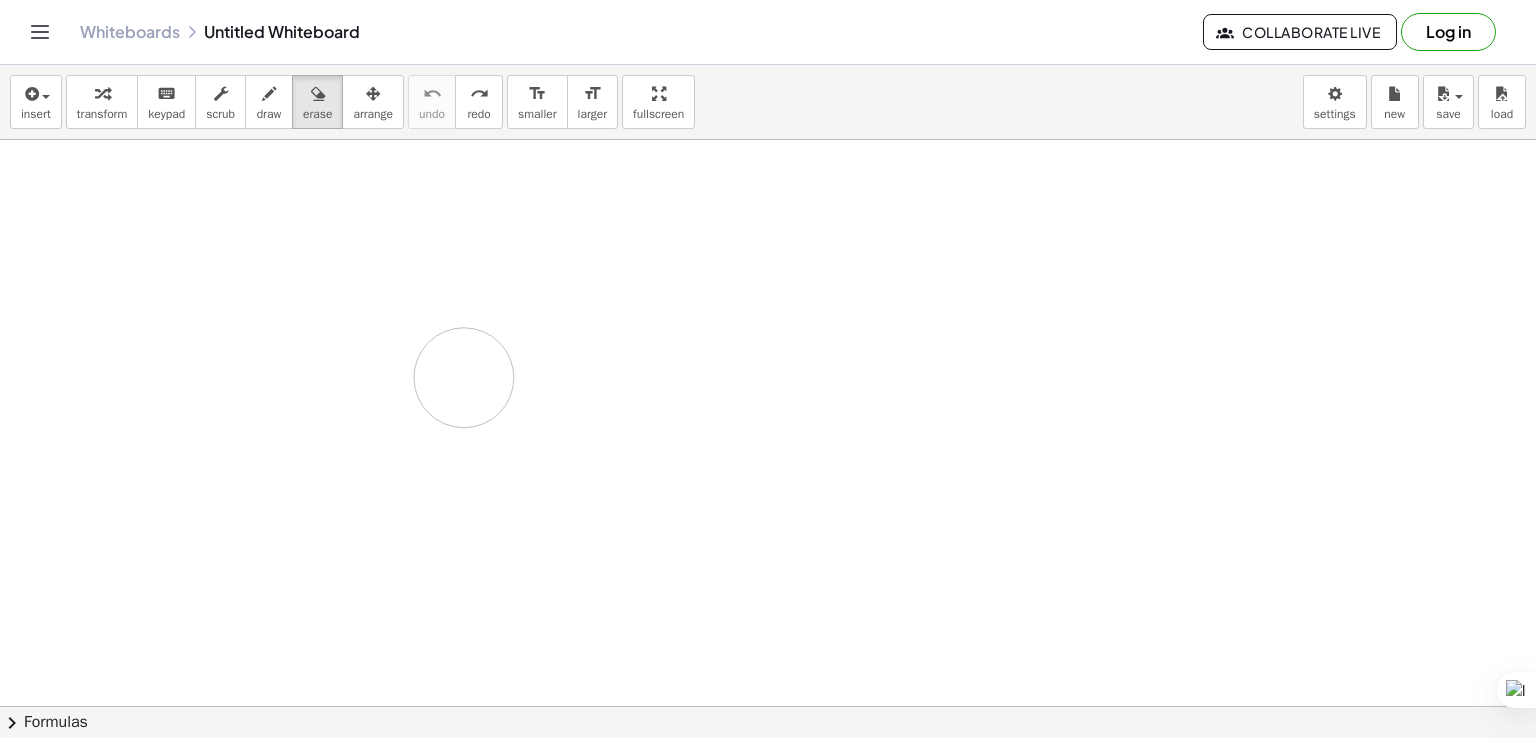 drag, startPoint x: 376, startPoint y: 223, endPoint x: 404, endPoint y: 325, distance: 105.773346 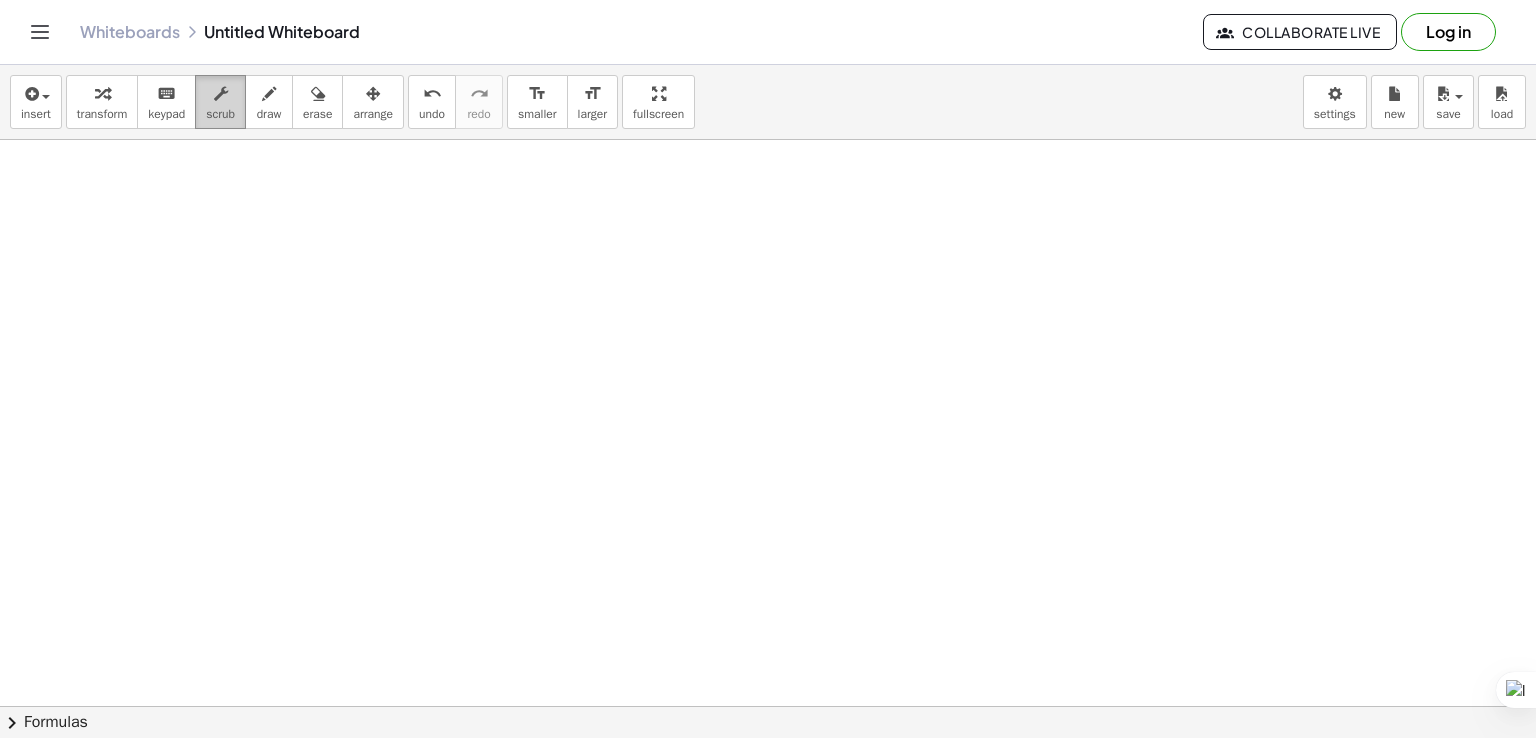 click on "scrub" at bounding box center [220, 114] 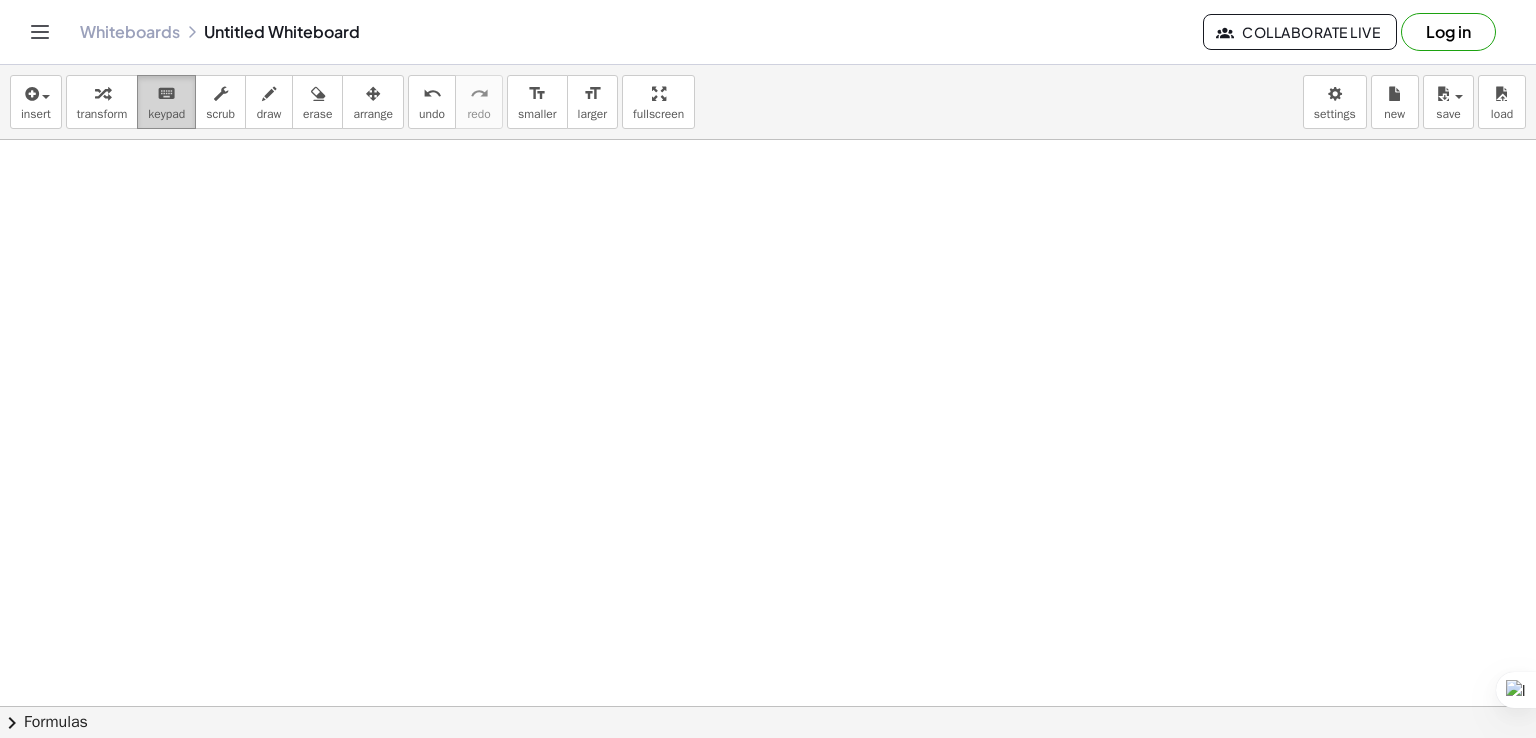 click on "keyboard" at bounding box center (166, 93) 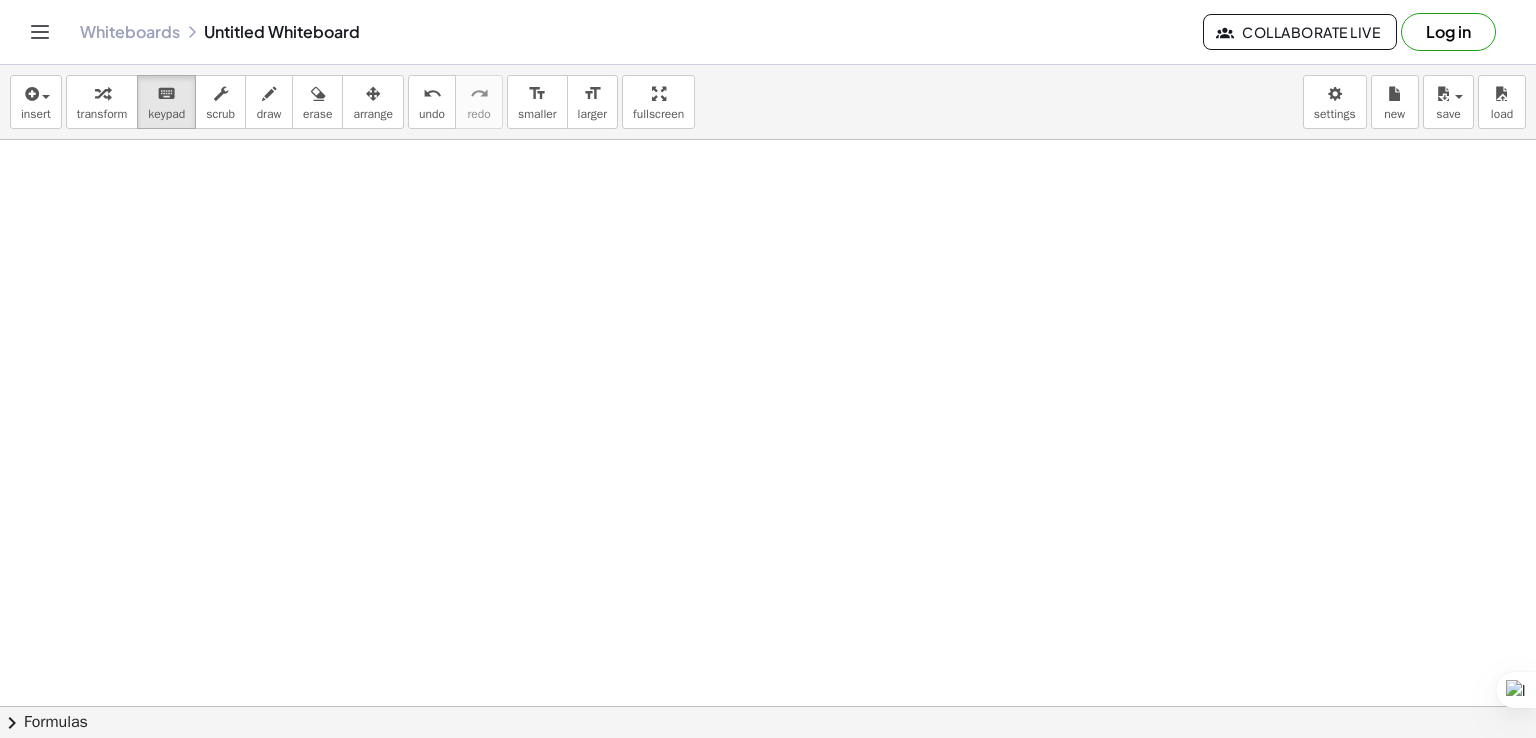 drag, startPoint x: 330, startPoint y: 283, endPoint x: 342, endPoint y: 299, distance: 20 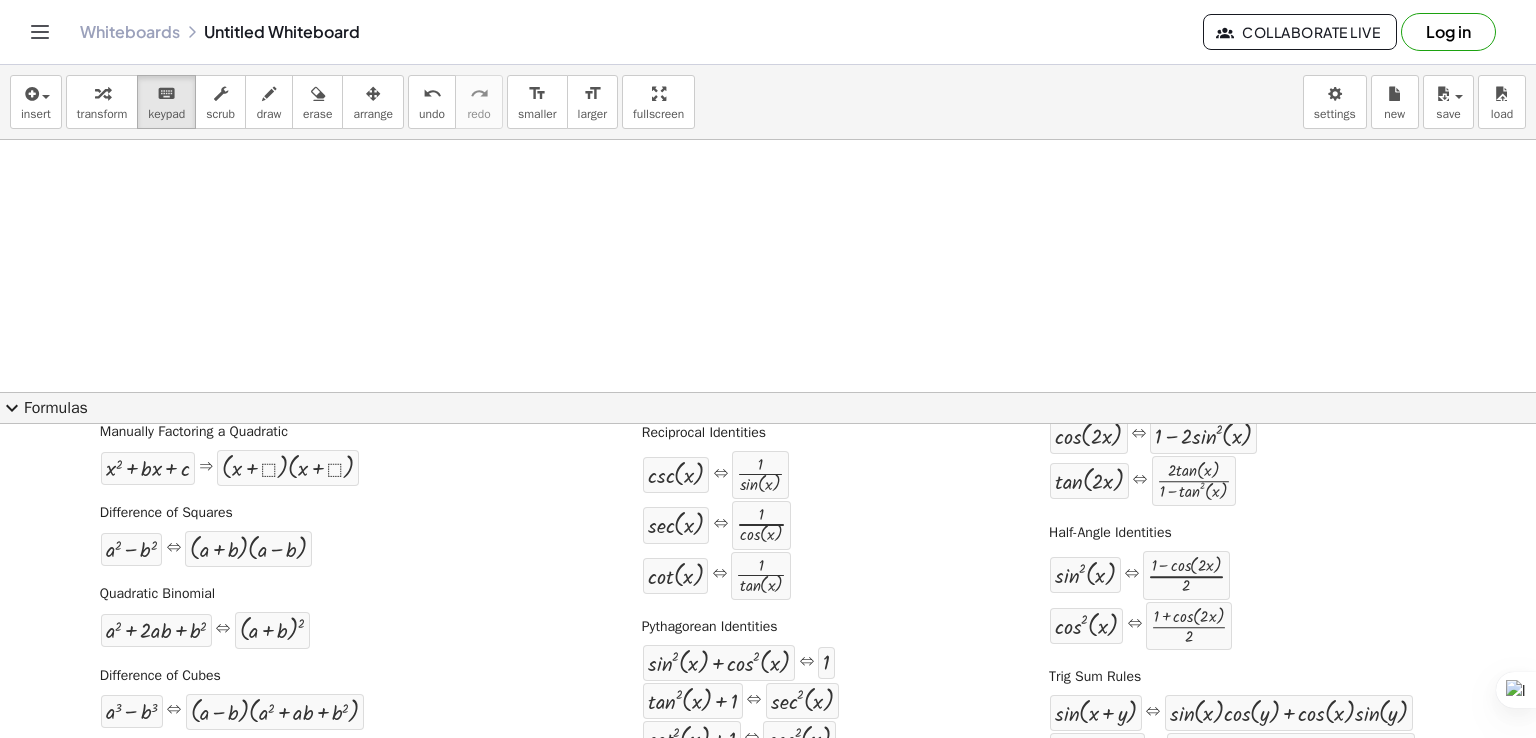 scroll, scrollTop: 0, scrollLeft: 0, axis: both 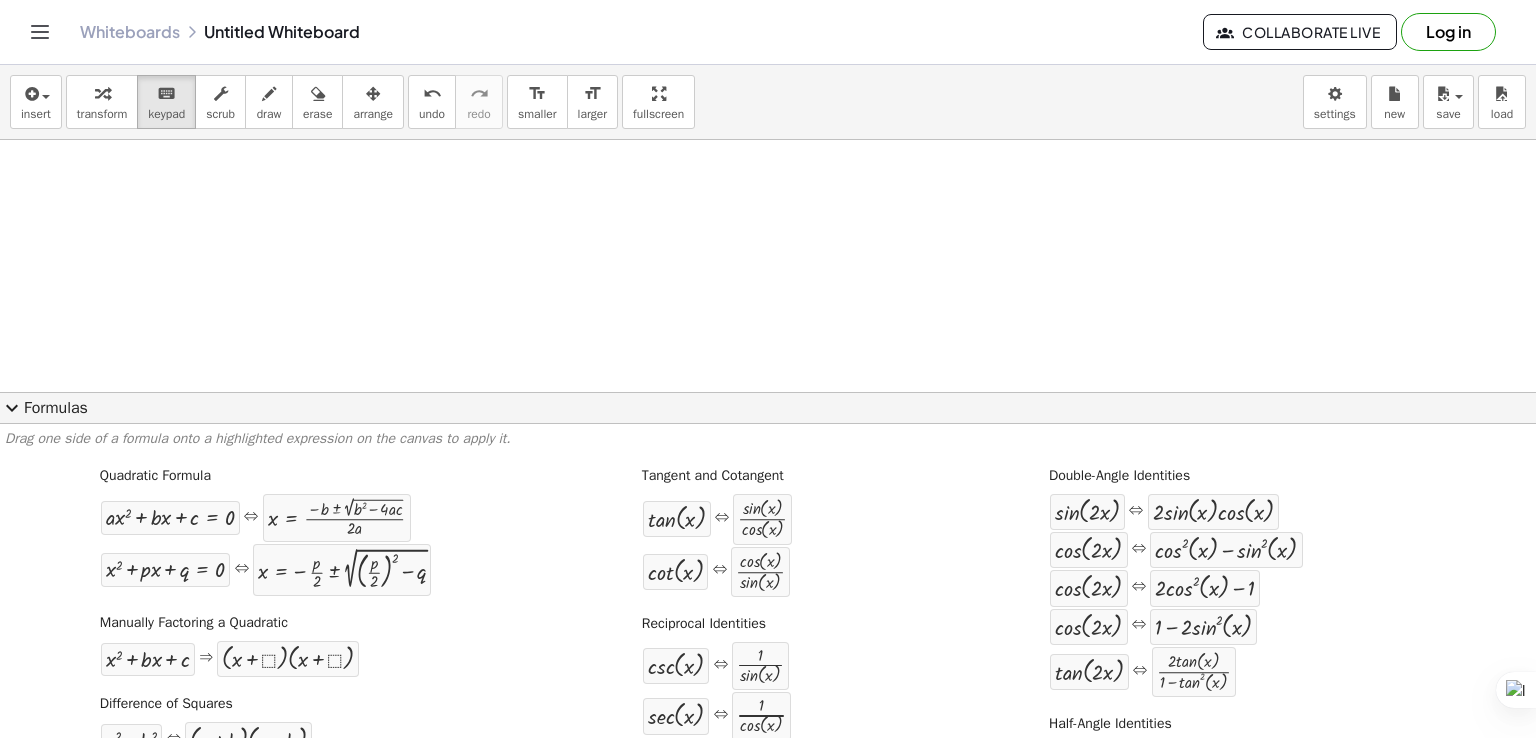 click on "expand_more  Formulas" 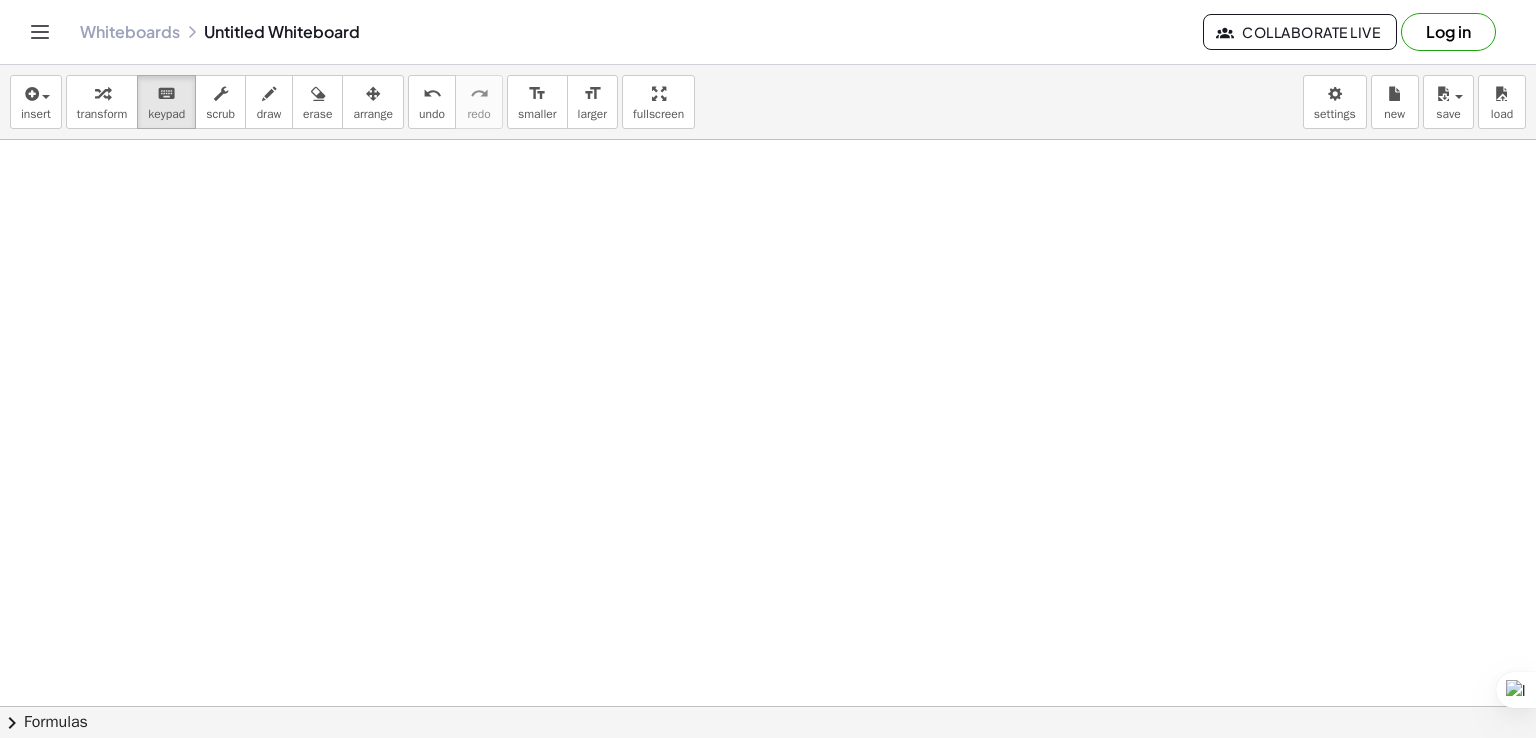 click on "Log in" at bounding box center [1448, 32] 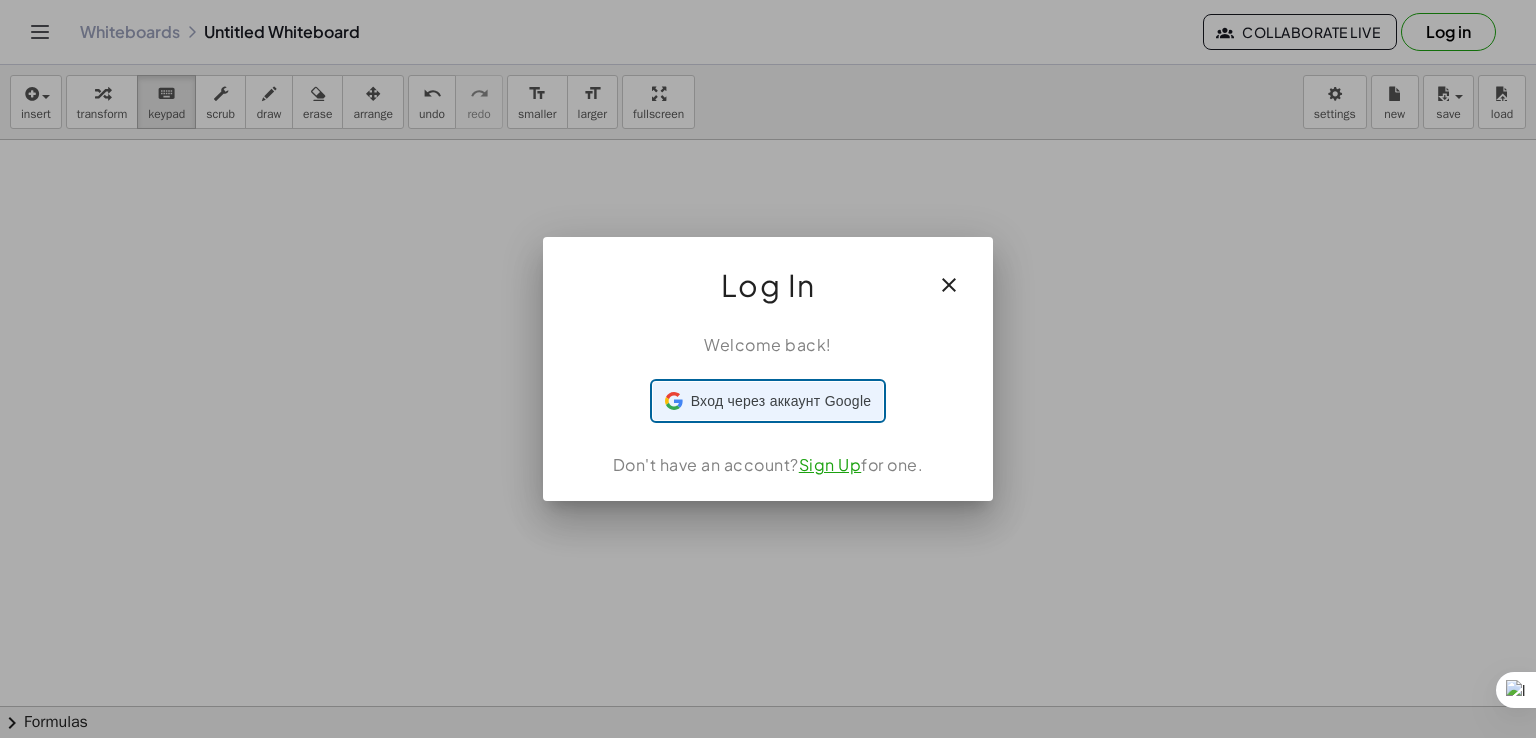 click on "Вход через аккаунт Google" at bounding box center (781, 401) 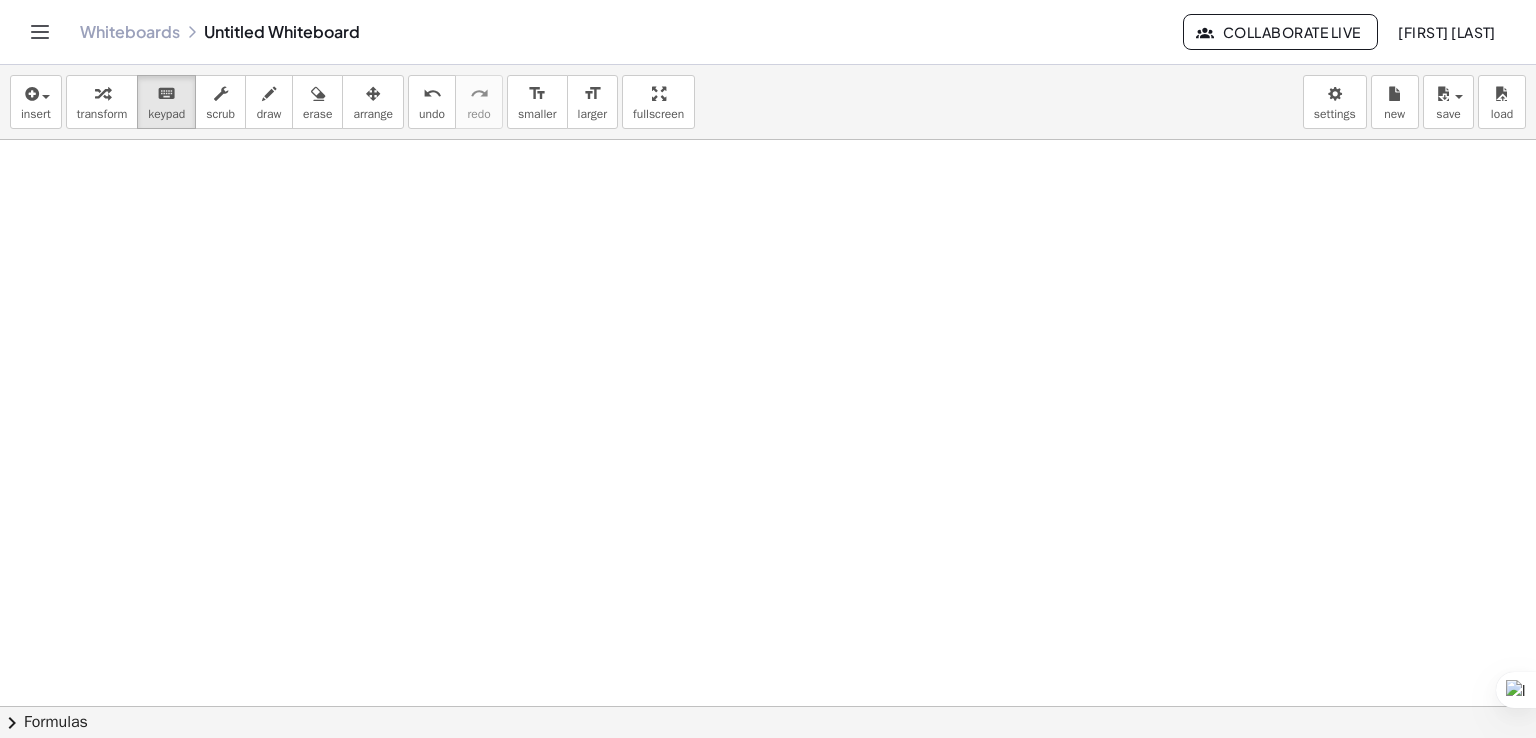 drag, startPoint x: 321, startPoint y: 284, endPoint x: 342, endPoint y: 359, distance: 77.88453 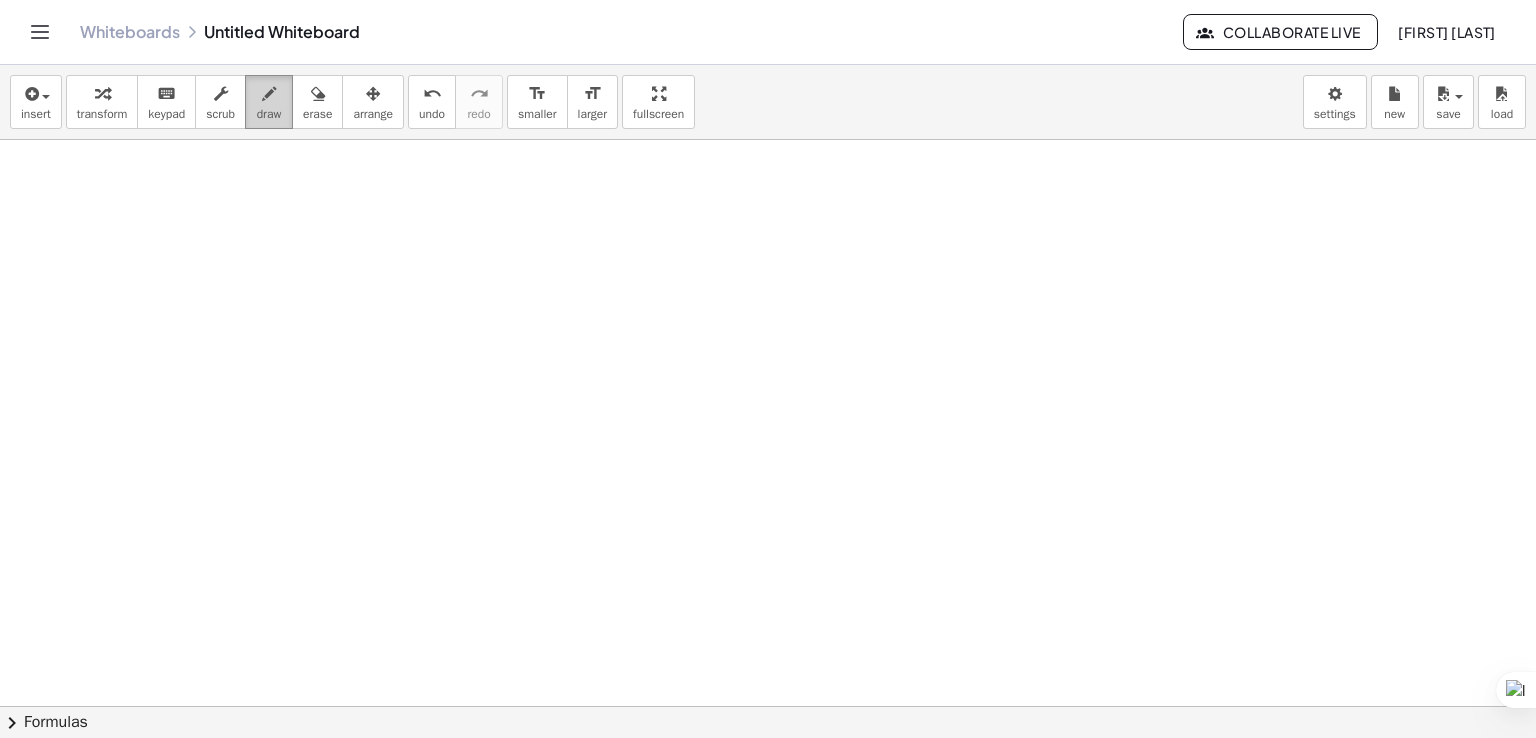 click on "draw" at bounding box center (269, 102) 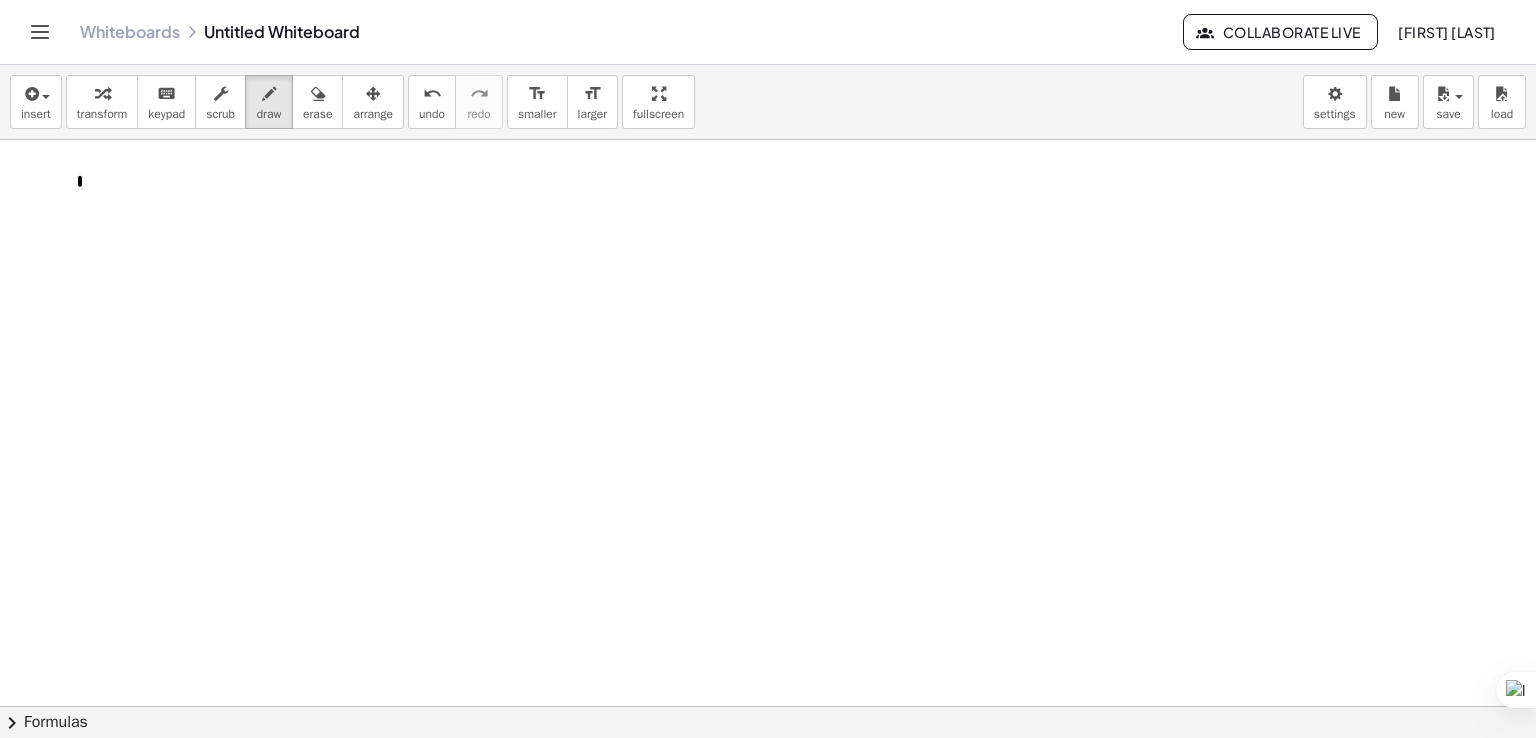 drag, startPoint x: 80, startPoint y: 177, endPoint x: 80, endPoint y: 218, distance: 41 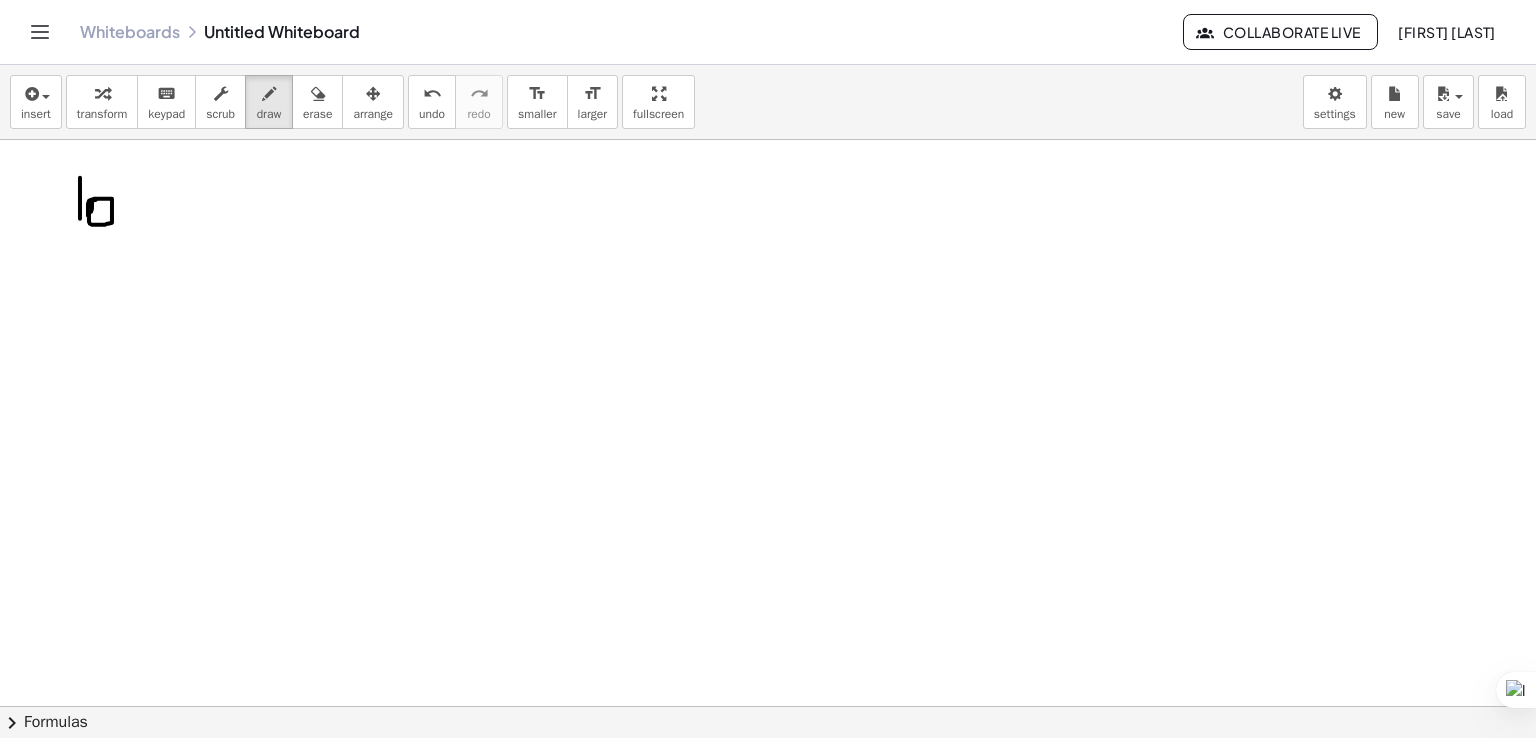 drag, startPoint x: 96, startPoint y: 199, endPoint x: 88, endPoint y: 215, distance: 17.888544 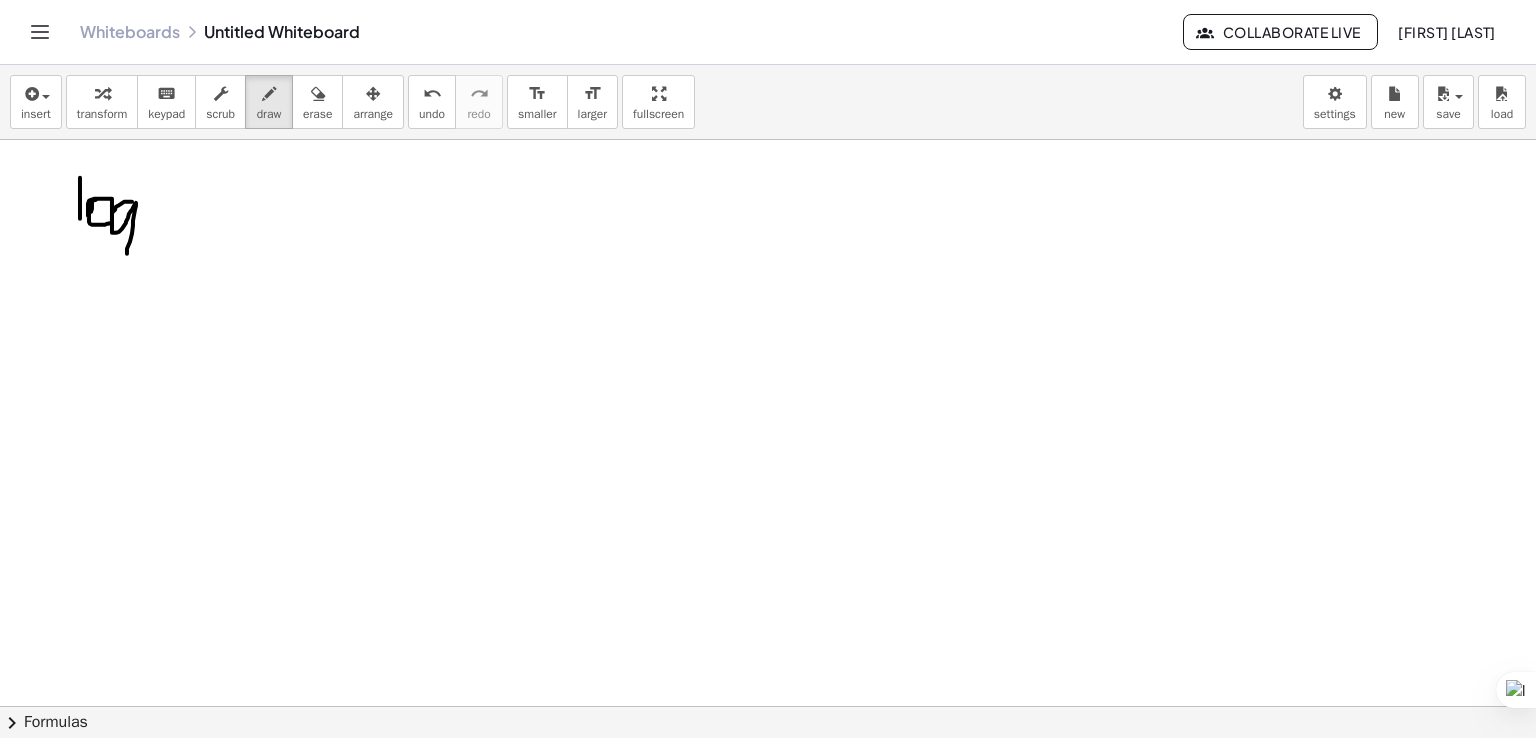 drag, startPoint x: 132, startPoint y: 201, endPoint x: 79, endPoint y: 273, distance: 89.40358 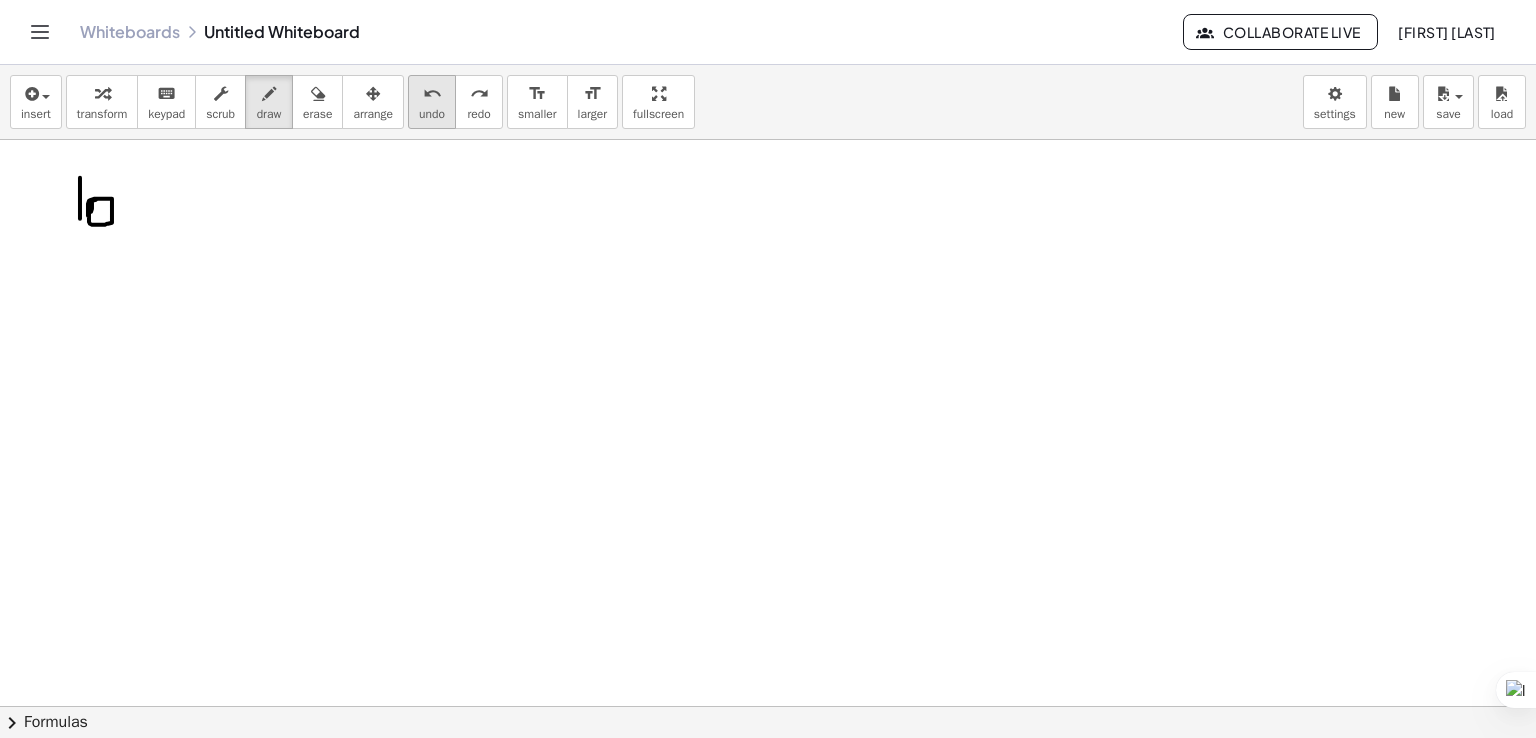 click on "undo" at bounding box center (432, 94) 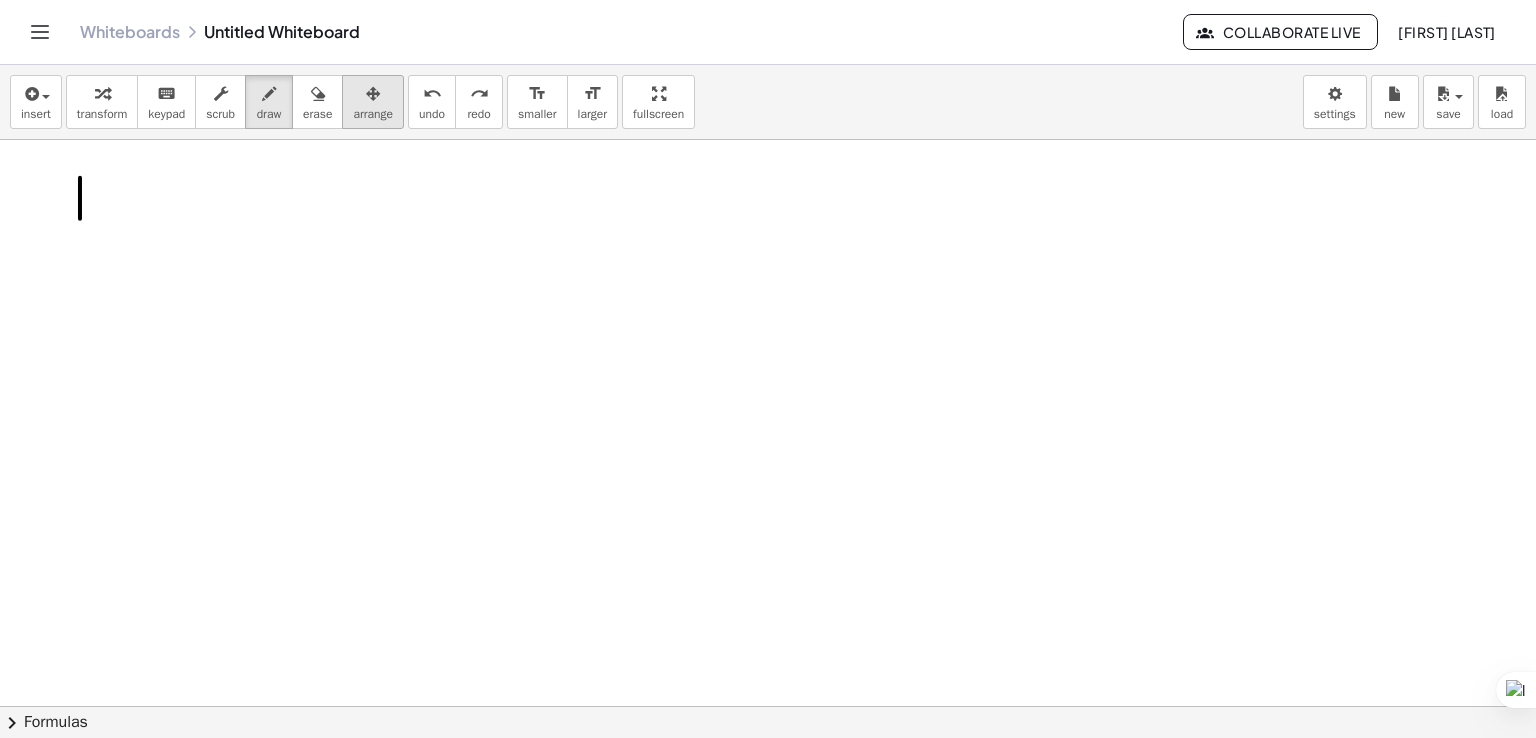 drag, startPoint x: 428, startPoint y: 100, endPoint x: 385, endPoint y: 127, distance: 50.77401 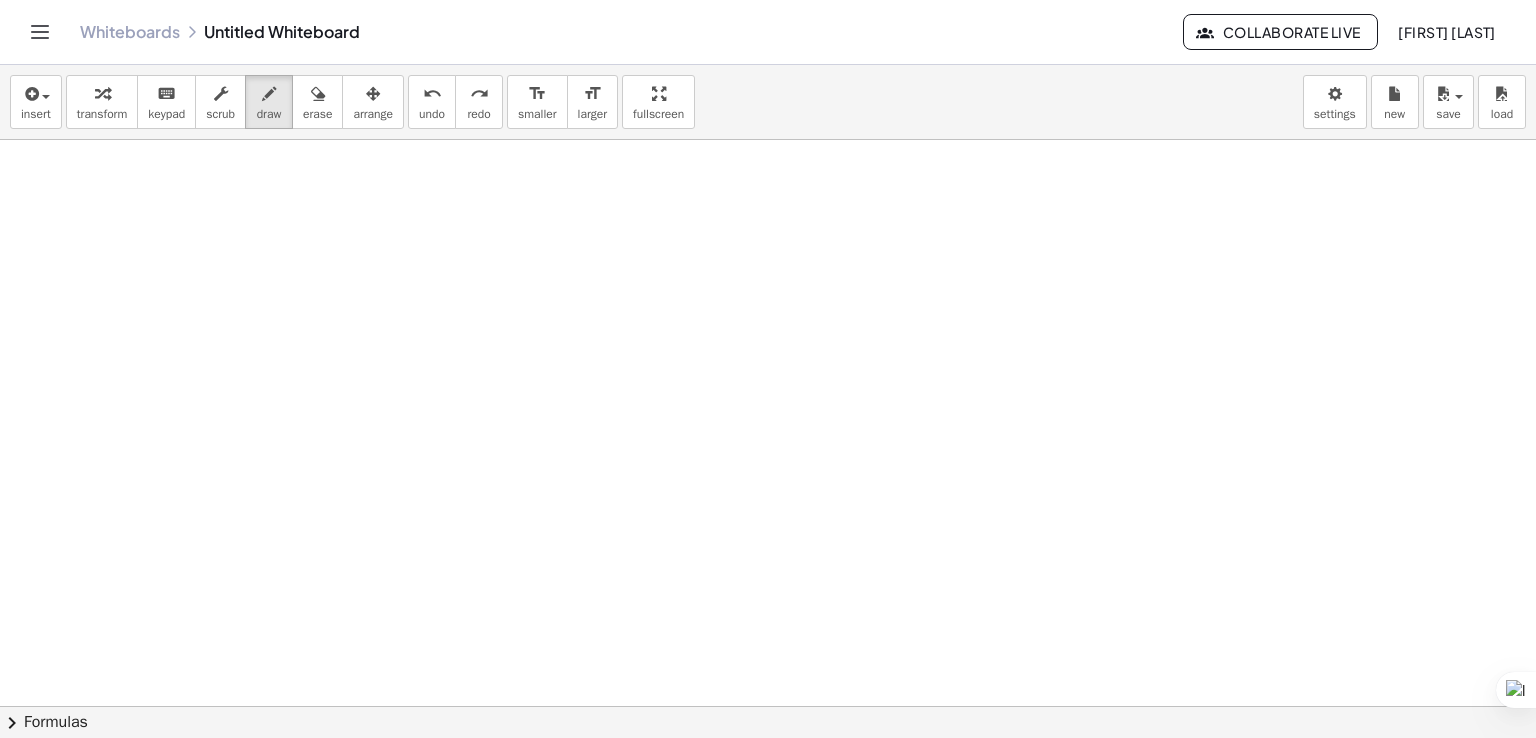 click at bounding box center [768, 706] 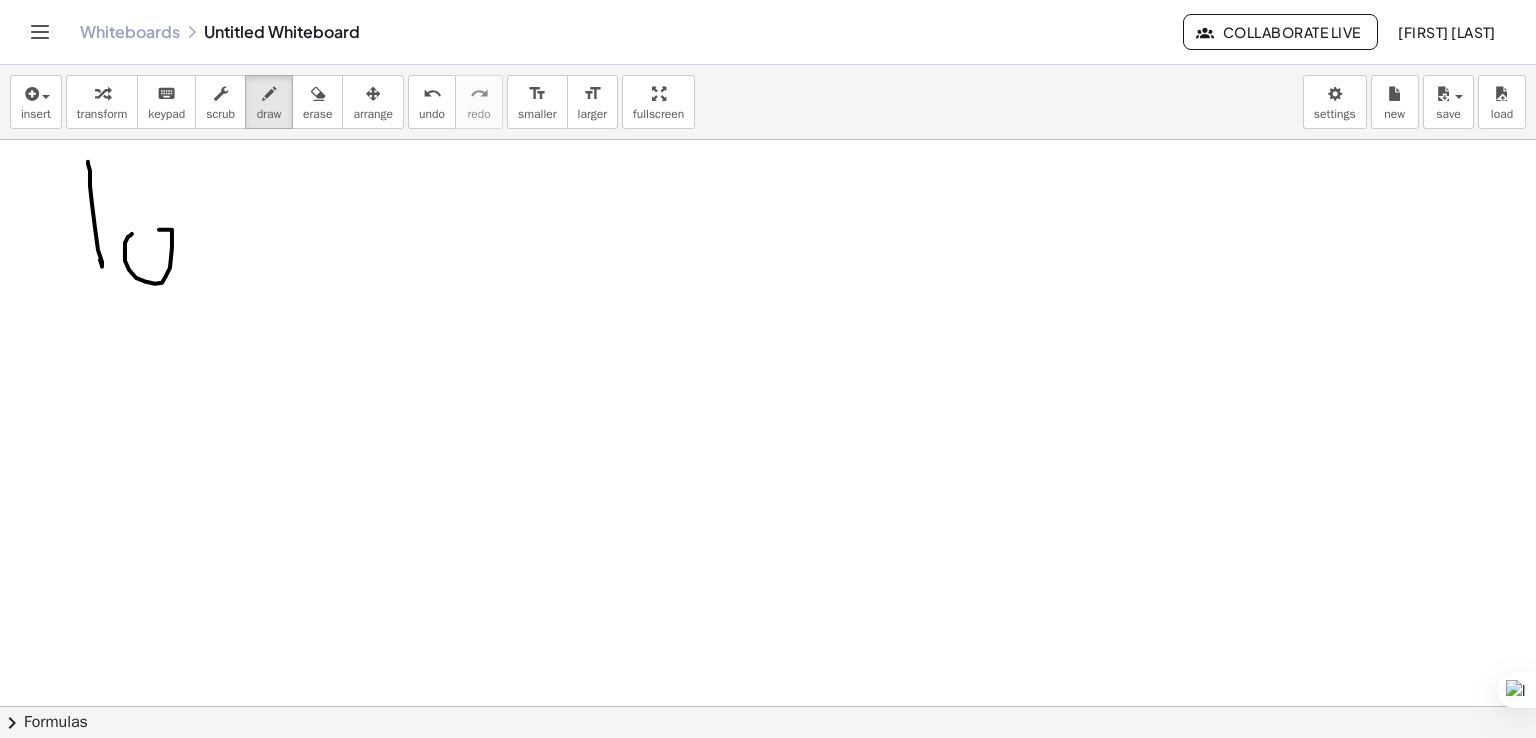 drag, startPoint x: 125, startPoint y: 253, endPoint x: 170, endPoint y: 248, distance: 45.276924 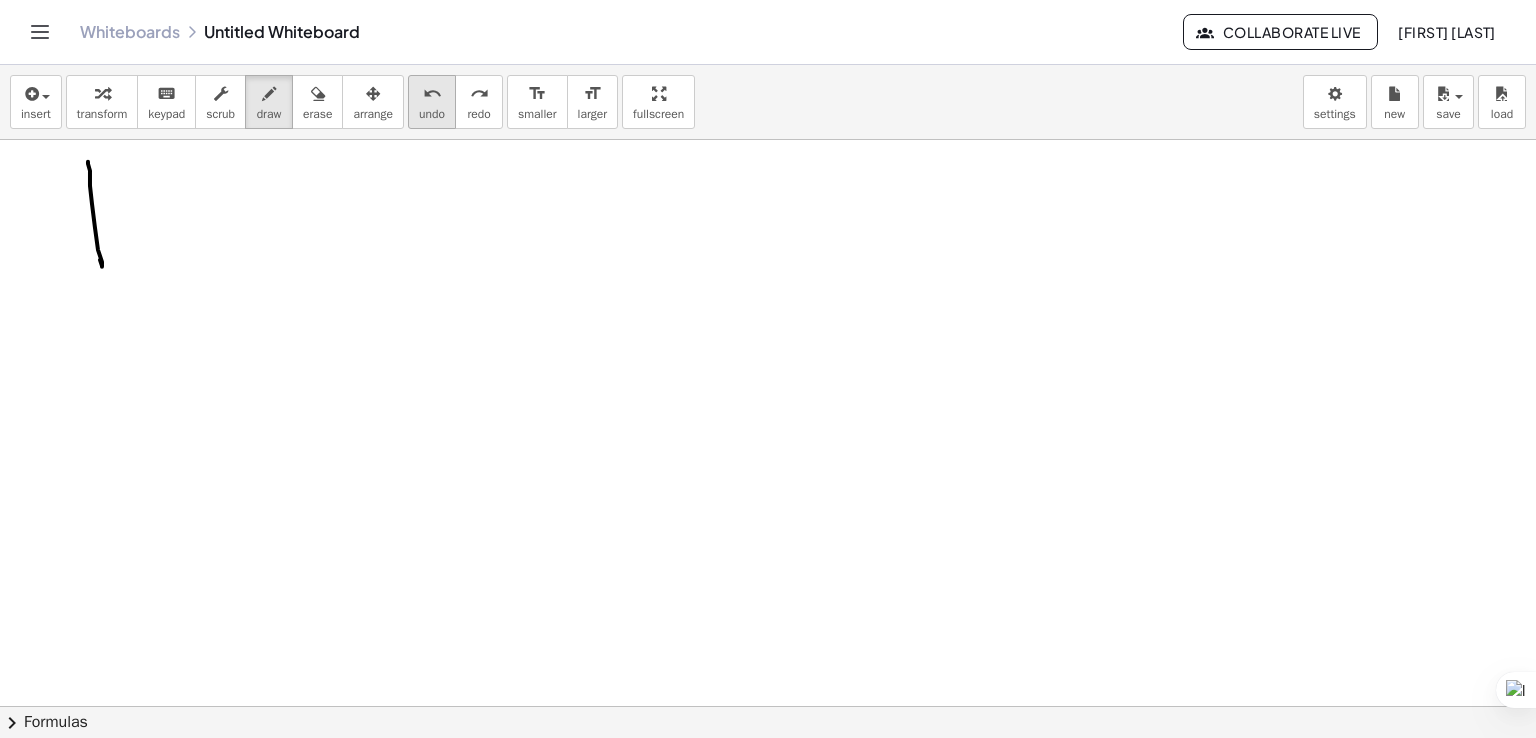 click on "undo undo" at bounding box center [432, 102] 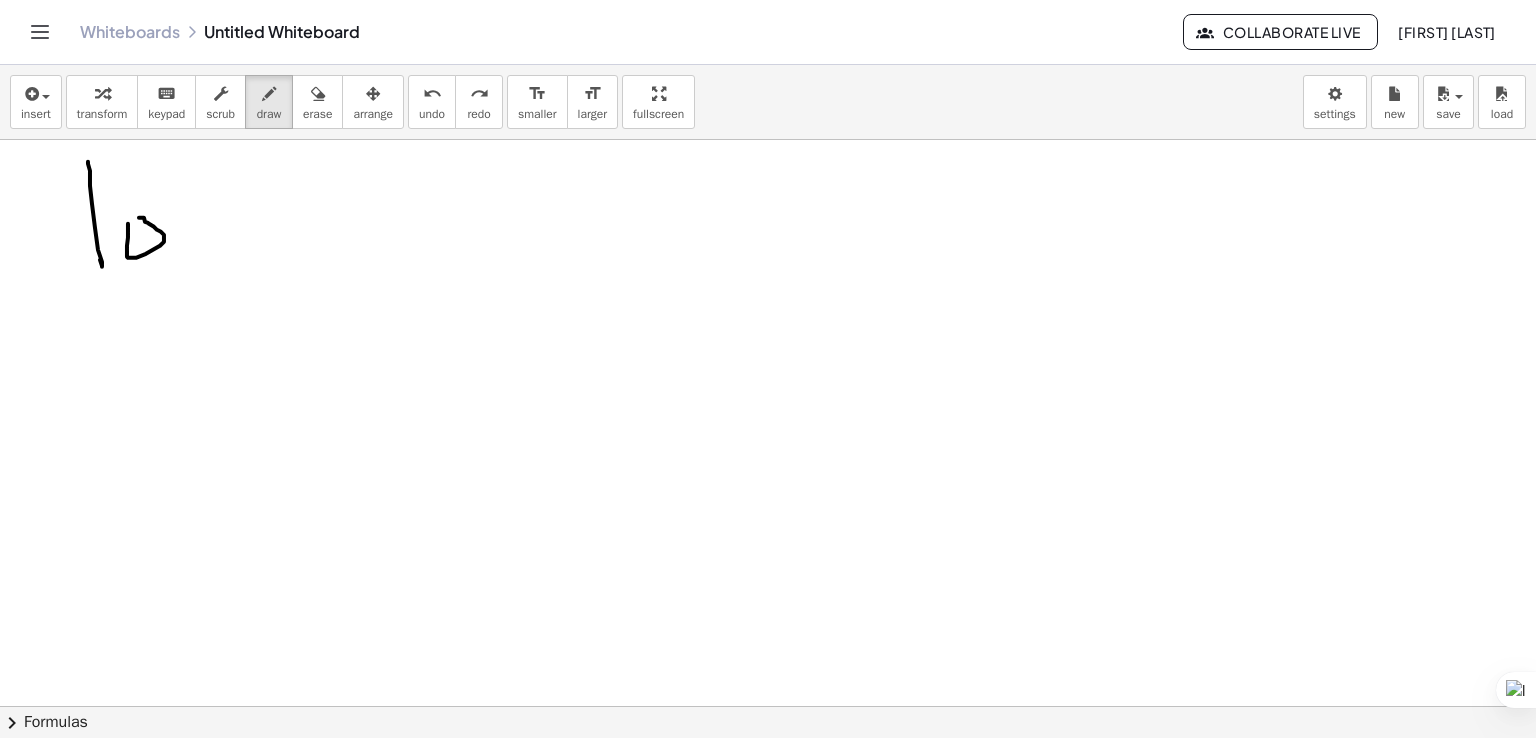 click at bounding box center (768, 706) 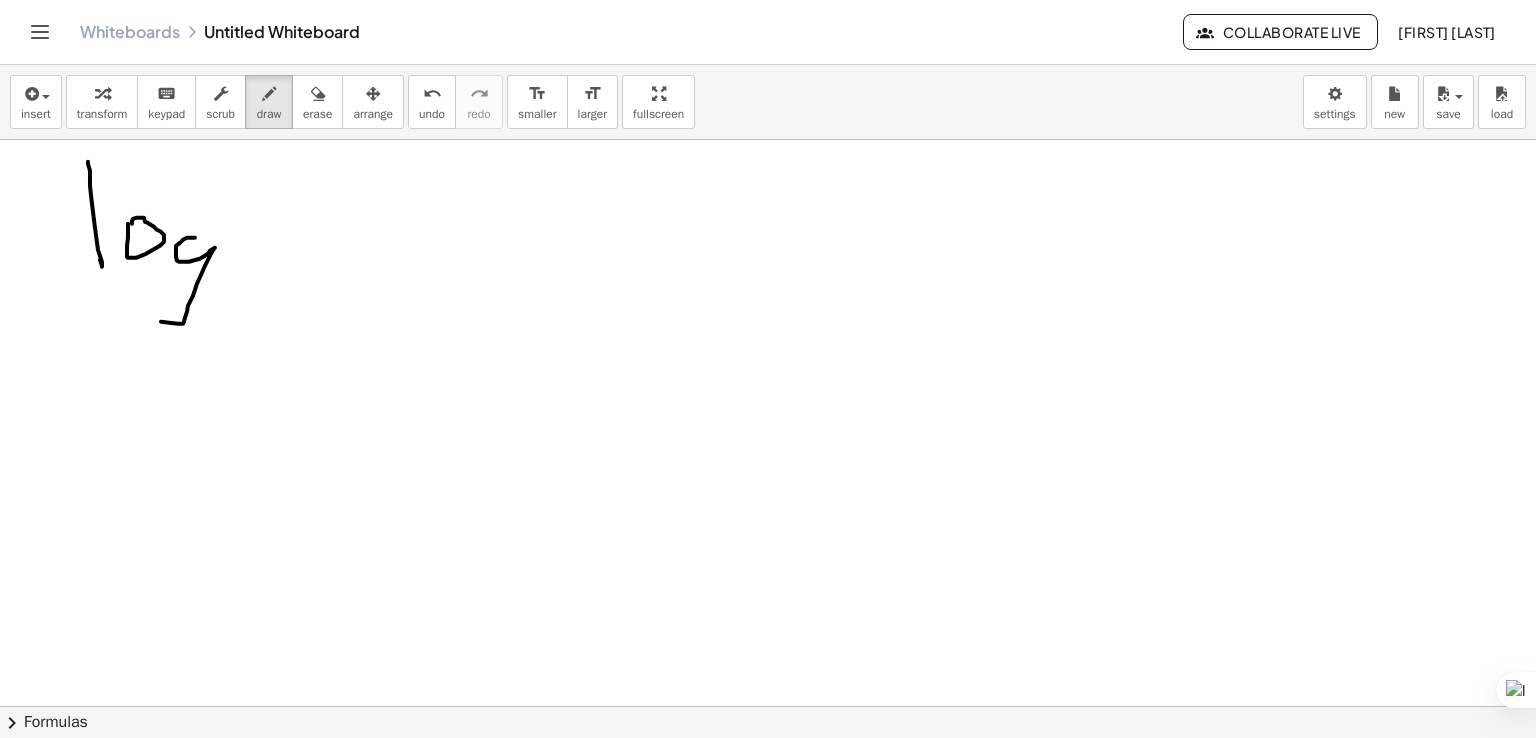 drag, startPoint x: 183, startPoint y: 239, endPoint x: 148, endPoint y: 307, distance: 76.47875 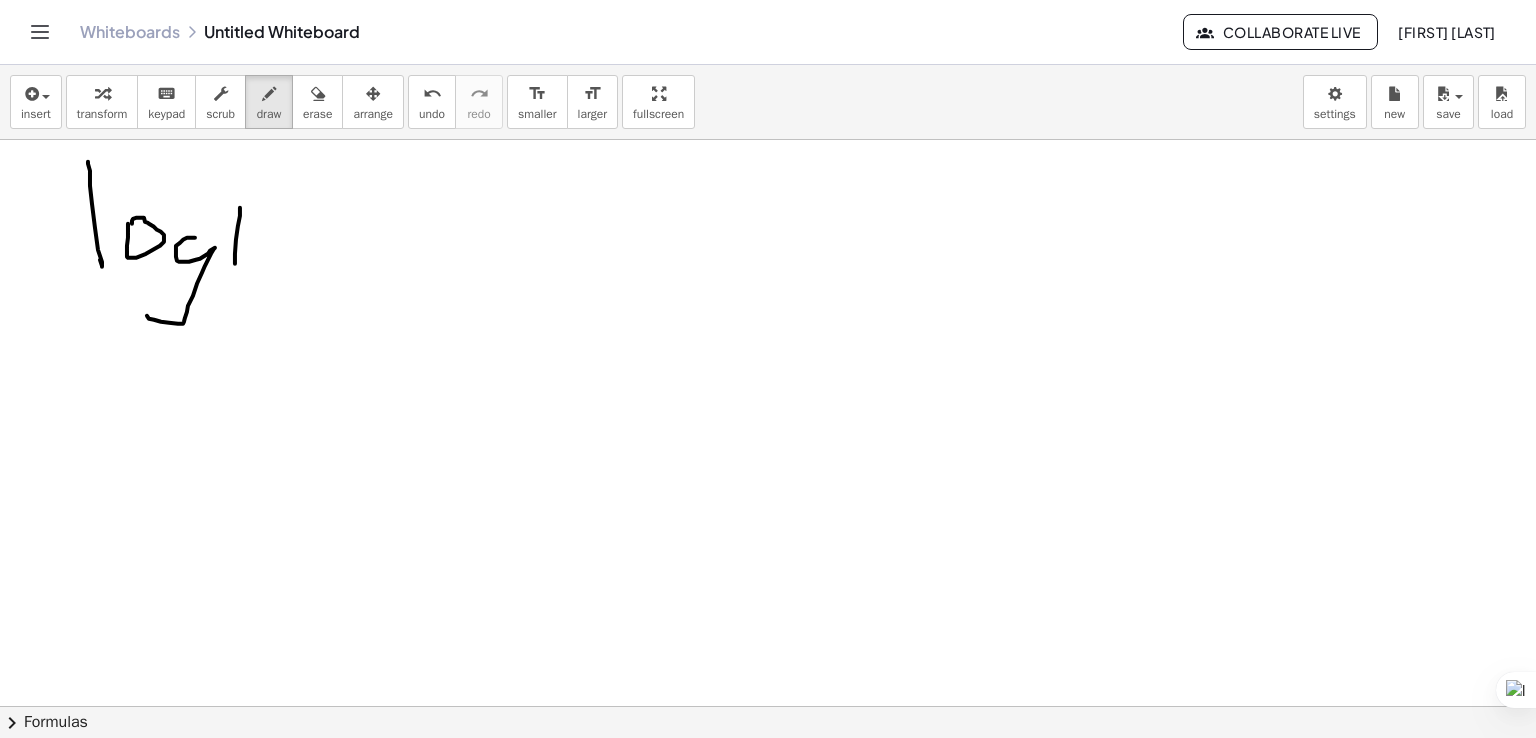 drag, startPoint x: 240, startPoint y: 207, endPoint x: 254, endPoint y: 253, distance: 48.08326 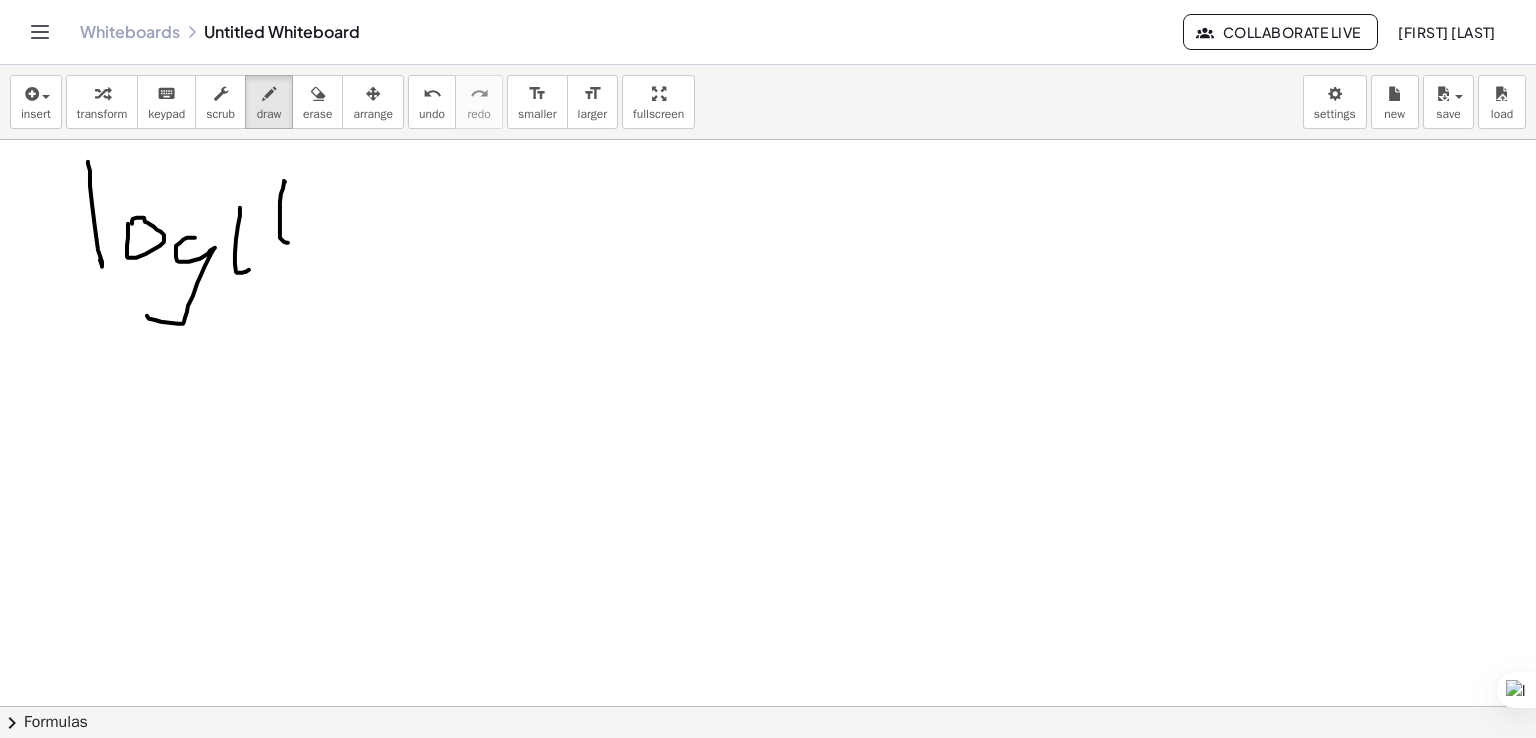 drag, startPoint x: 284, startPoint y: 180, endPoint x: 300, endPoint y: 259, distance: 80.60397 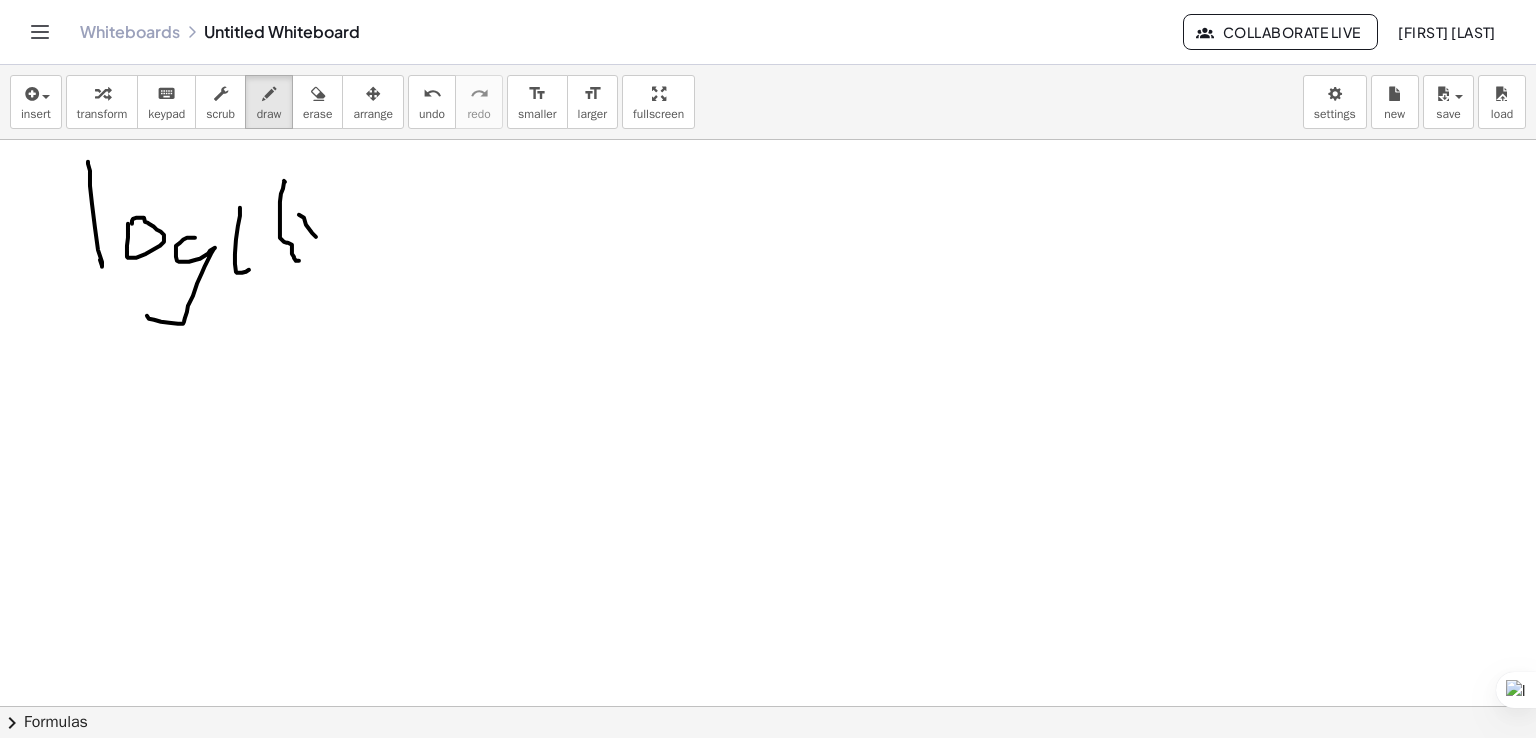 drag, startPoint x: 312, startPoint y: 232, endPoint x: 322, endPoint y: 233, distance: 10.049875 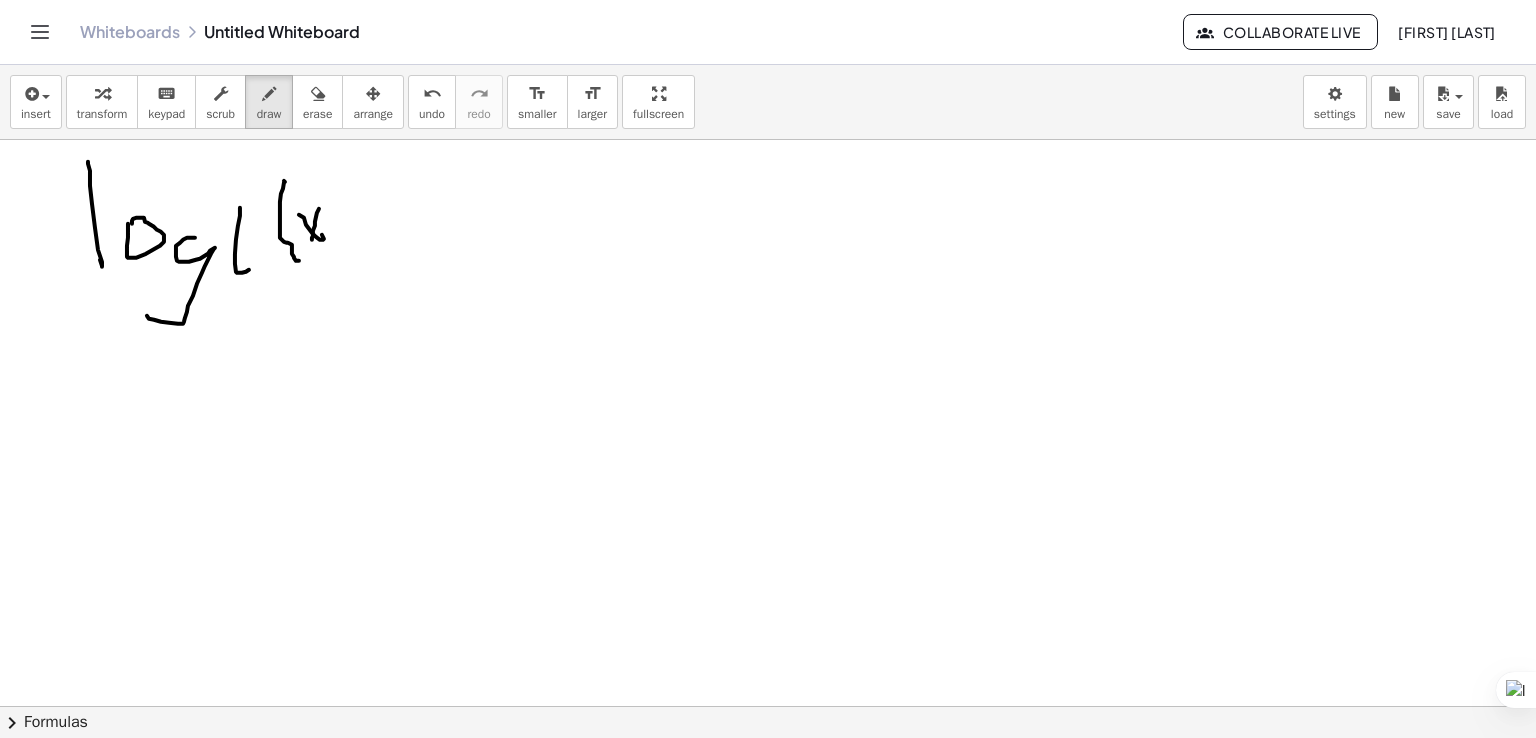 drag, startPoint x: 312, startPoint y: 239, endPoint x: 324, endPoint y: 231, distance: 14.422205 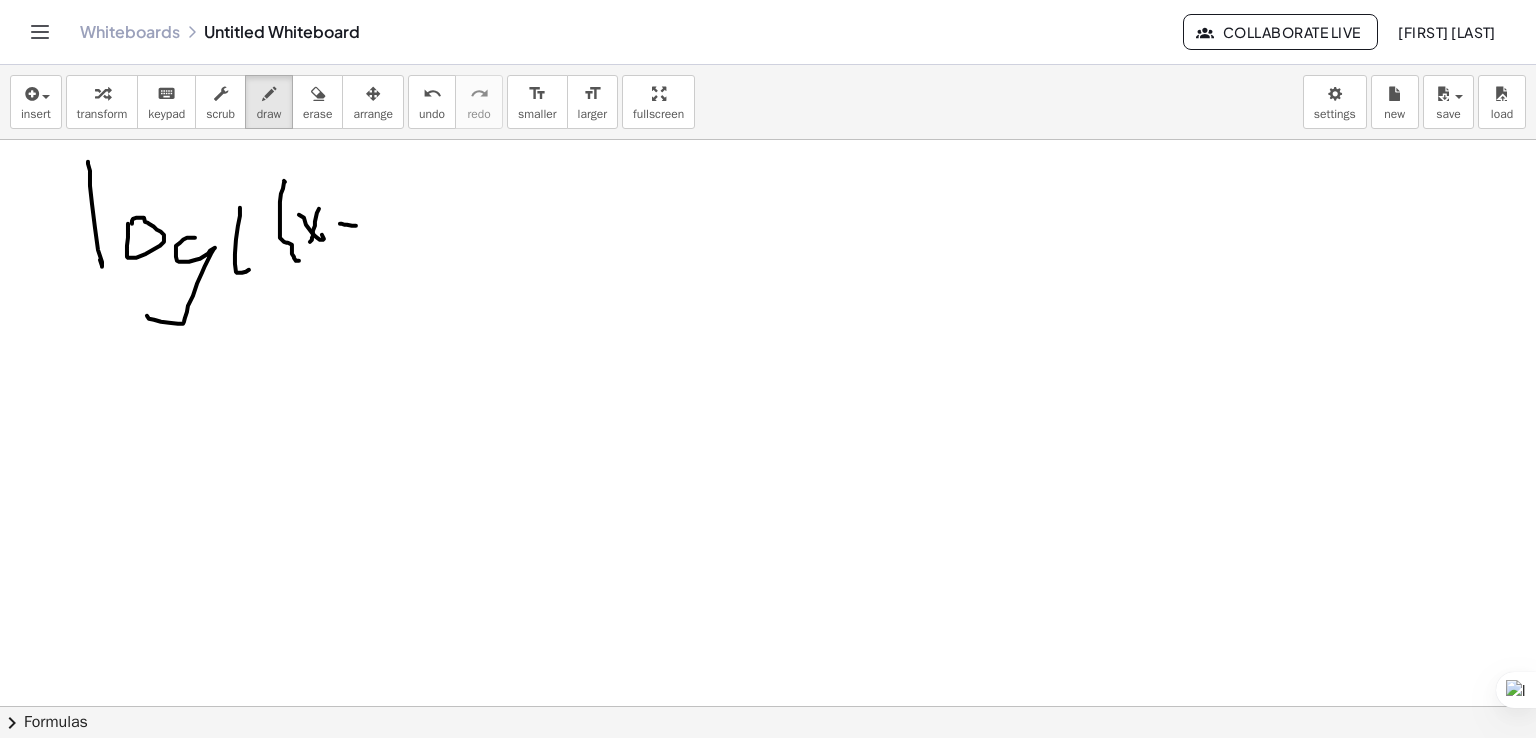 drag, startPoint x: 340, startPoint y: 223, endPoint x: 363, endPoint y: 227, distance: 23.345236 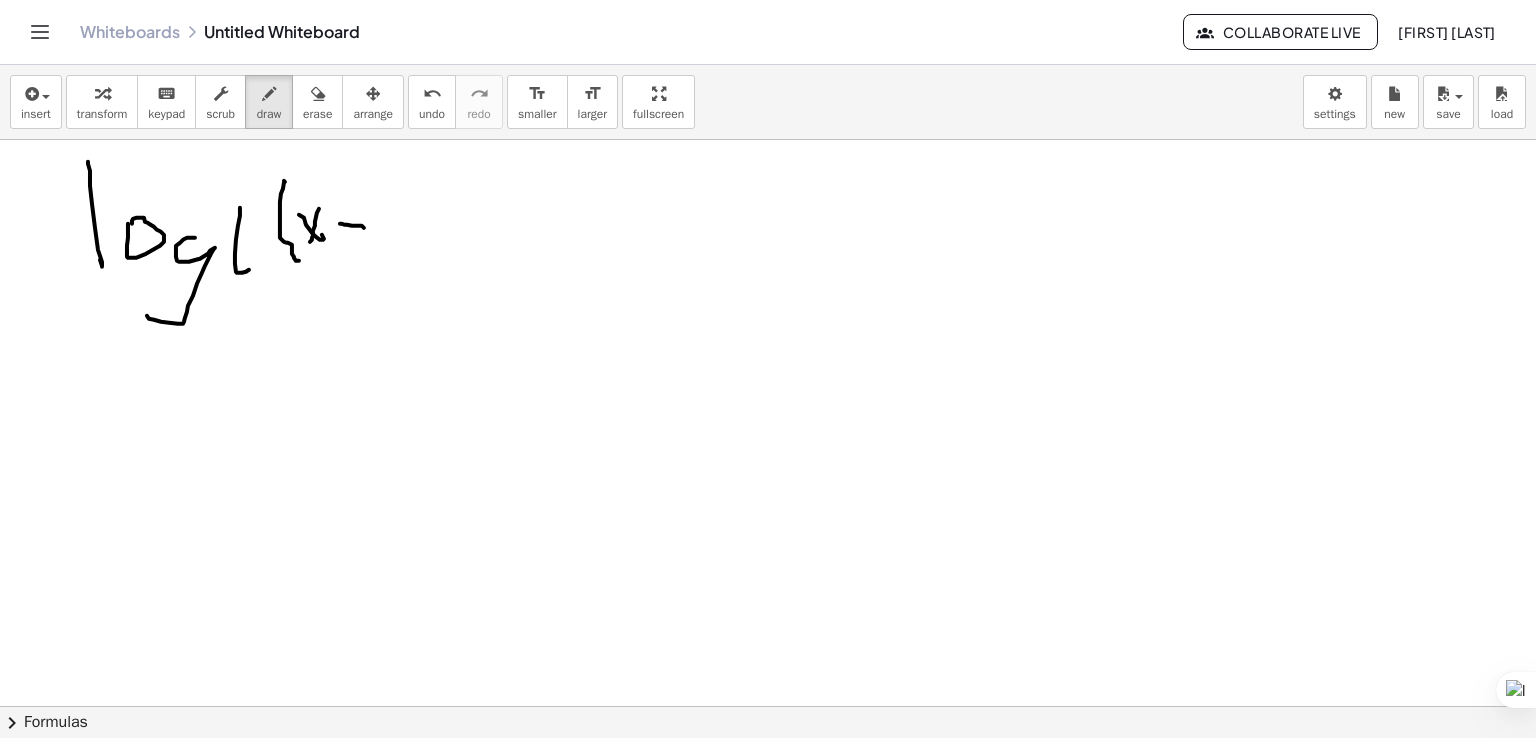 drag, startPoint x: 345, startPoint y: 218, endPoint x: 350, endPoint y: 241, distance: 23.537205 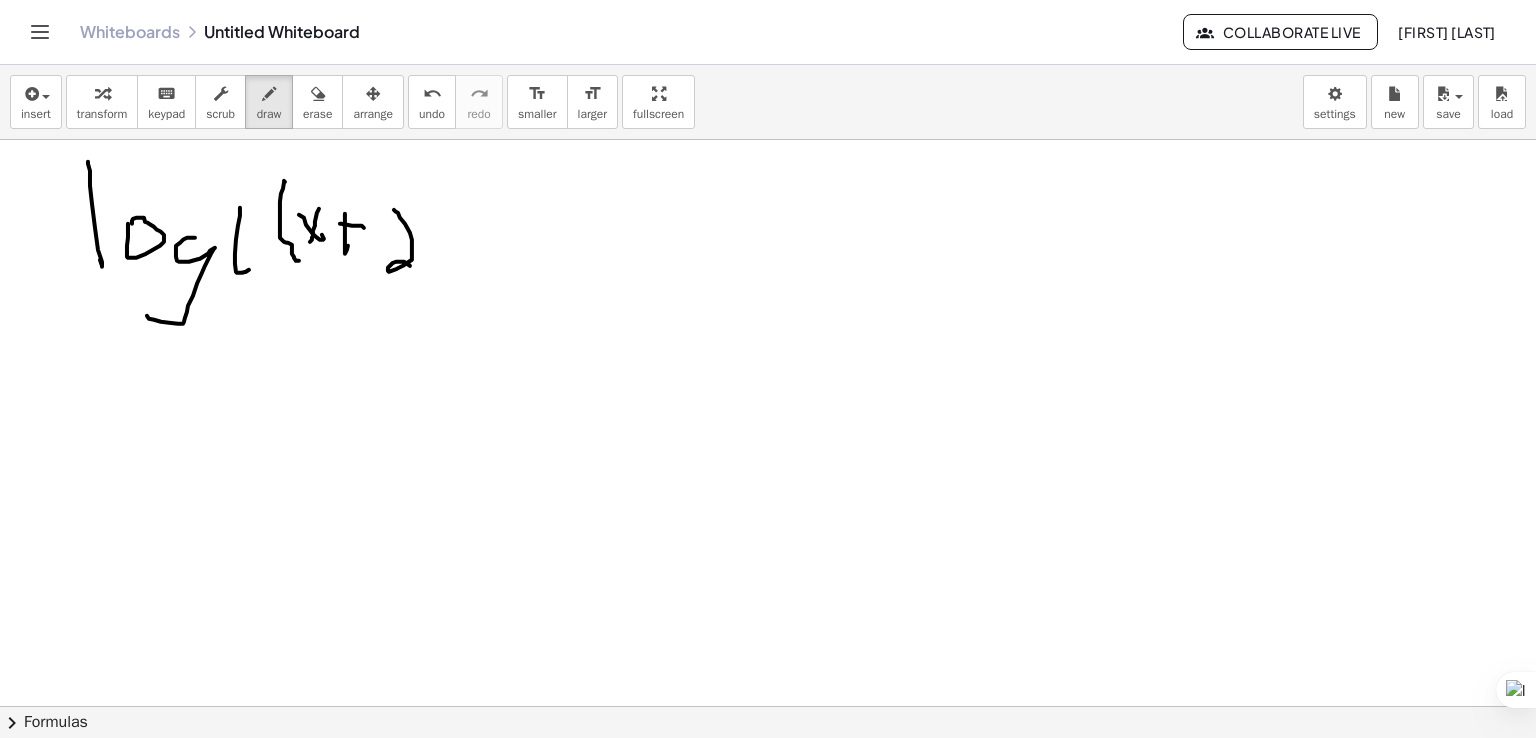 drag, startPoint x: 410, startPoint y: 232, endPoint x: 428, endPoint y: 243, distance: 21.095022 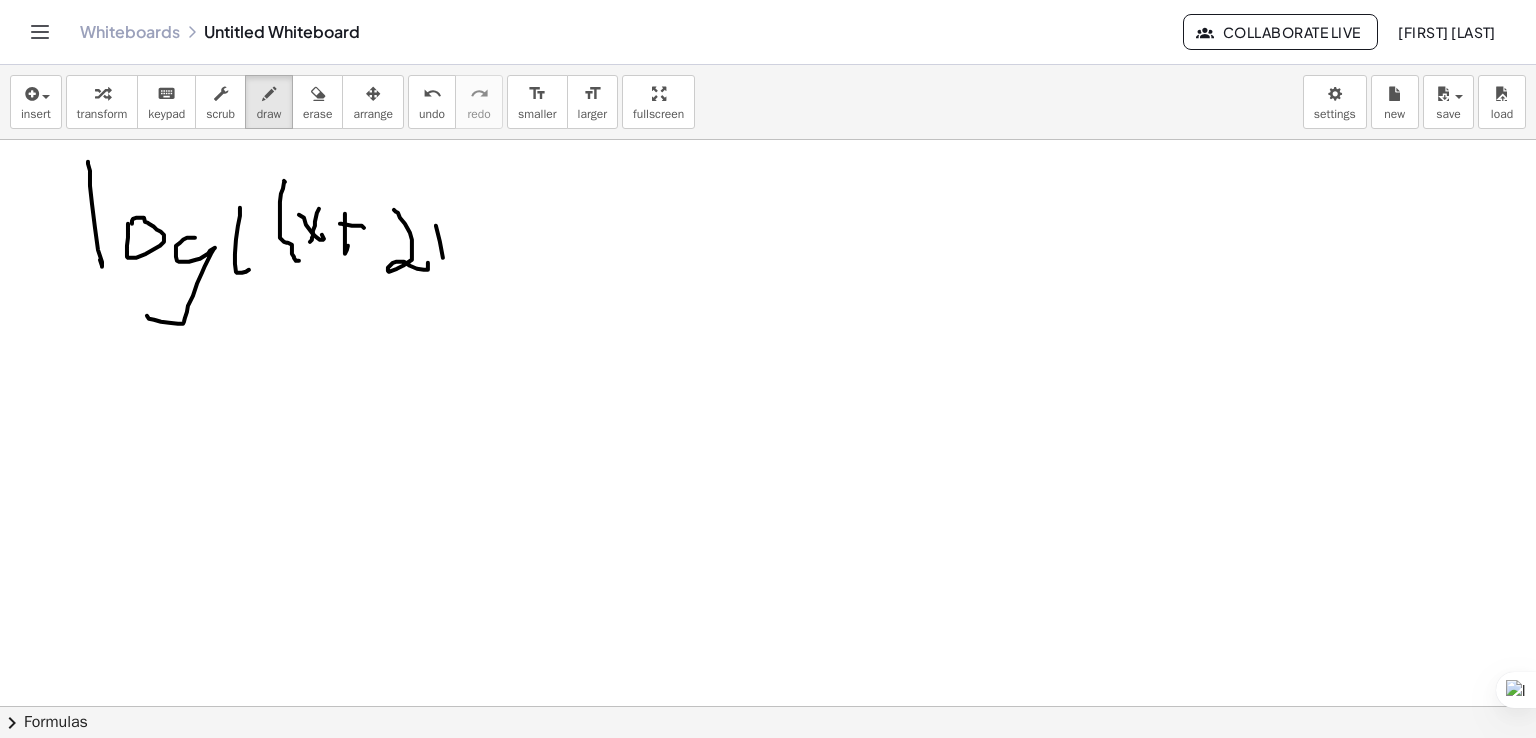 drag, startPoint x: 440, startPoint y: 241, endPoint x: 425, endPoint y: 316, distance: 76.48529 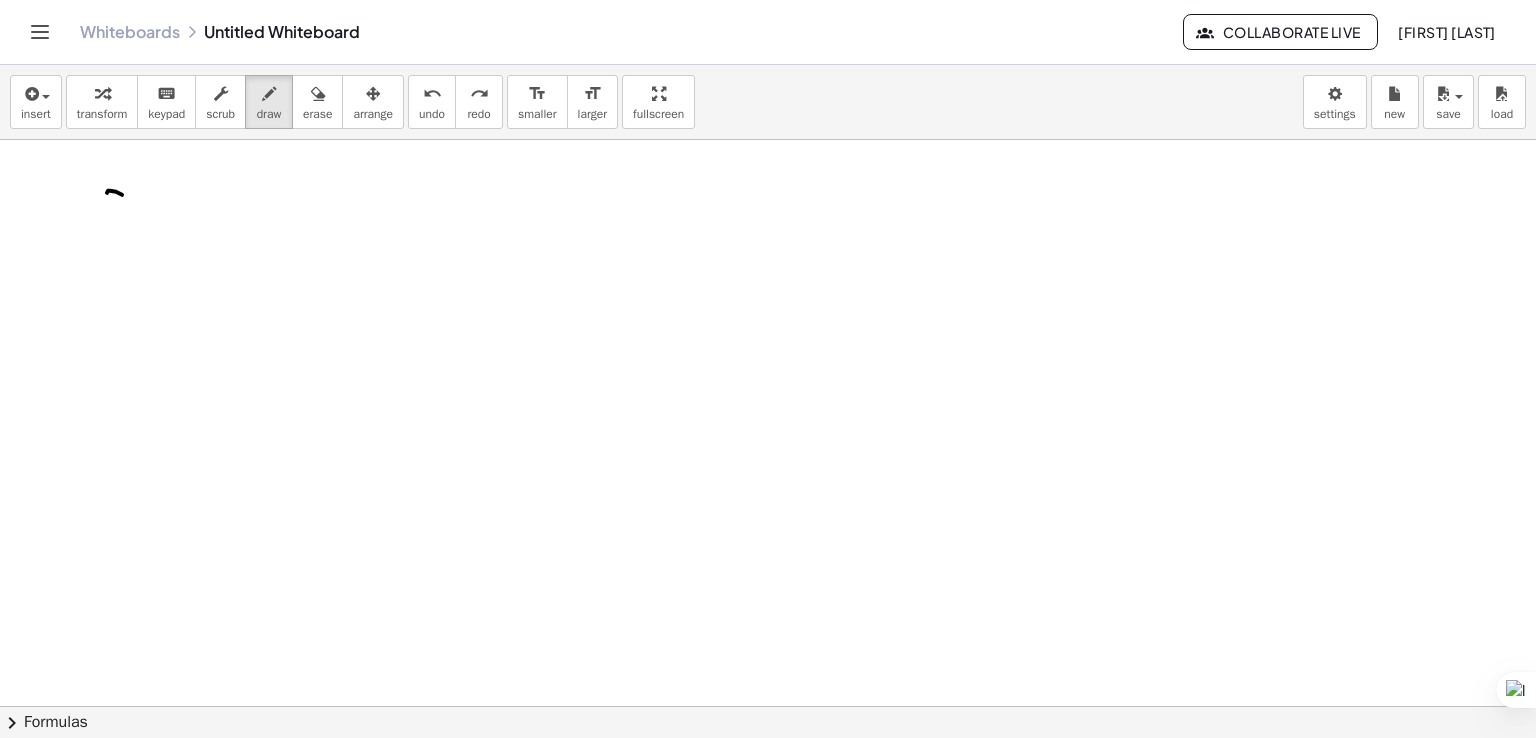 drag, startPoint x: 116, startPoint y: 191, endPoint x: 132, endPoint y: 193, distance: 16.124516 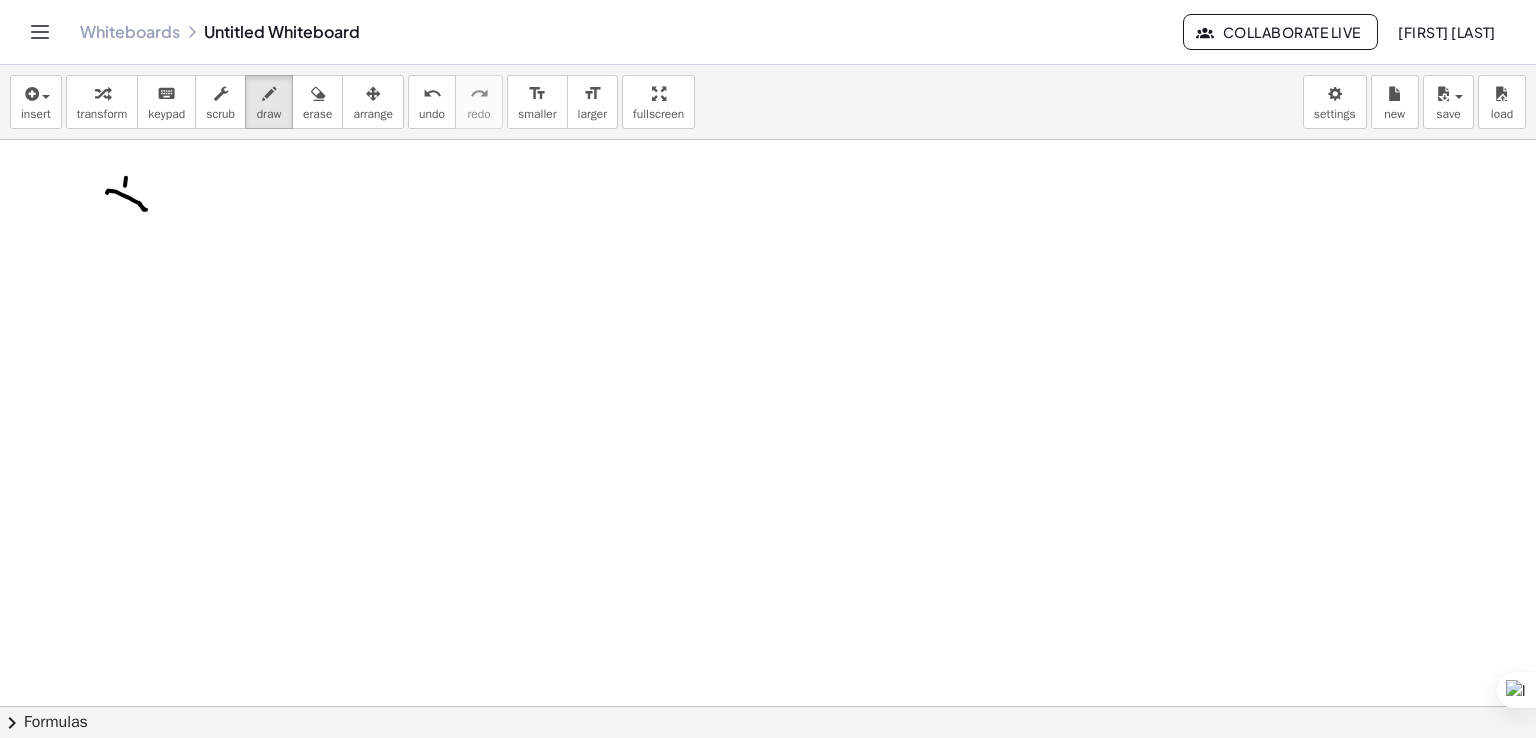 drag, startPoint x: 126, startPoint y: 177, endPoint x: 121, endPoint y: 209, distance: 32.38827 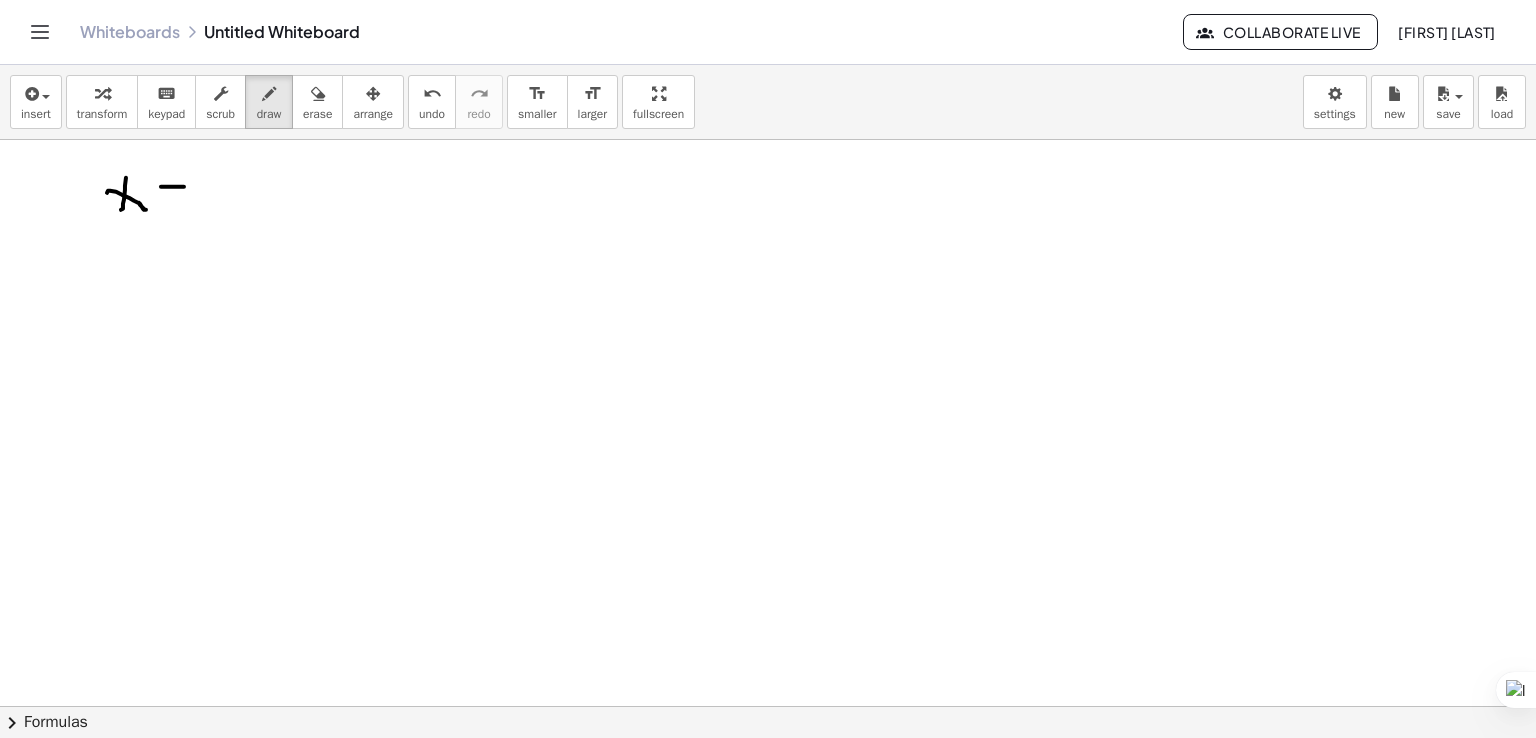 drag, startPoint x: 161, startPoint y: 186, endPoint x: 184, endPoint y: 186, distance: 23 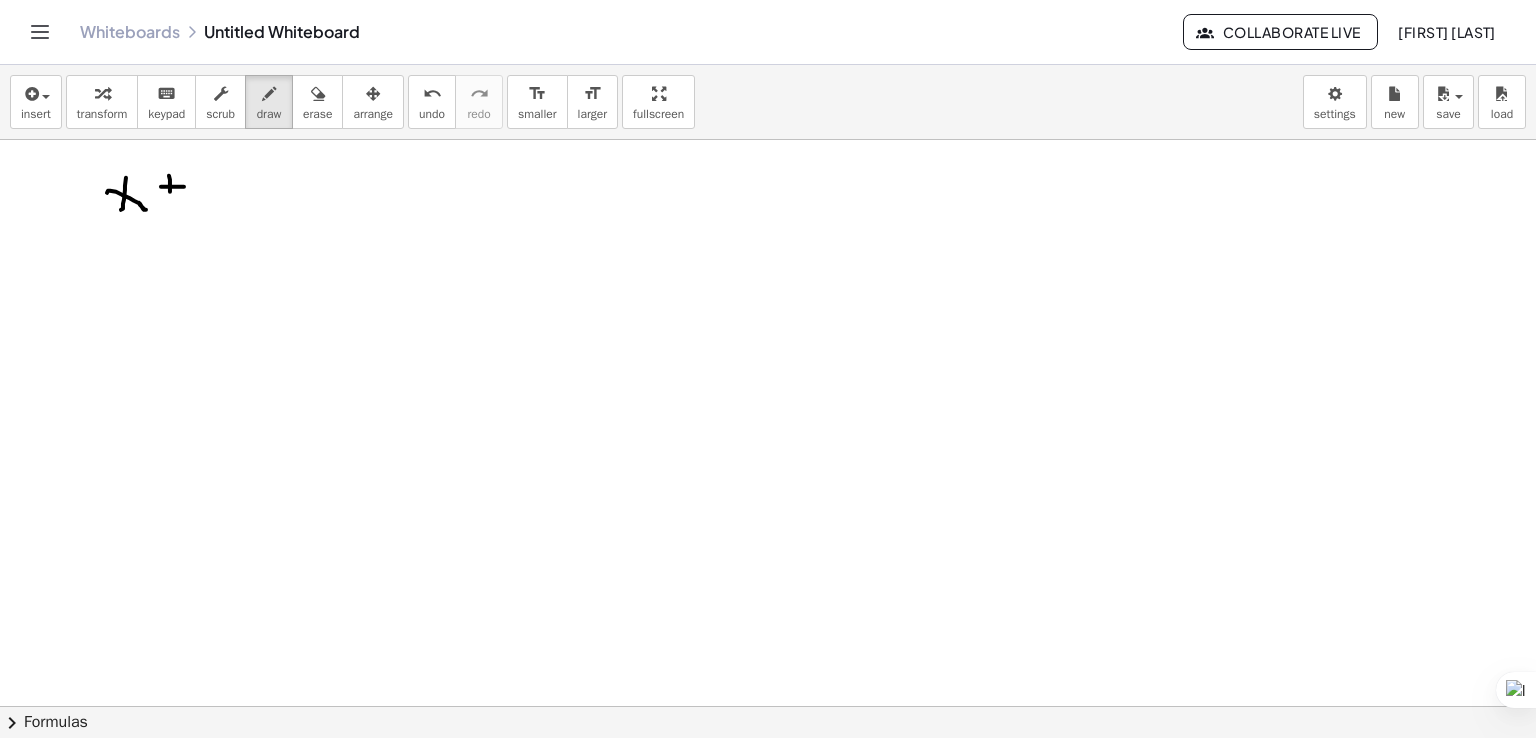 click at bounding box center (768, 706) 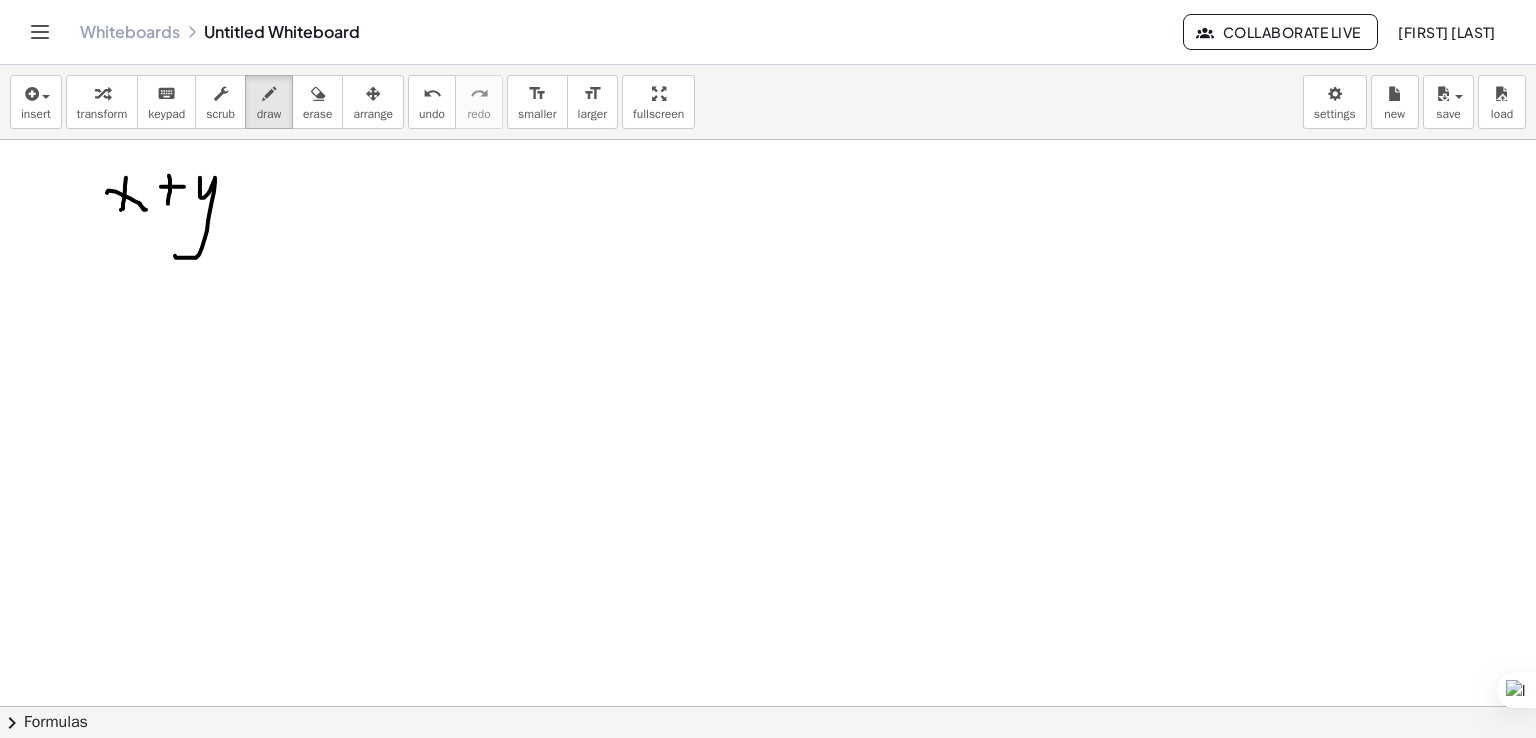 drag, startPoint x: 200, startPoint y: 196, endPoint x: 222, endPoint y: 202, distance: 22.803509 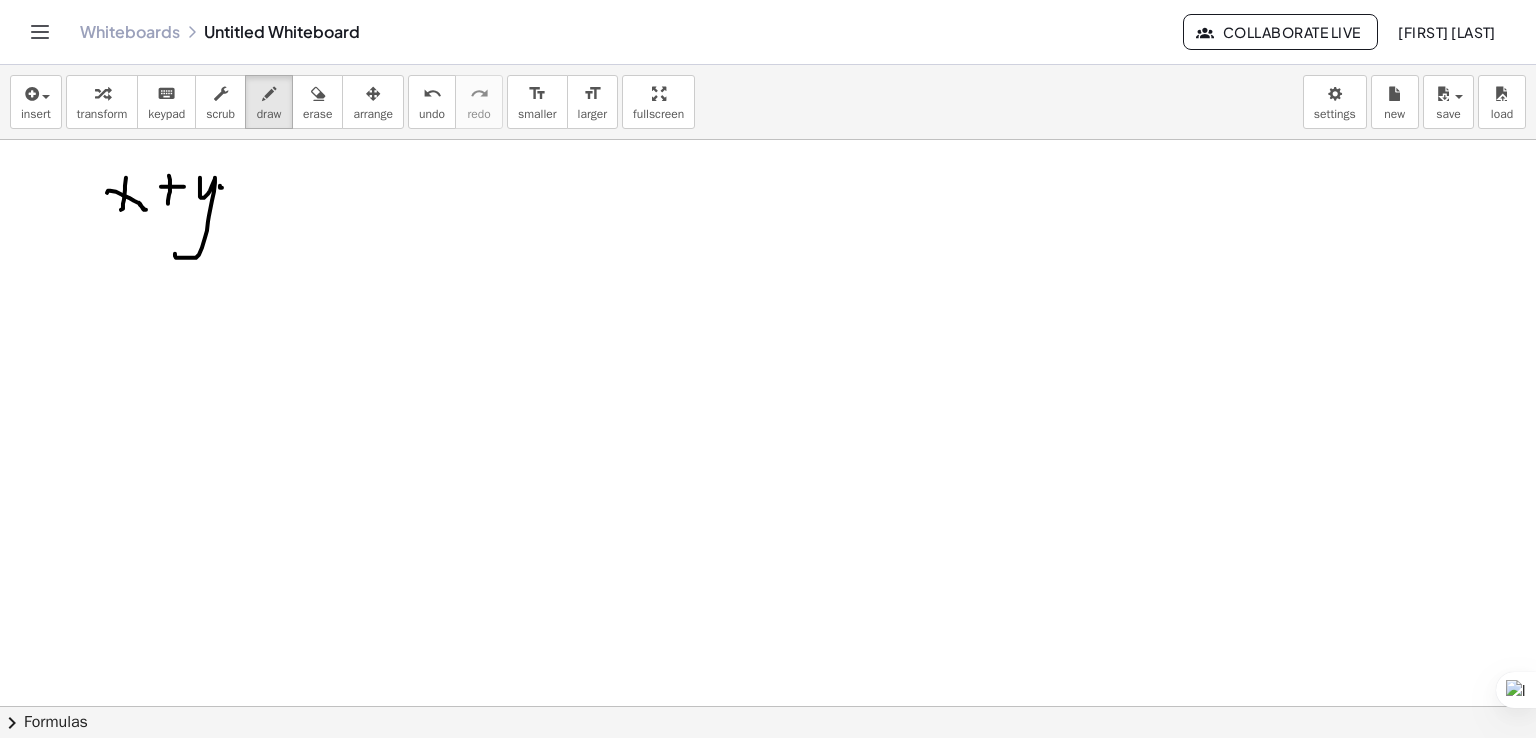drag, startPoint x: 220, startPoint y: 185, endPoint x: 248, endPoint y: 185, distance: 28 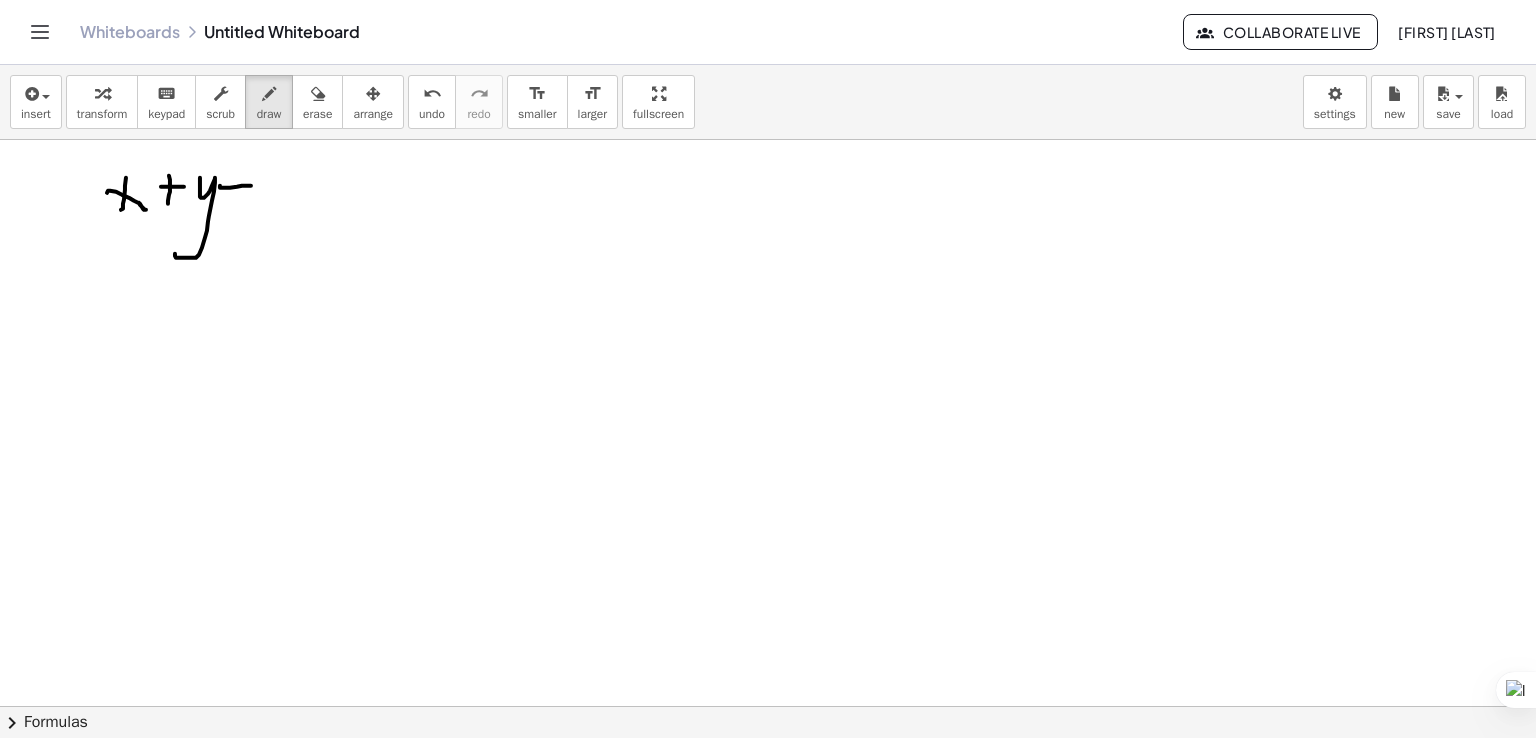 click at bounding box center (768, 706) 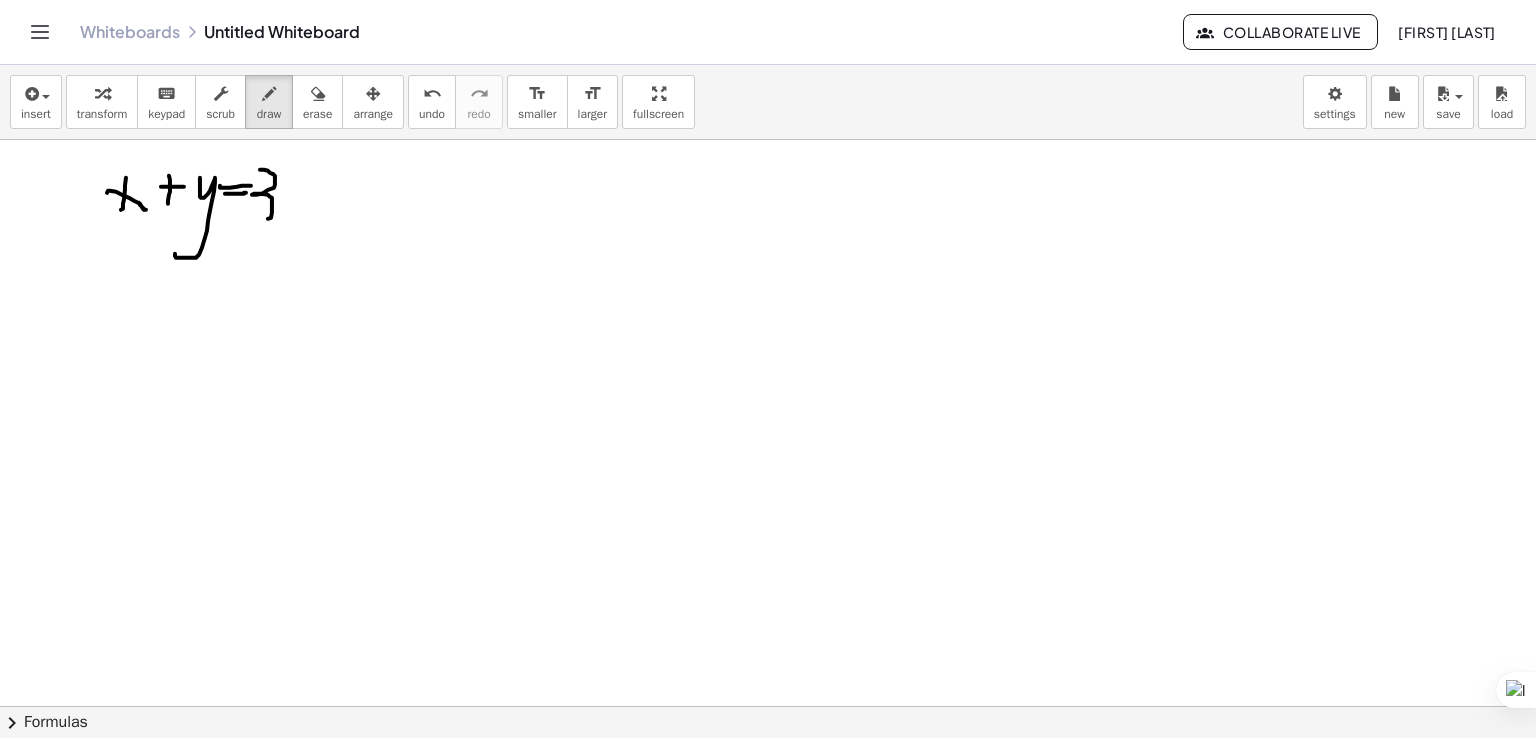 drag, startPoint x: 261, startPoint y: 169, endPoint x: 266, endPoint y: 213, distance: 44.28318 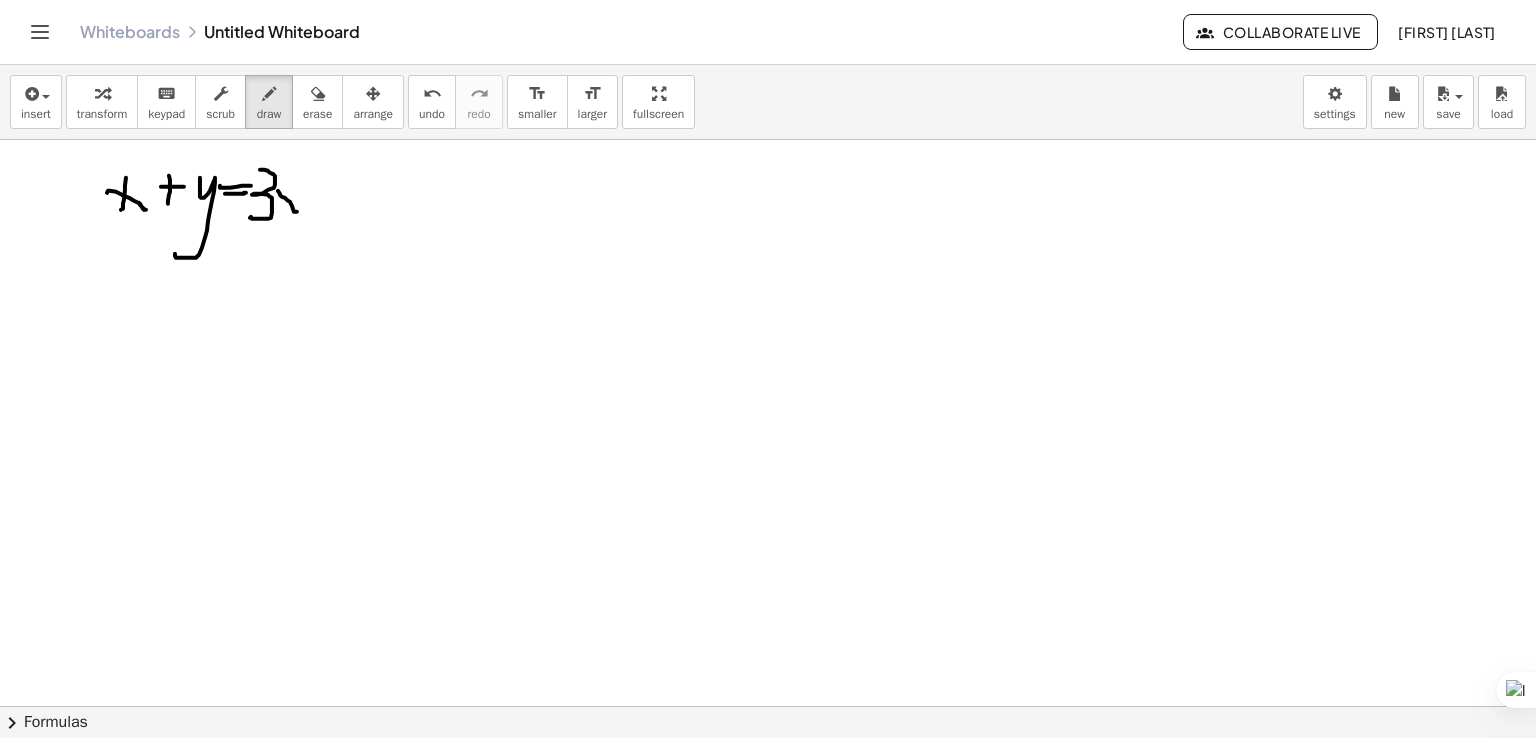 click at bounding box center [768, 706] 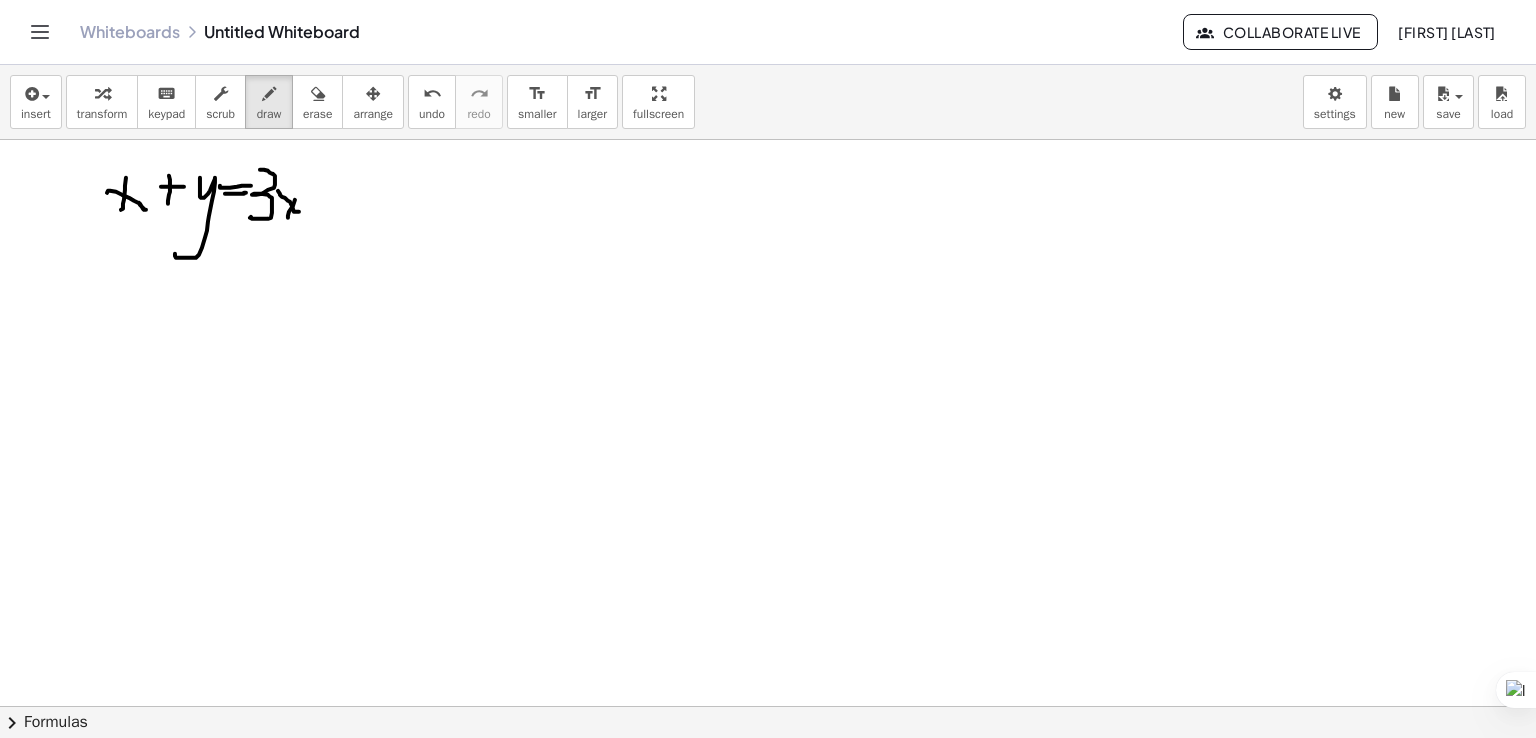 click at bounding box center [768, 706] 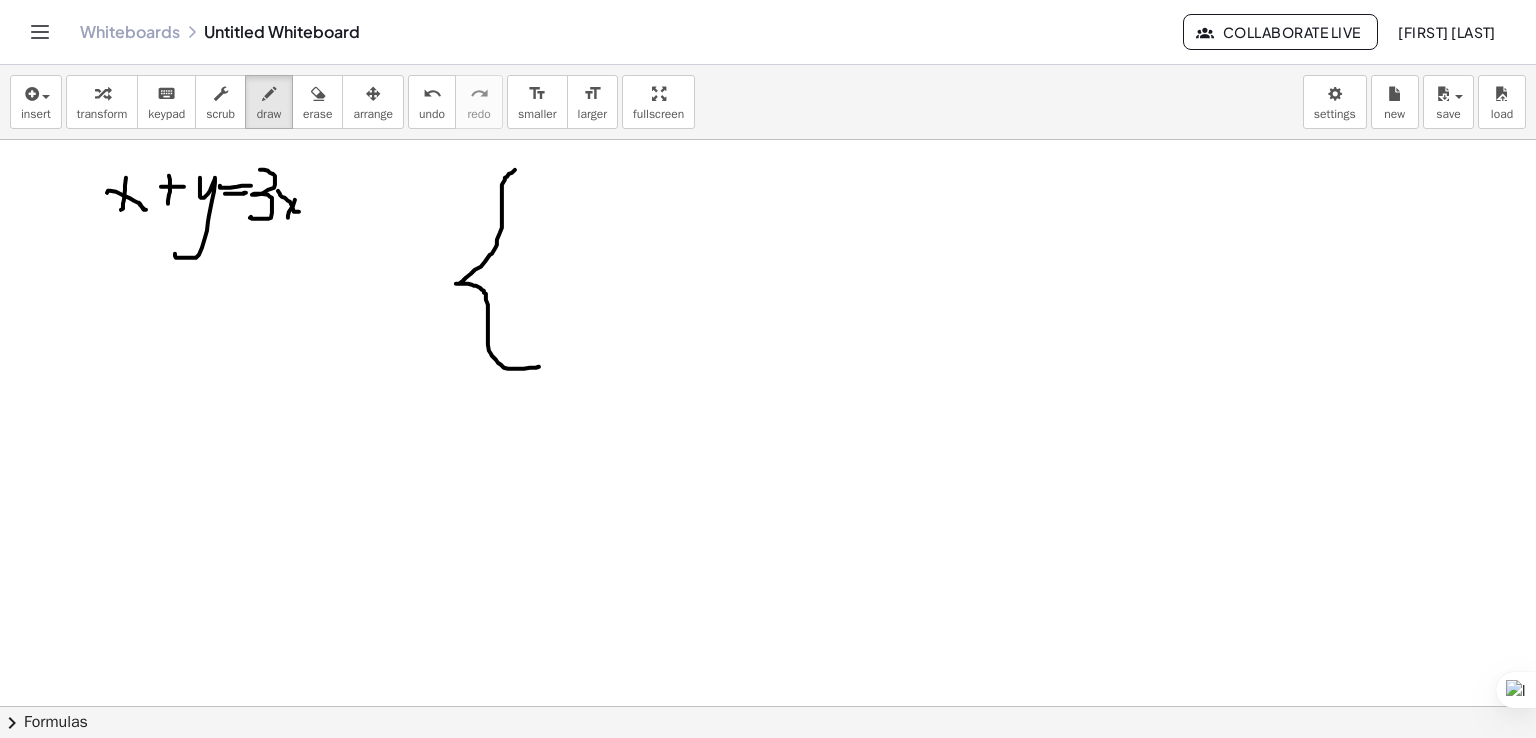 drag, startPoint x: 515, startPoint y: 169, endPoint x: 539, endPoint y: 366, distance: 198.45654 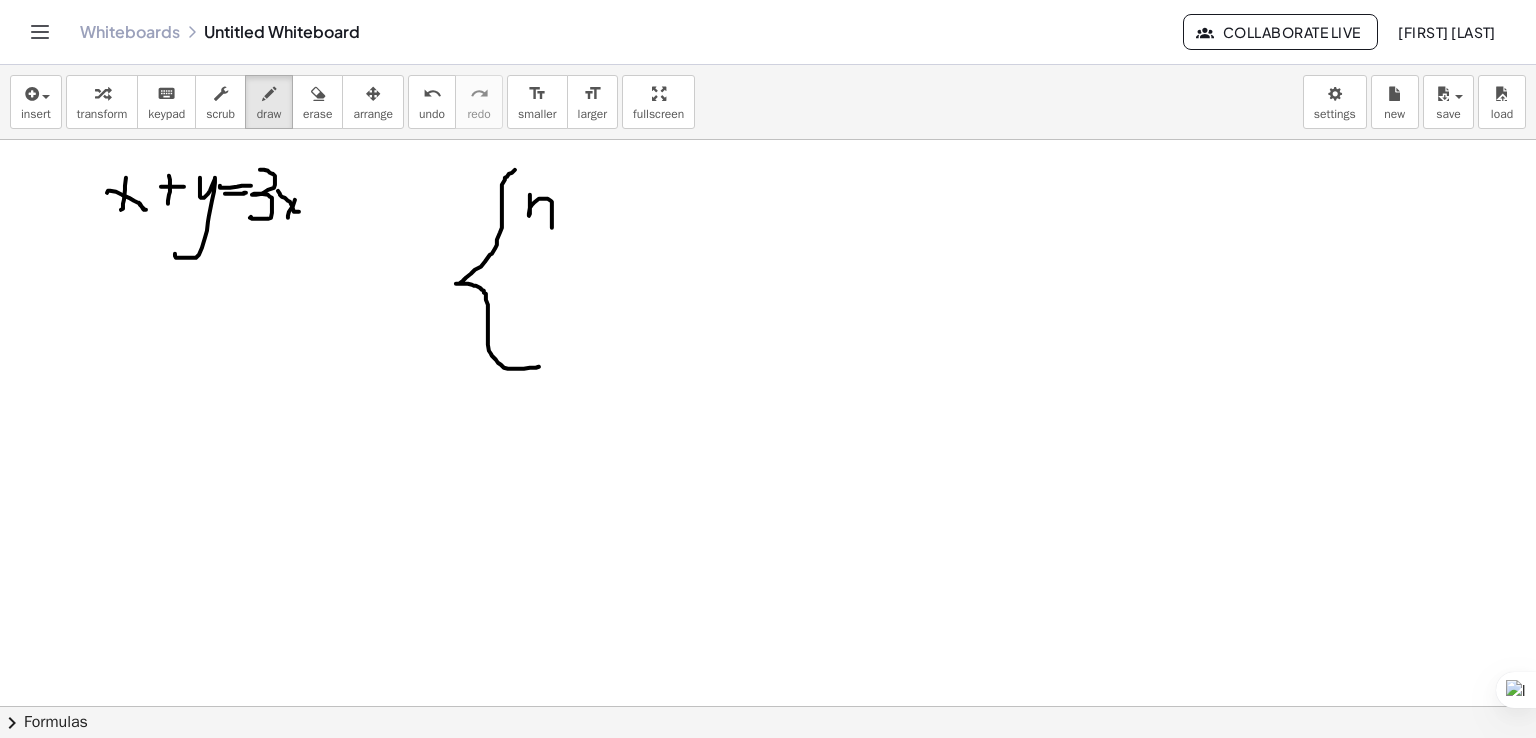 drag, startPoint x: 530, startPoint y: 213, endPoint x: 554, endPoint y: 225, distance: 26.832815 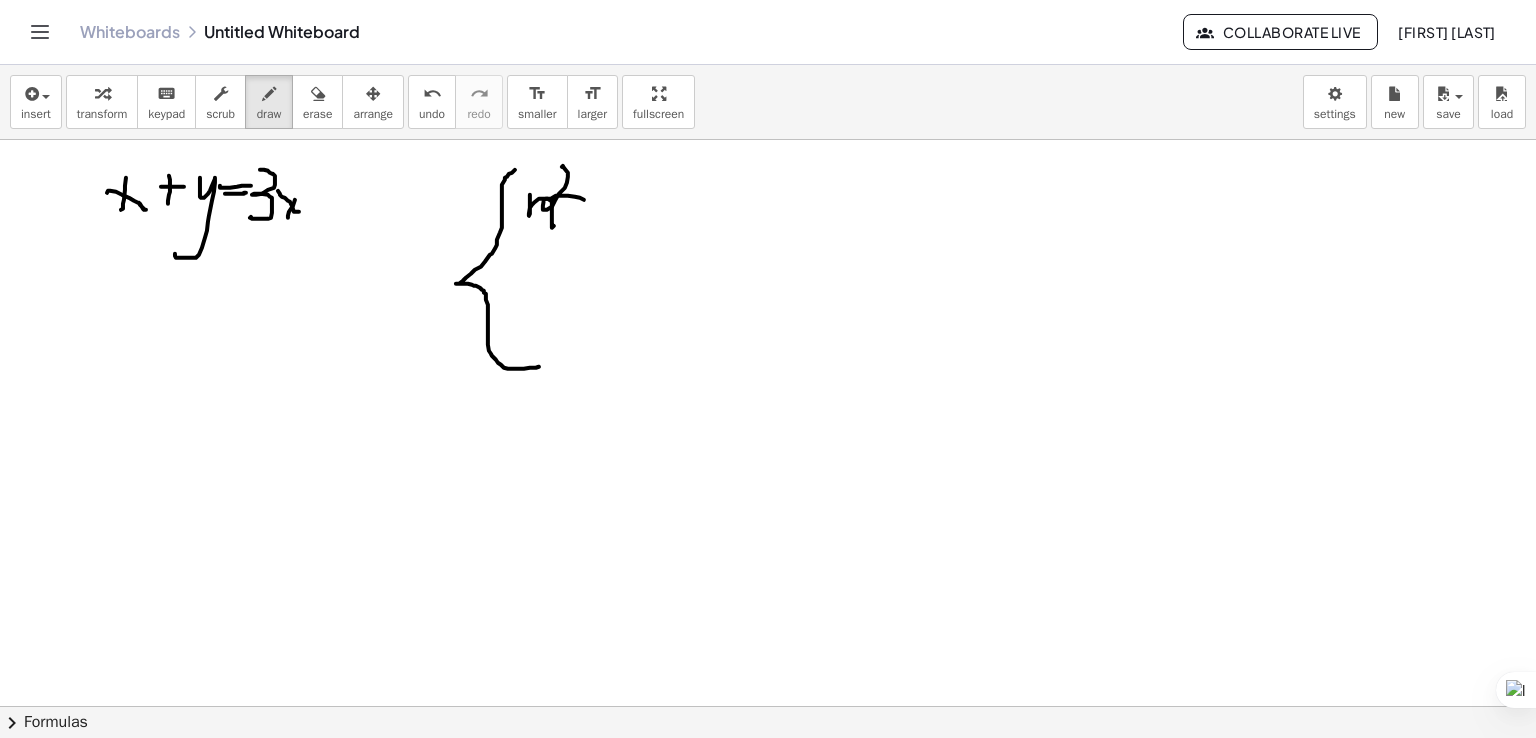 drag, startPoint x: 562, startPoint y: 166, endPoint x: 581, endPoint y: 203, distance: 41.59327 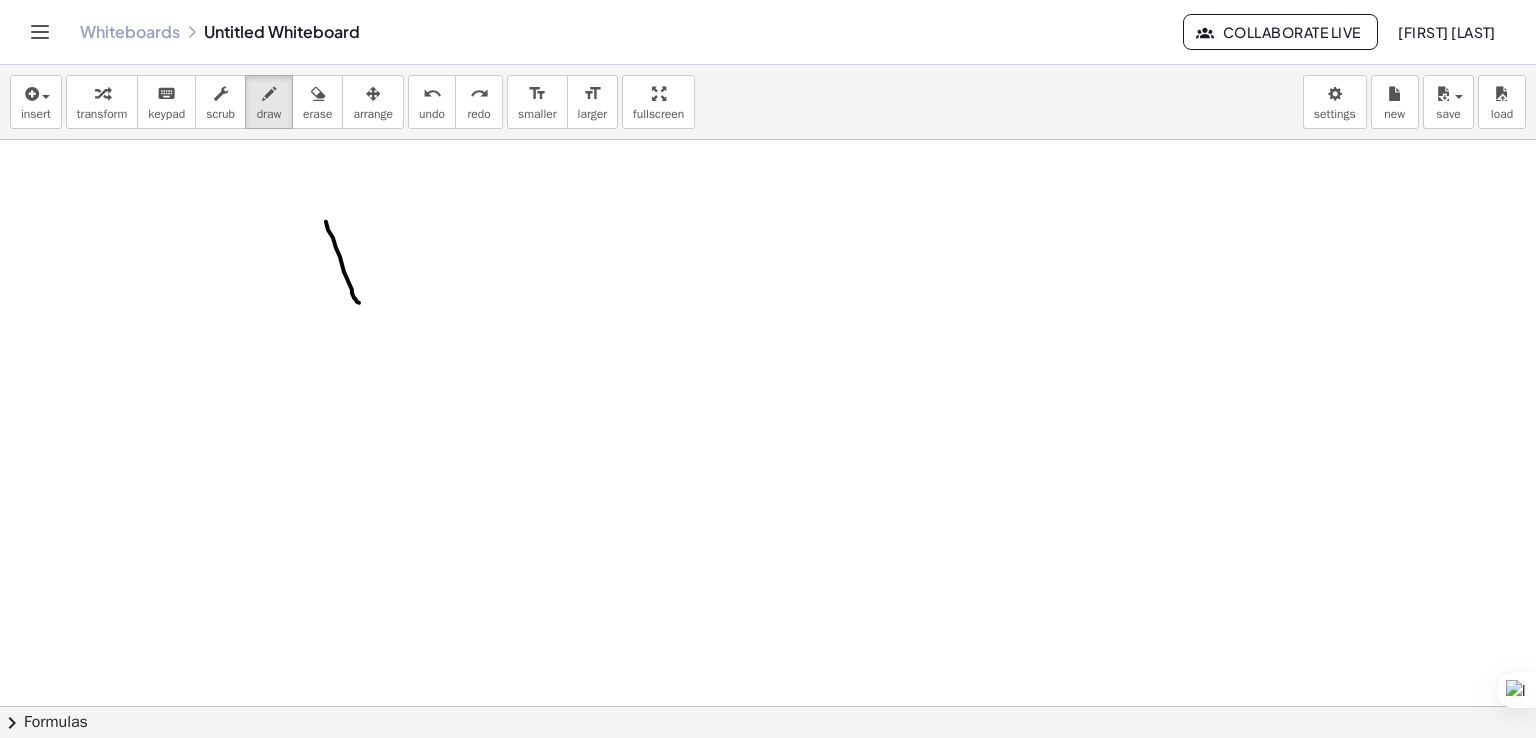 drag, startPoint x: 326, startPoint y: 221, endPoint x: 359, endPoint y: 302, distance: 87.46428 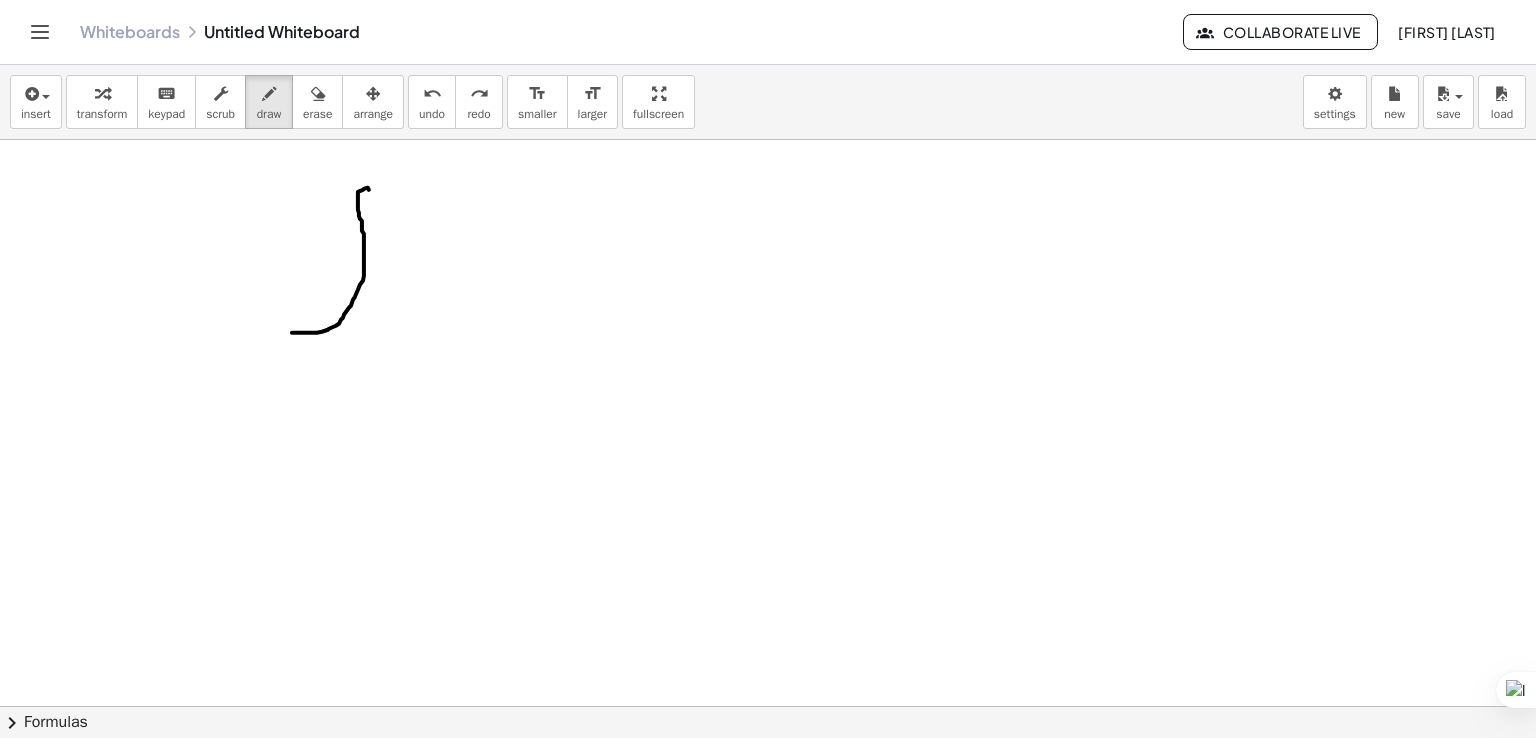 drag, startPoint x: 369, startPoint y: 189, endPoint x: 292, endPoint y: 332, distance: 162.41306 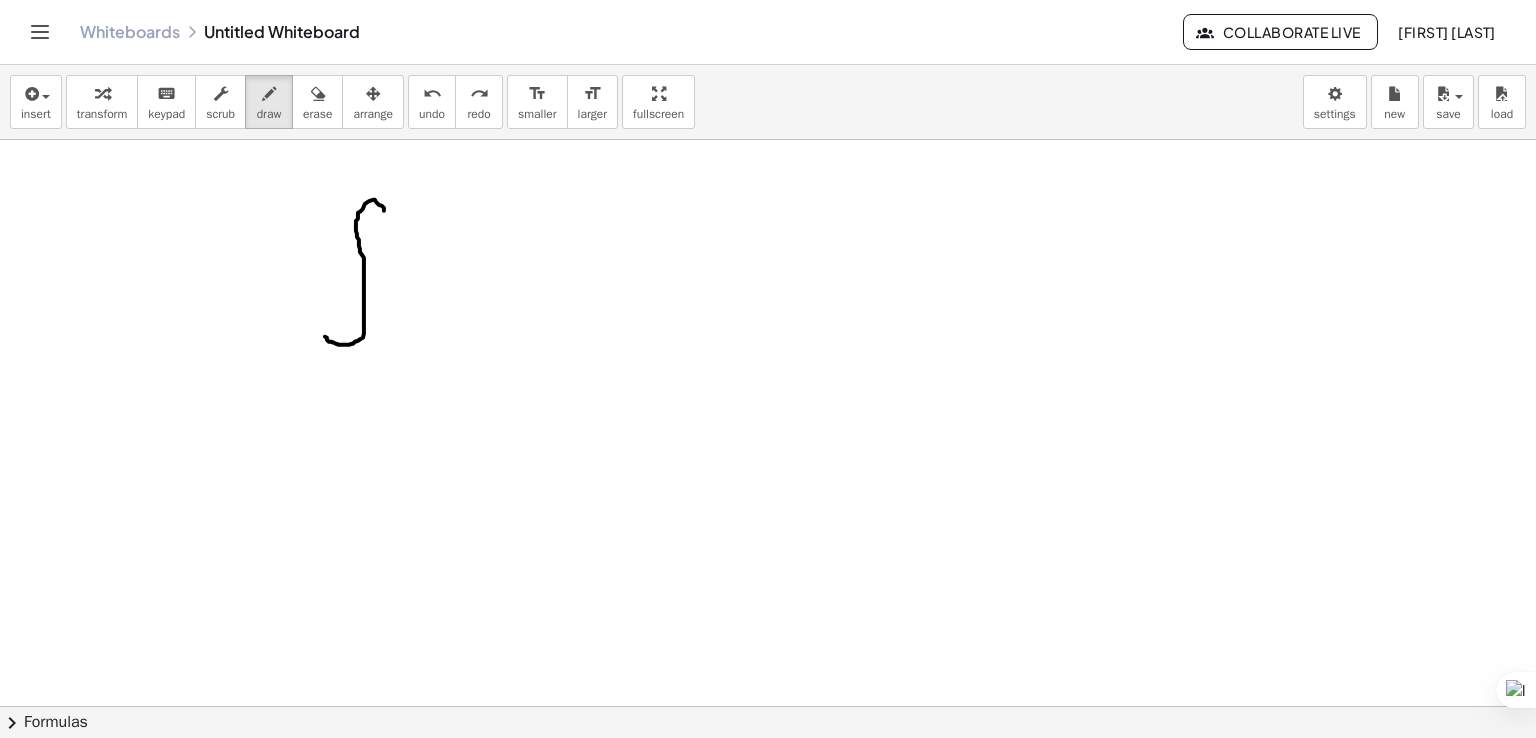 drag, startPoint x: 382, startPoint y: 205, endPoint x: 328, endPoint y: 327, distance: 133.41664 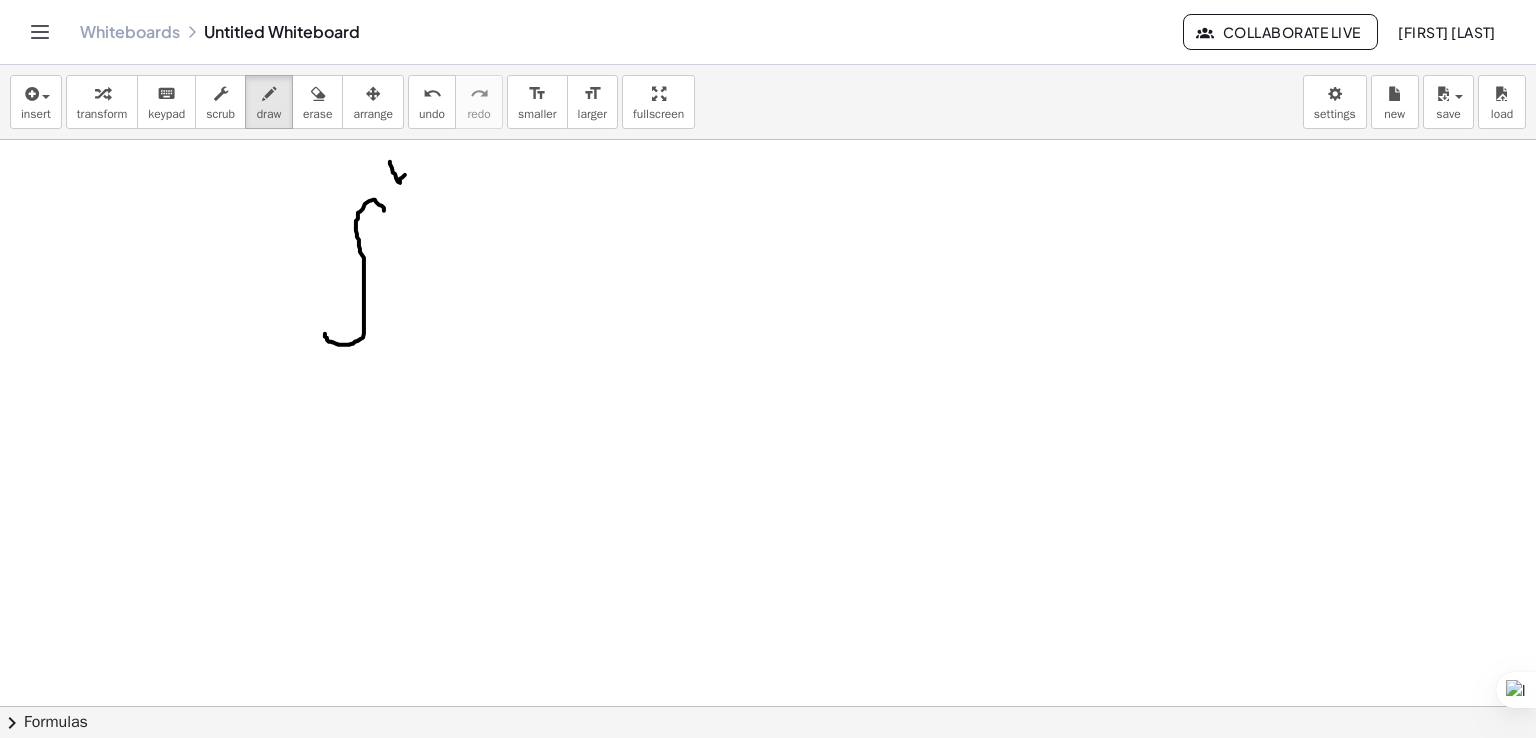 drag, startPoint x: 390, startPoint y: 161, endPoint x: 405, endPoint y: 174, distance: 19.849434 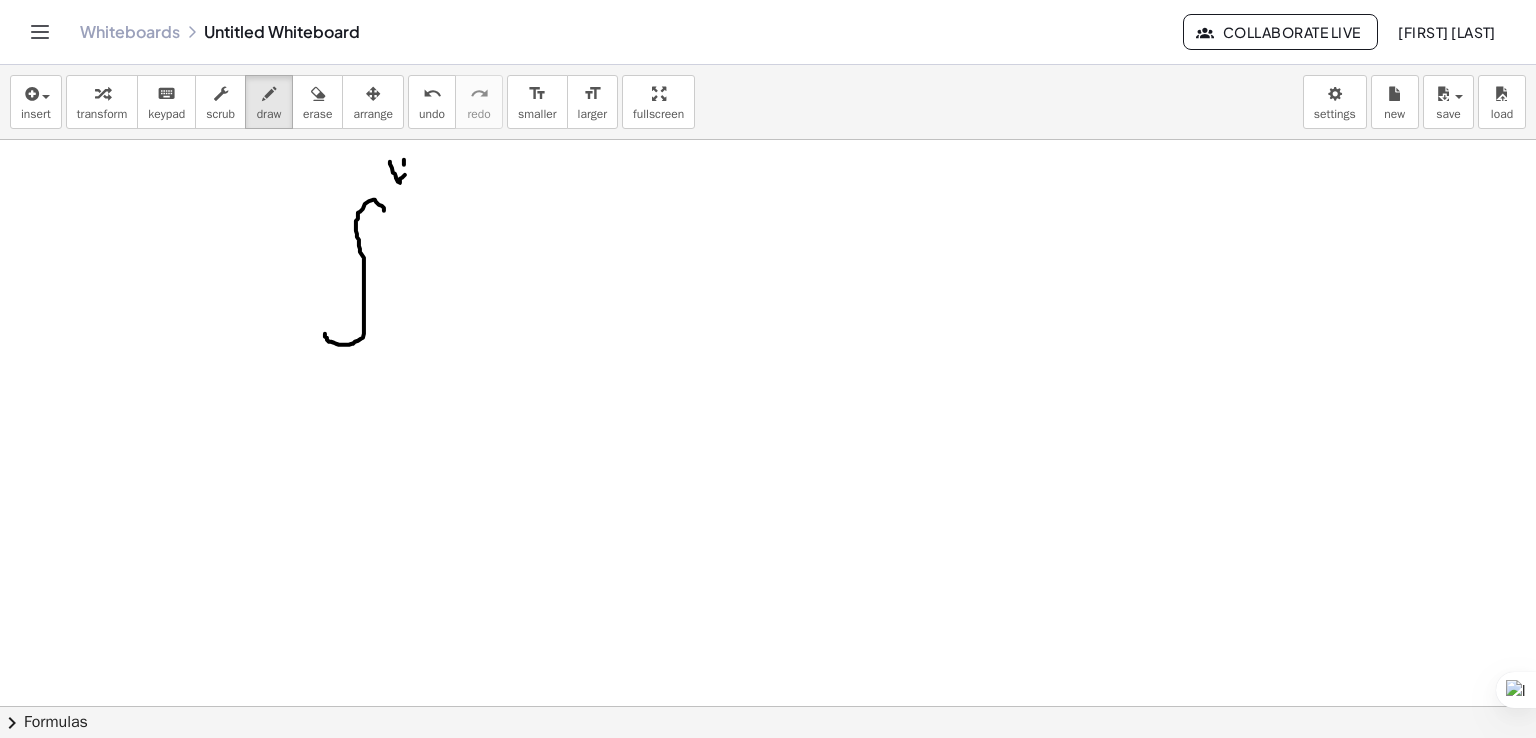 drag, startPoint x: 404, startPoint y: 159, endPoint x: 404, endPoint y: 188, distance: 29 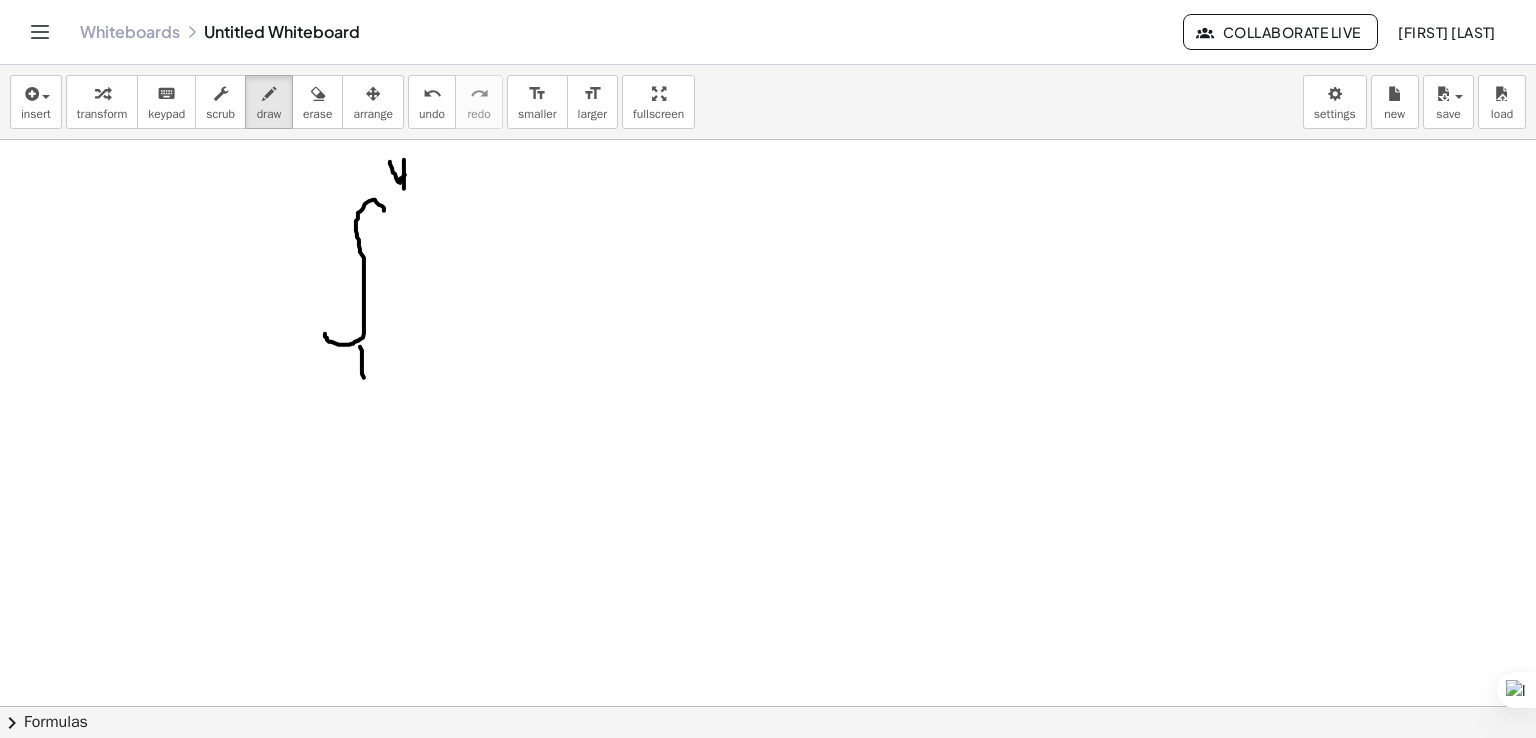 drag, startPoint x: 360, startPoint y: 346, endPoint x: 364, endPoint y: 377, distance: 31.257 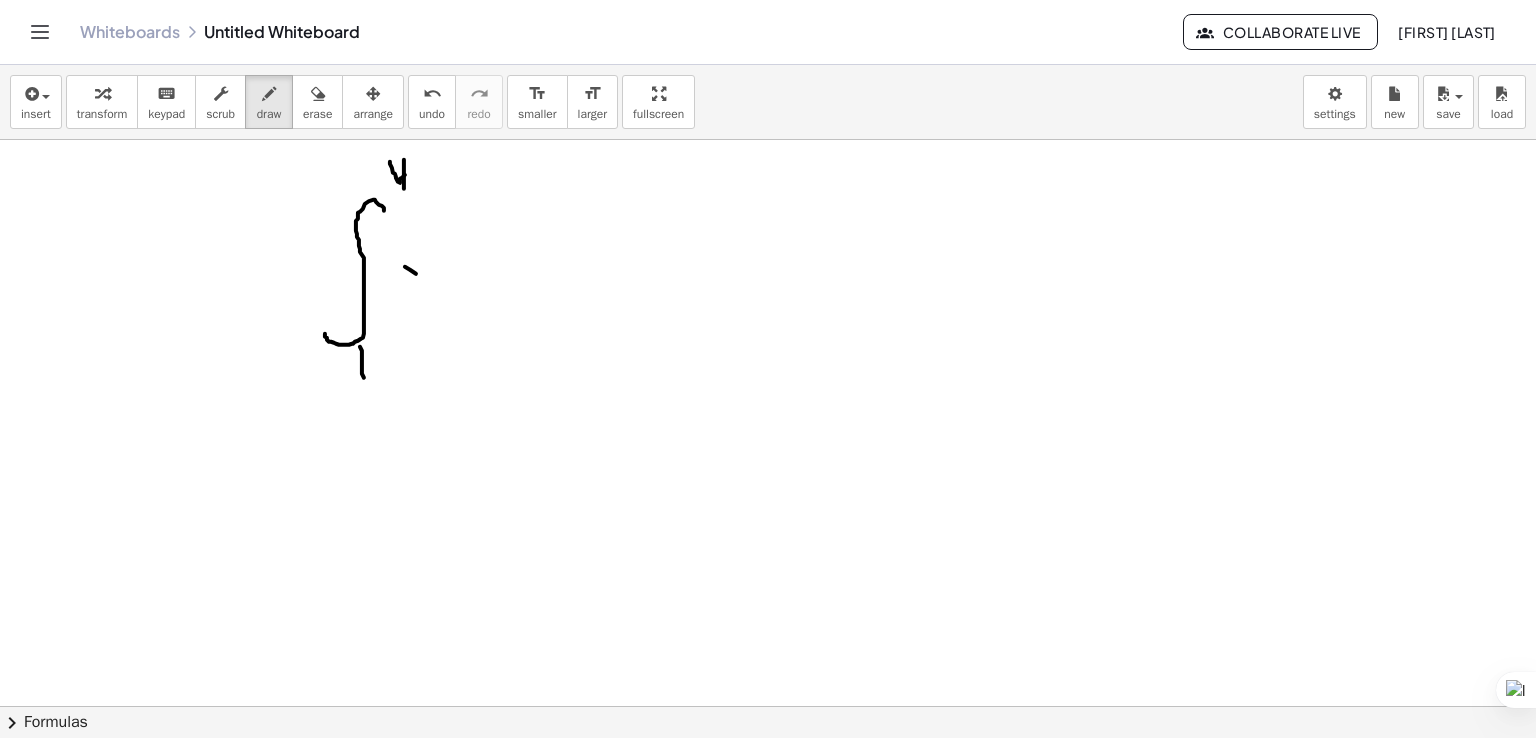 click at bounding box center (768, 706) 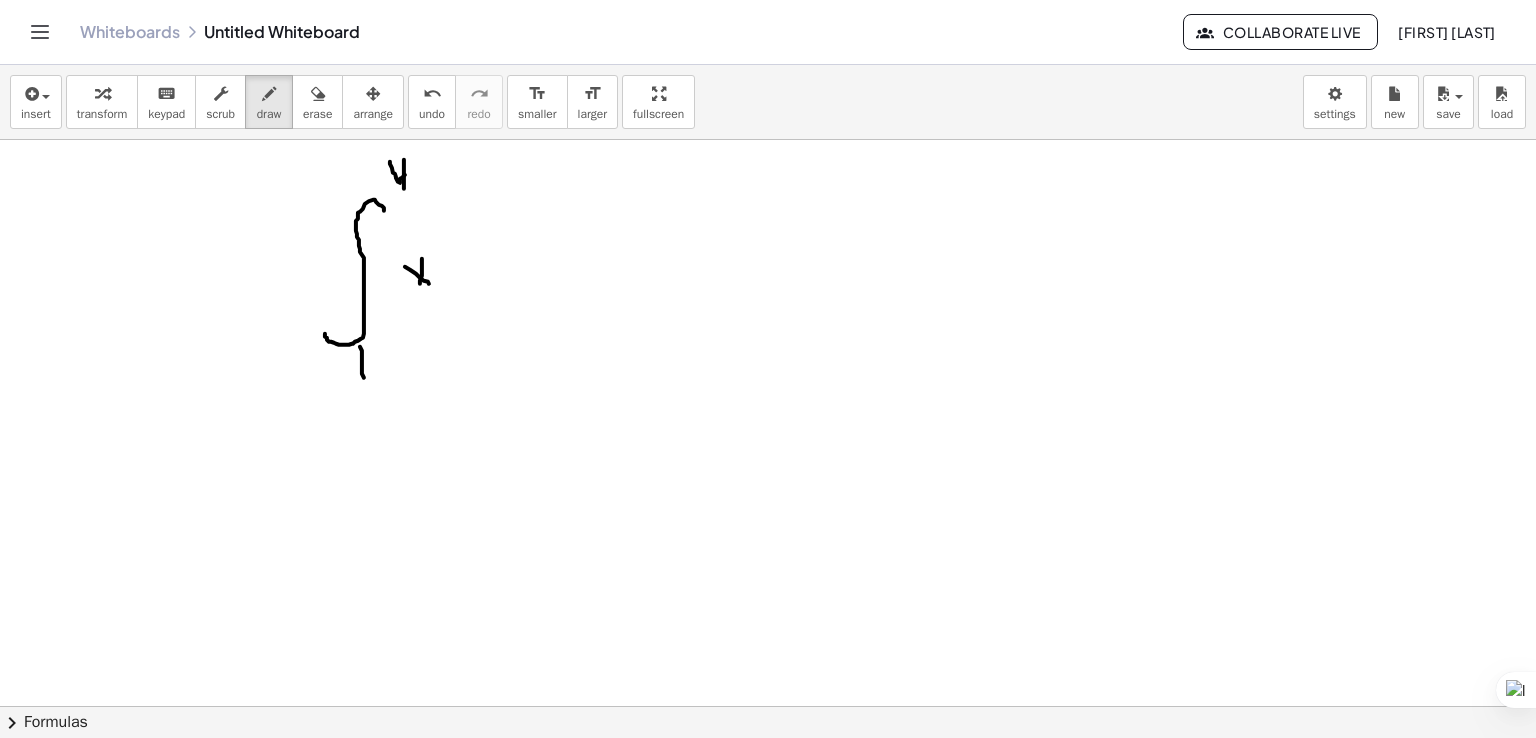 click at bounding box center [768, 706] 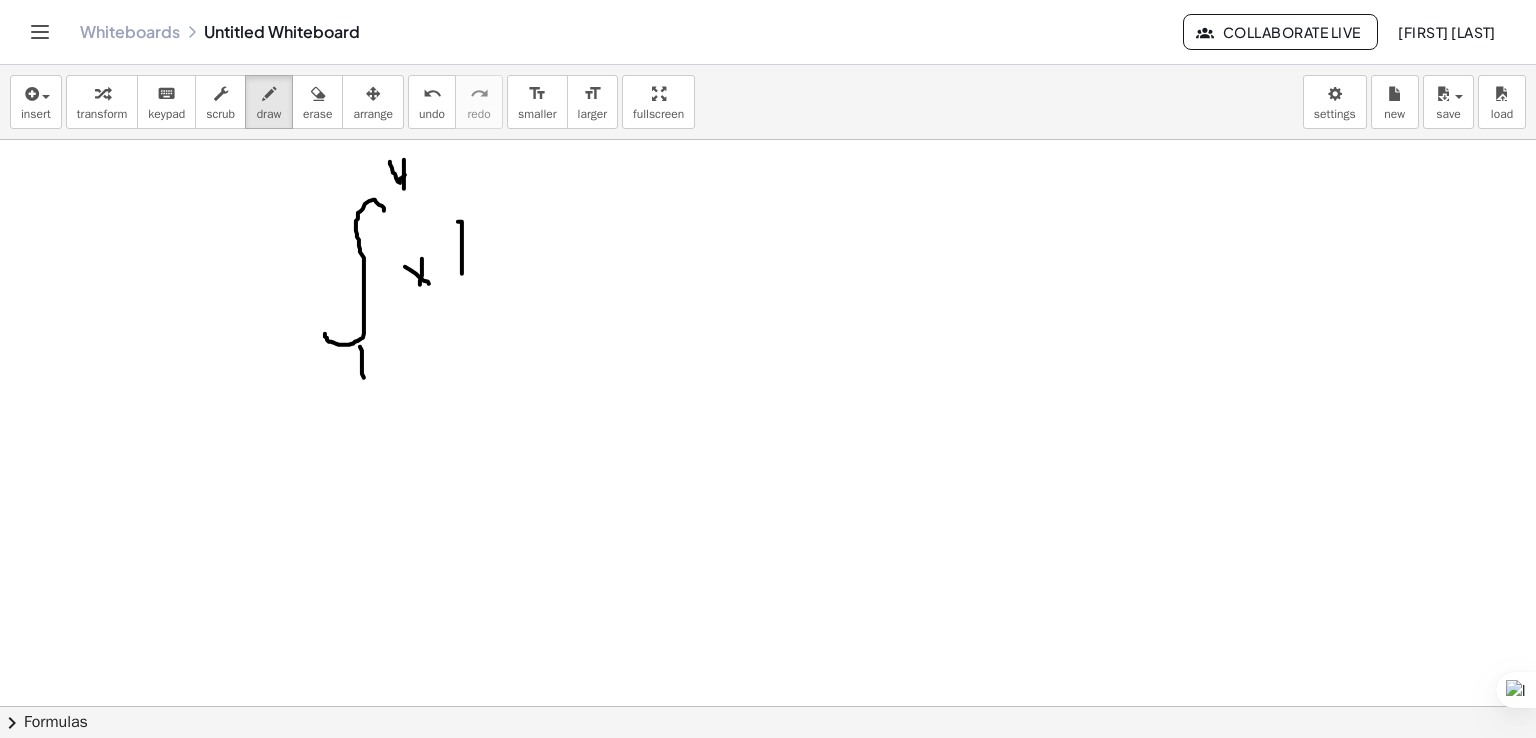 drag, startPoint x: 462, startPoint y: 225, endPoint x: 462, endPoint y: 275, distance: 50 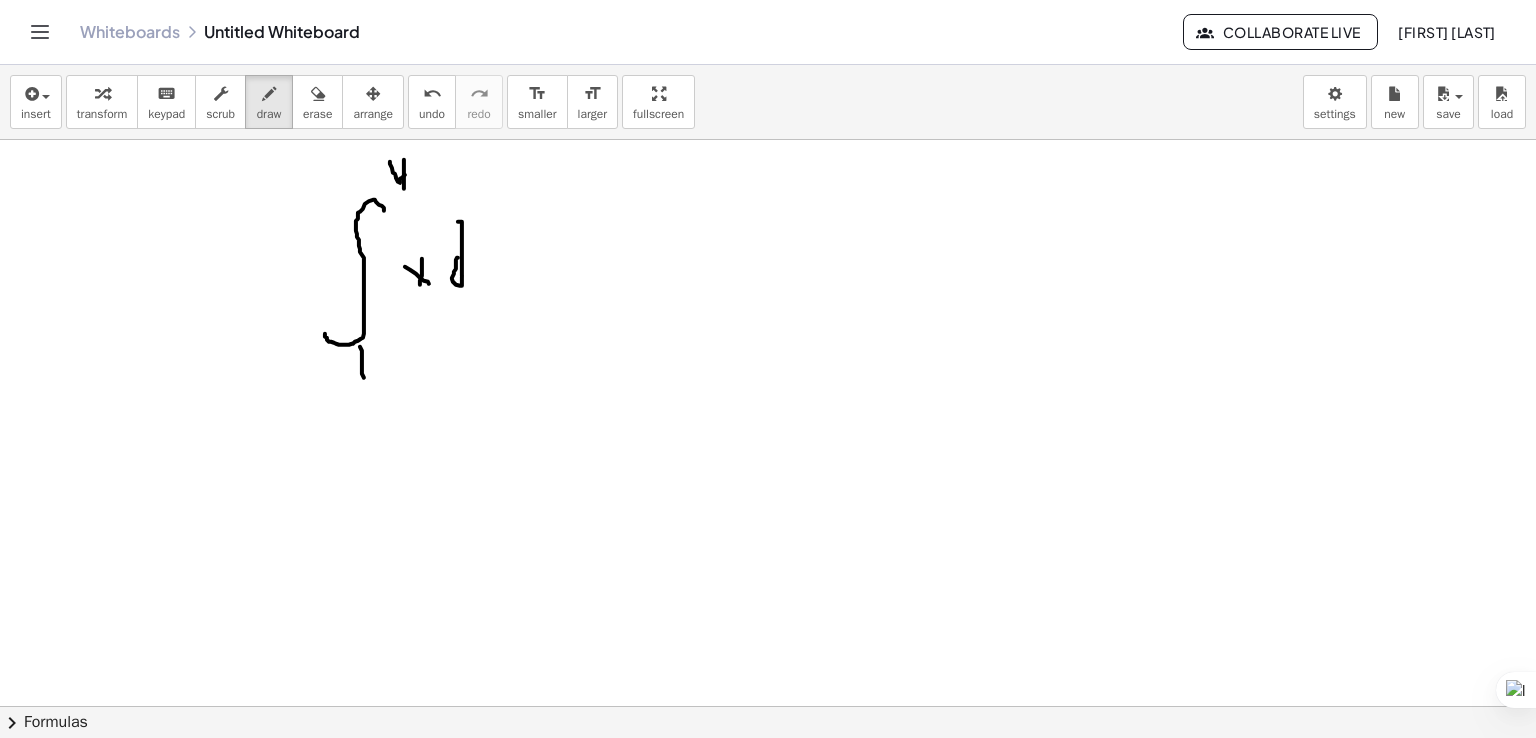 drag, startPoint x: 458, startPoint y: 257, endPoint x: 462, endPoint y: 271, distance: 14.56022 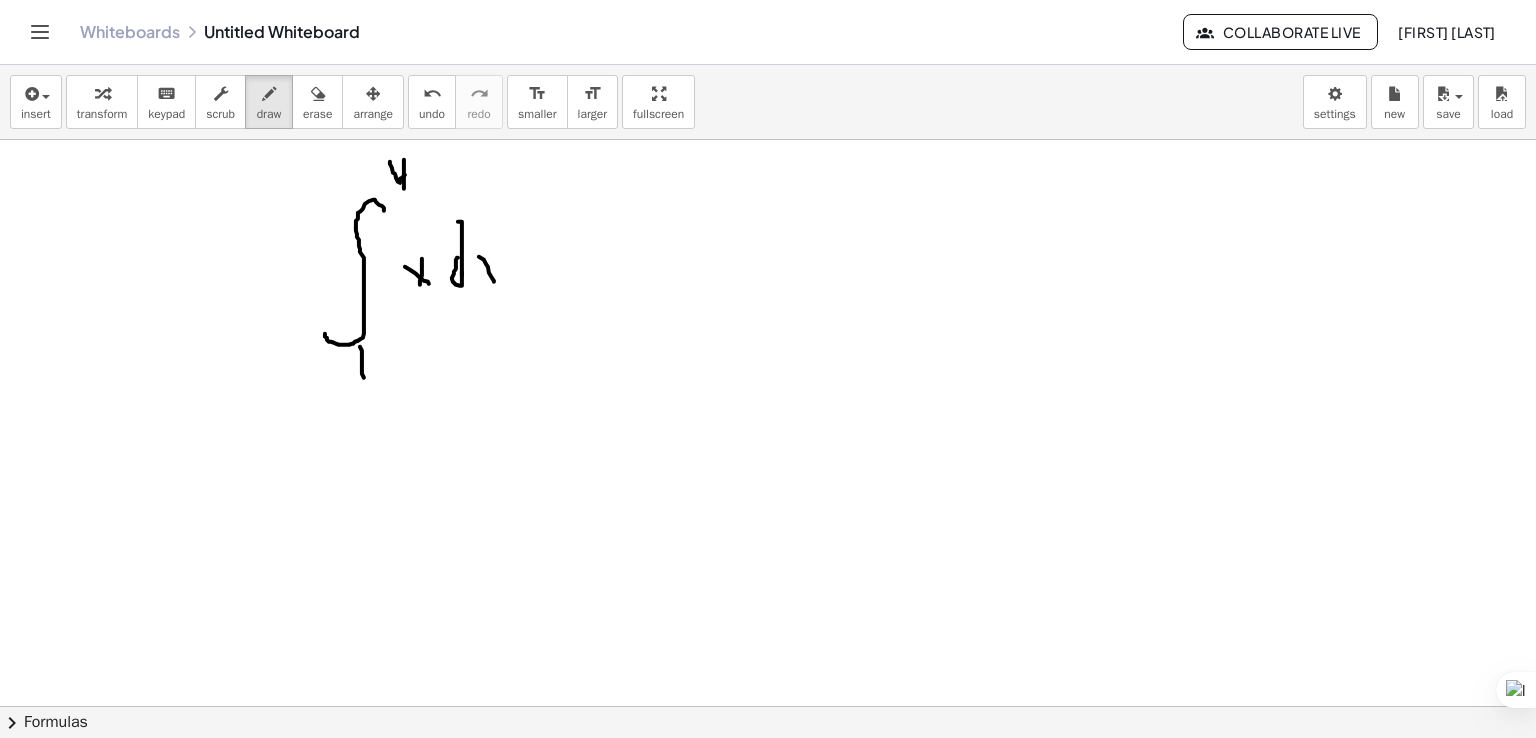 drag, startPoint x: 489, startPoint y: 272, endPoint x: 494, endPoint y: 281, distance: 10.29563 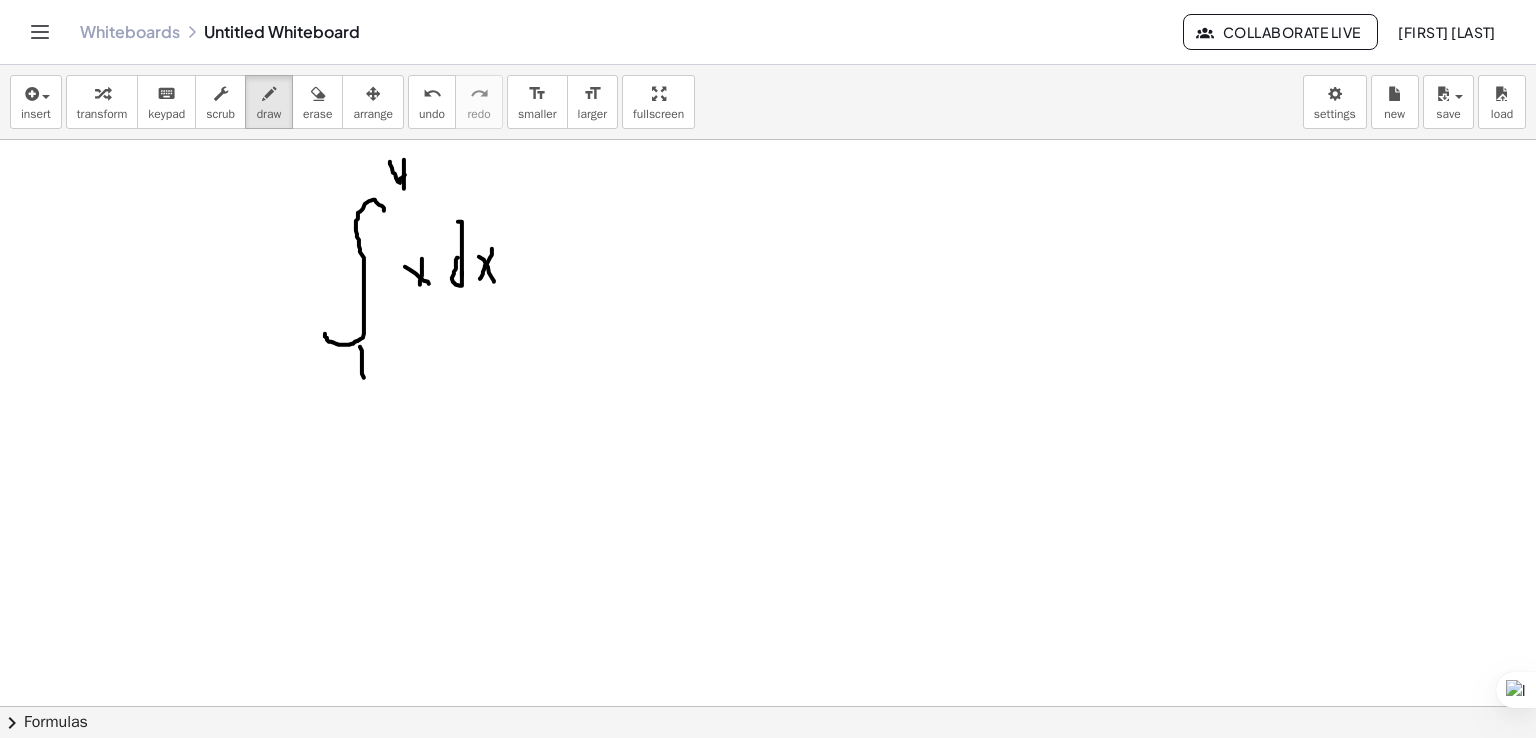 drag, startPoint x: 483, startPoint y: 271, endPoint x: 480, endPoint y: 283, distance: 12.369317 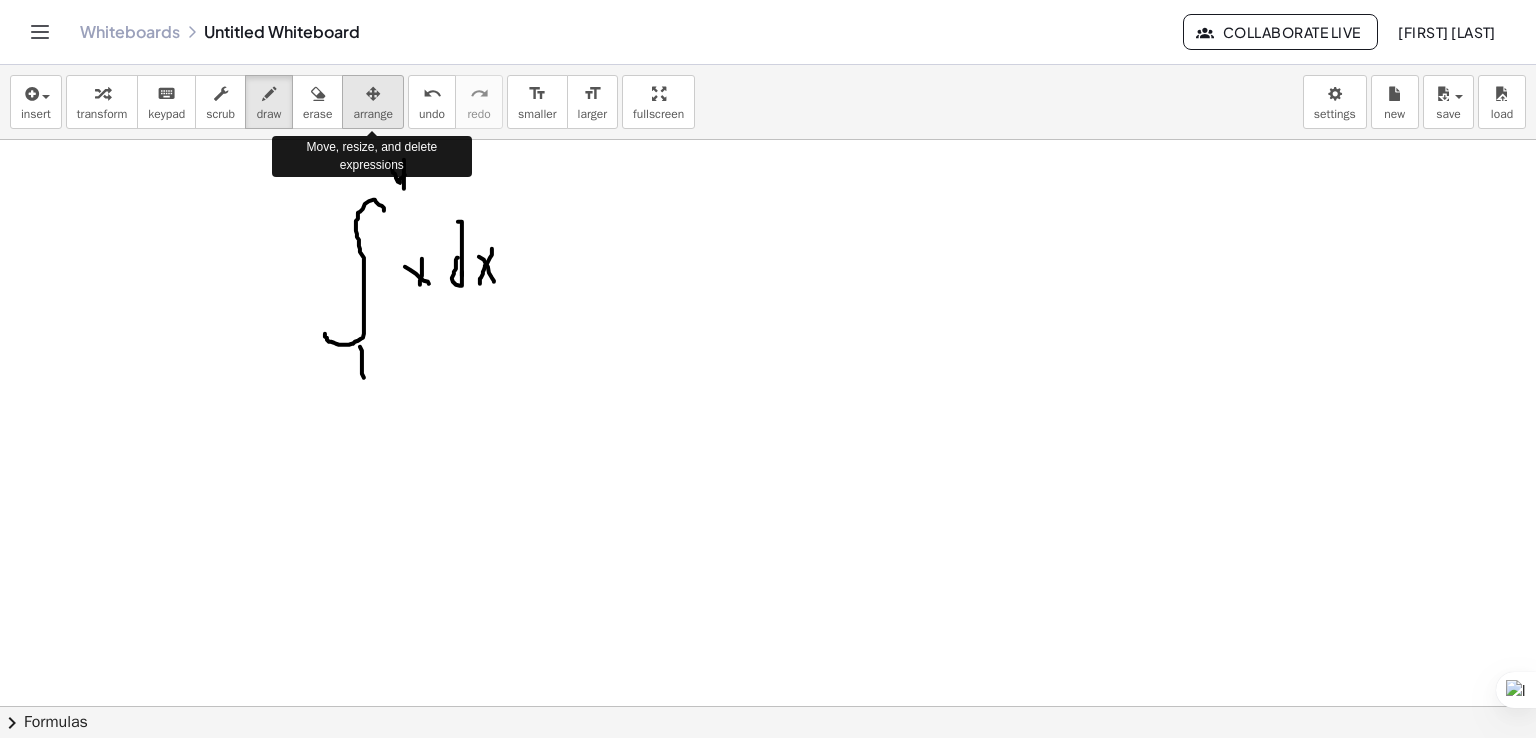click on "arrange" at bounding box center (373, 114) 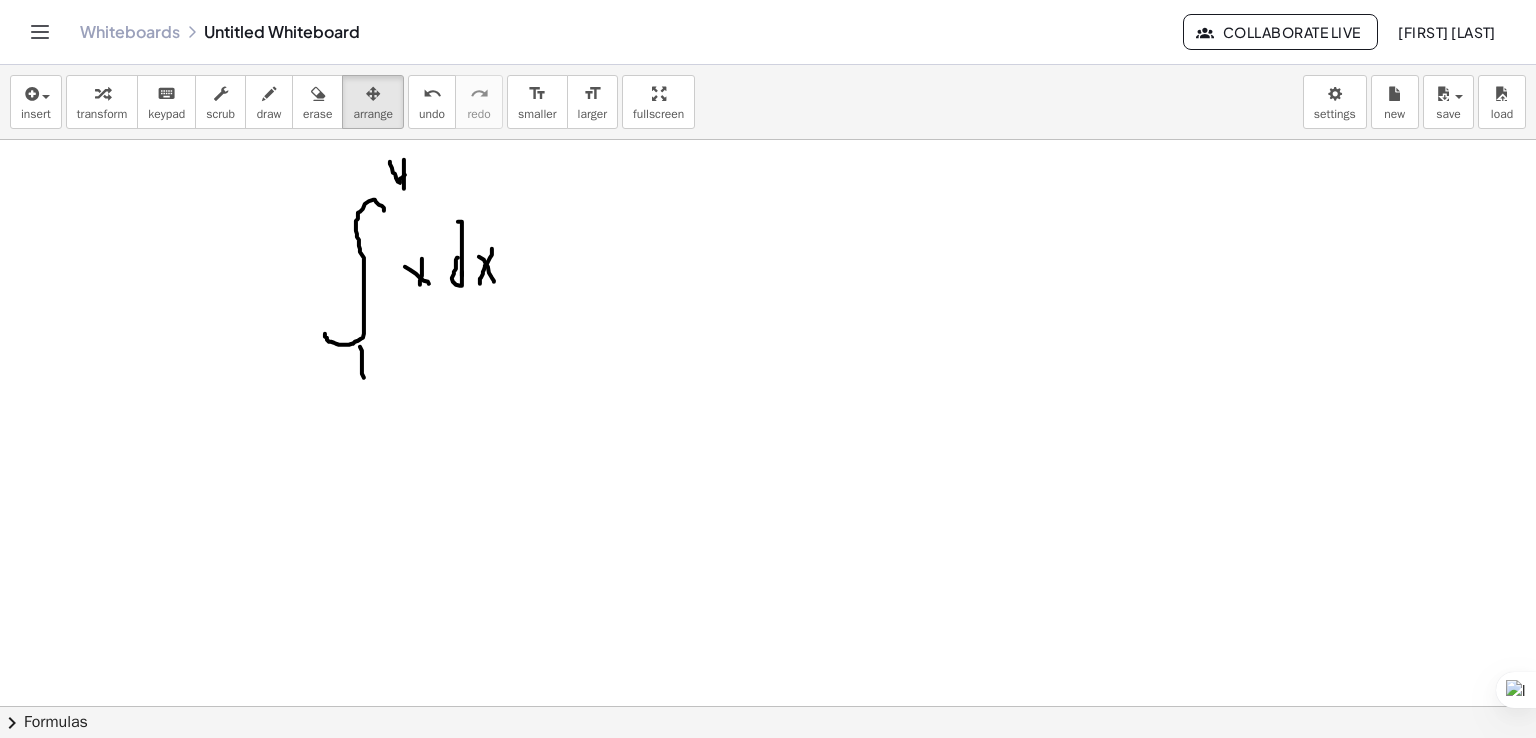 drag, startPoint x: 496, startPoint y: 287, endPoint x: 548, endPoint y: 344, distance: 77.155685 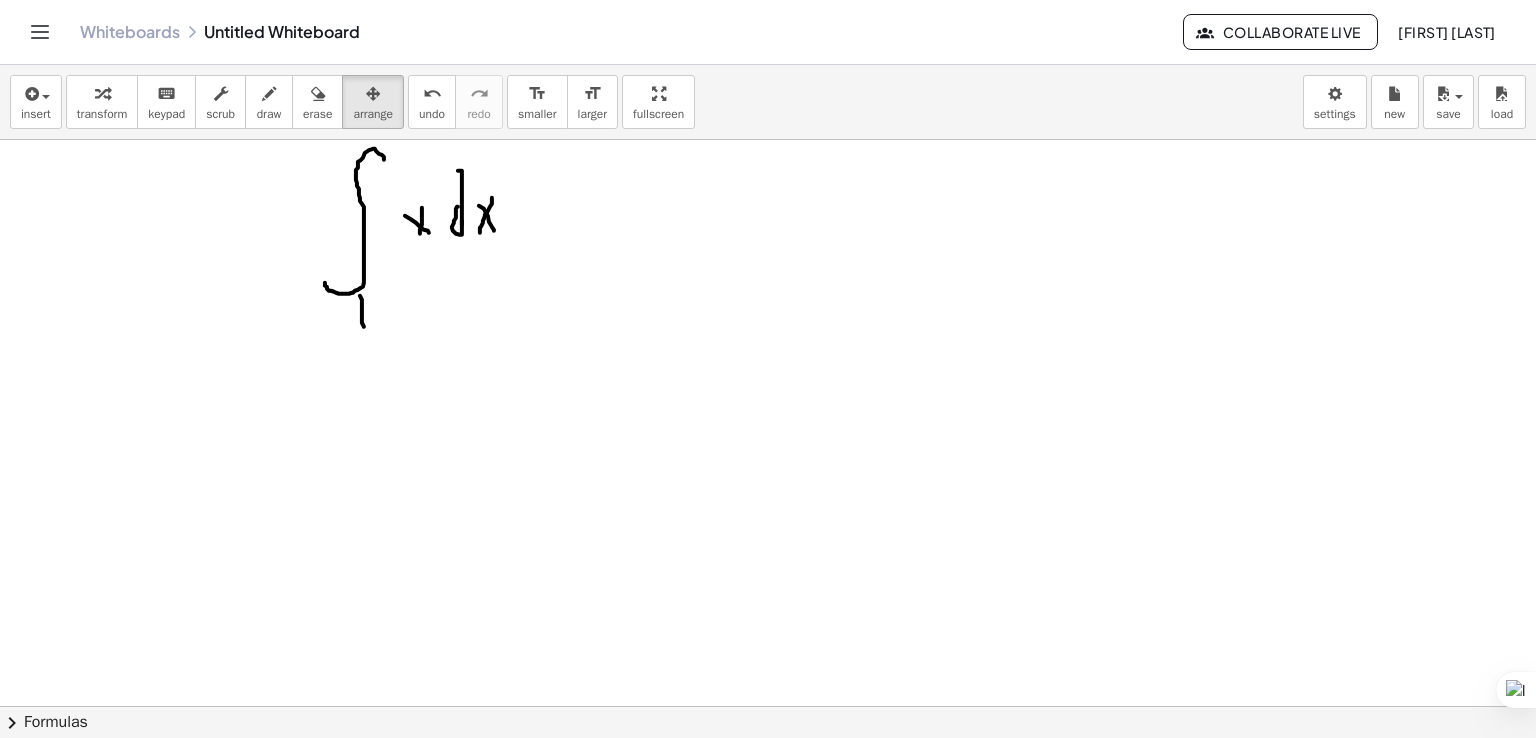 scroll, scrollTop: 100, scrollLeft: 0, axis: vertical 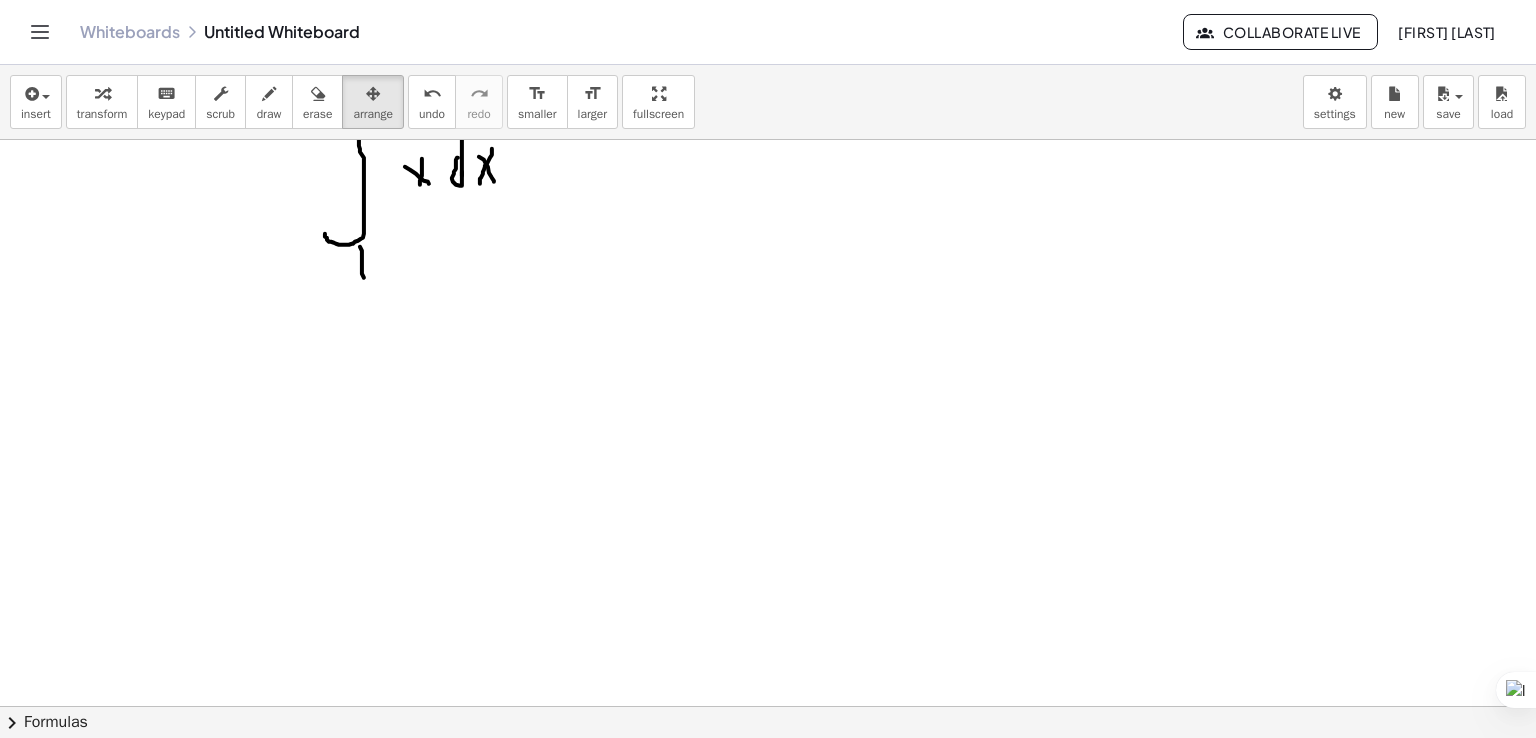drag, startPoint x: 556, startPoint y: 267, endPoint x: 568, endPoint y: 311, distance: 45.607018 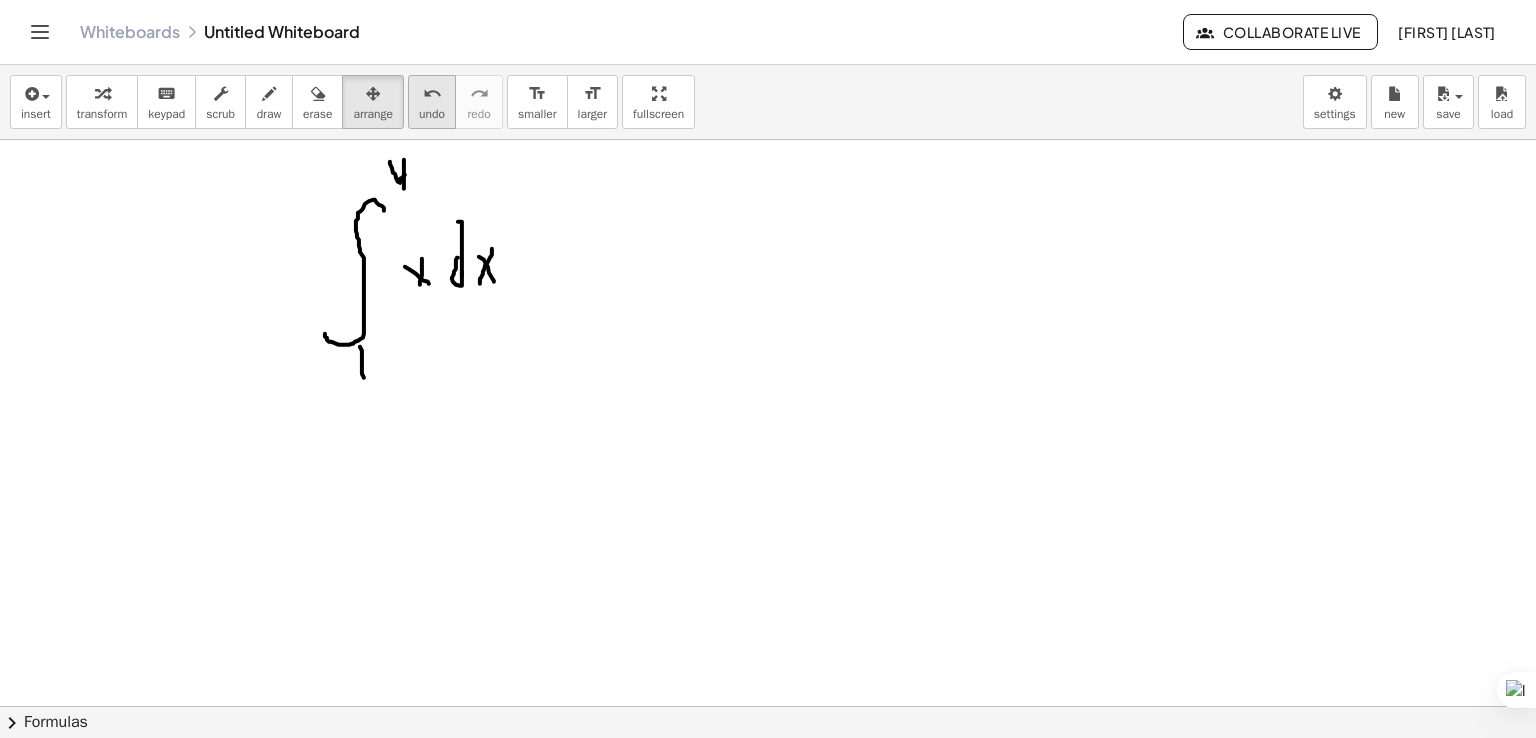 click on "undo" at bounding box center [432, 94] 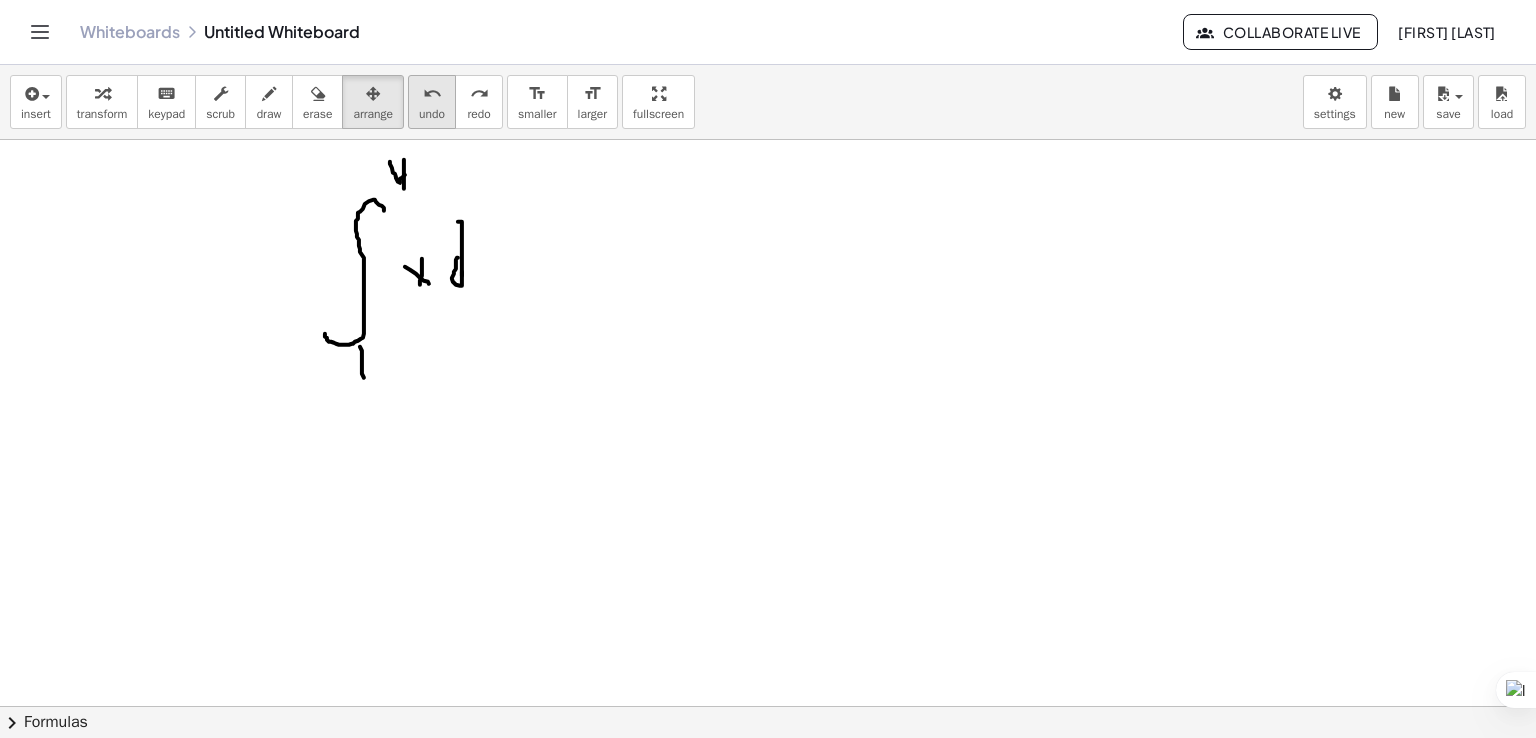 click on "undo" at bounding box center [432, 94] 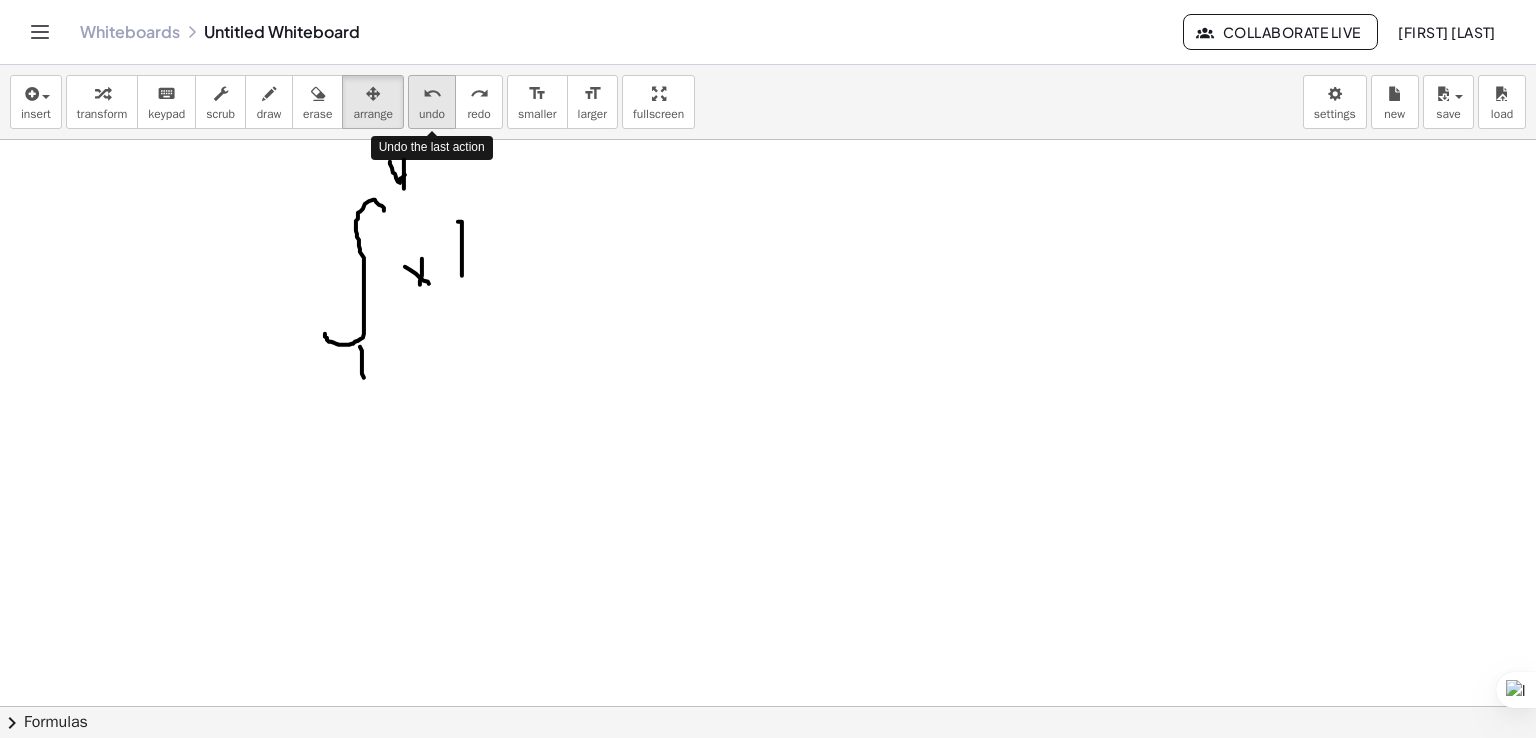 click on "undo" at bounding box center (432, 94) 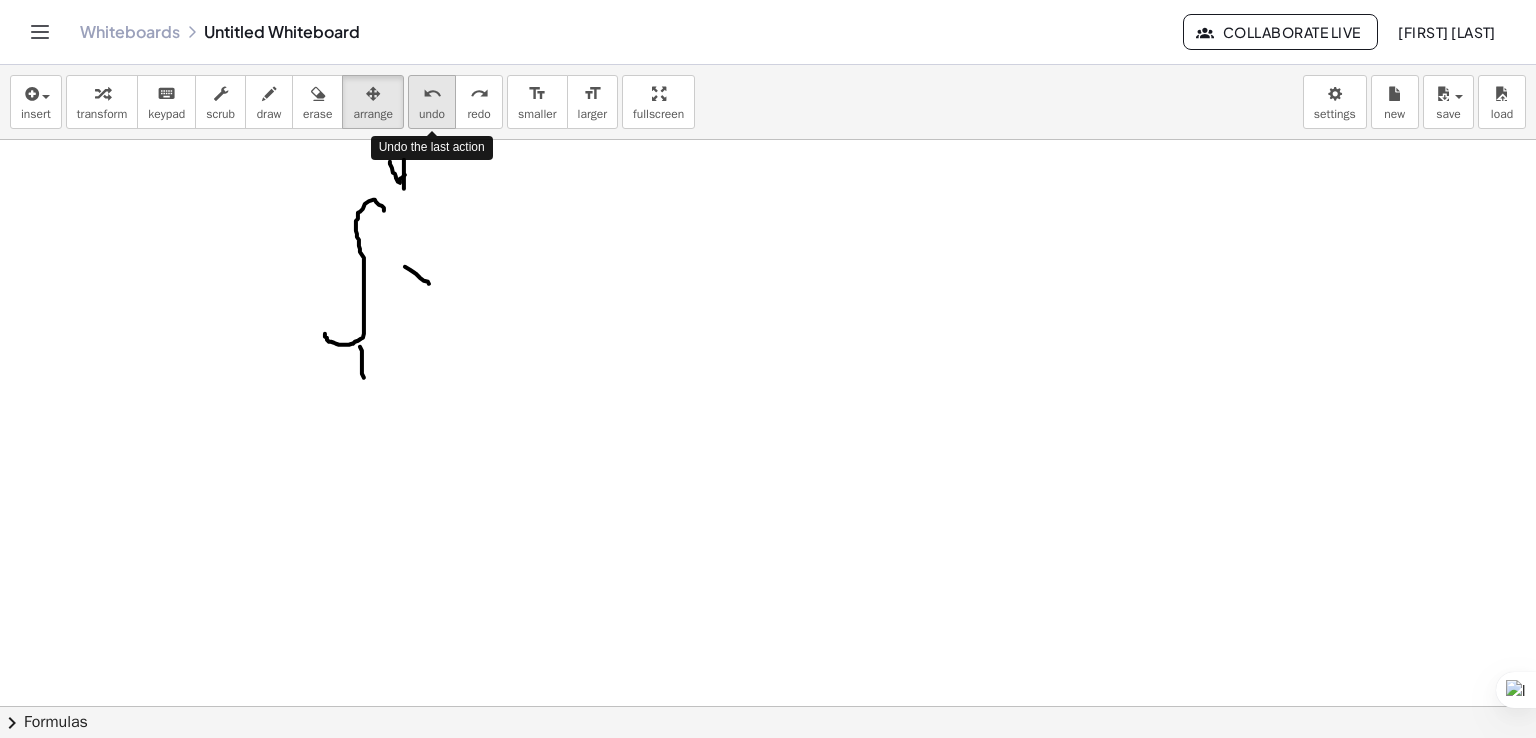 click on "undo" at bounding box center [432, 94] 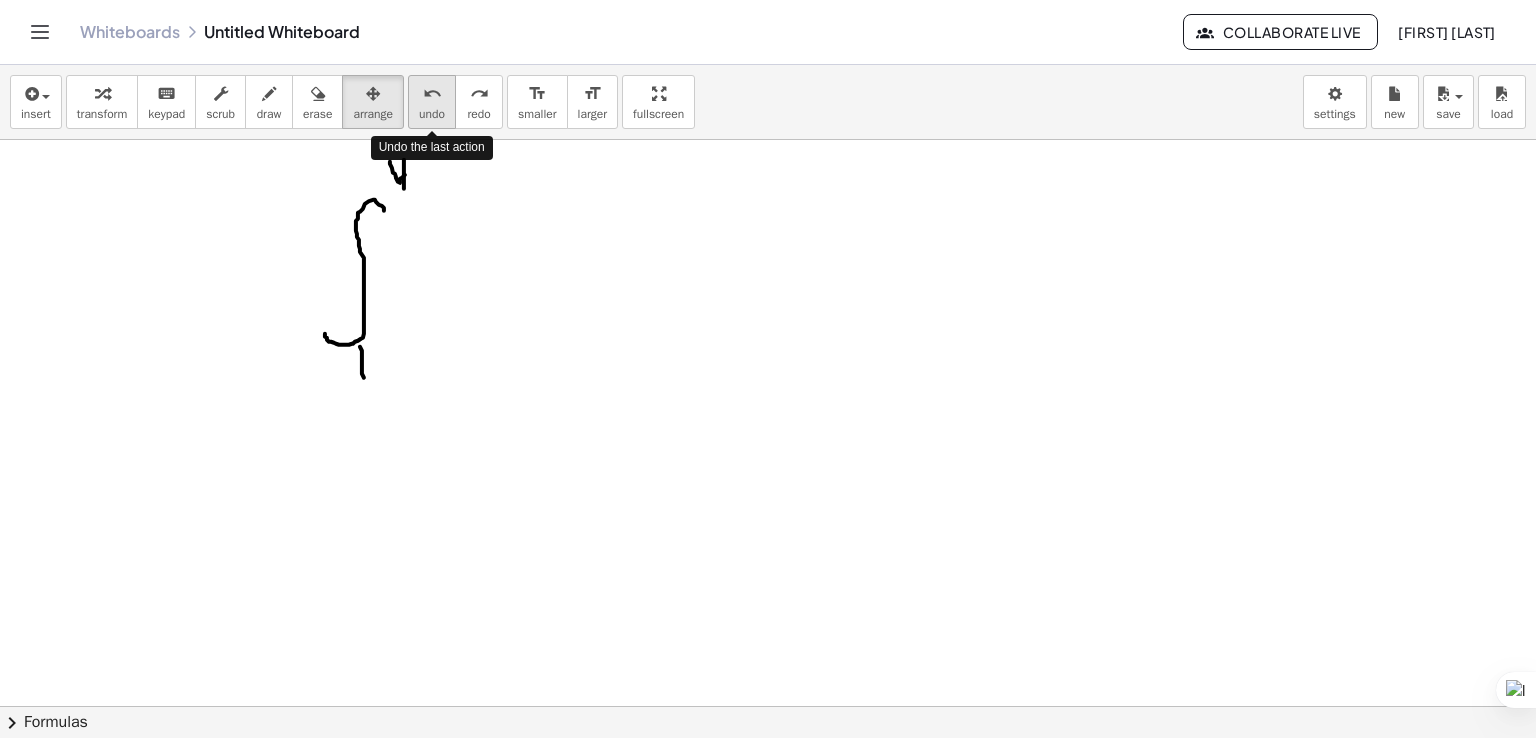 click on "undo" at bounding box center [432, 94] 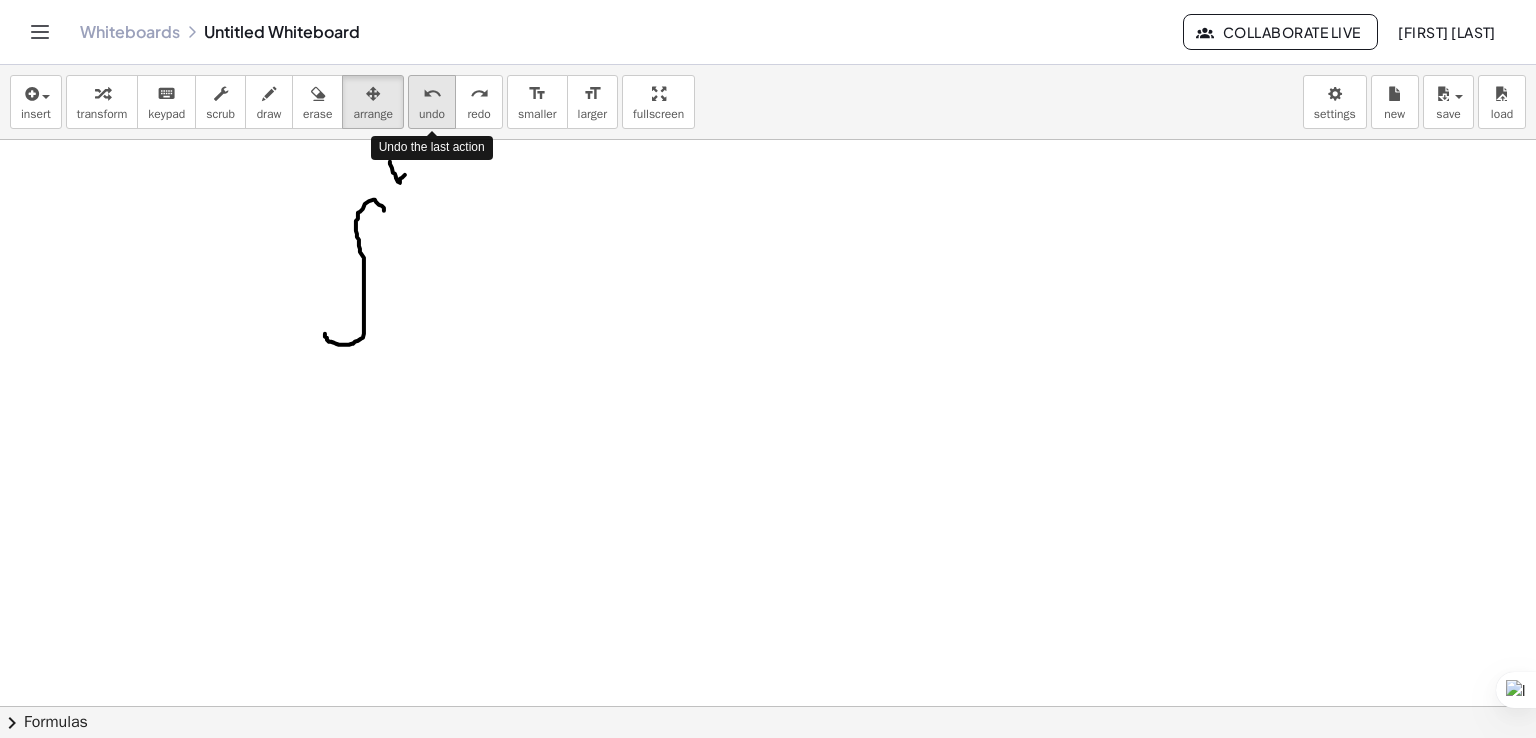 click on "undo" at bounding box center [432, 94] 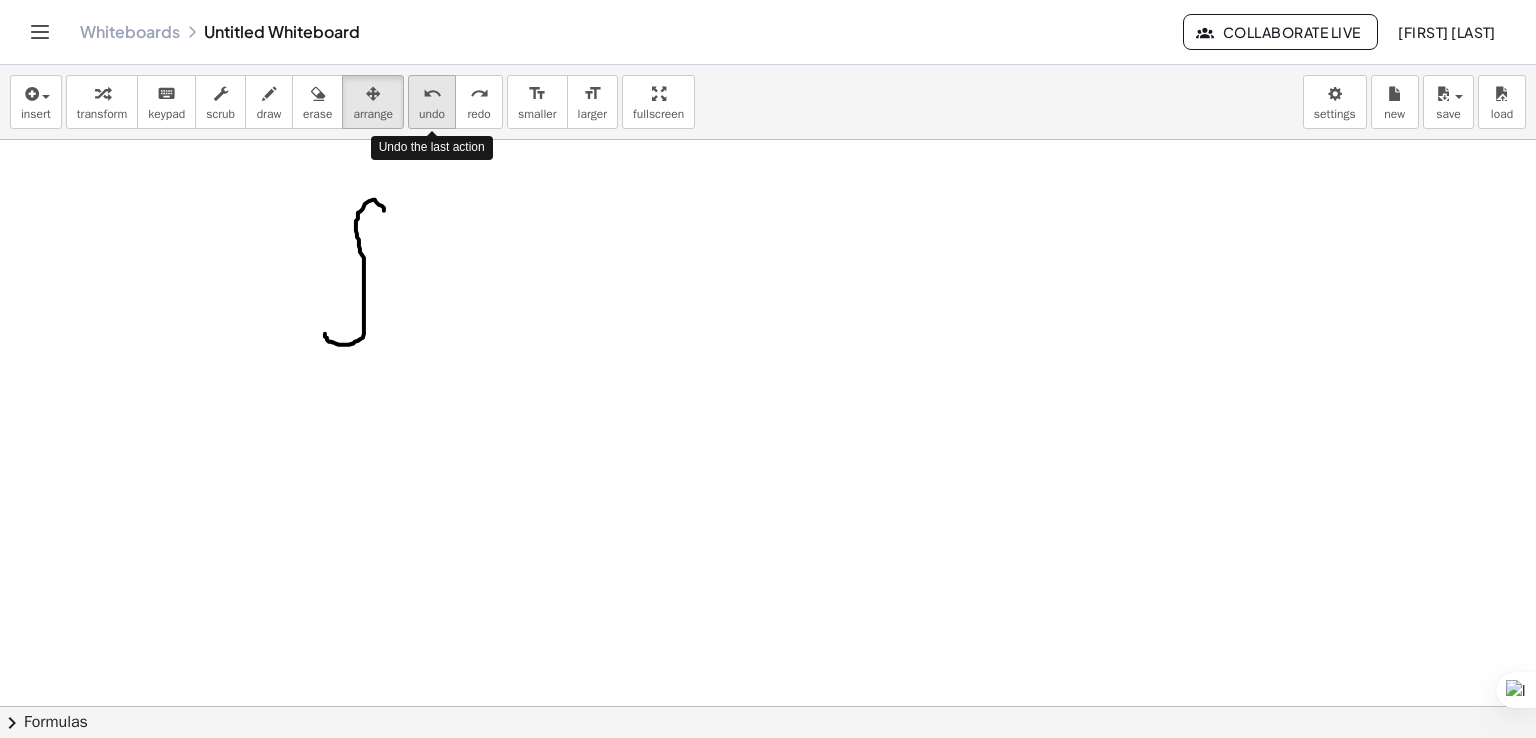 click on "undo" at bounding box center [432, 94] 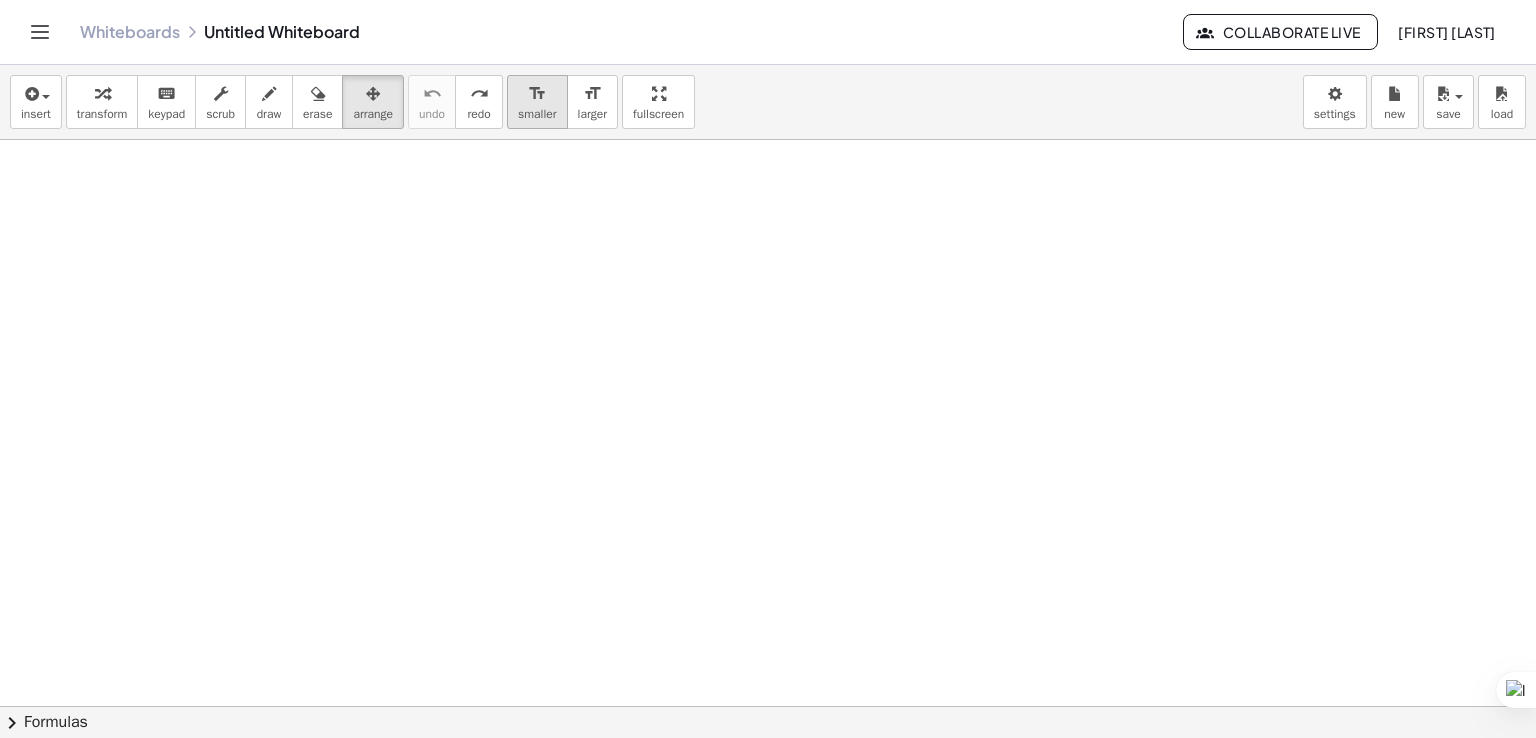 drag, startPoint x: 536, startPoint y: 98, endPoint x: 526, endPoint y: 110, distance: 15.6205 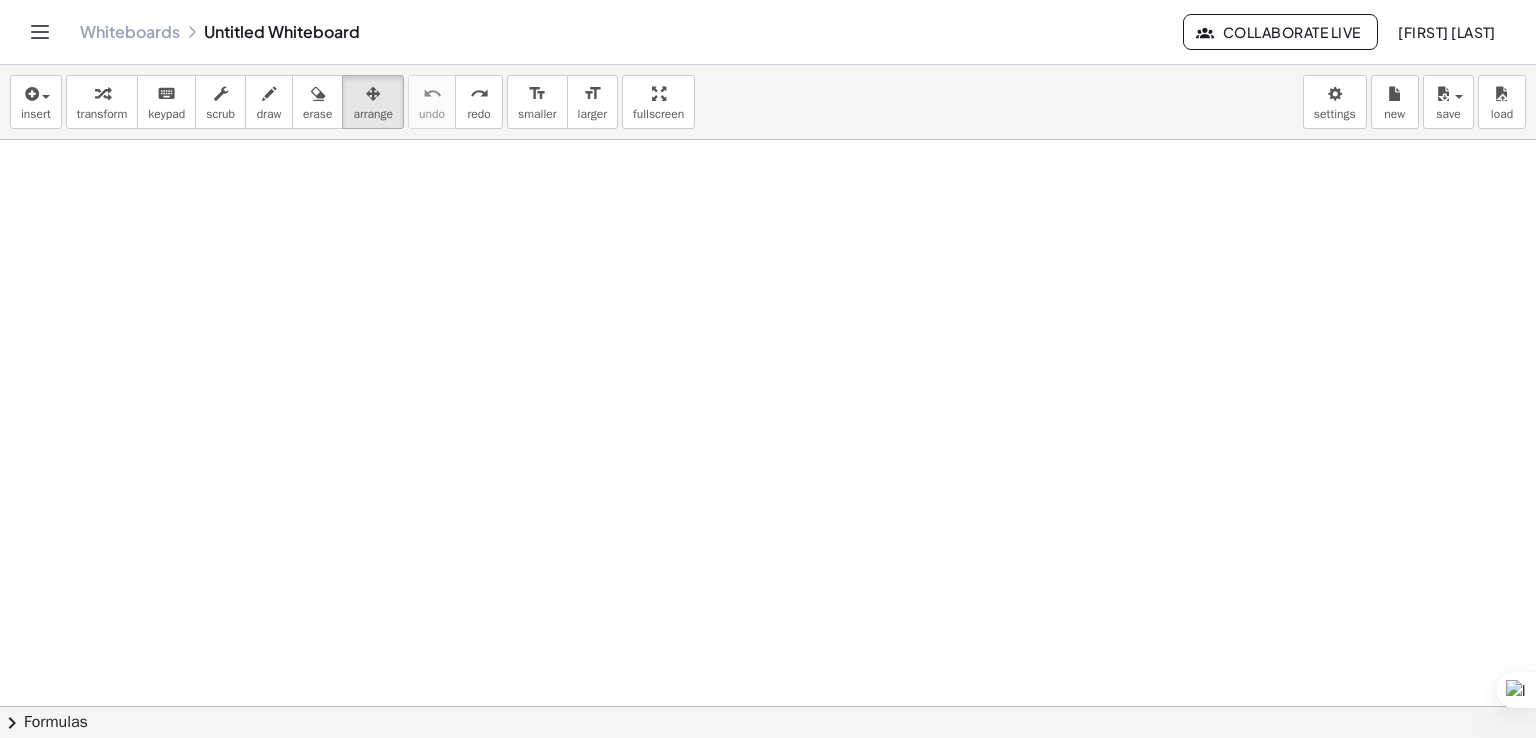 drag, startPoint x: 366, startPoint y: 244, endPoint x: 412, endPoint y: 287, distance: 62.968246 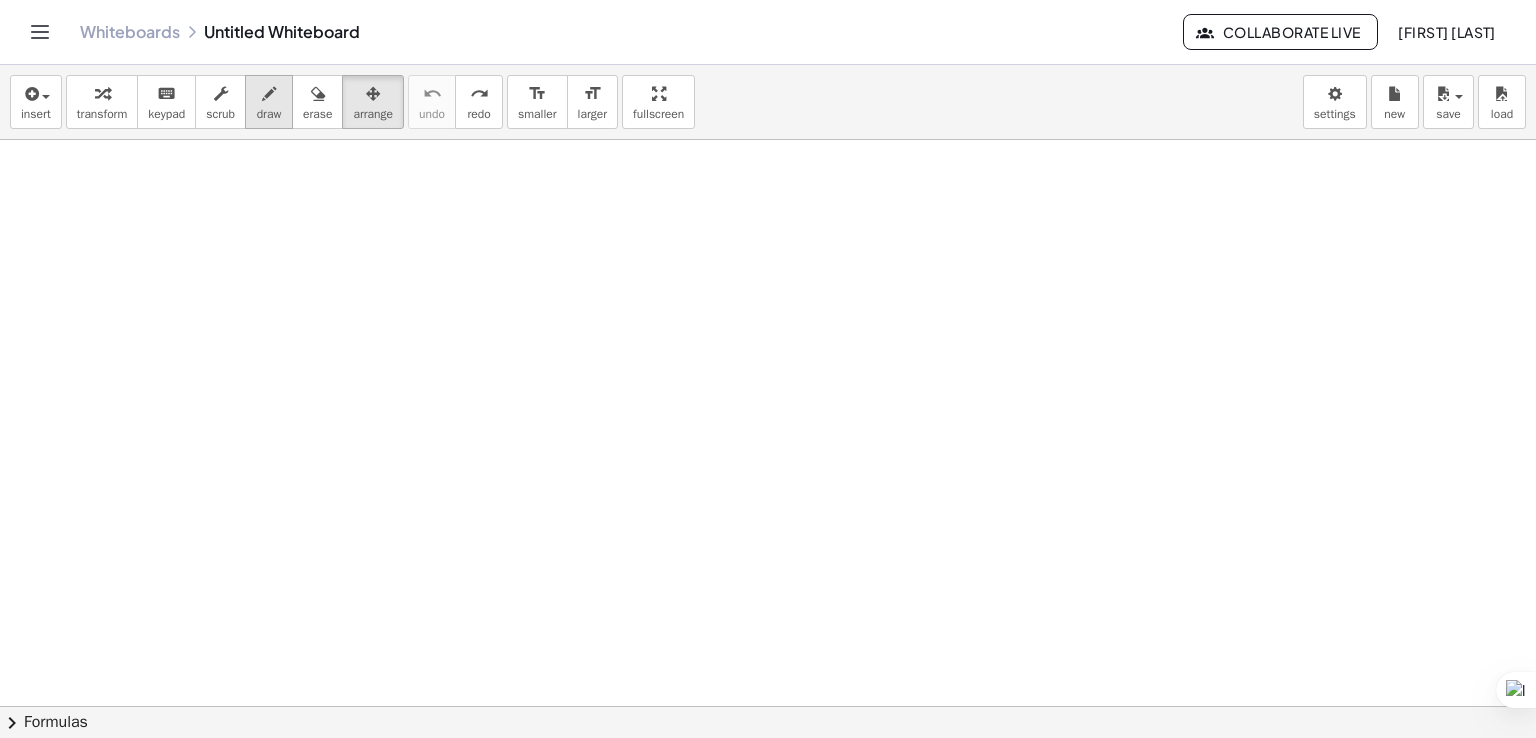click at bounding box center (269, 94) 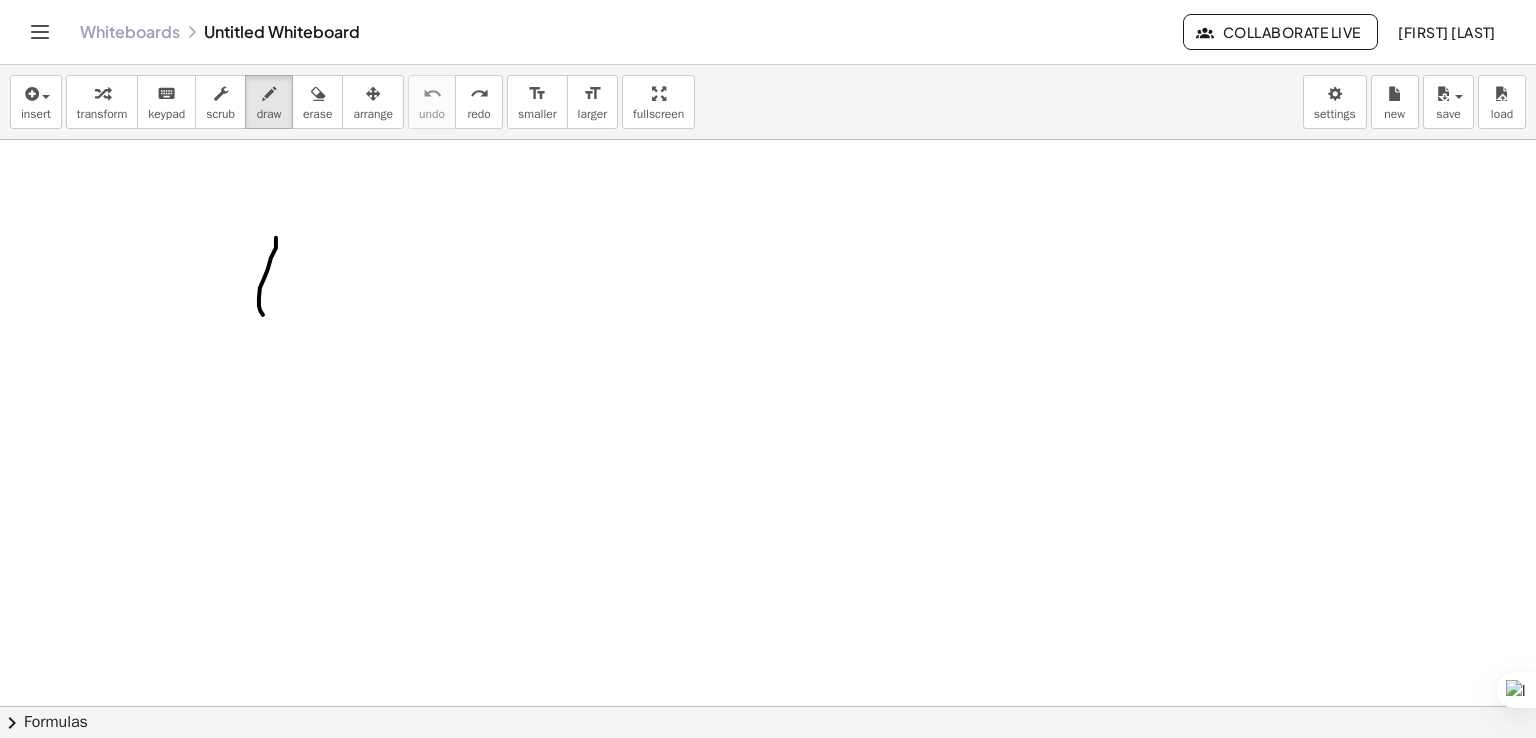 drag, startPoint x: 276, startPoint y: 237, endPoint x: 259, endPoint y: 319, distance: 83.74366 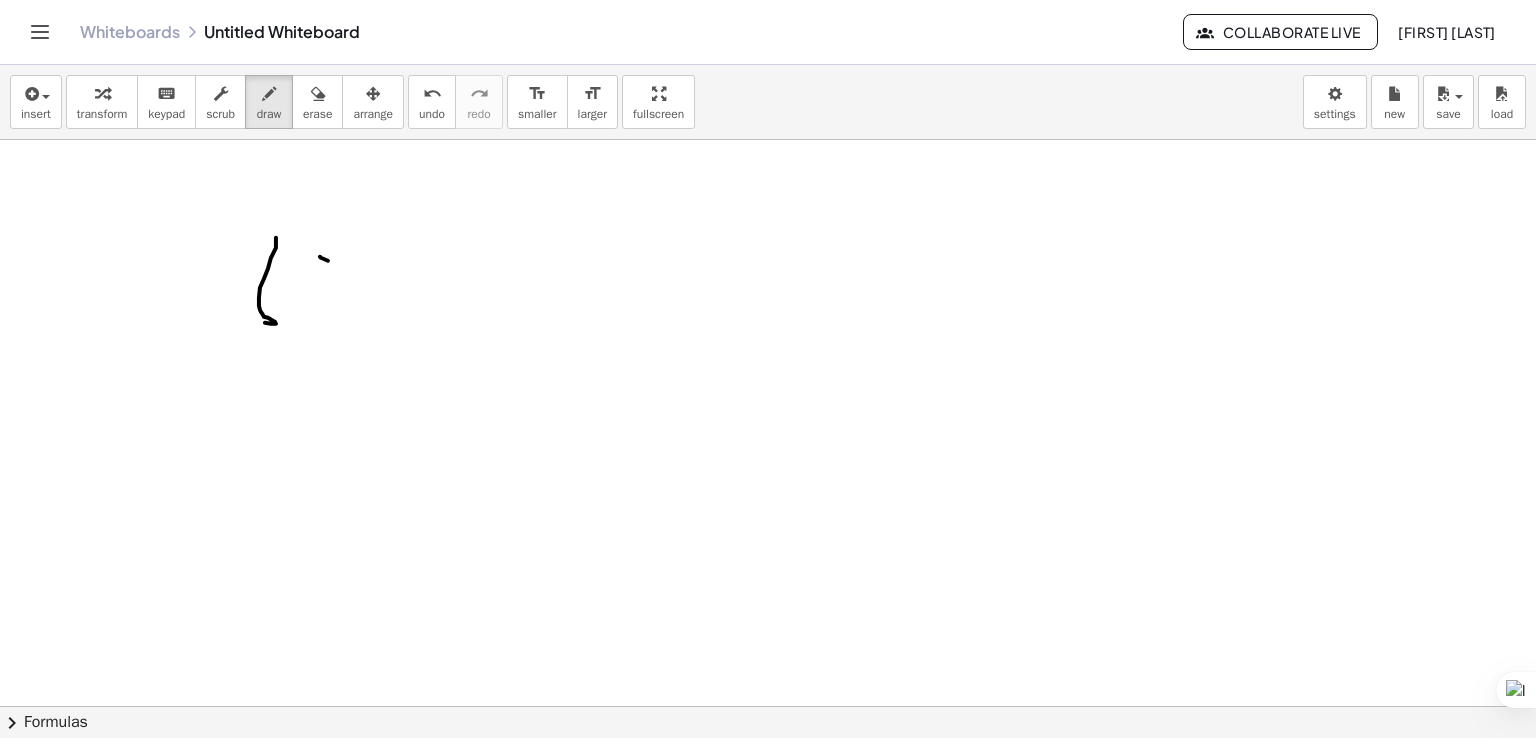 drag, startPoint x: 321, startPoint y: 257, endPoint x: 336, endPoint y: 265, distance: 17 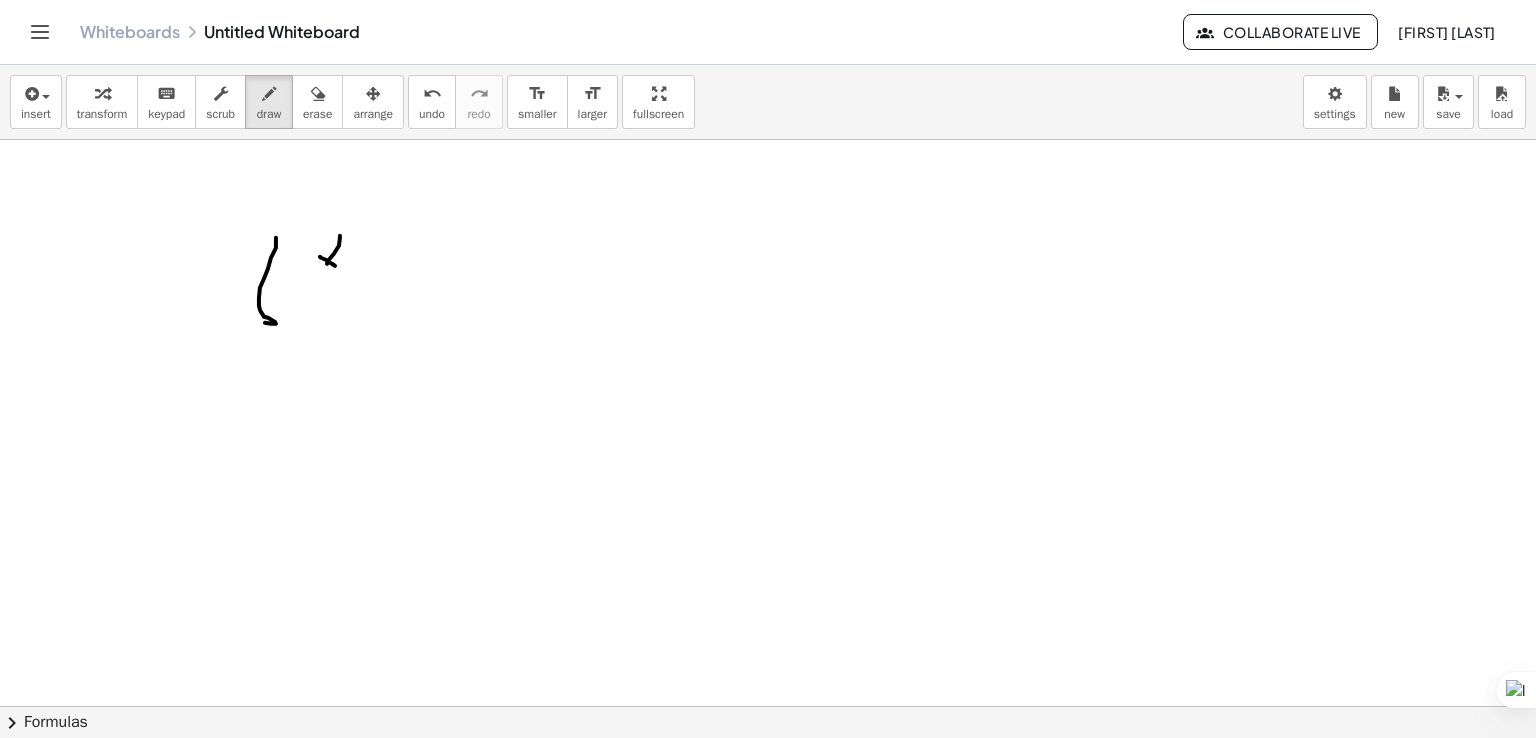 drag, startPoint x: 327, startPoint y: 263, endPoint x: 319, endPoint y: 278, distance: 17 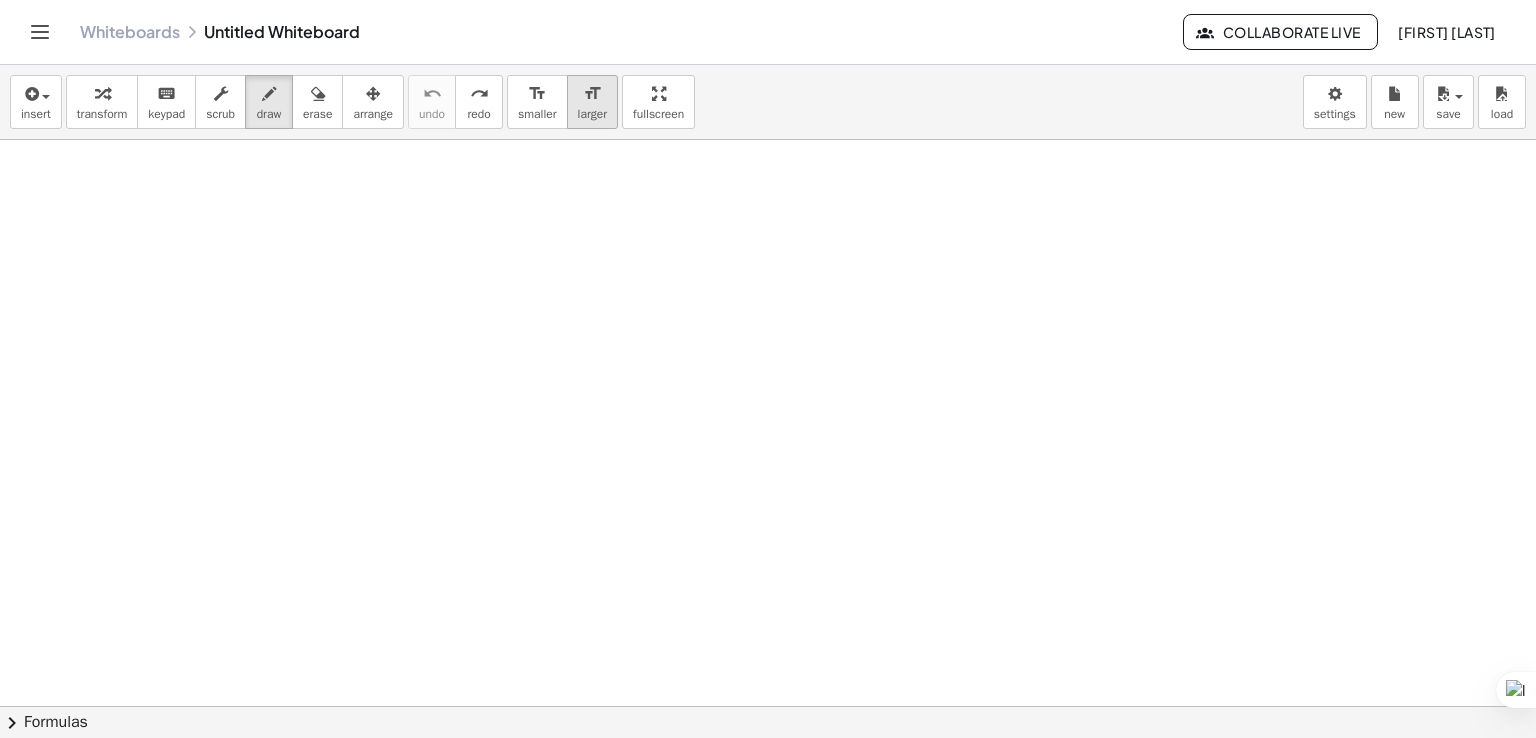 click on "larger" at bounding box center [592, 114] 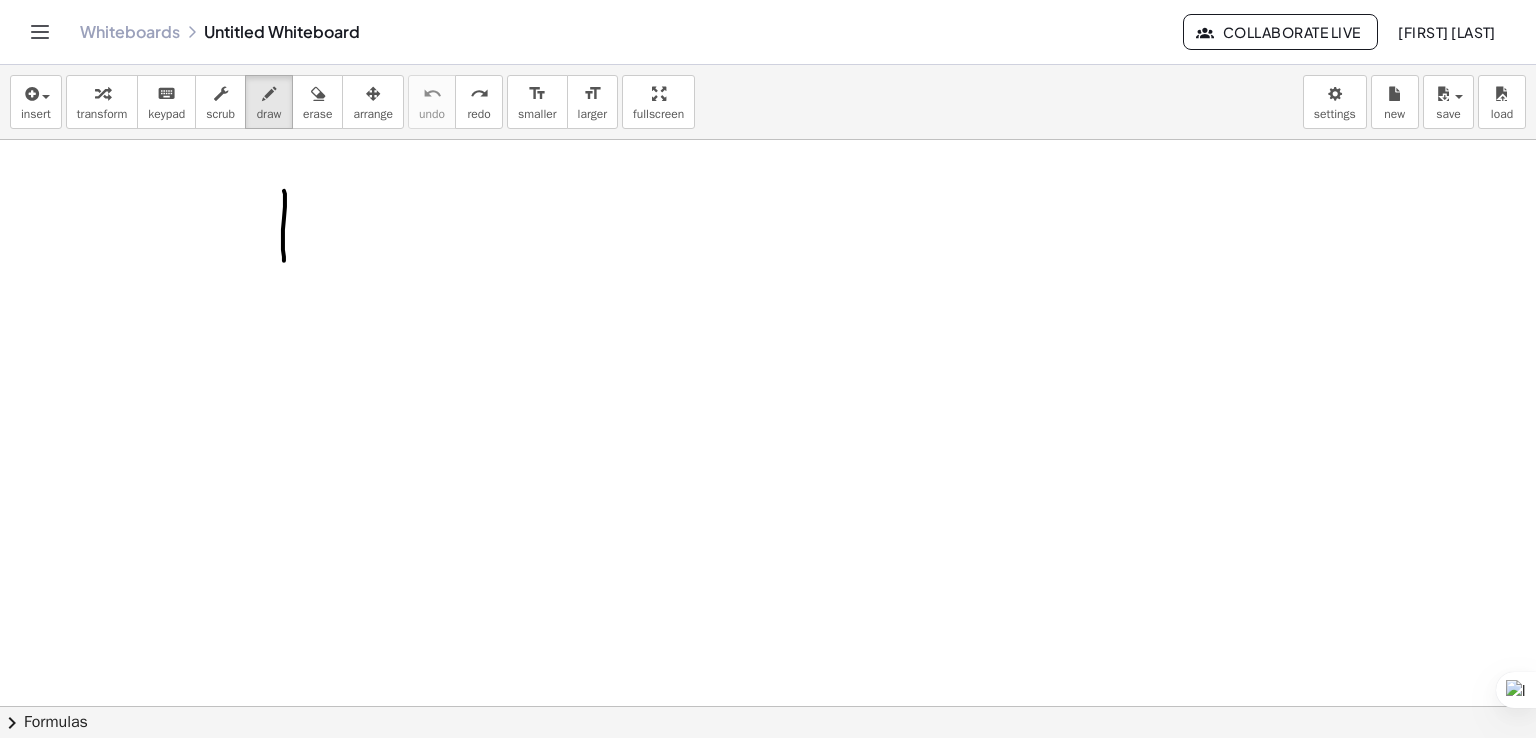 drag, startPoint x: 284, startPoint y: 190, endPoint x: 283, endPoint y: 267, distance: 77.00649 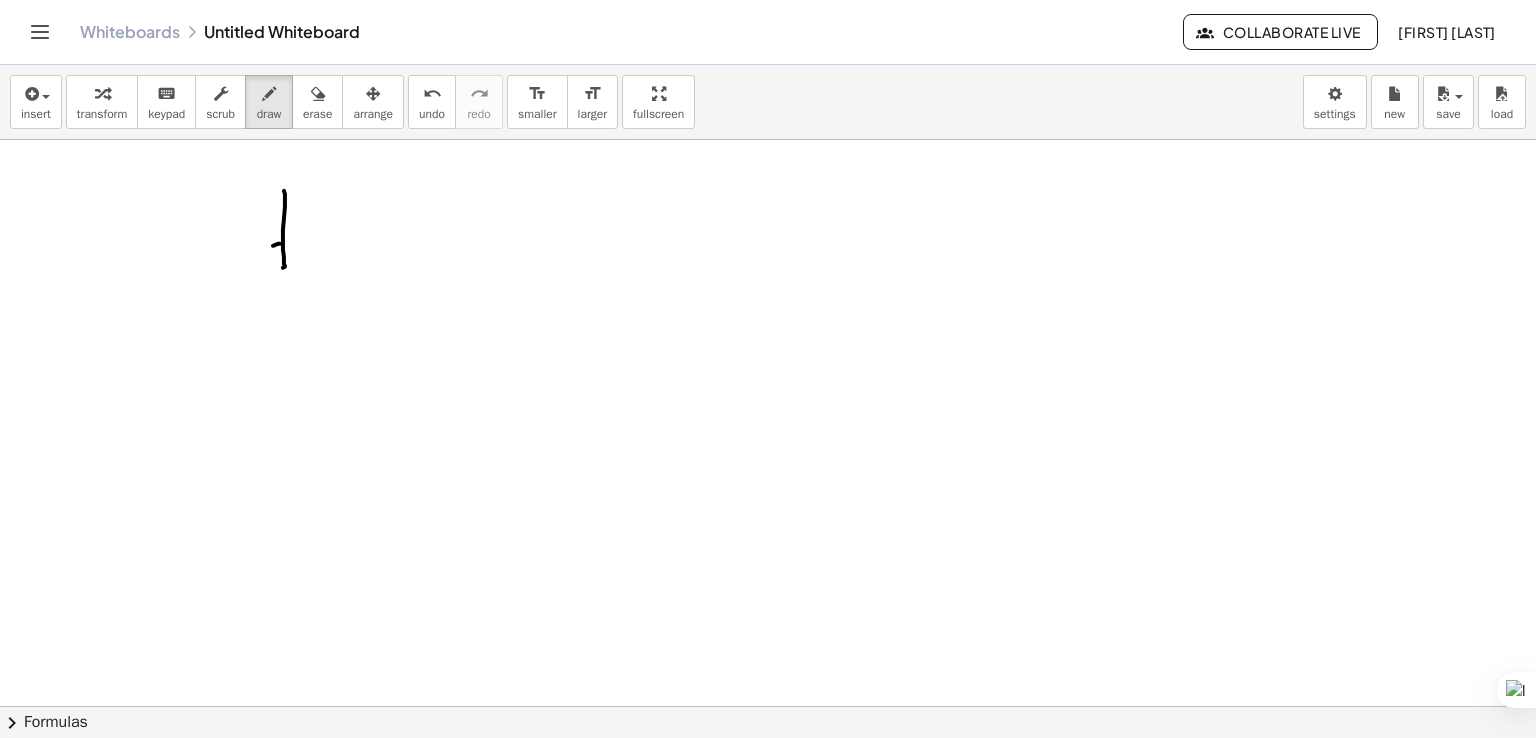 drag, startPoint x: 273, startPoint y: 245, endPoint x: 309, endPoint y: 237, distance: 36.878178 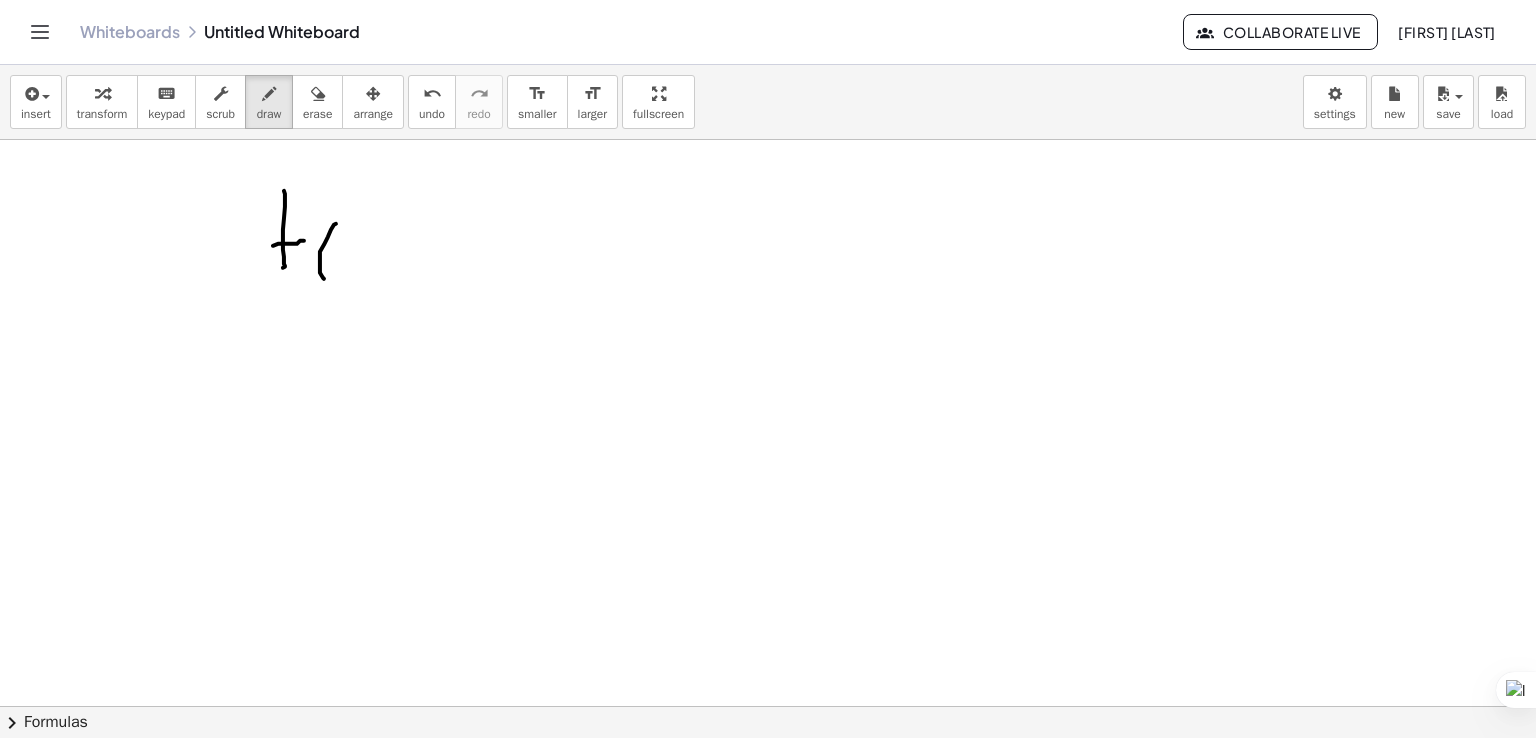 click at bounding box center [768, 706] 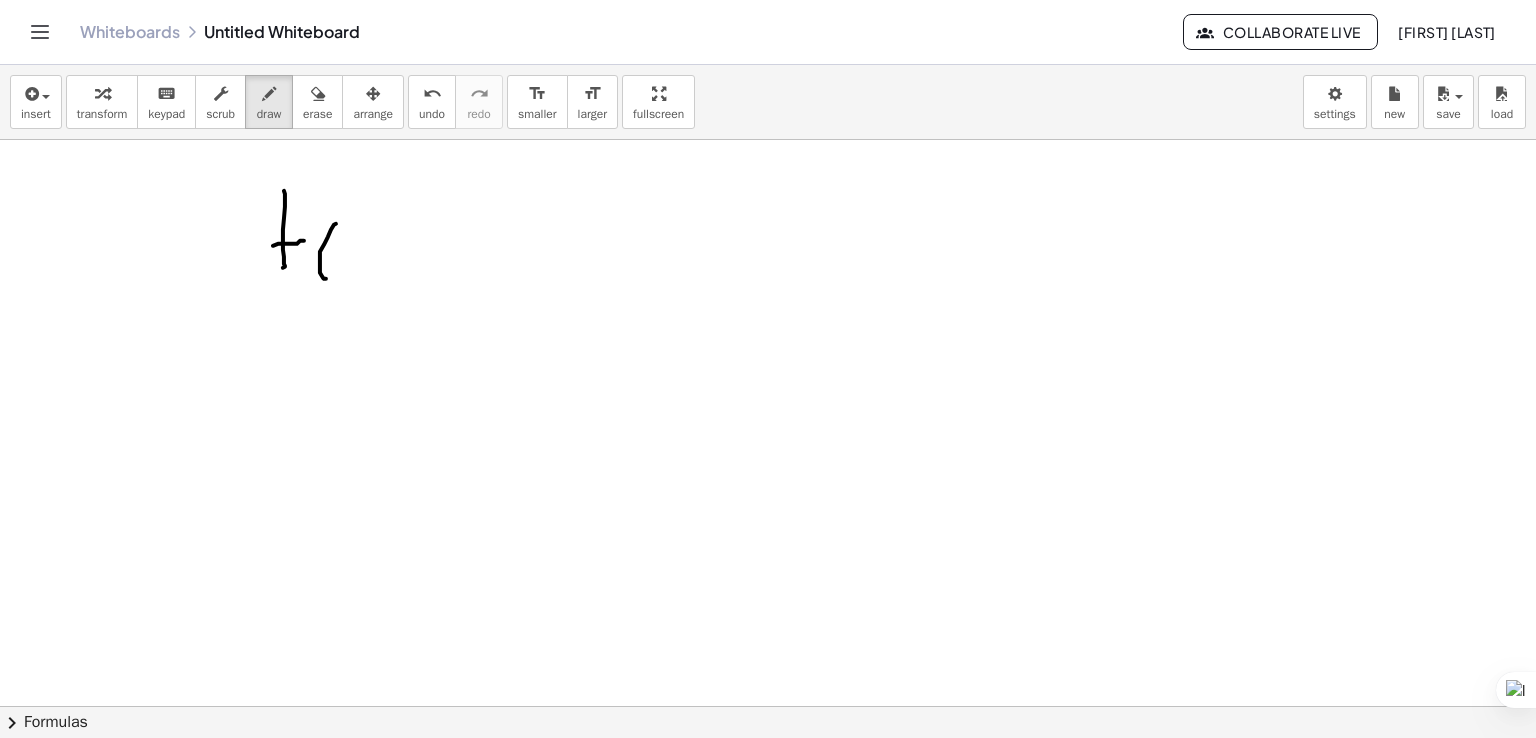 click at bounding box center (768, 706) 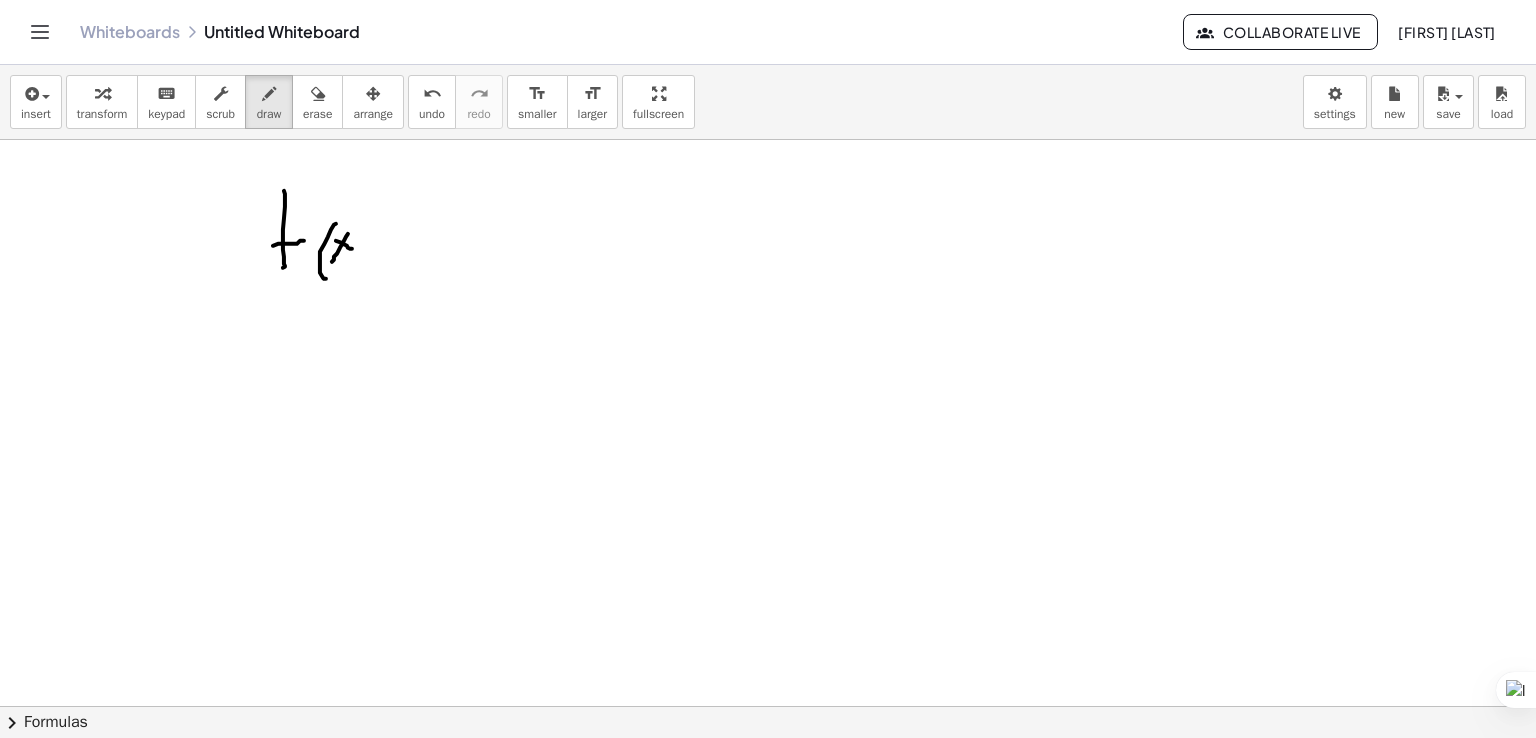 drag, startPoint x: 346, startPoint y: 236, endPoint x: 332, endPoint y: 261, distance: 28.653097 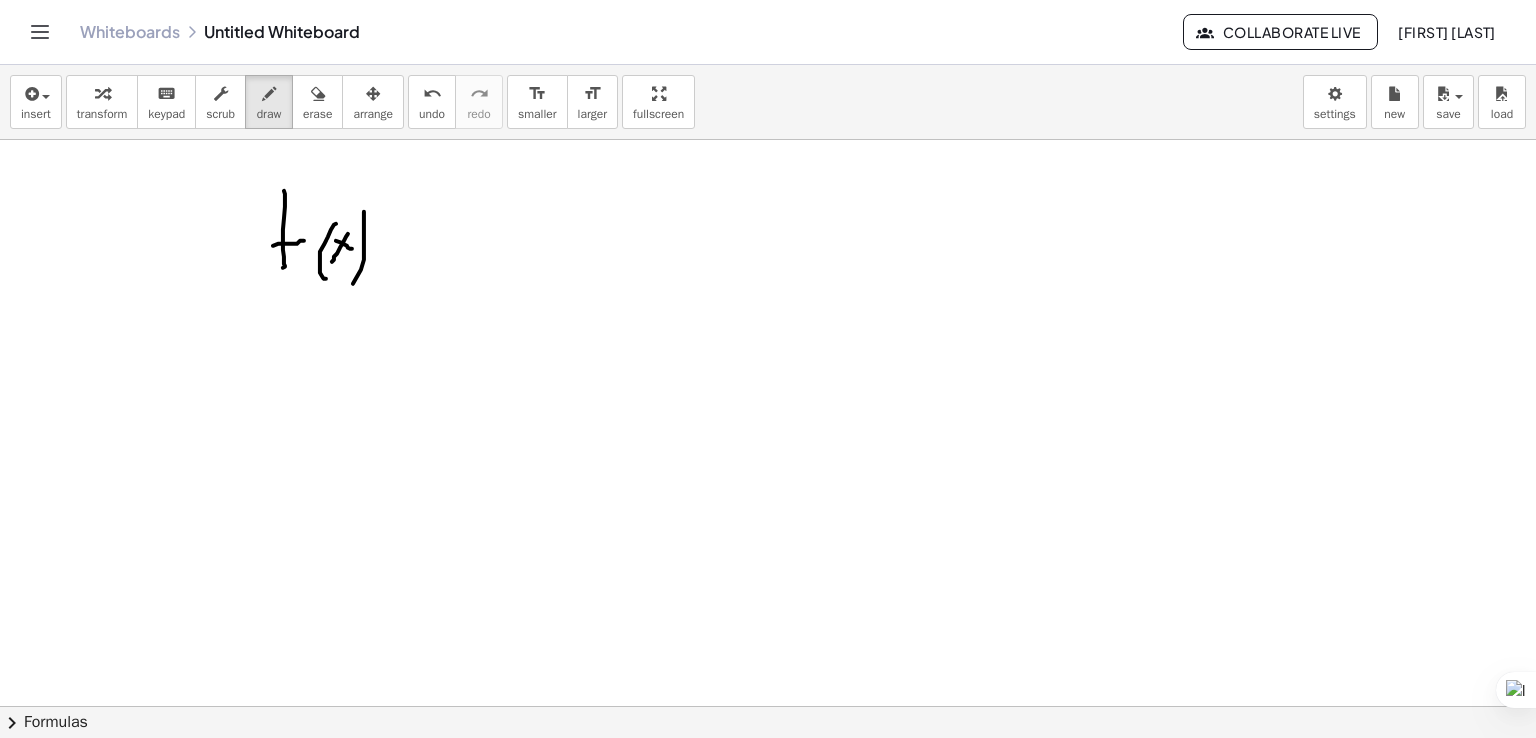 drag, startPoint x: 361, startPoint y: 269, endPoint x: 340, endPoint y: 291, distance: 30.413813 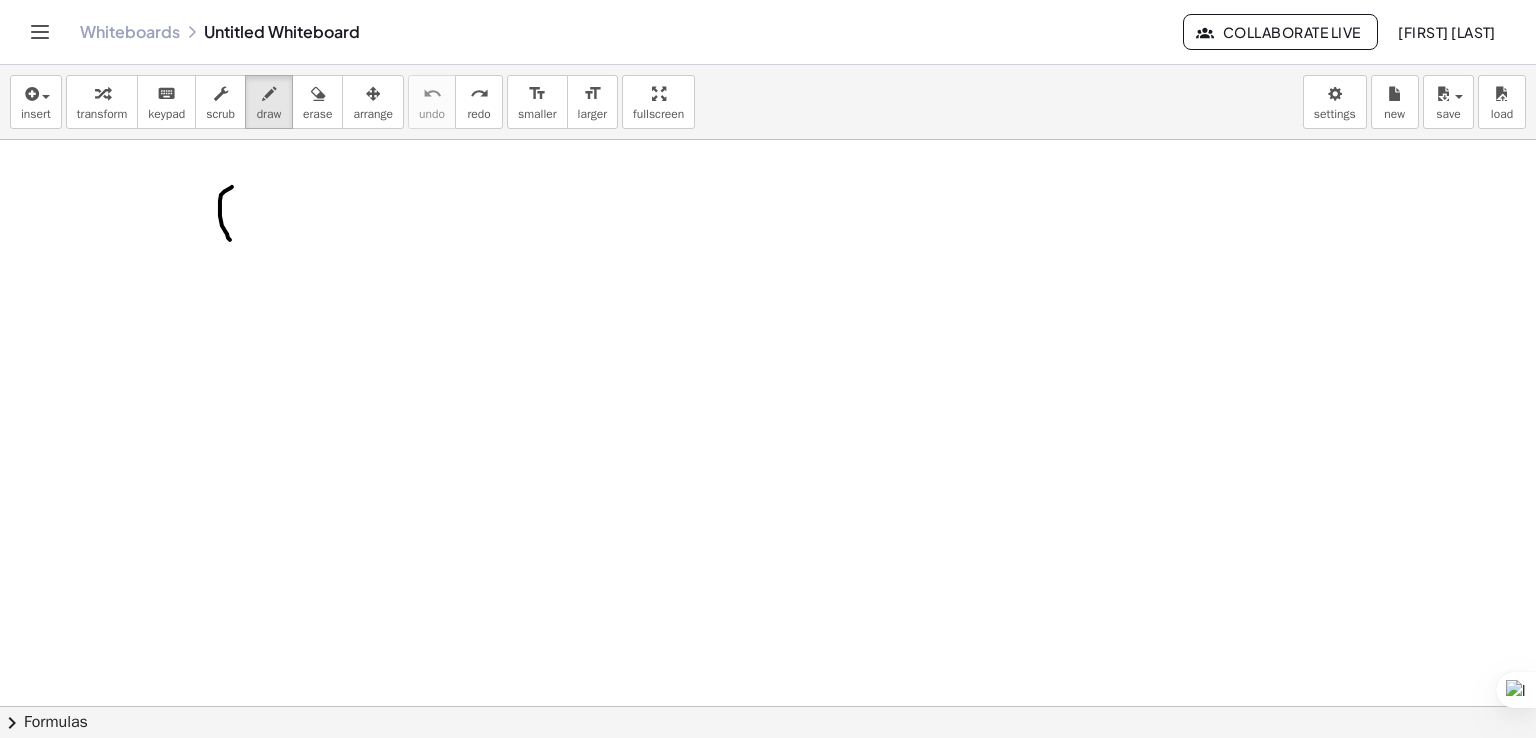 drag, startPoint x: 232, startPoint y: 186, endPoint x: 230, endPoint y: 239, distance: 53.037724 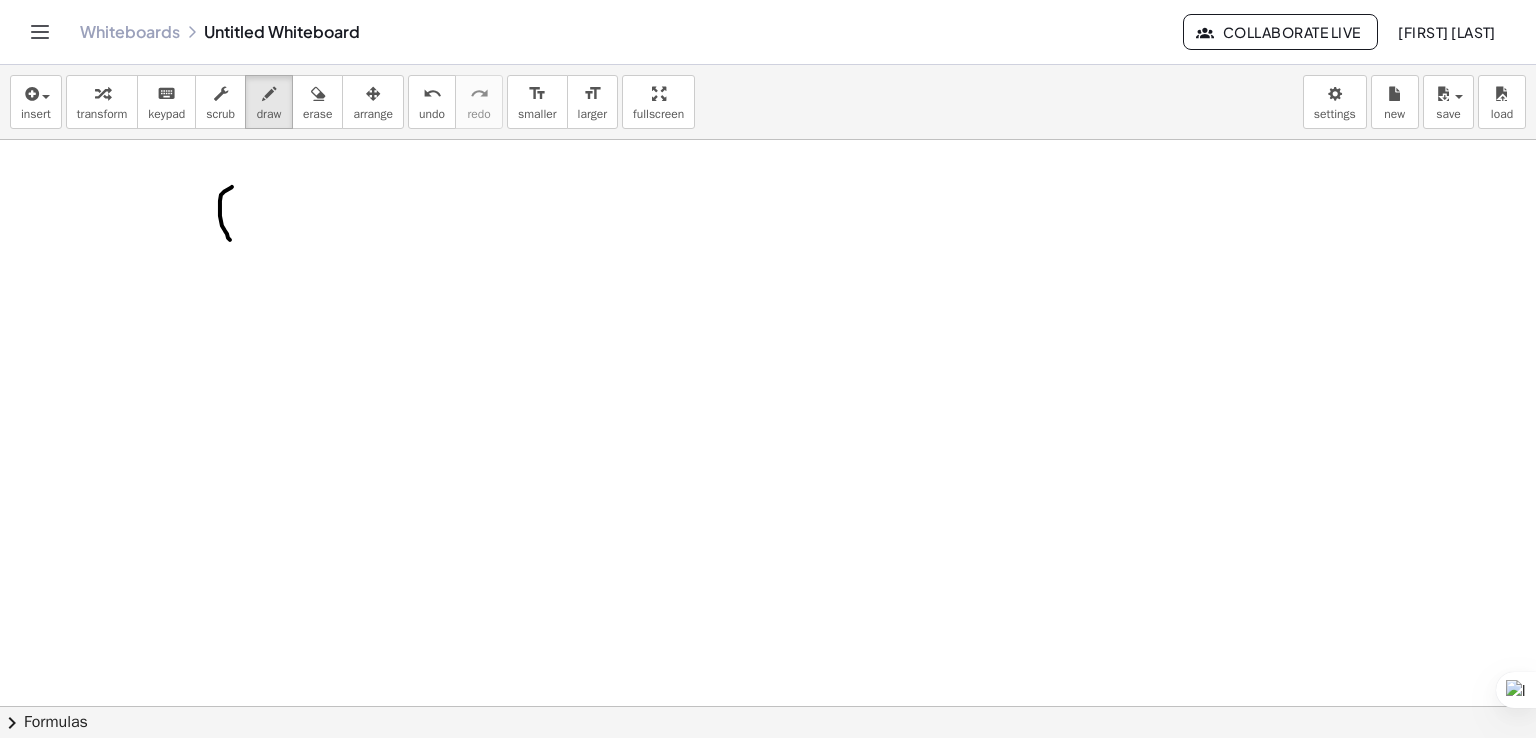 drag, startPoint x: 216, startPoint y: 217, endPoint x: 240, endPoint y: 213, distance: 24.33105 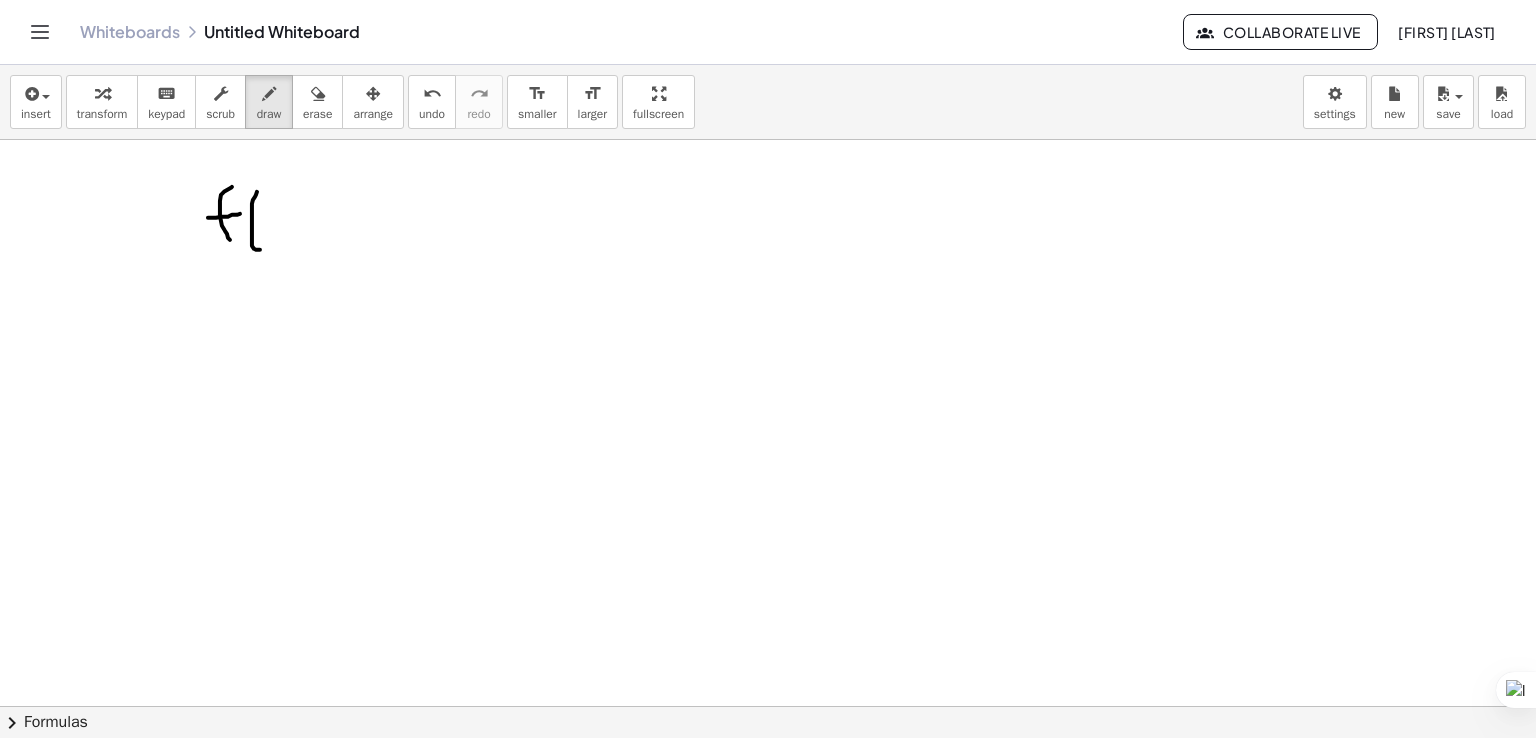 drag, startPoint x: 257, startPoint y: 191, endPoint x: 270, endPoint y: 233, distance: 43.965897 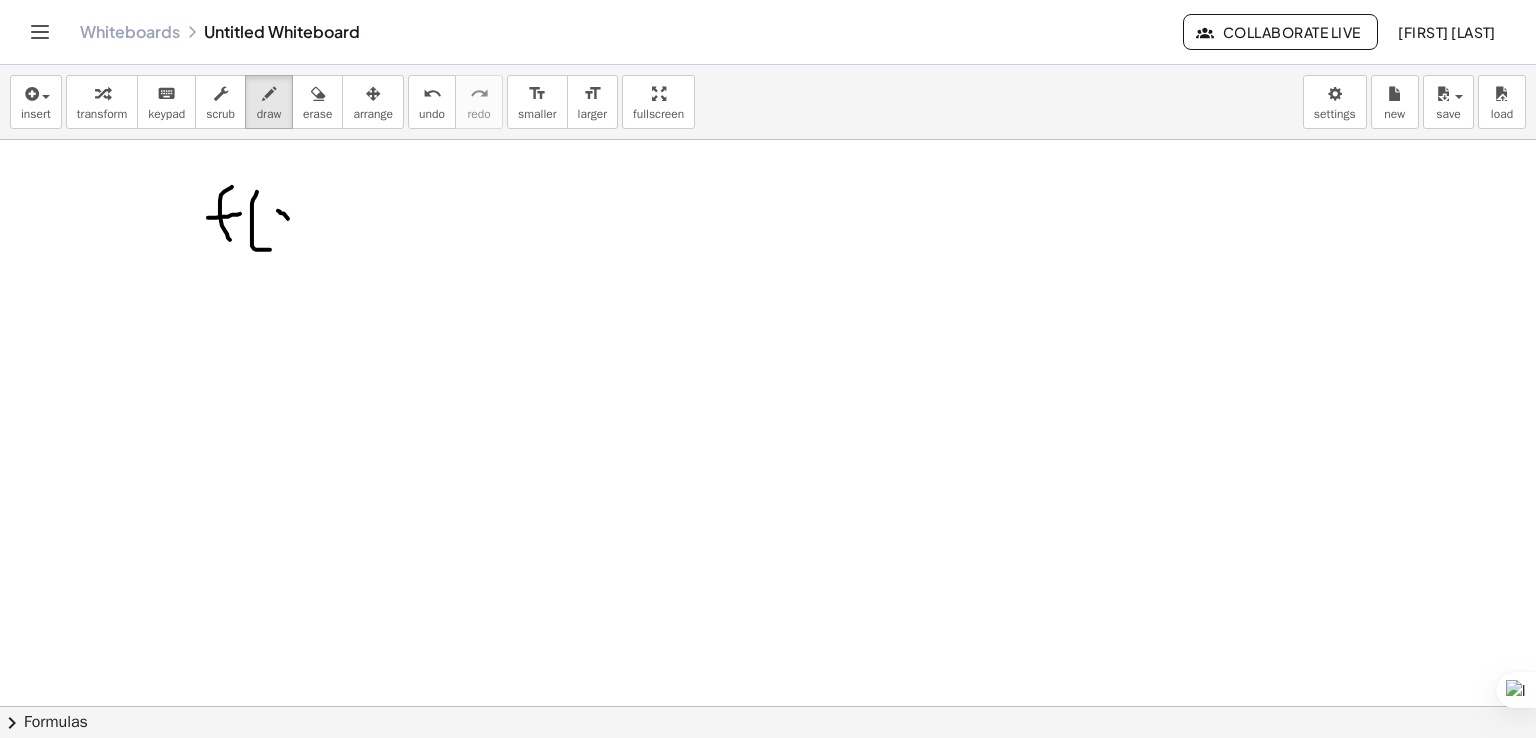 drag, startPoint x: 288, startPoint y: 218, endPoint x: 296, endPoint y: 225, distance: 10.630146 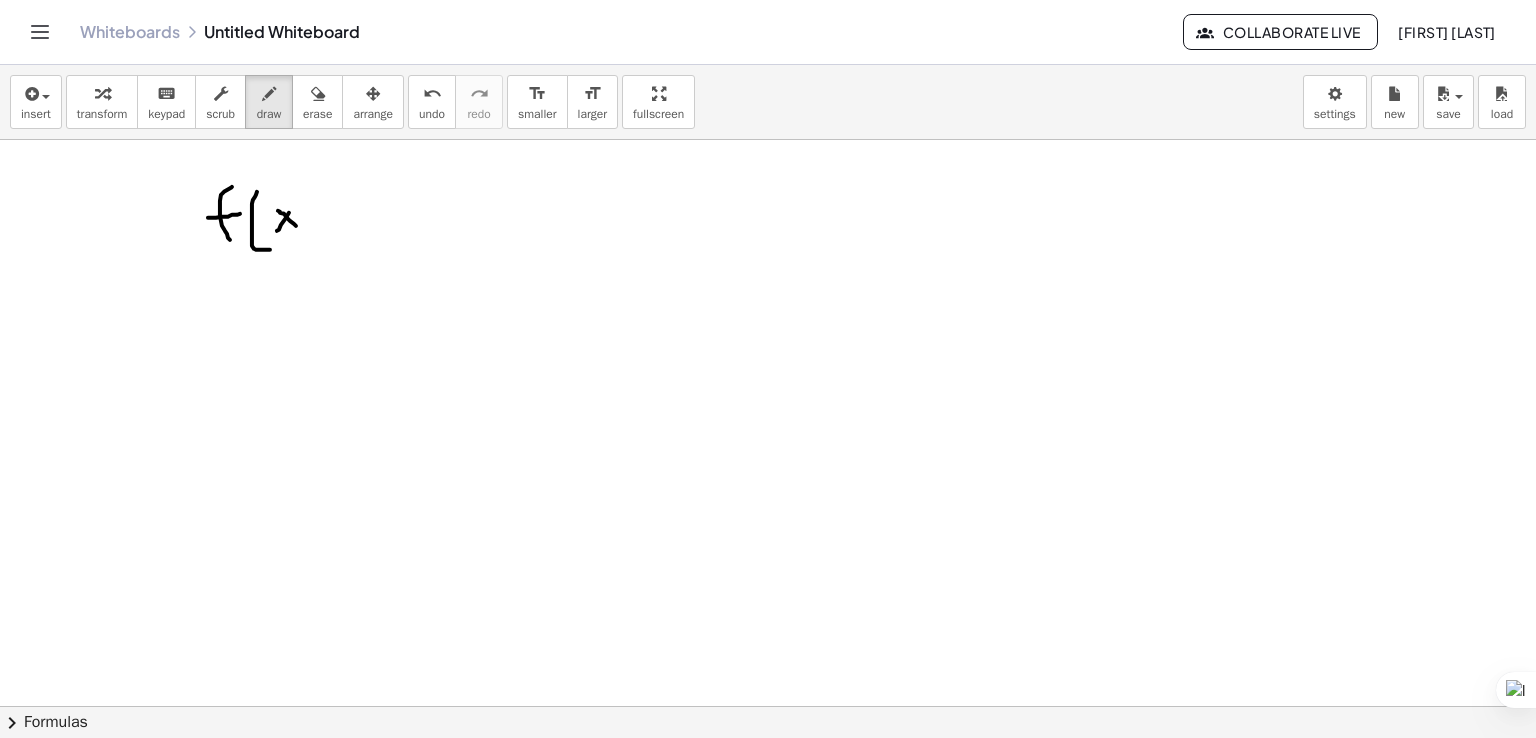 drag, startPoint x: 277, startPoint y: 230, endPoint x: 292, endPoint y: 219, distance: 18.601076 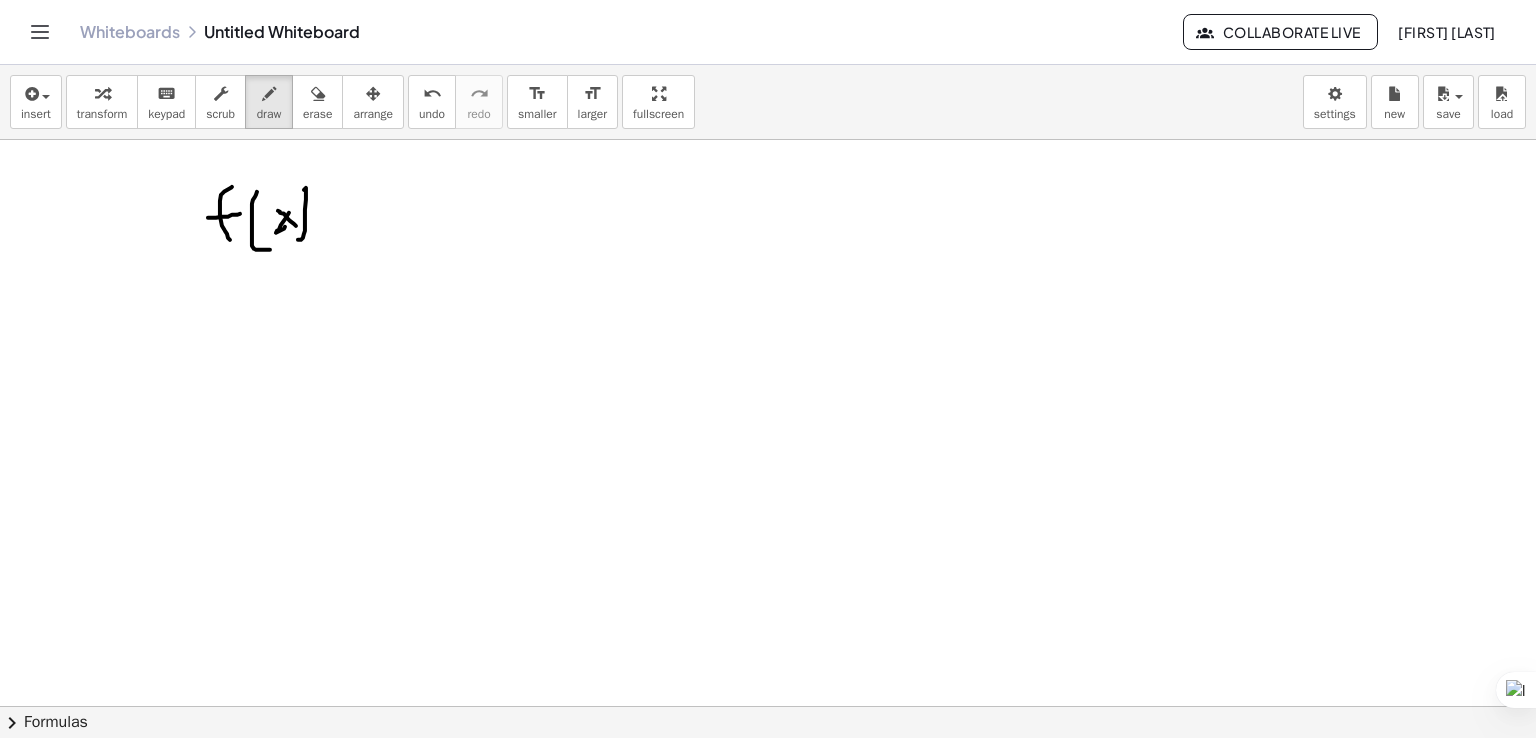 drag, startPoint x: 304, startPoint y: 189, endPoint x: 295, endPoint y: 237, distance: 48.83646 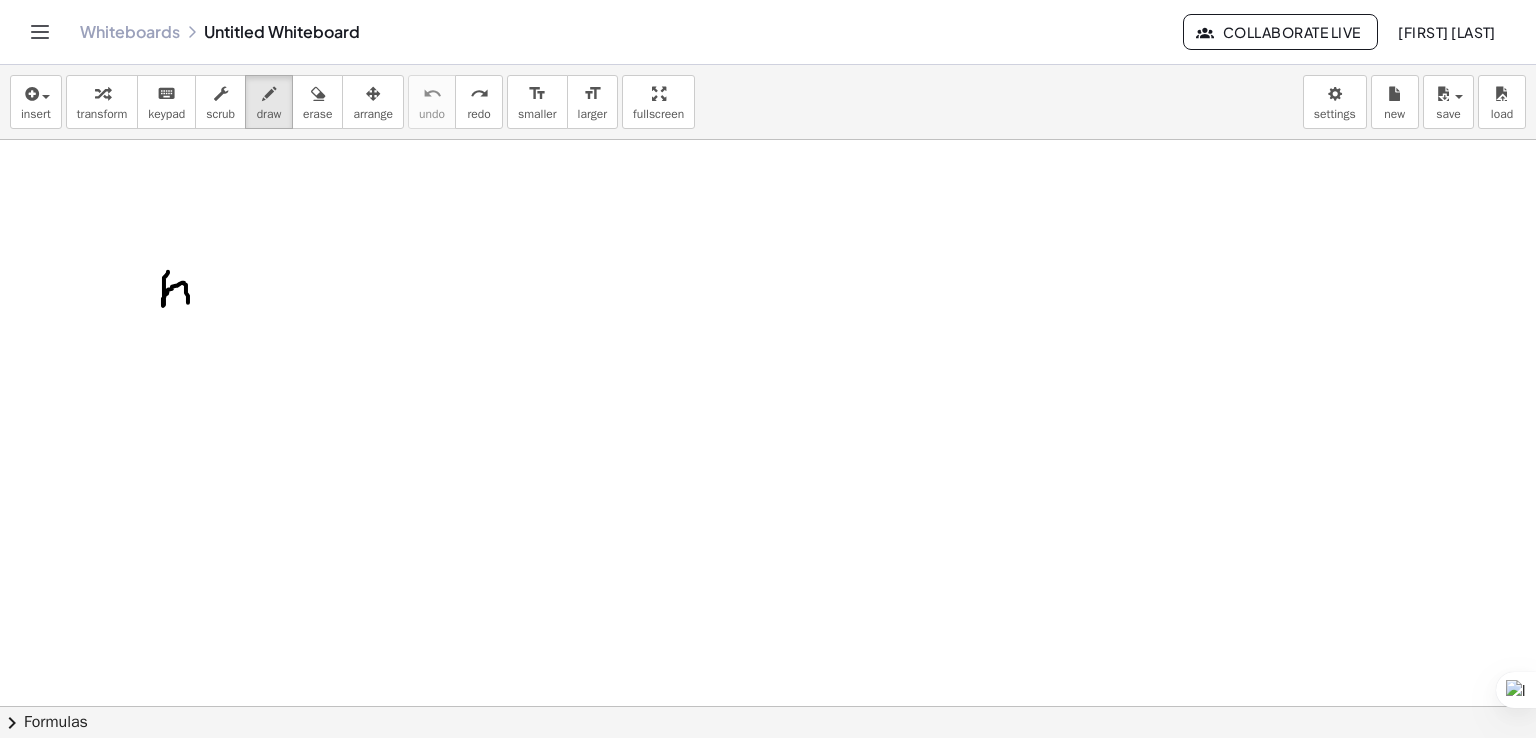drag, startPoint x: 168, startPoint y: 271, endPoint x: 188, endPoint y: 302, distance: 36.891735 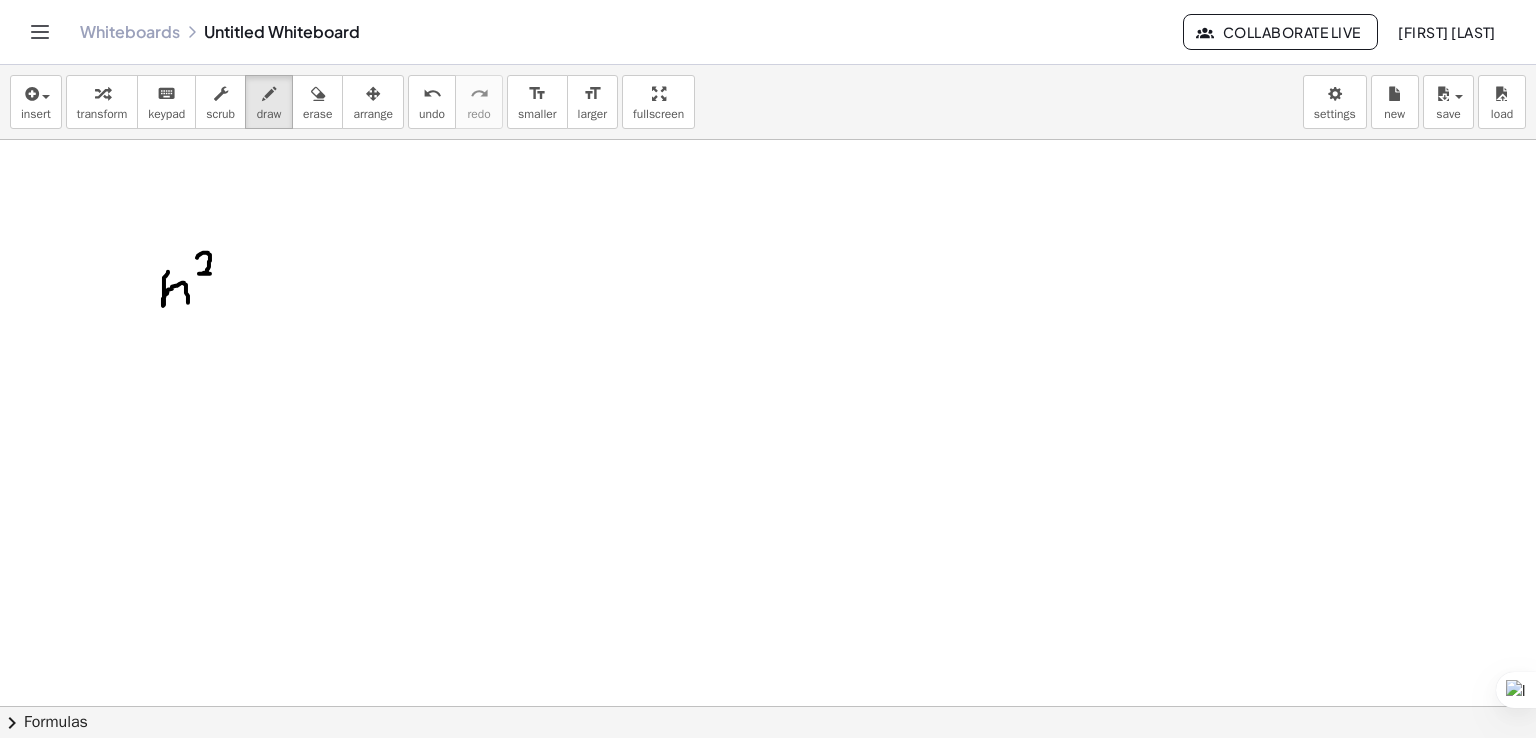 drag, startPoint x: 197, startPoint y: 257, endPoint x: 210, endPoint y: 273, distance: 20.615528 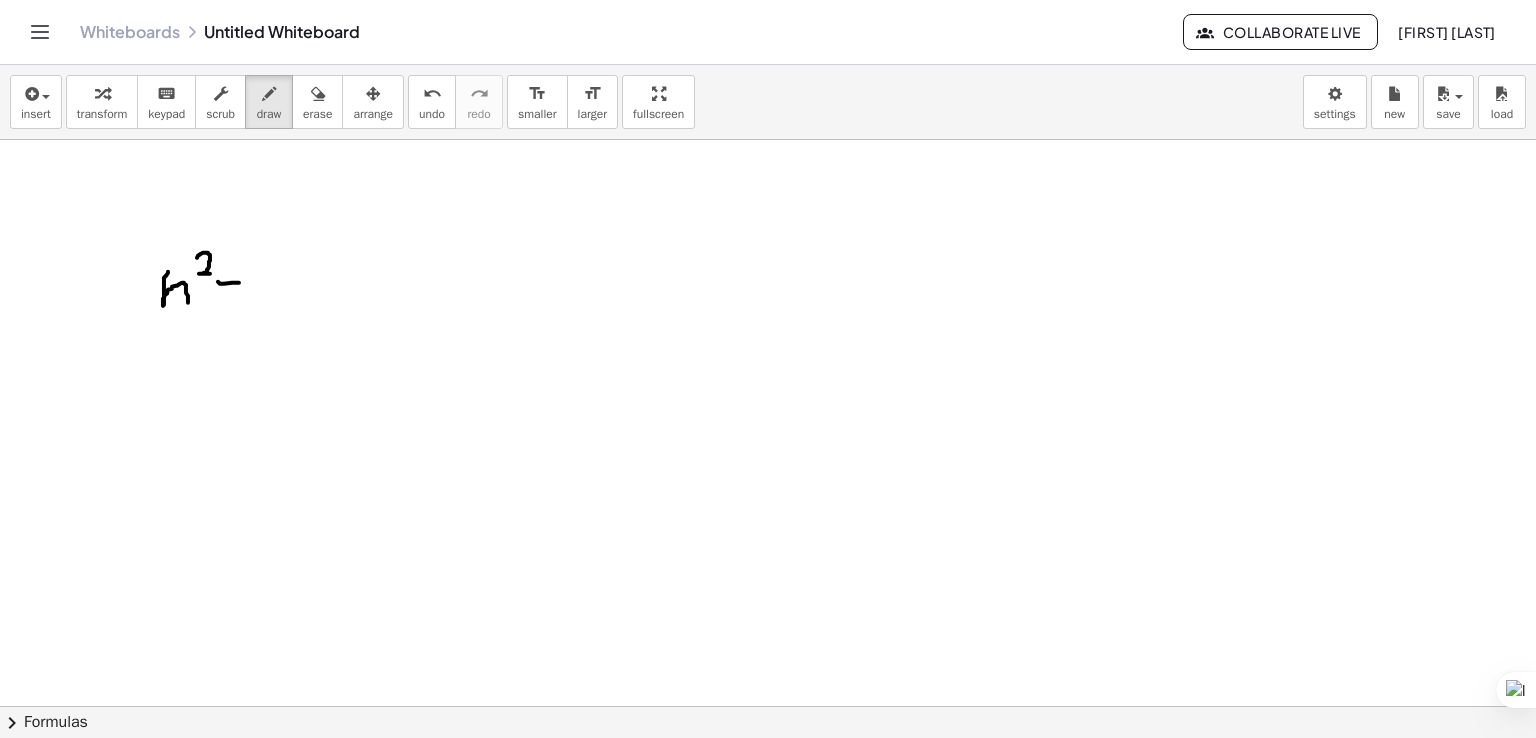 drag, startPoint x: 218, startPoint y: 281, endPoint x: 244, endPoint y: 282, distance: 26.019224 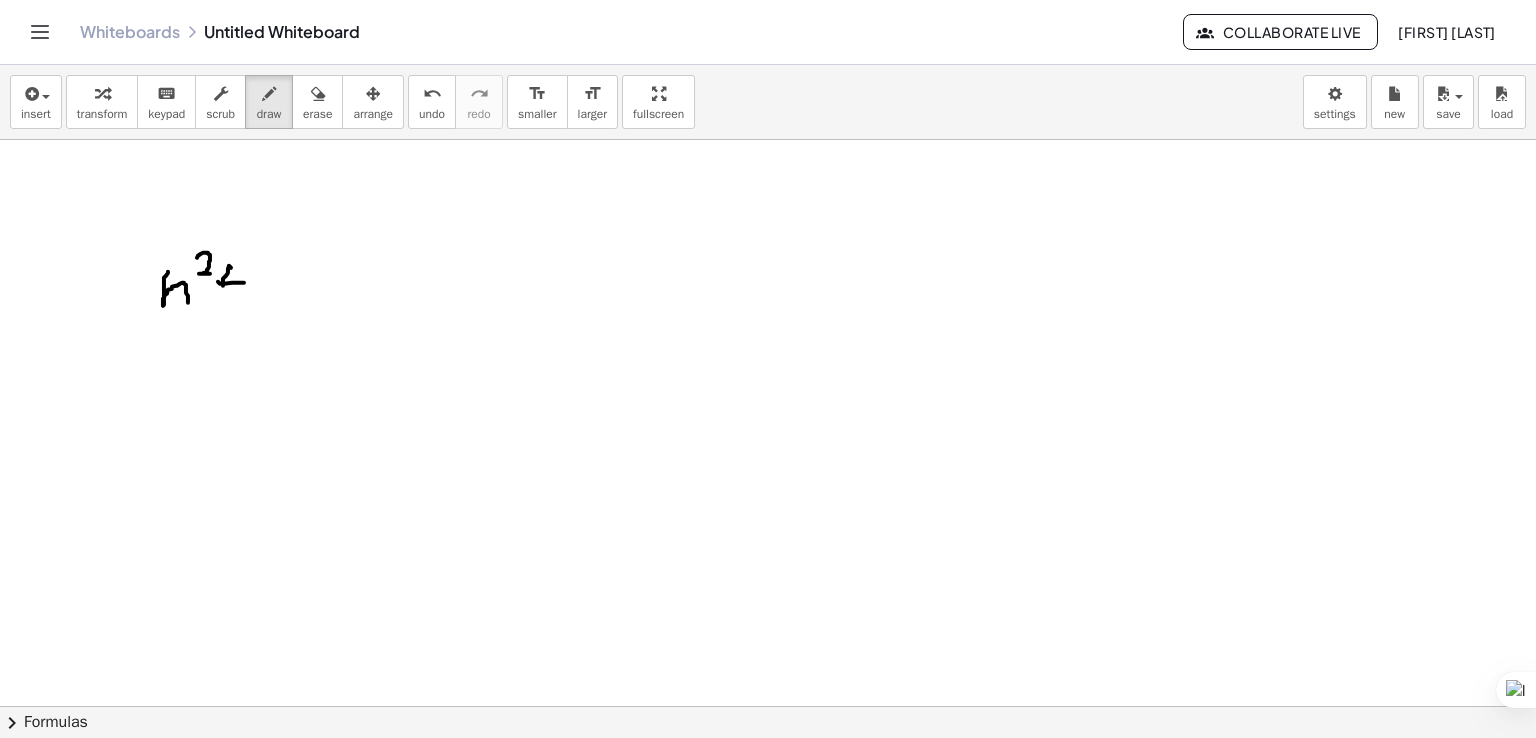 drag, startPoint x: 231, startPoint y: 267, endPoint x: 223, endPoint y: 285, distance: 19.697716 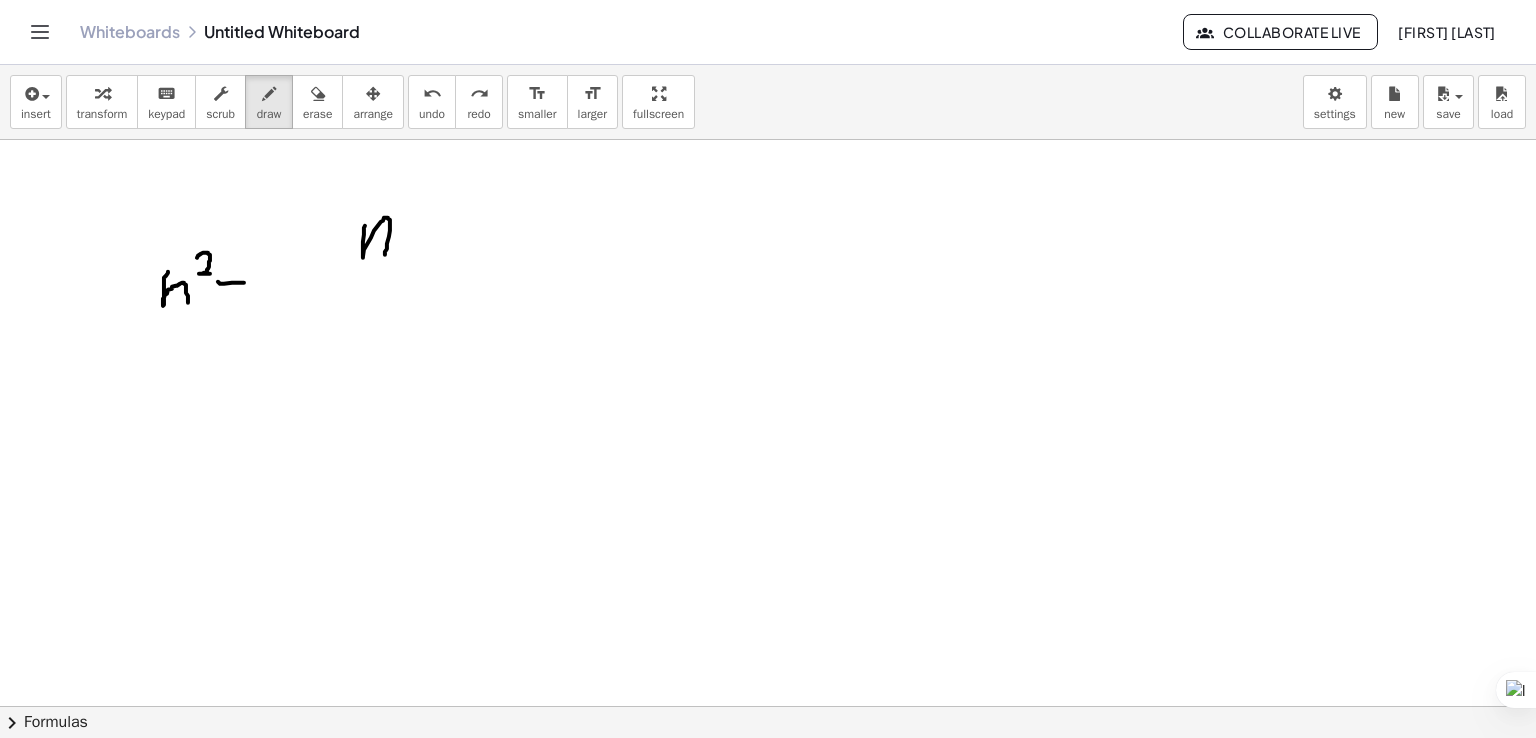 drag, startPoint x: 365, startPoint y: 225, endPoint x: 405, endPoint y: 221, distance: 40.1995 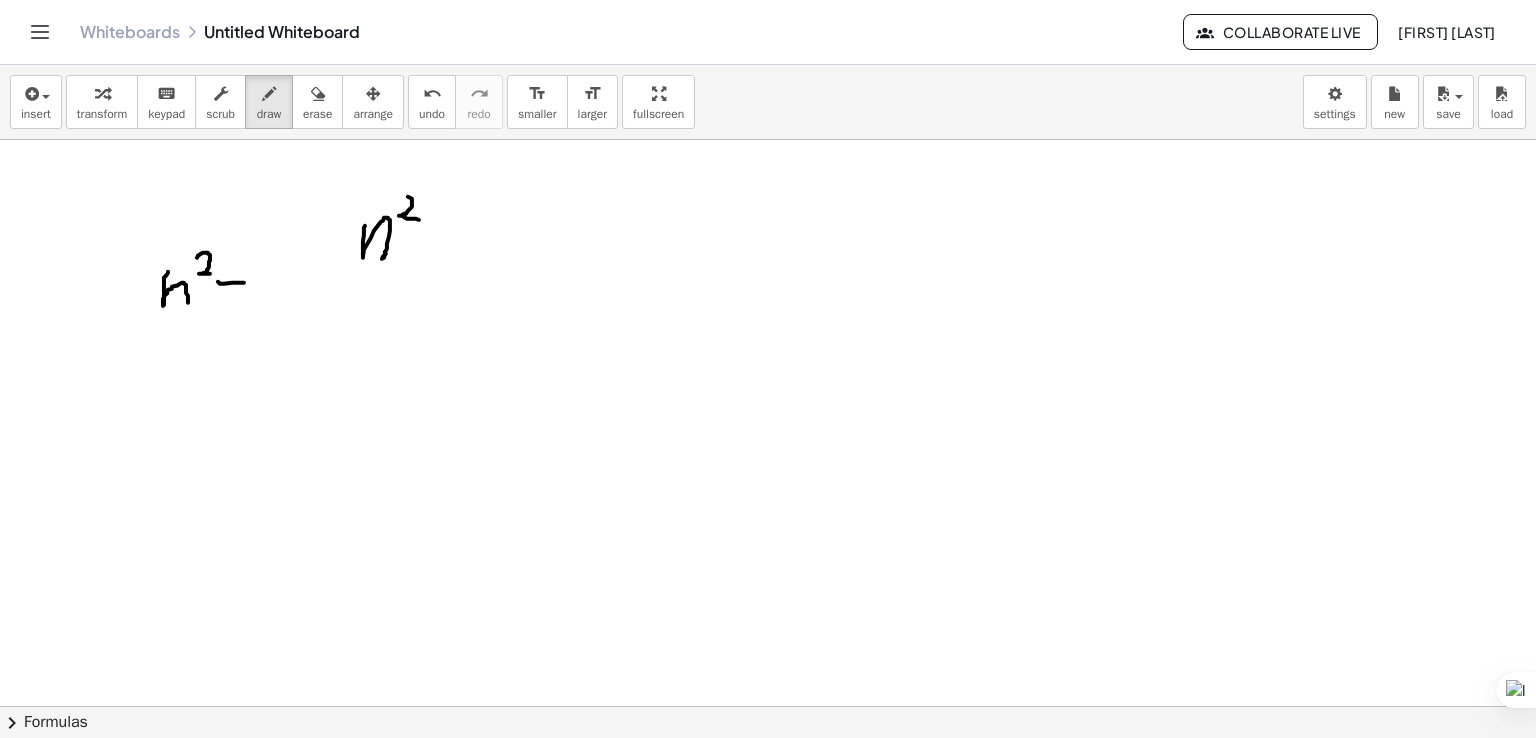 drag, startPoint x: 408, startPoint y: 196, endPoint x: 424, endPoint y: 219, distance: 28.01785 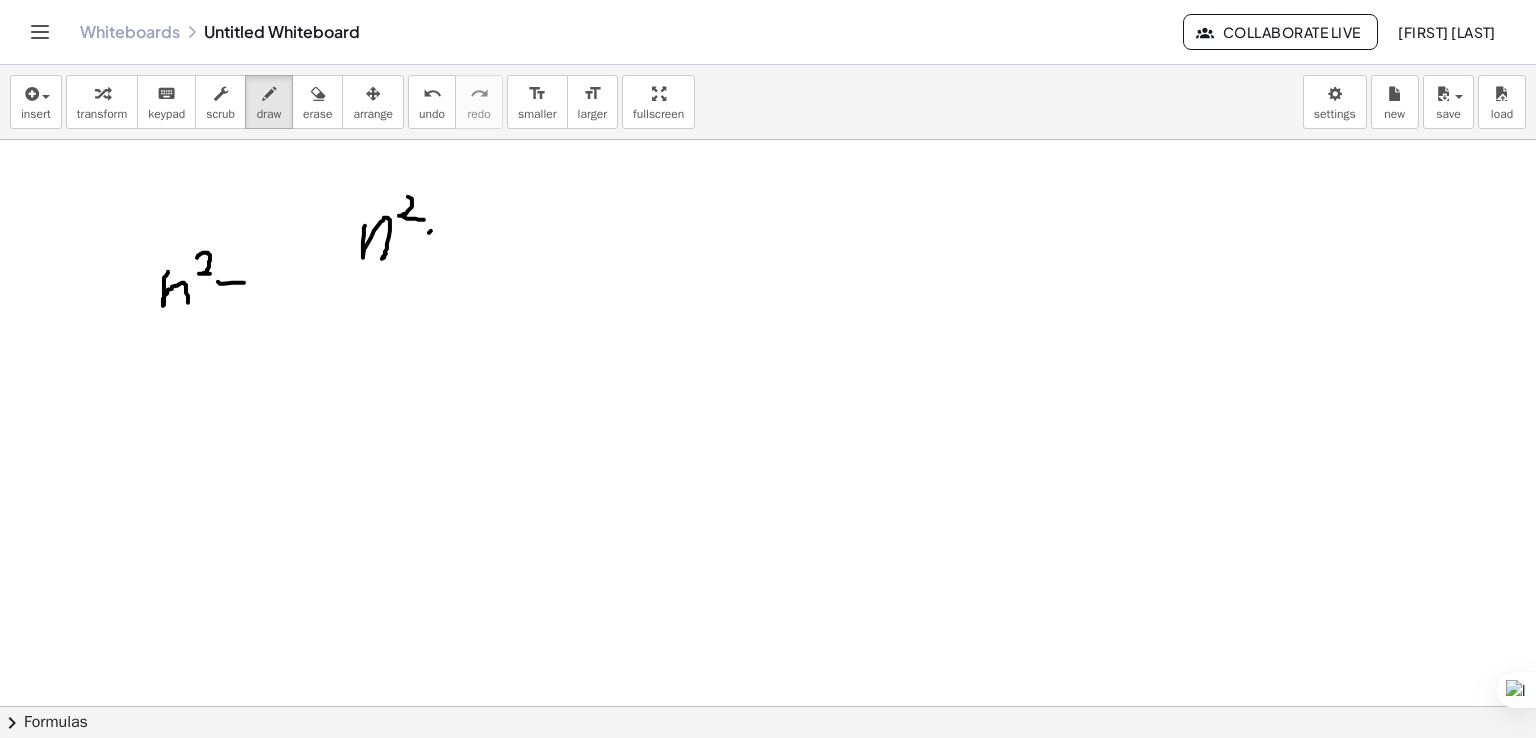 drag, startPoint x: 429, startPoint y: 232, endPoint x: 460, endPoint y: 230, distance: 31.06445 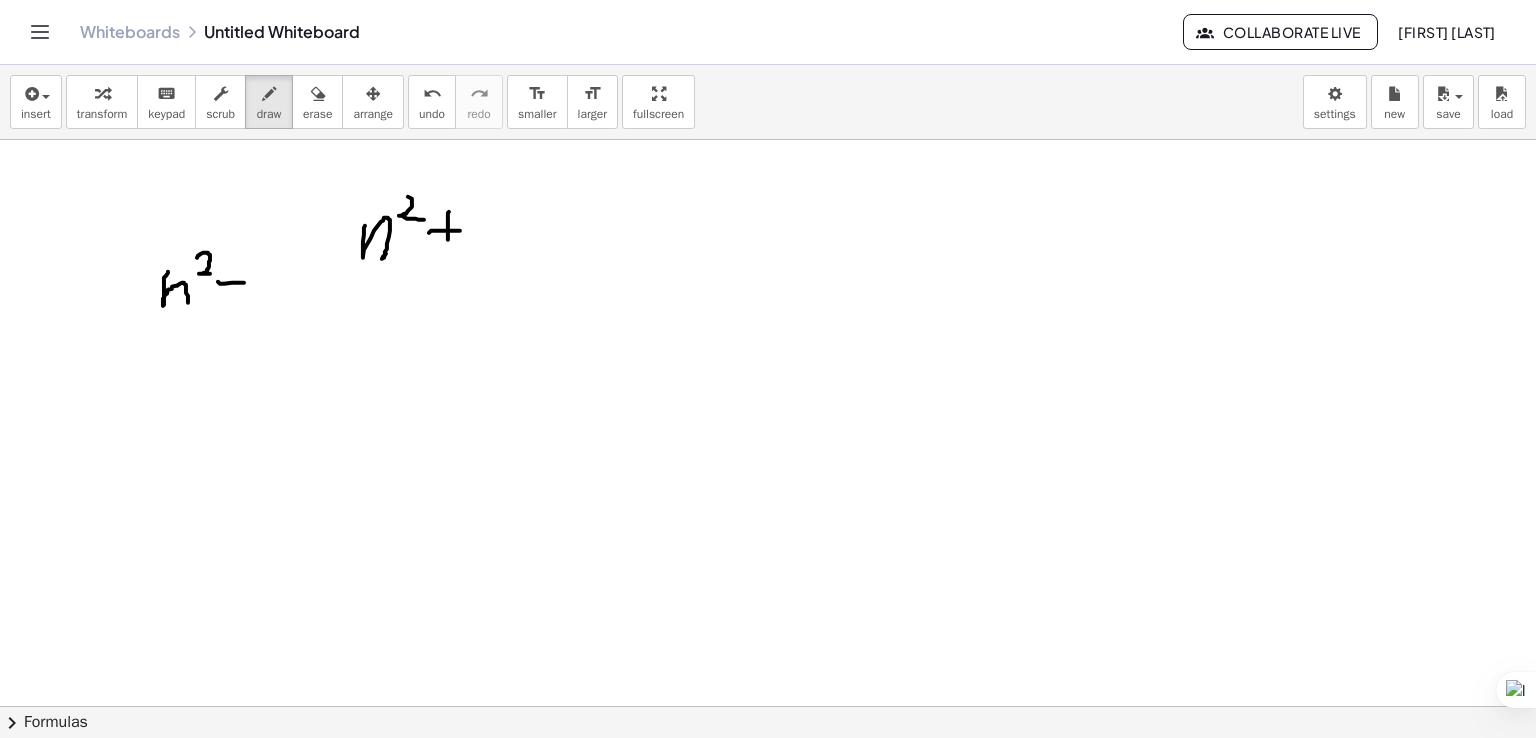 drag, startPoint x: 449, startPoint y: 211, endPoint x: 448, endPoint y: 241, distance: 30.016663 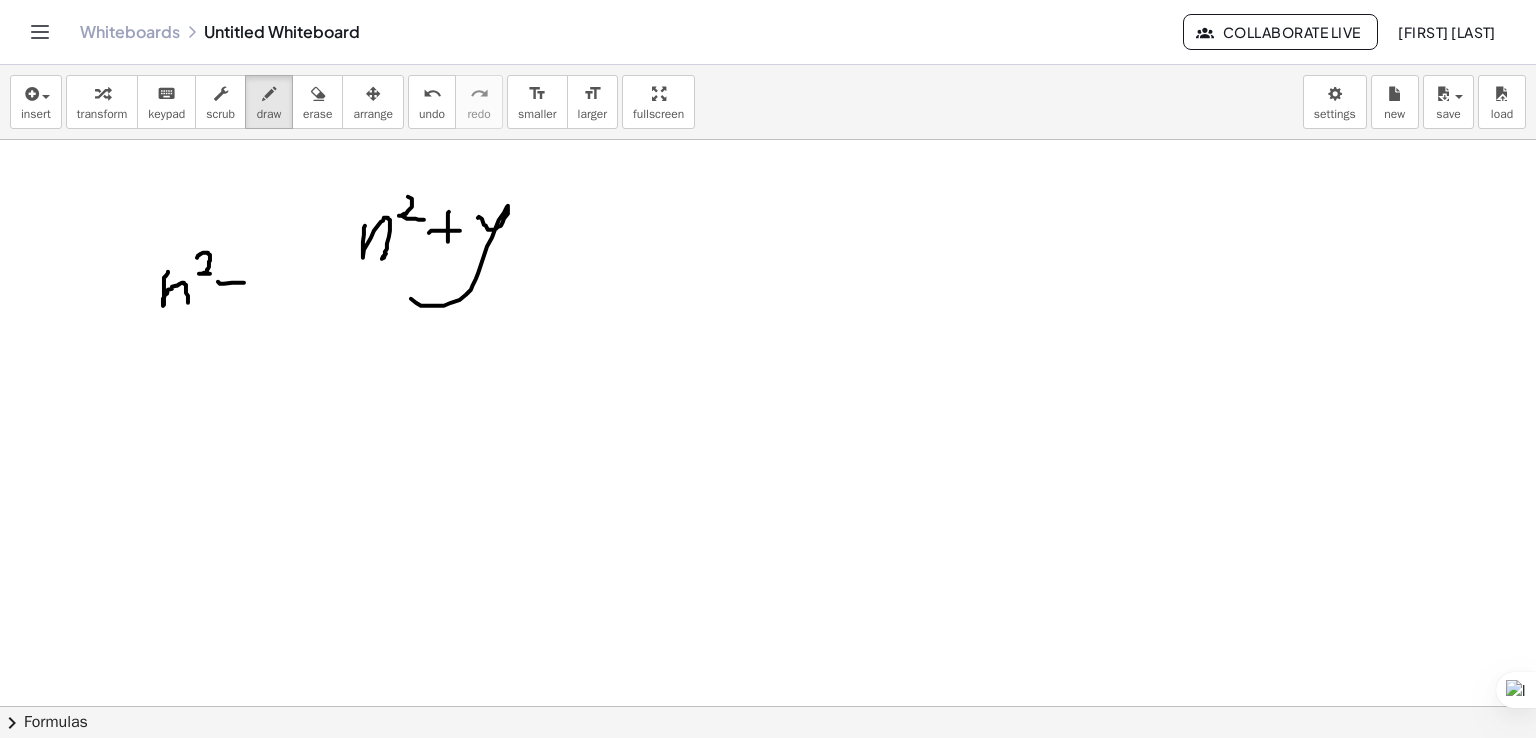 drag, startPoint x: 478, startPoint y: 217, endPoint x: 446, endPoint y: 274, distance: 65.36819 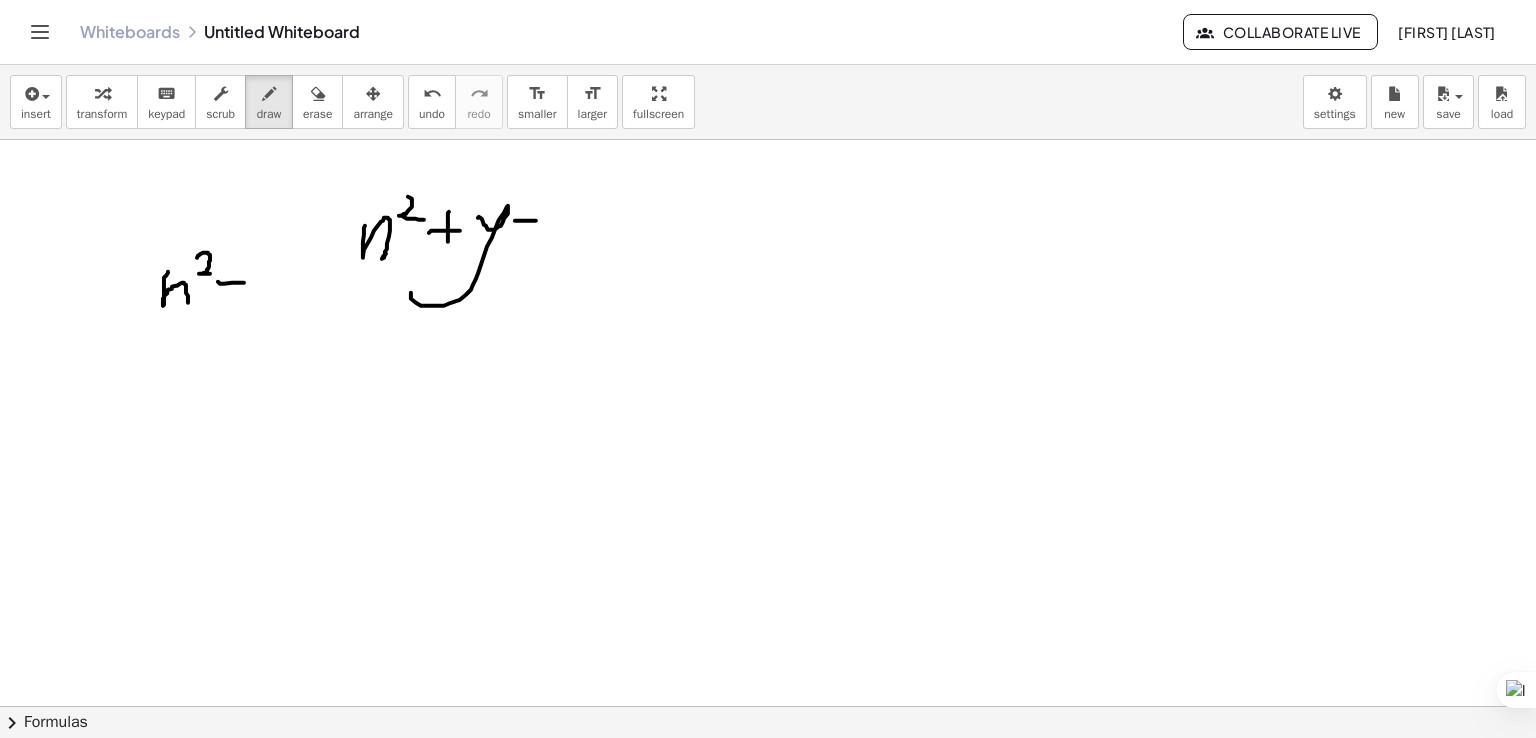 click at bounding box center (768, 706) 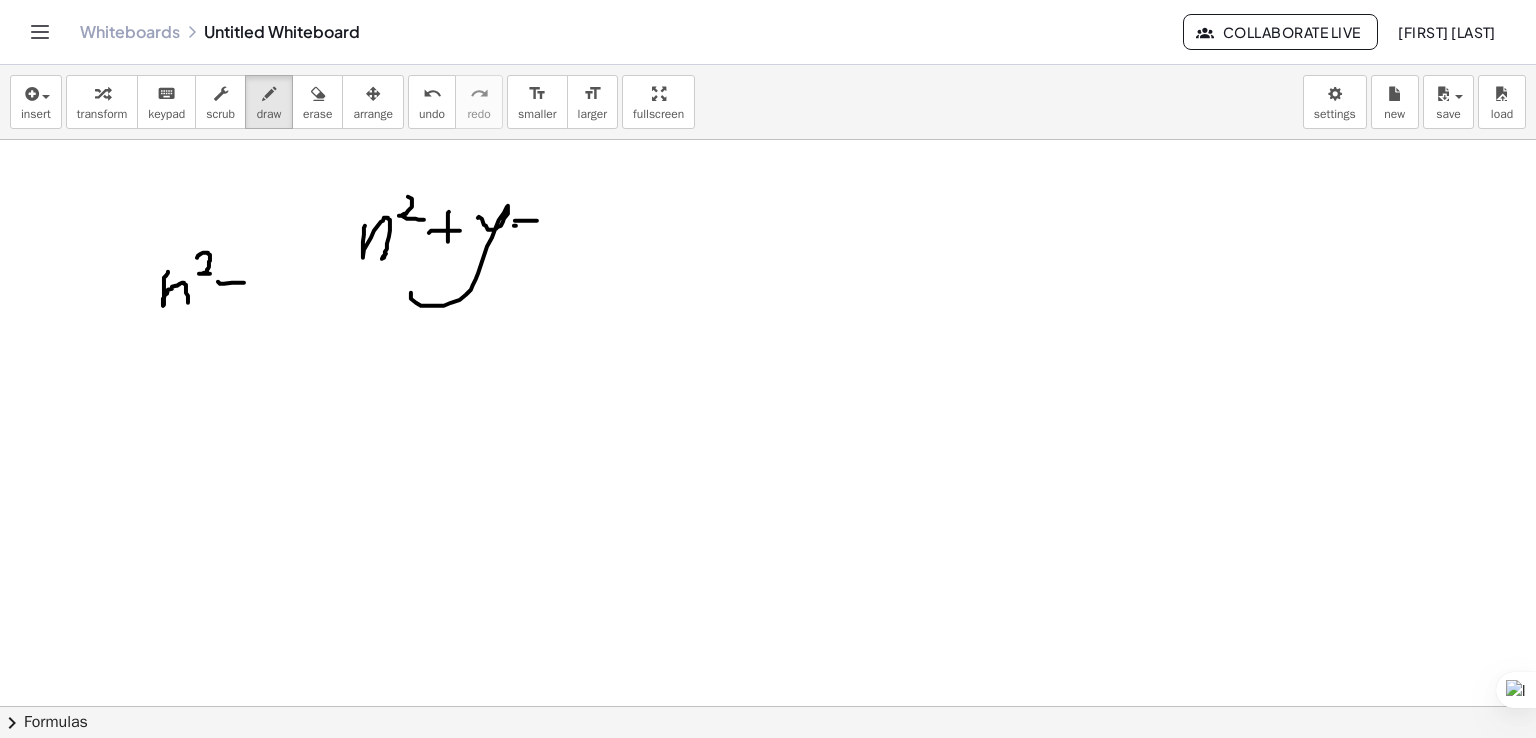 drag, startPoint x: 514, startPoint y: 225, endPoint x: 532, endPoint y: 229, distance: 18.439089 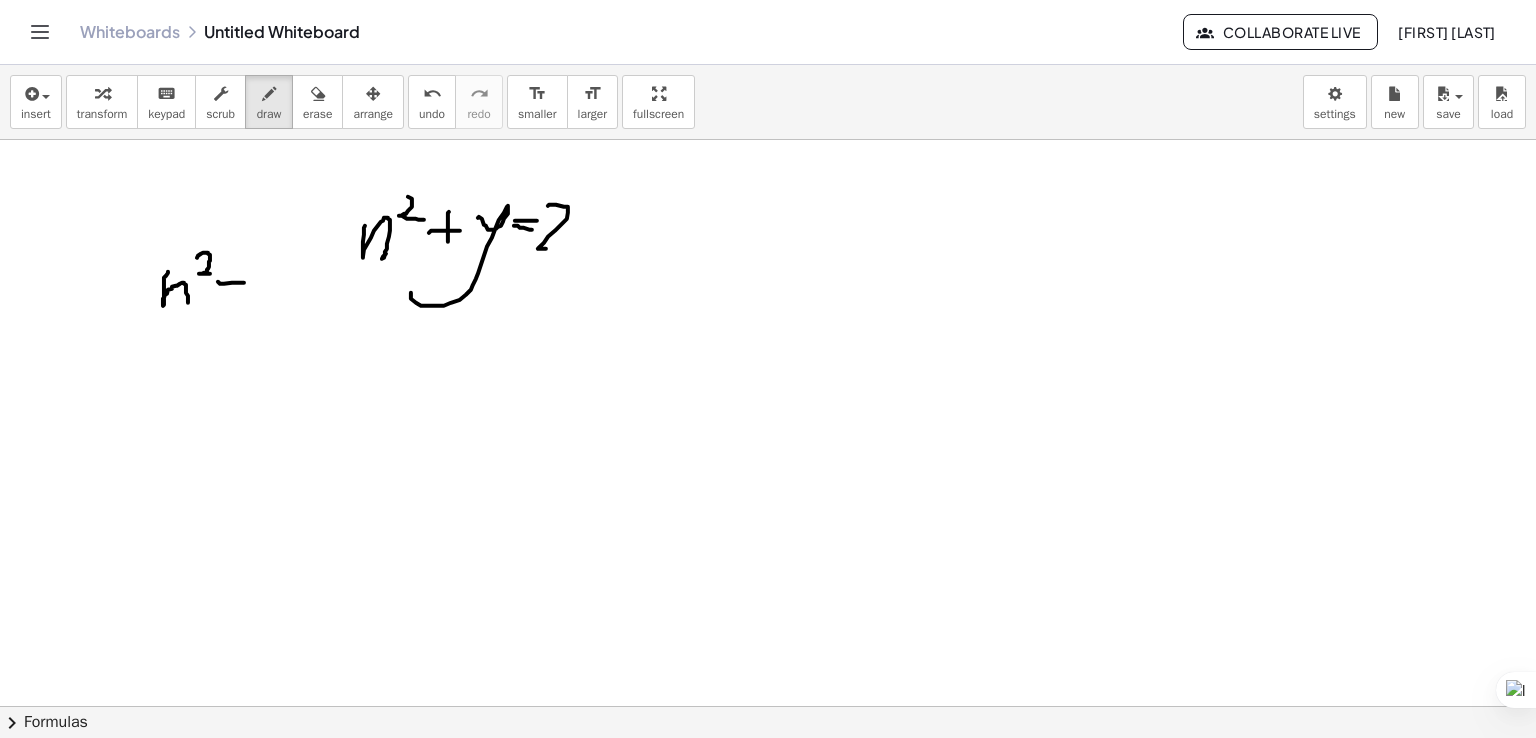 drag, startPoint x: 548, startPoint y: 205, endPoint x: 577, endPoint y: 237, distance: 43.185646 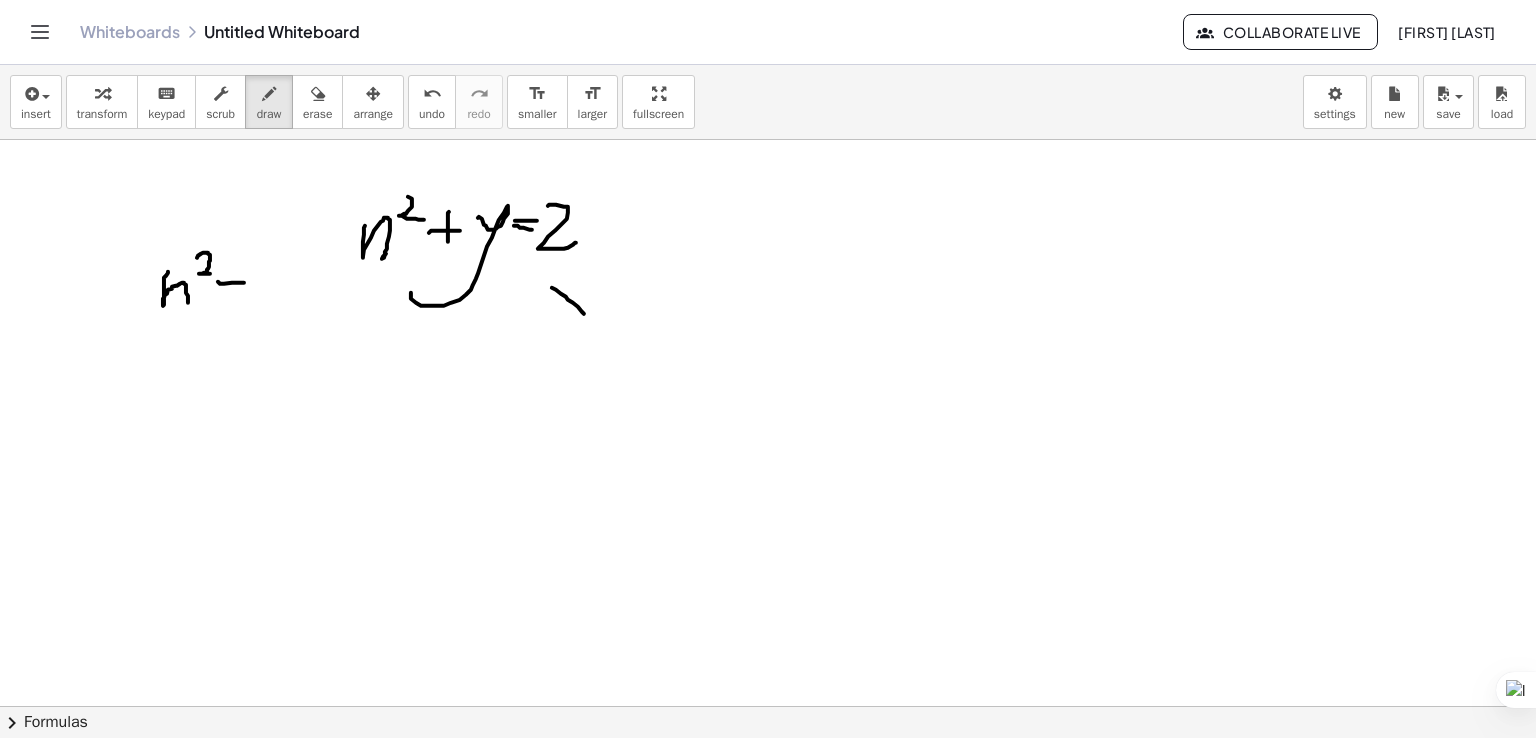 drag, startPoint x: 568, startPoint y: 299, endPoint x: 584, endPoint y: 313, distance: 21.260292 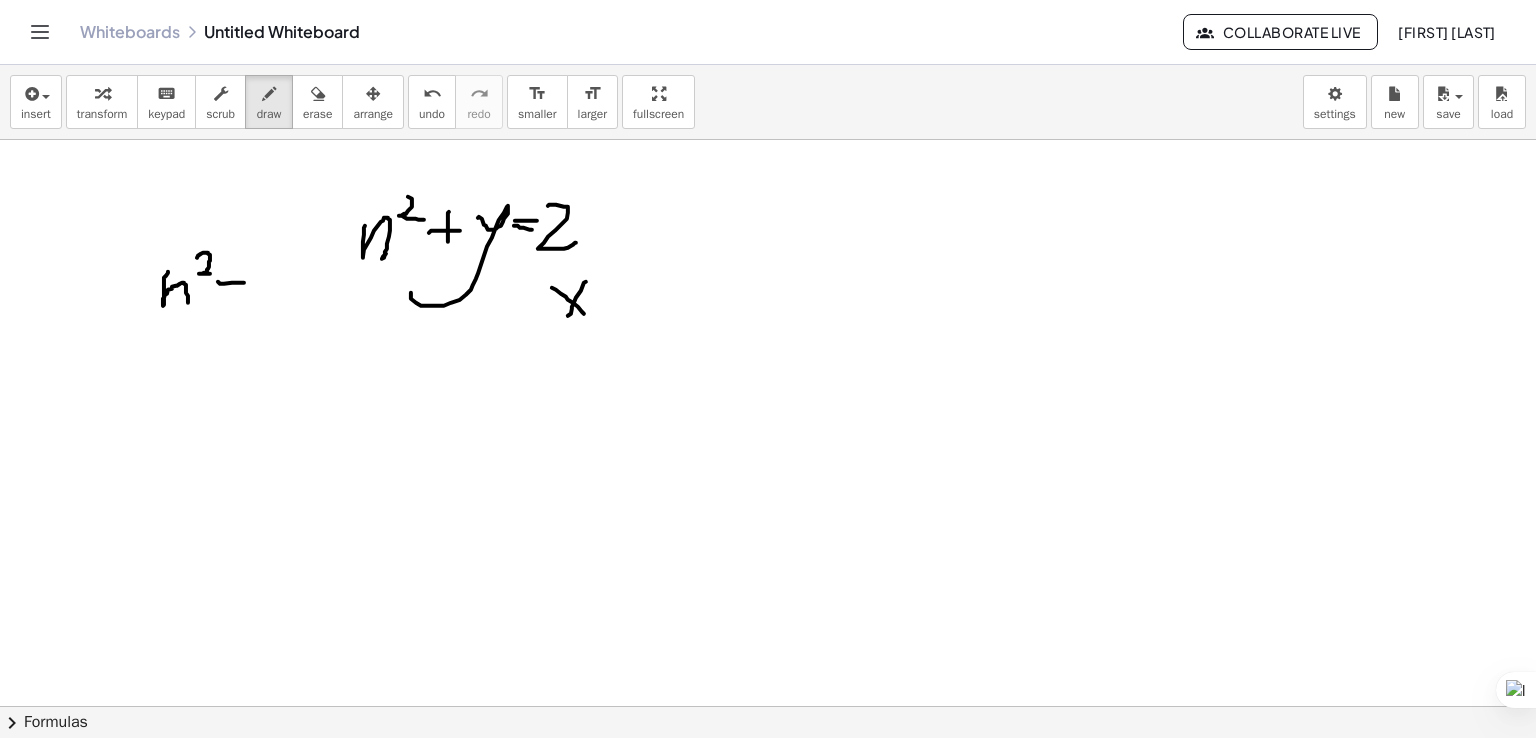 click at bounding box center [768, 706] 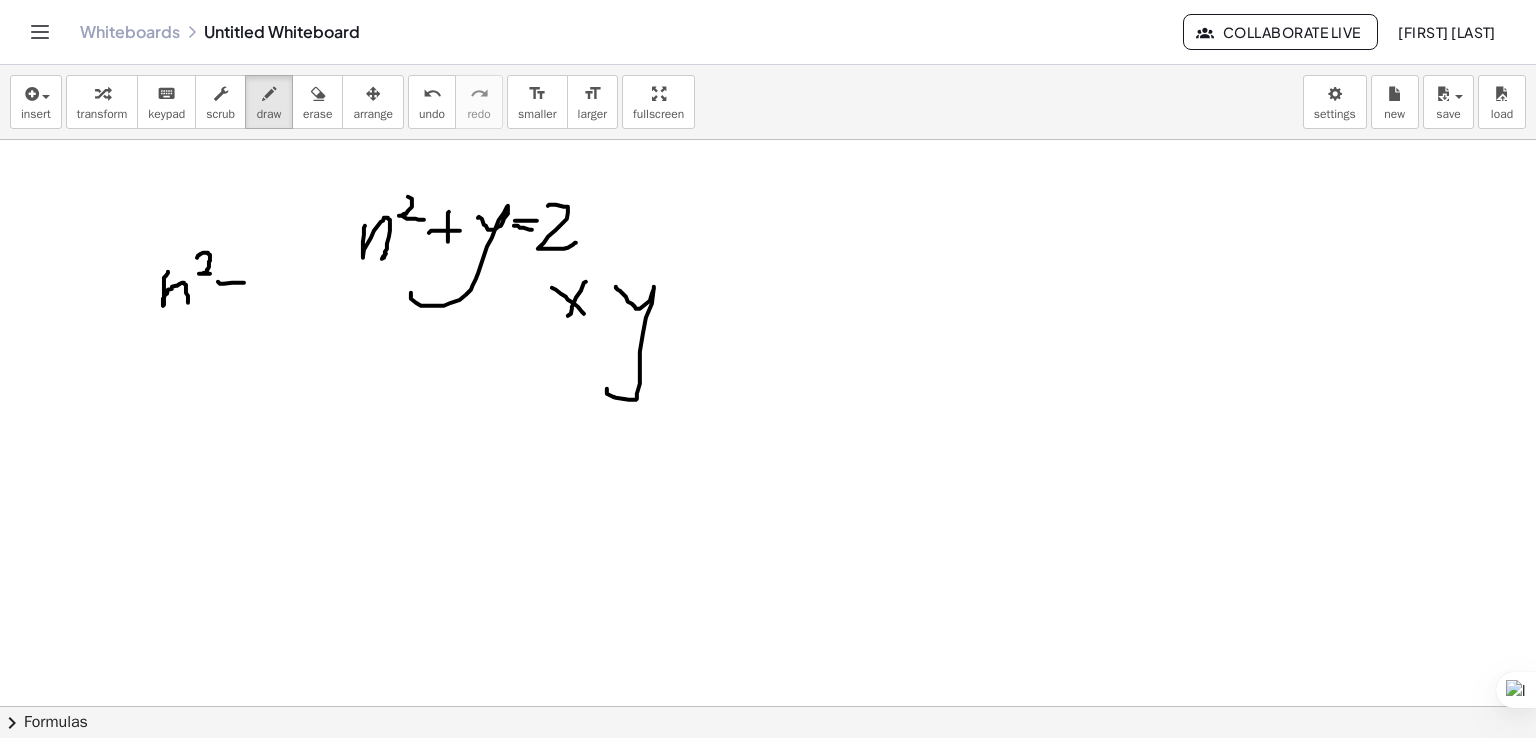 drag, startPoint x: 616, startPoint y: 286, endPoint x: 662, endPoint y: 346, distance: 75.60423 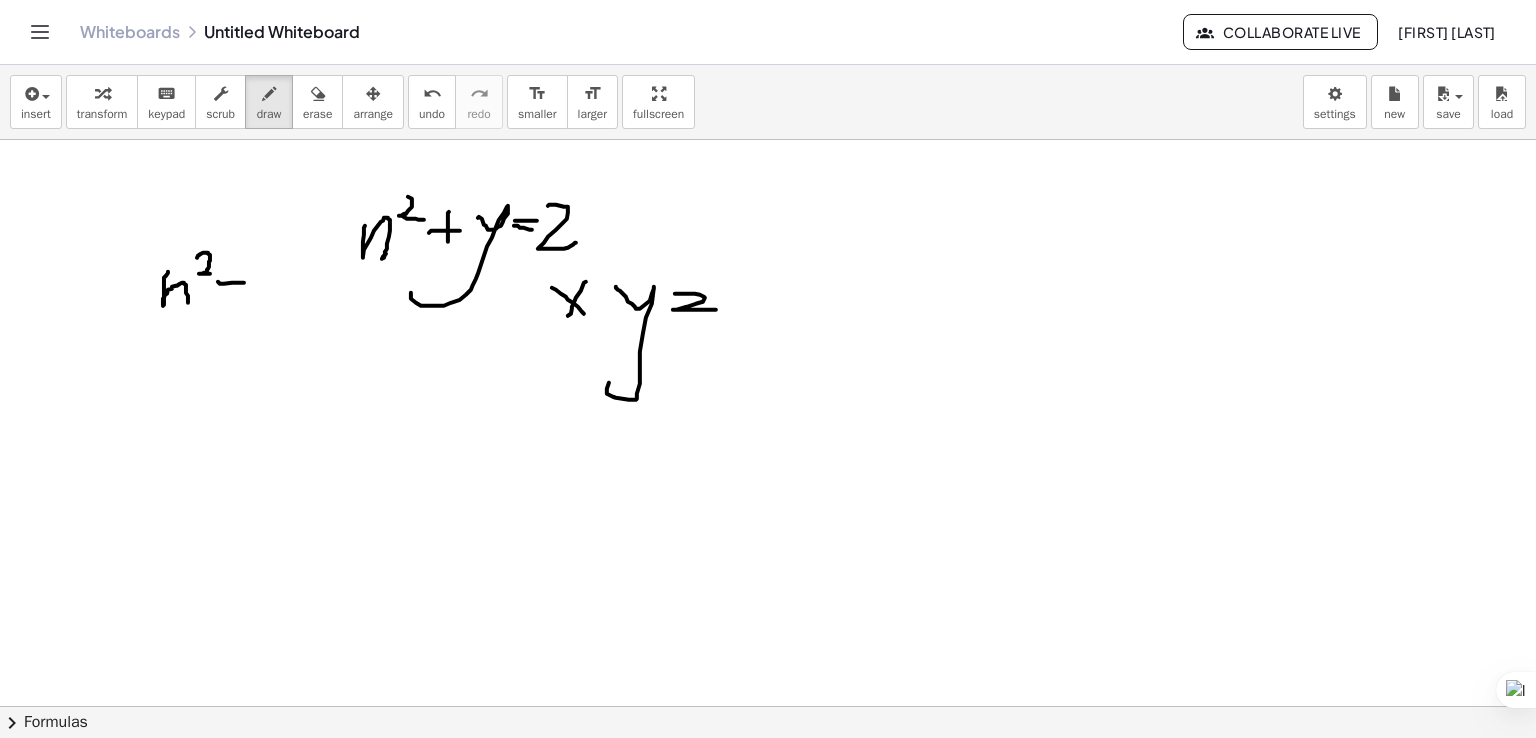 drag, startPoint x: 695, startPoint y: 293, endPoint x: 719, endPoint y: 306, distance: 27.294687 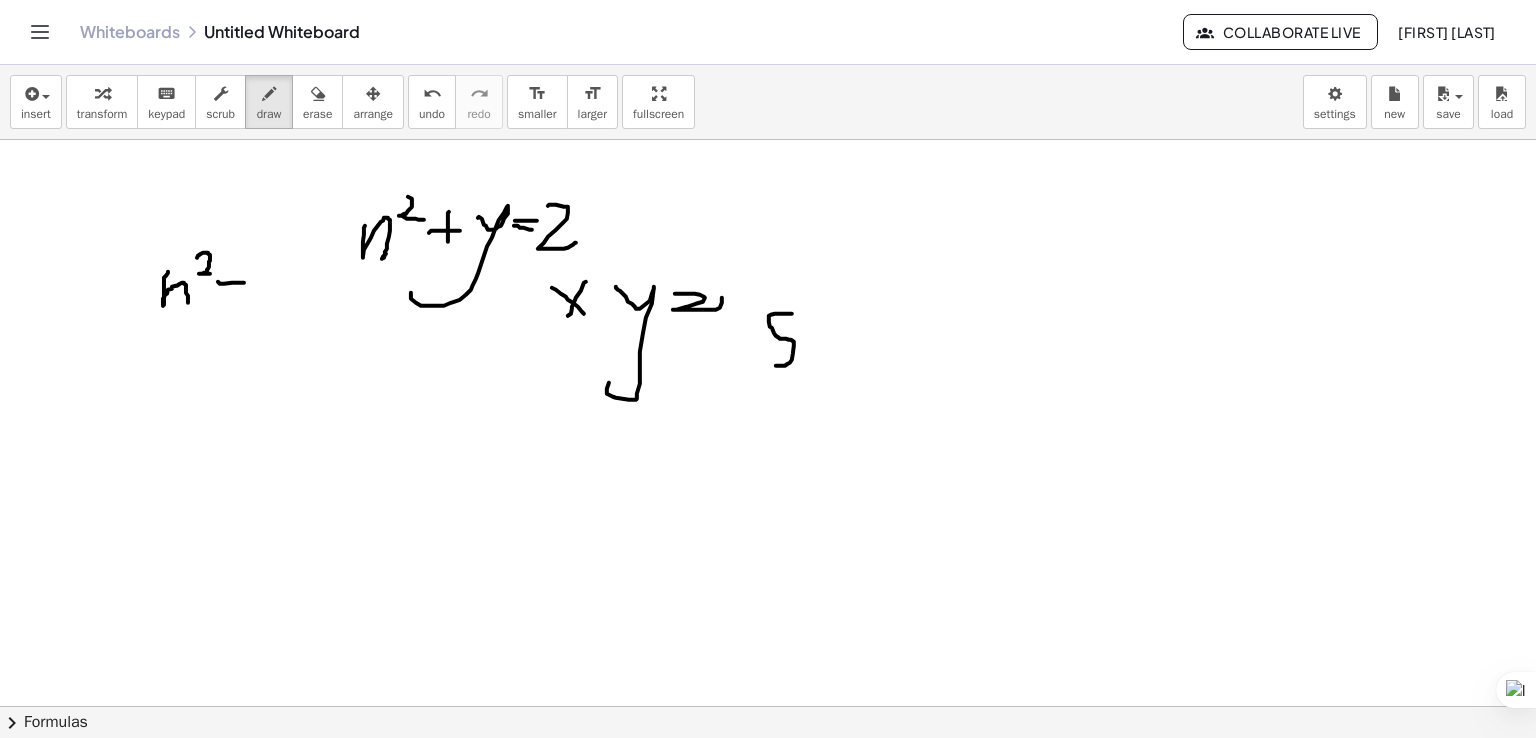 drag, startPoint x: 785, startPoint y: 313, endPoint x: 780, endPoint y: 345, distance: 32.38827 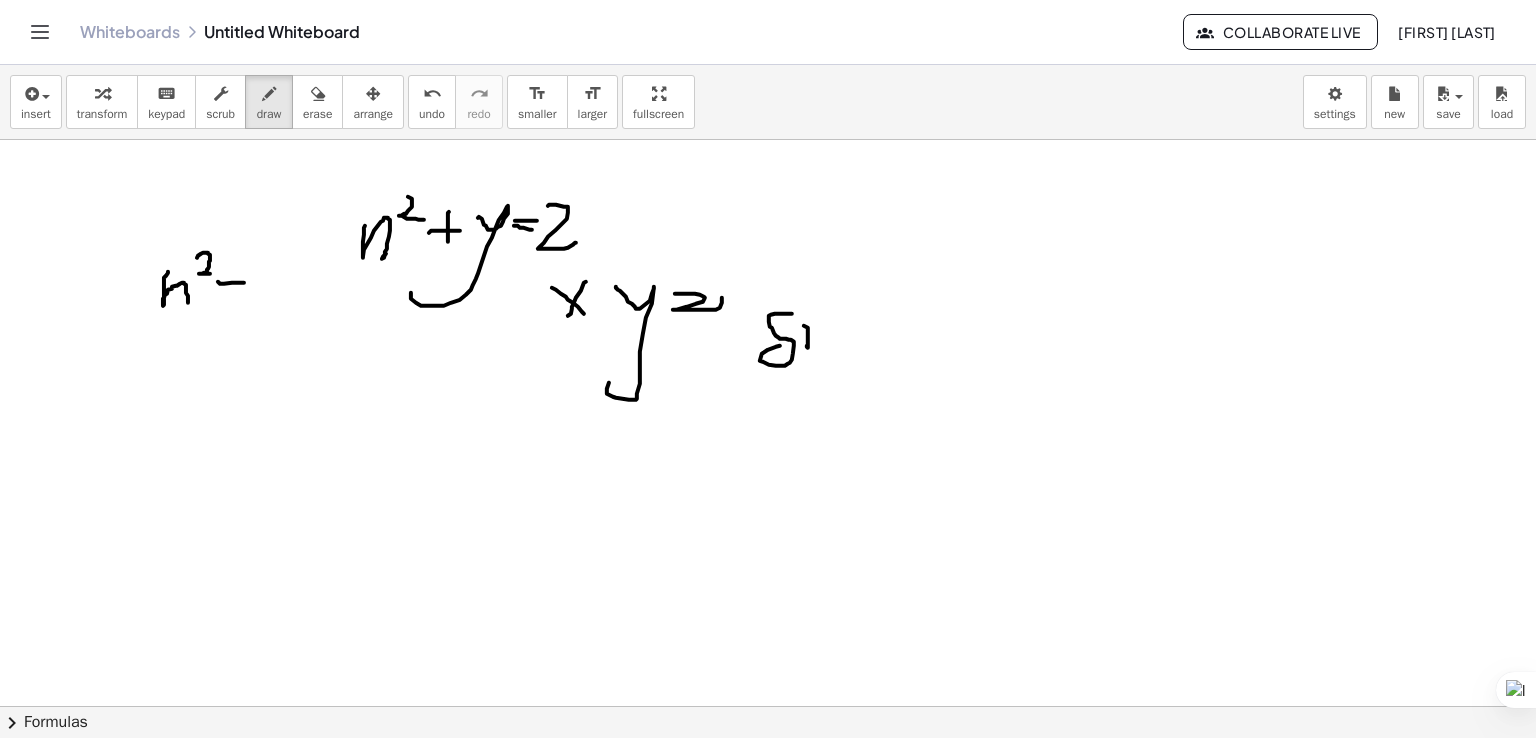 drag, startPoint x: 804, startPoint y: 325, endPoint x: 804, endPoint y: 309, distance: 16 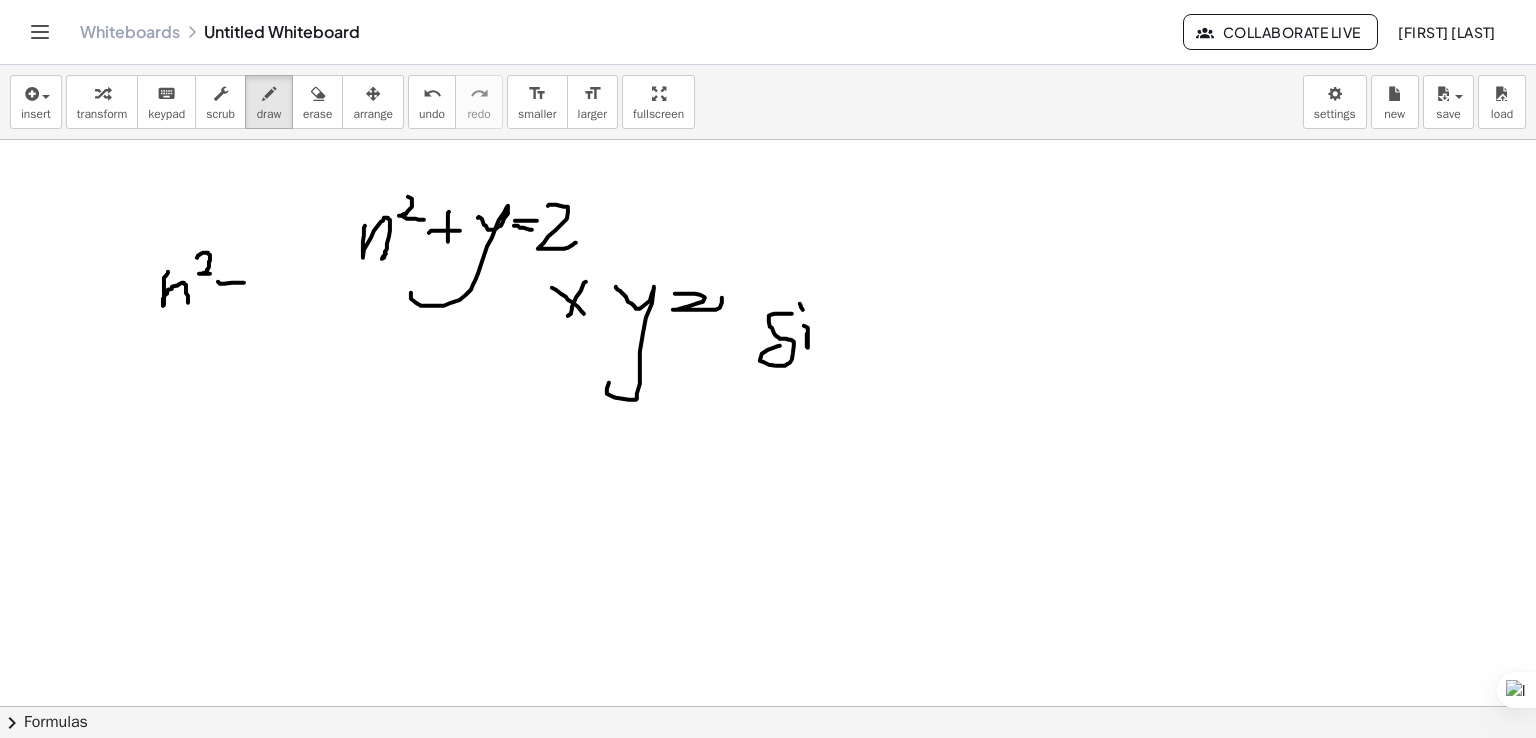 click at bounding box center [768, 706] 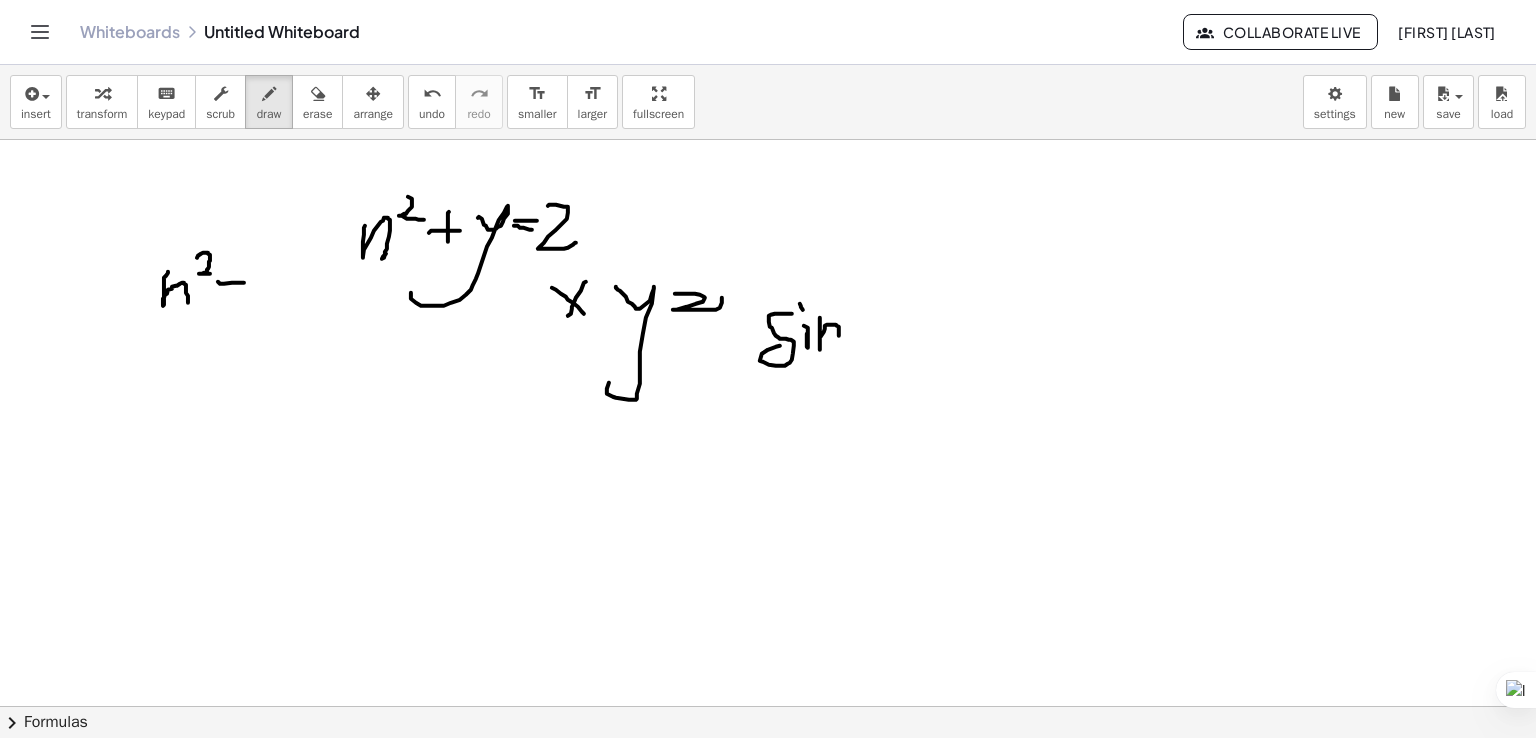 drag, startPoint x: 820, startPoint y: 318, endPoint x: 840, endPoint y: 345, distance: 33.600594 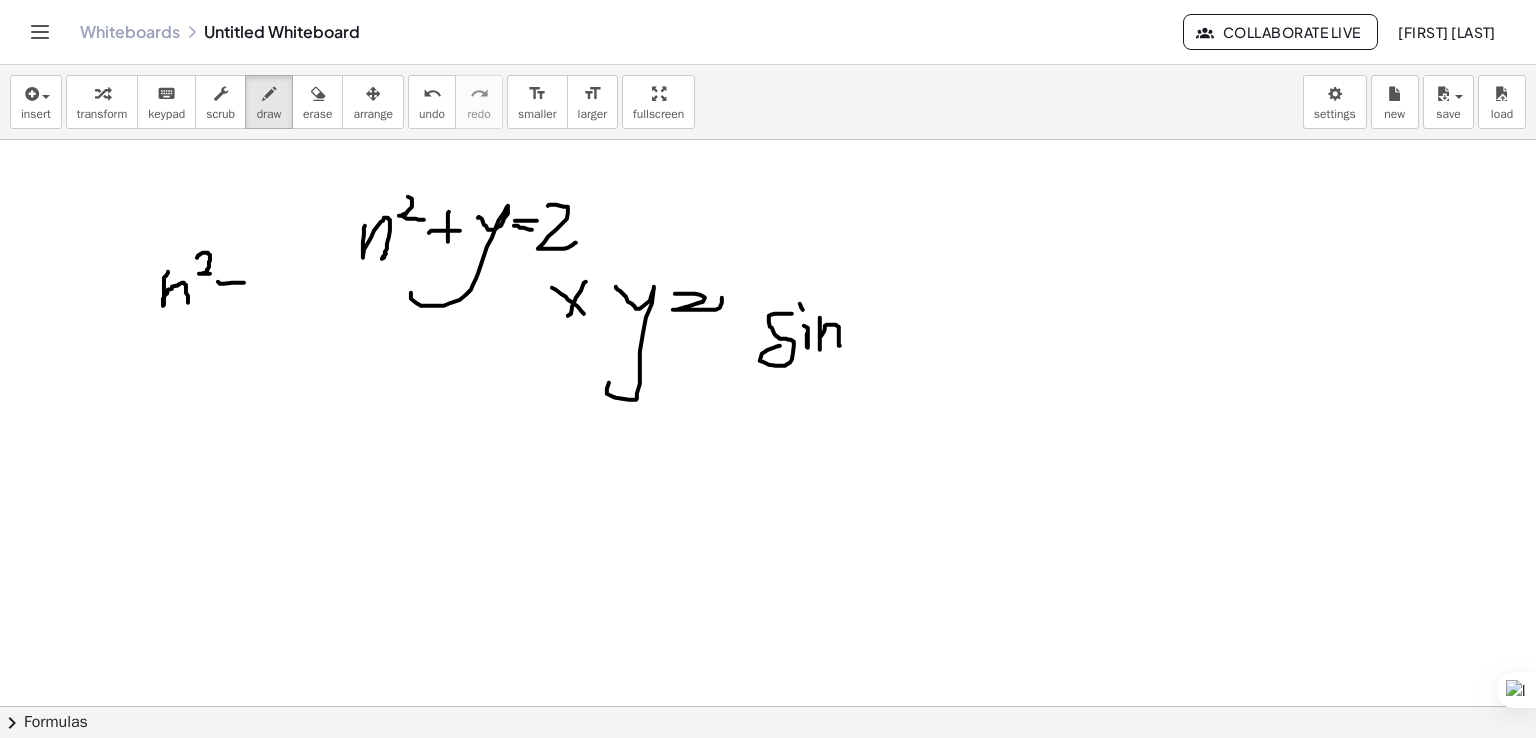 click at bounding box center (768, 706) 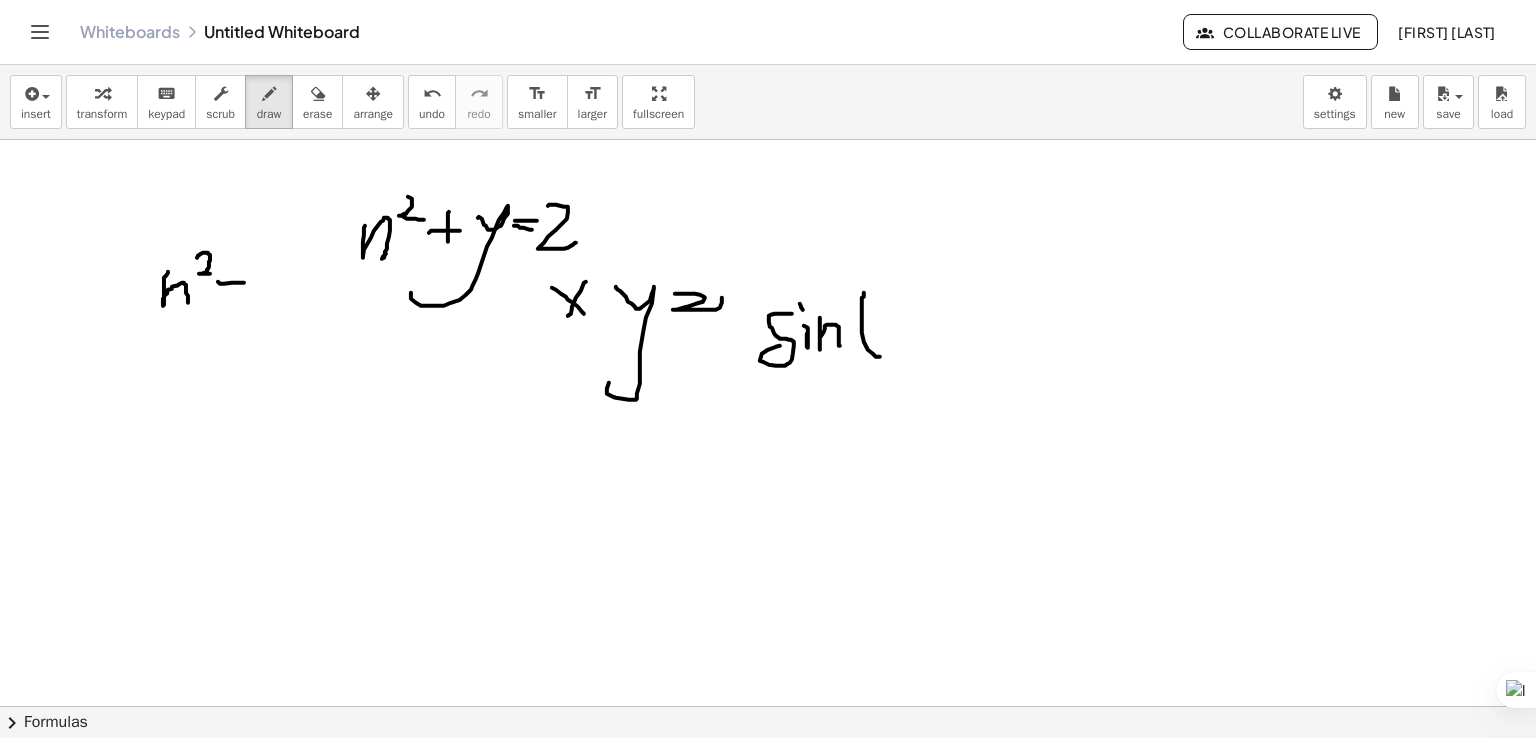 drag, startPoint x: 864, startPoint y: 292, endPoint x: 892, endPoint y: 346, distance: 60.827625 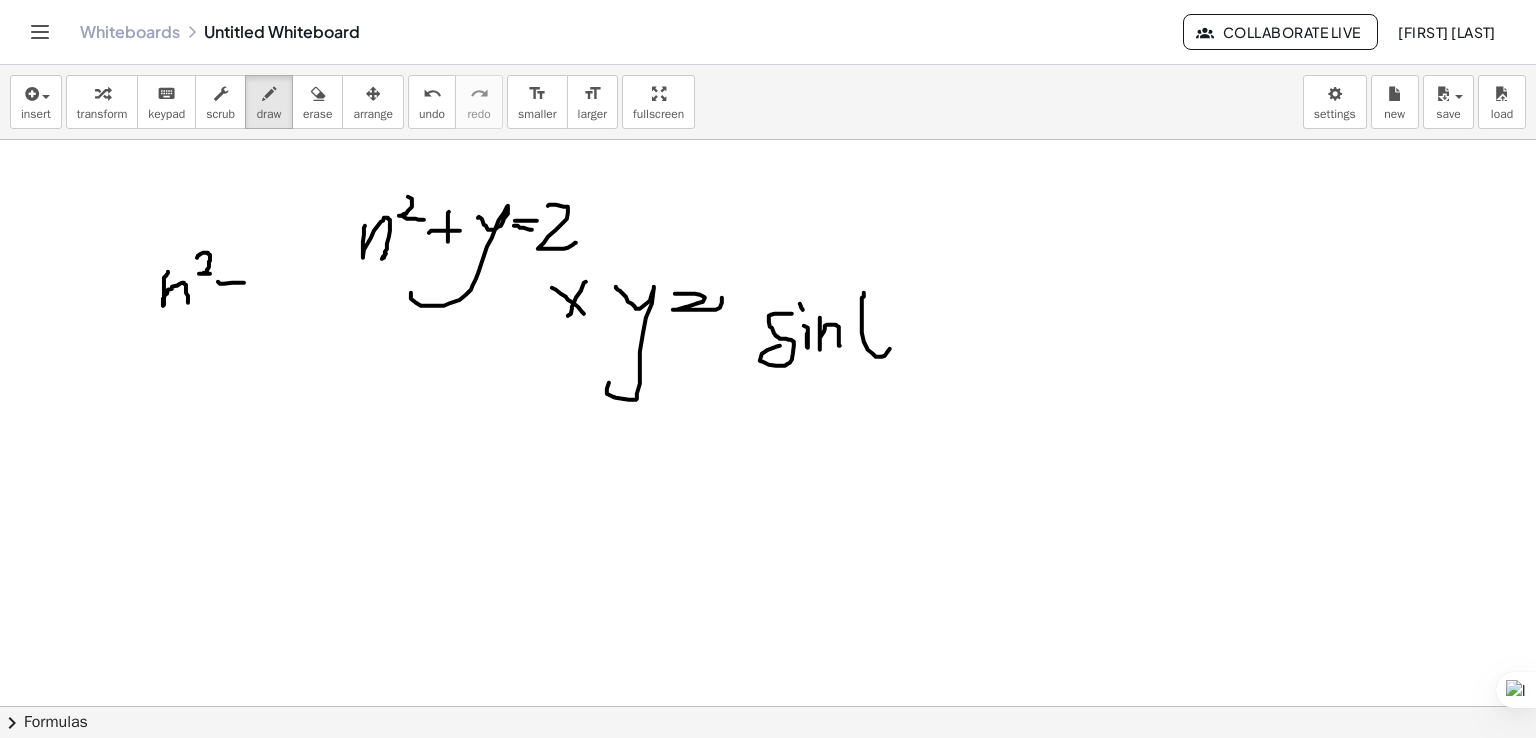 drag, startPoint x: 886, startPoint y: 309, endPoint x: 902, endPoint y: 309, distance: 16 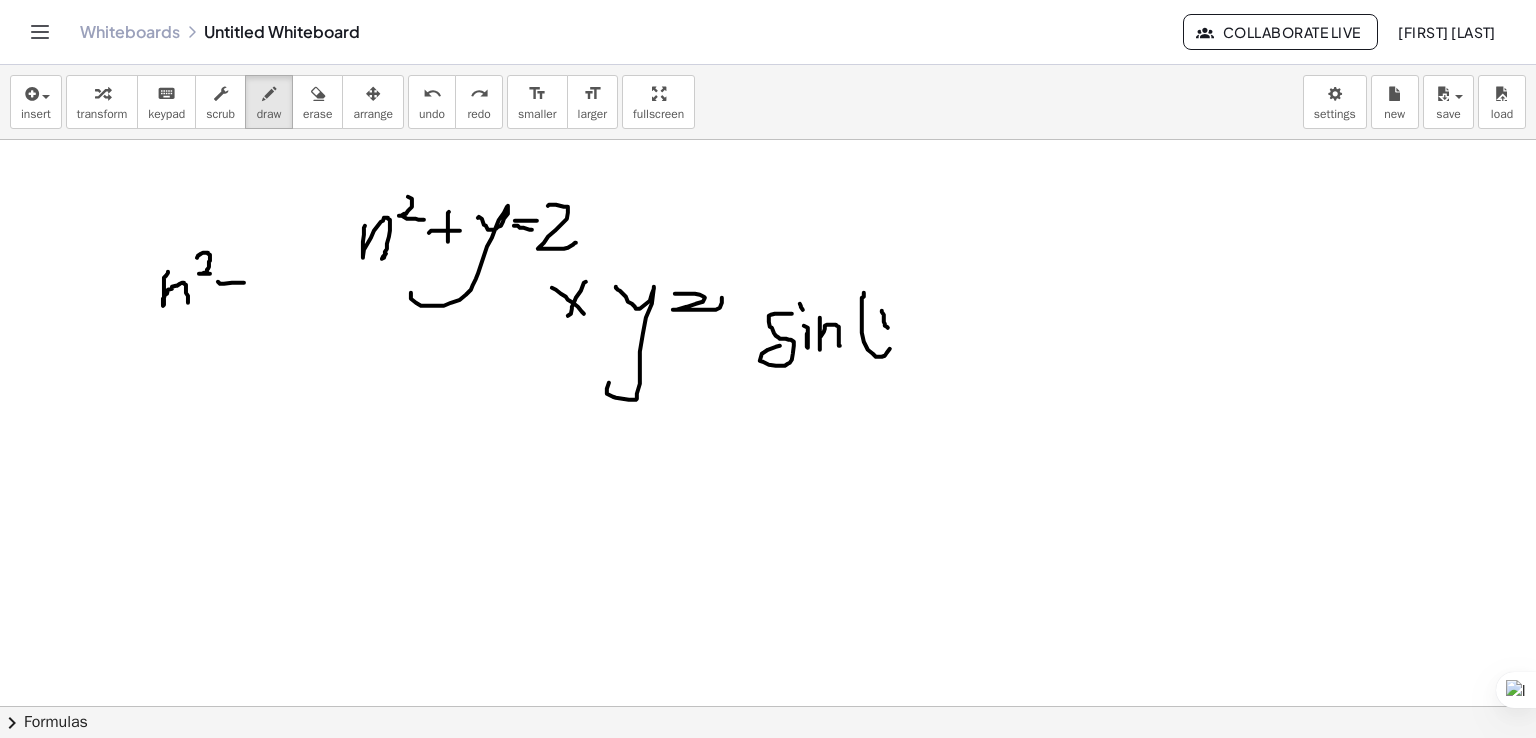 drag, startPoint x: 882, startPoint y: 310, endPoint x: 897, endPoint y: 305, distance: 15.811388 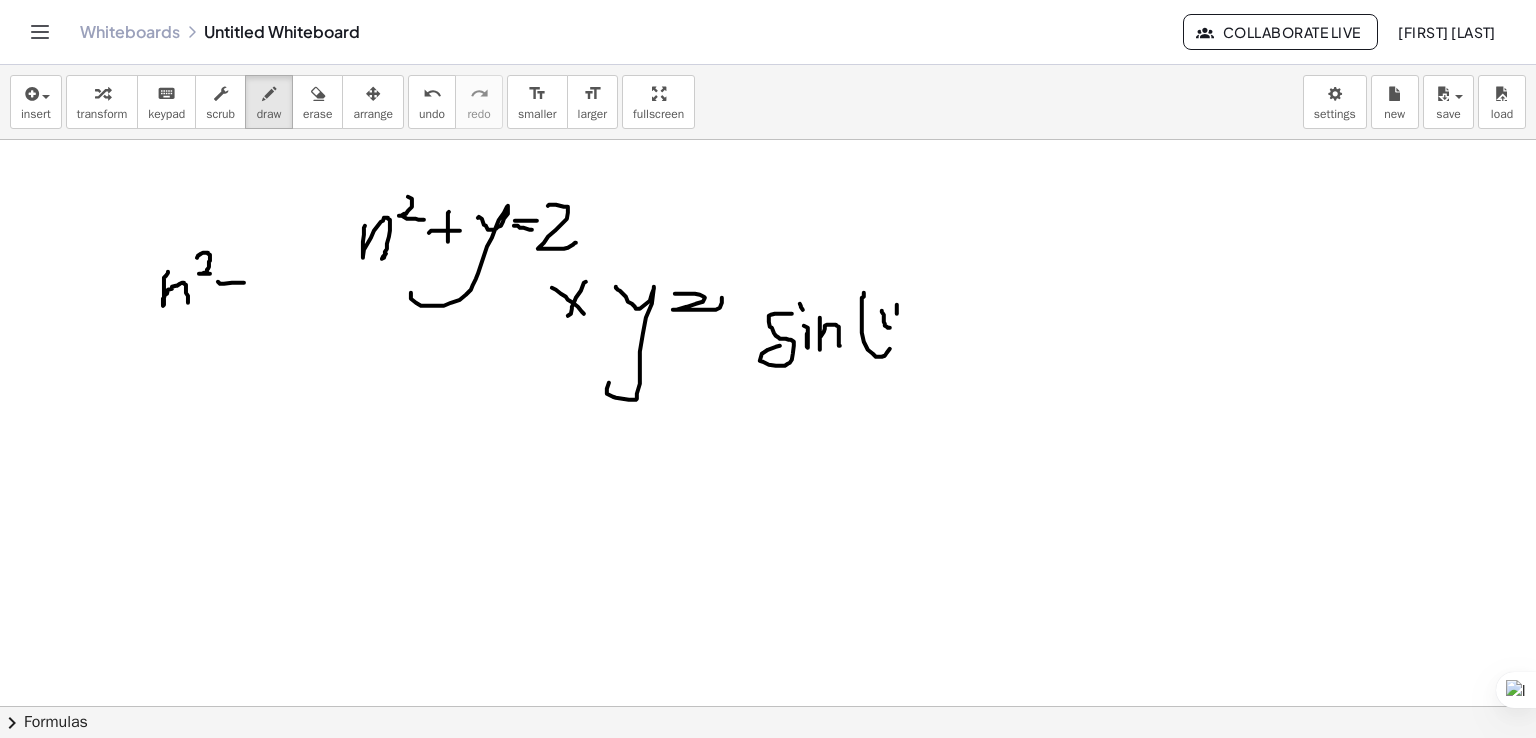 drag, startPoint x: 897, startPoint y: 304, endPoint x: 900, endPoint y: 329, distance: 25.179358 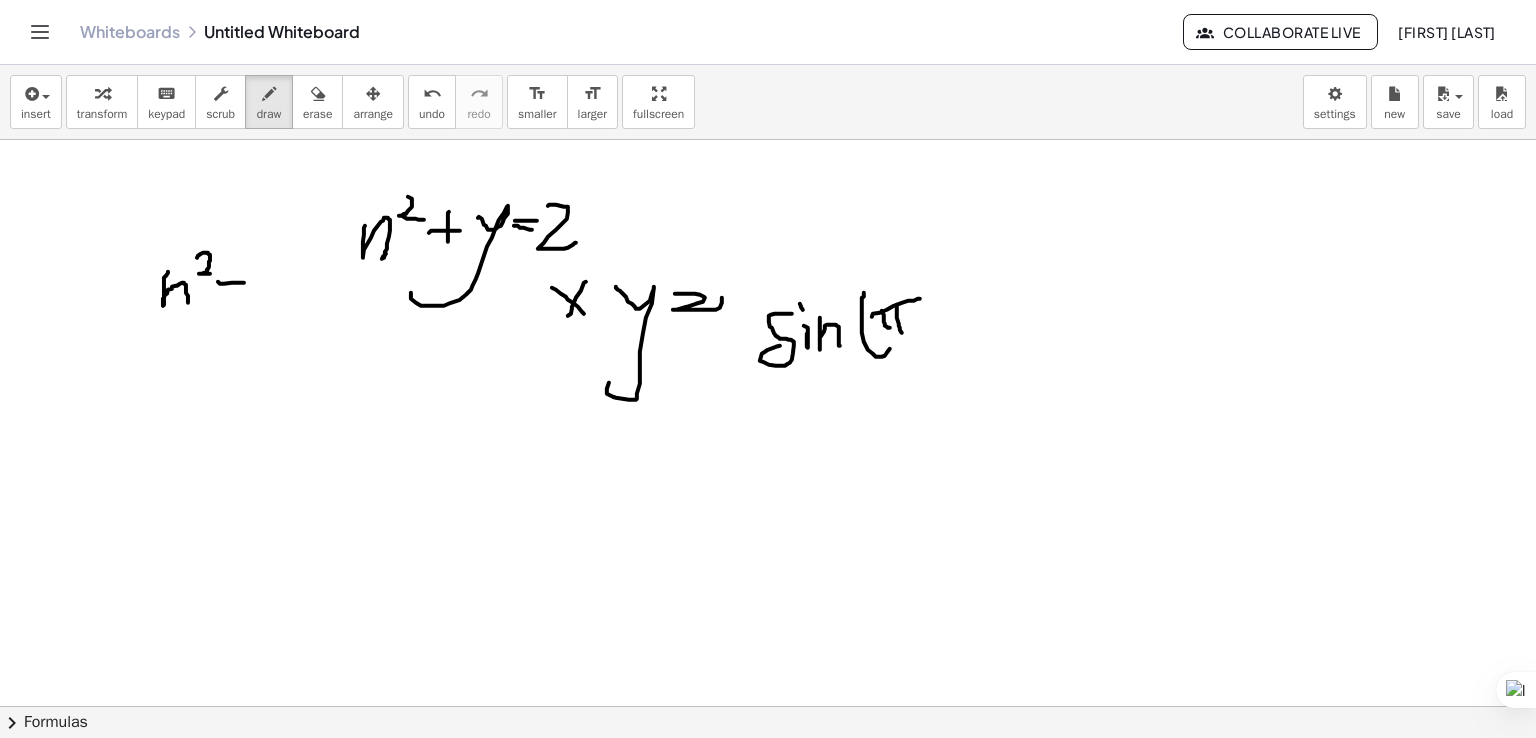 drag, startPoint x: 872, startPoint y: 316, endPoint x: 921, endPoint y: 298, distance: 52.201534 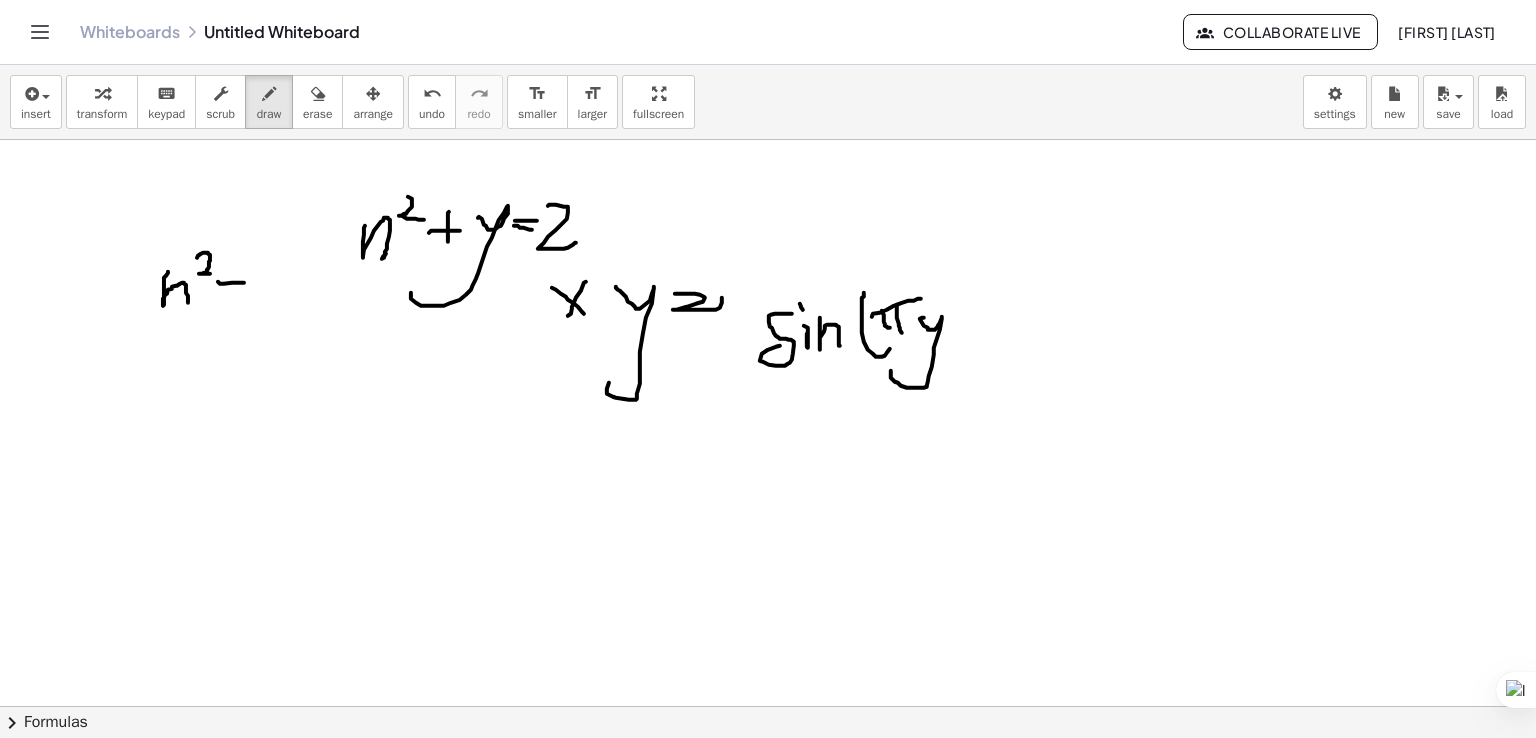 drag, startPoint x: 924, startPoint y: 317, endPoint x: 912, endPoint y: 353, distance: 37.94733 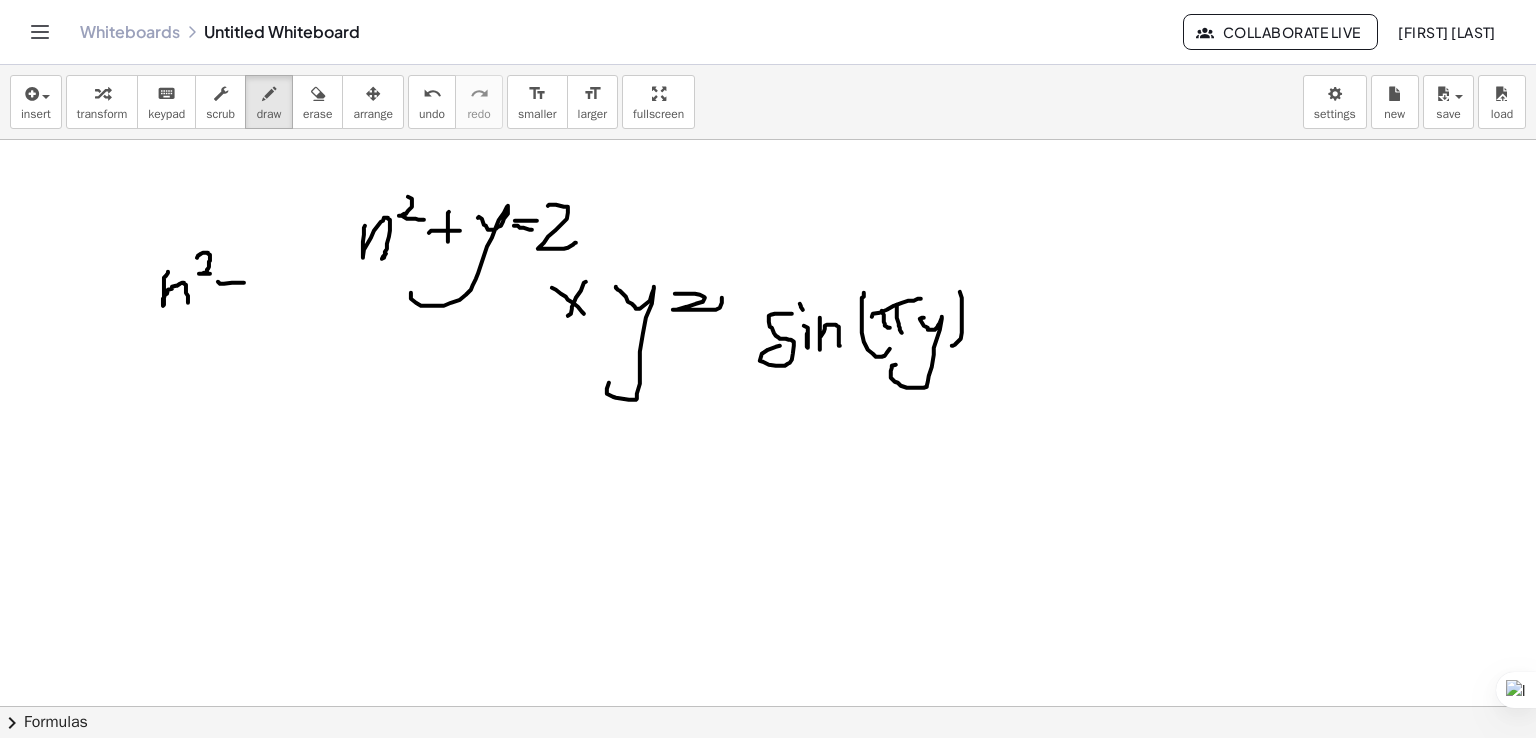 drag, startPoint x: 958, startPoint y: 341, endPoint x: 944, endPoint y: 345, distance: 14.56022 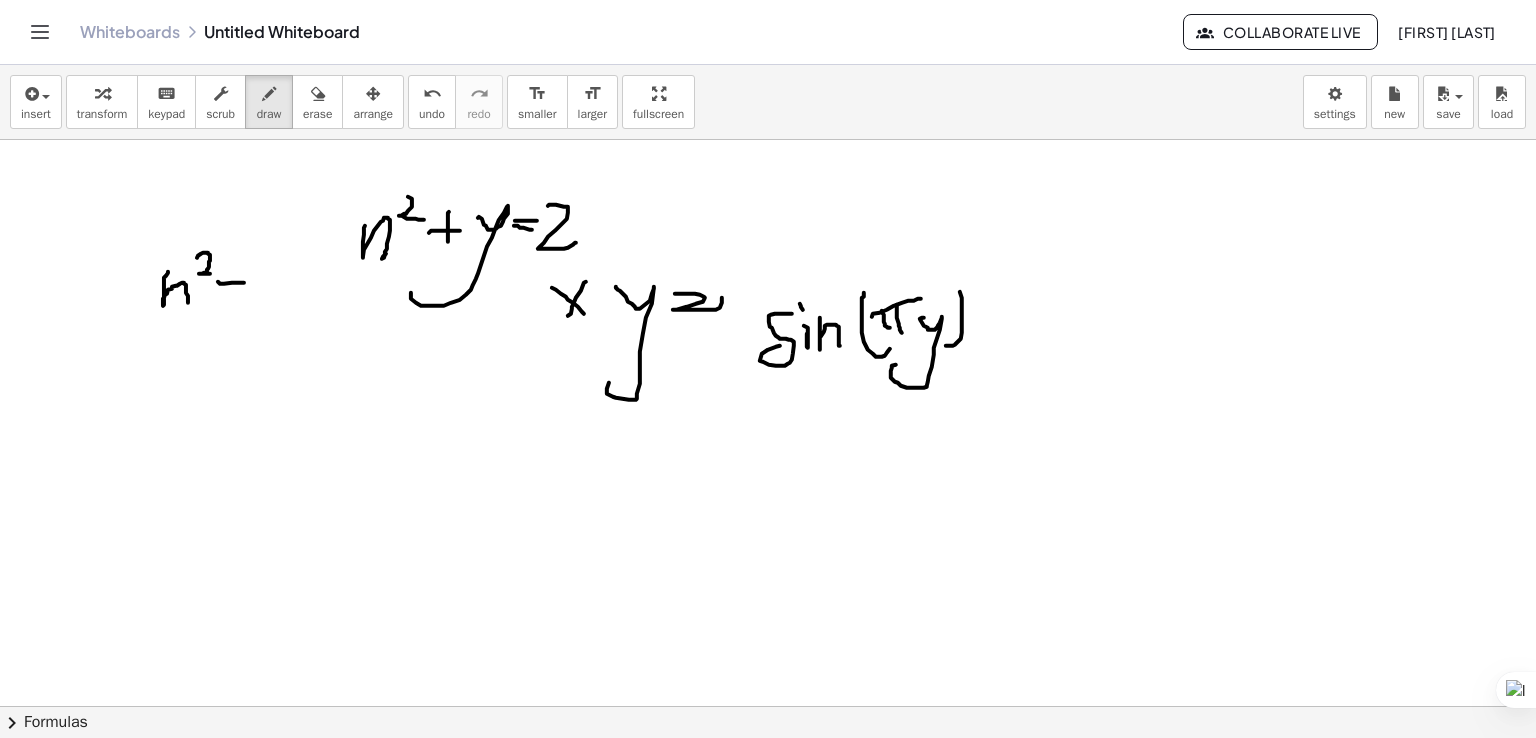 click at bounding box center [768, 706] 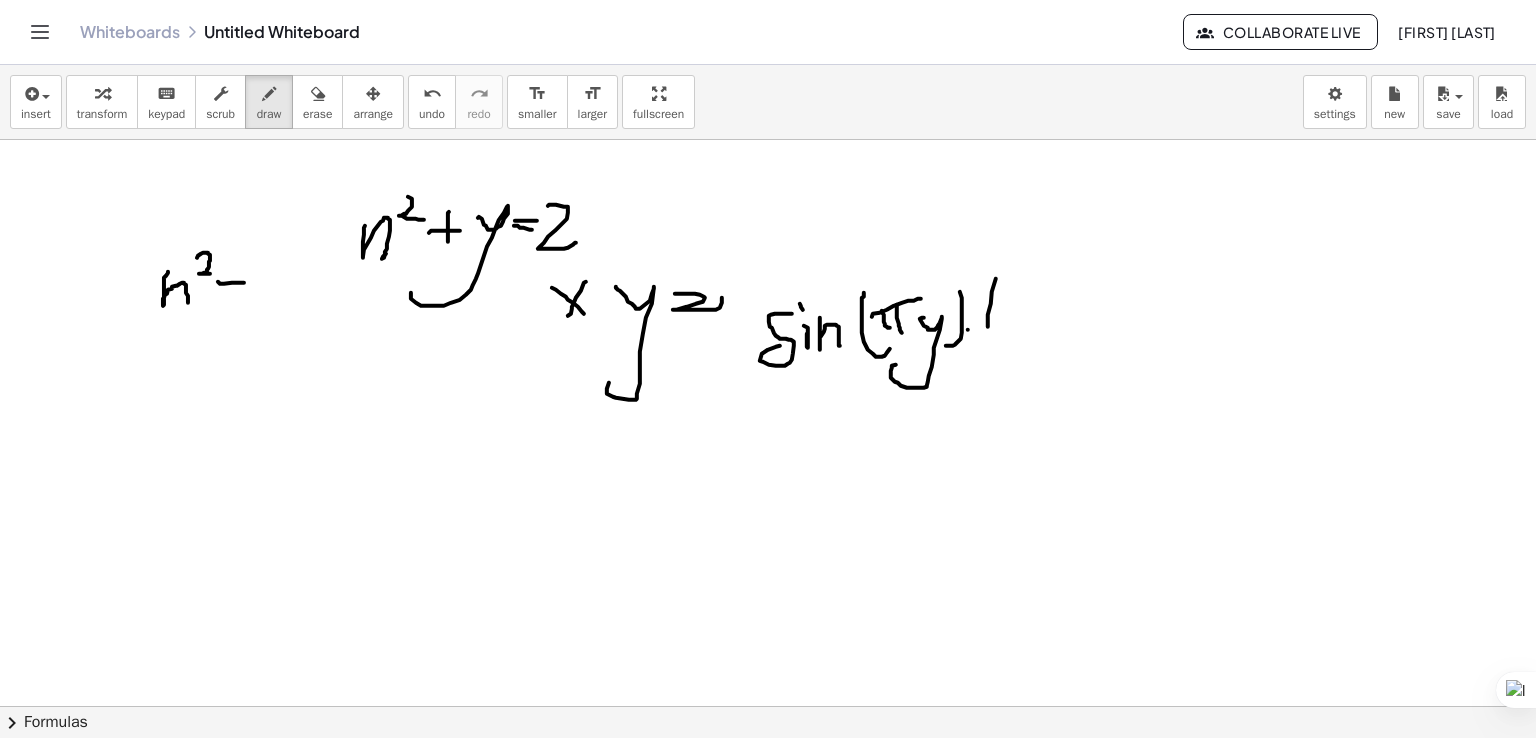 drag, startPoint x: 991, startPoint y: 303, endPoint x: 988, endPoint y: 330, distance: 27.166155 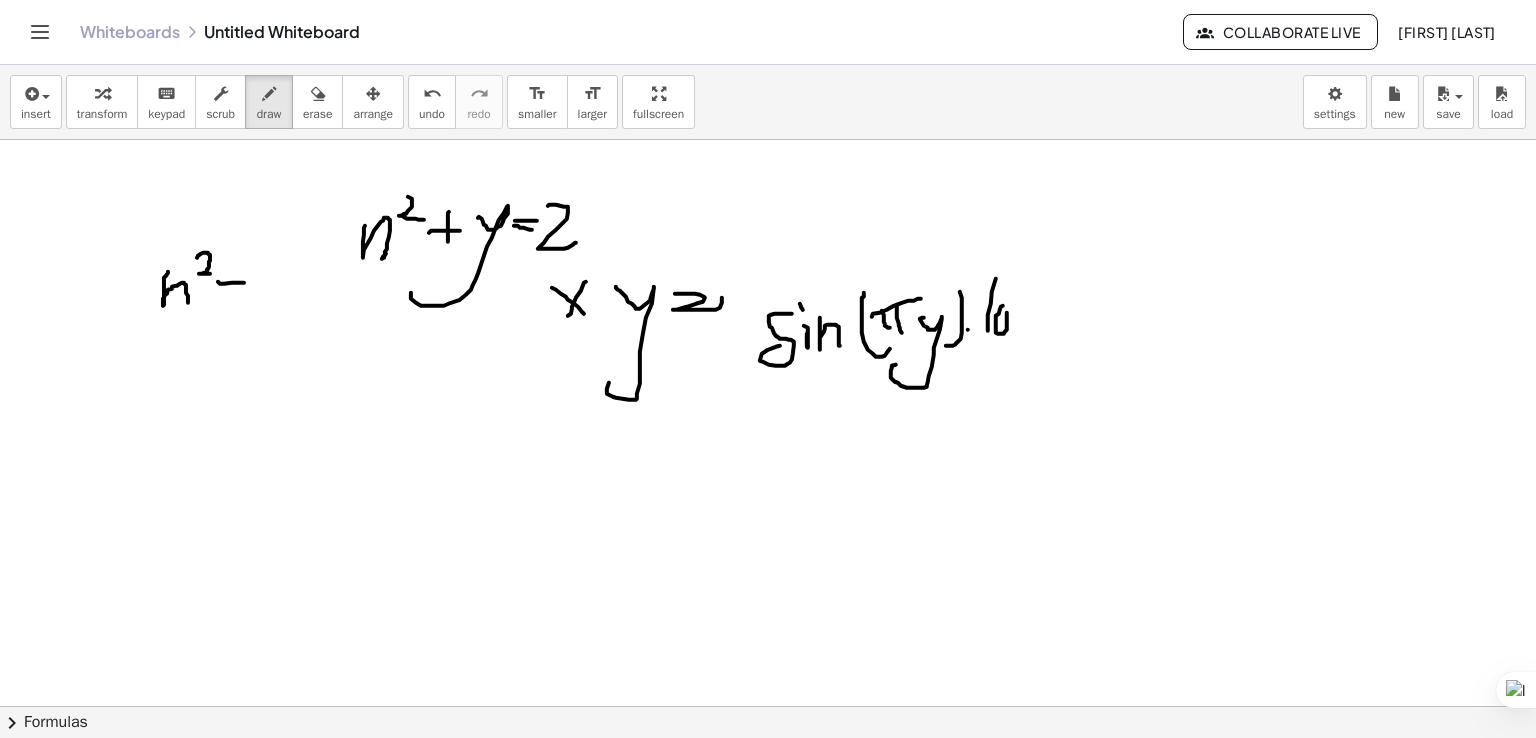 drag, startPoint x: 996, startPoint y: 326, endPoint x: 994, endPoint y: 310, distance: 16.124516 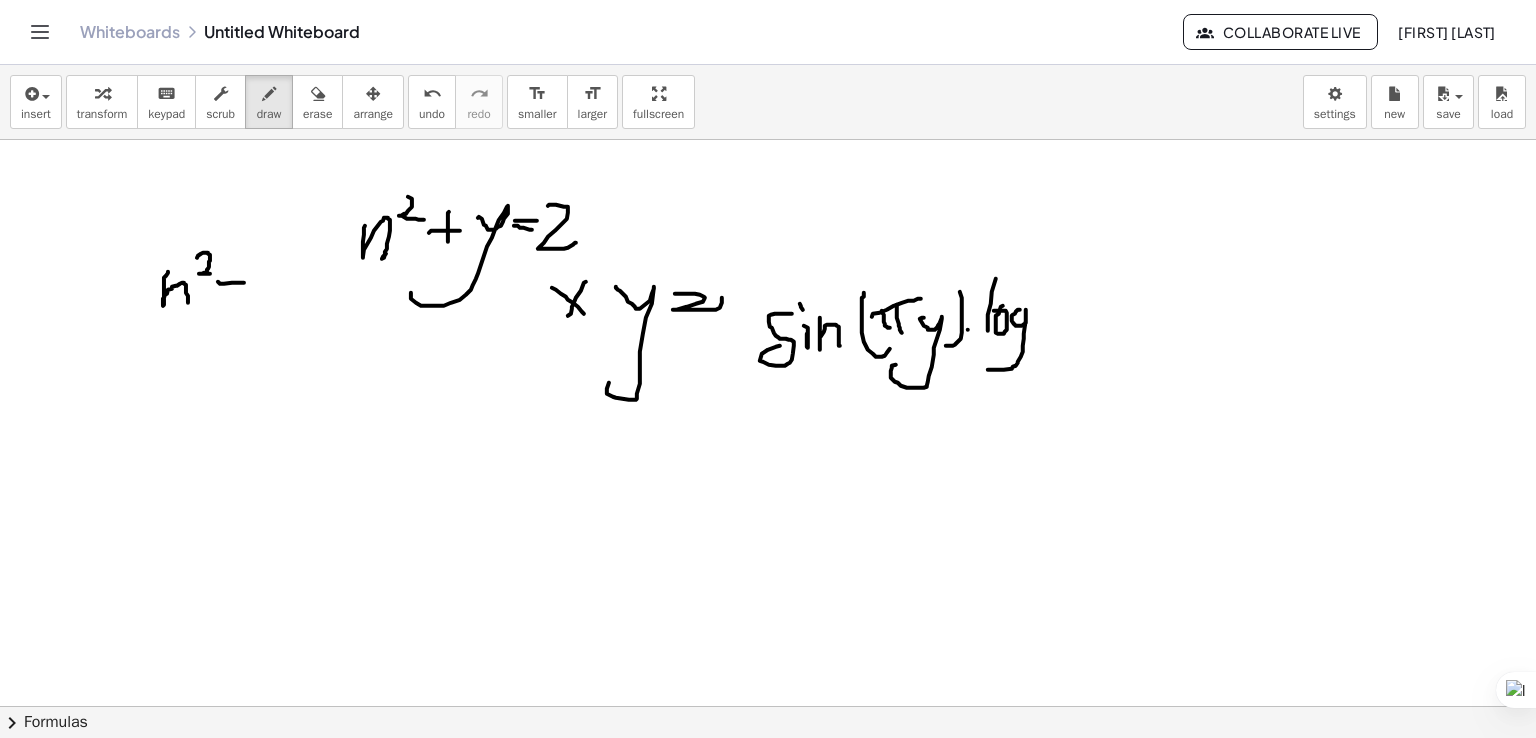 drag, startPoint x: 1012, startPoint y: 315, endPoint x: 988, endPoint y: 369, distance: 59.093147 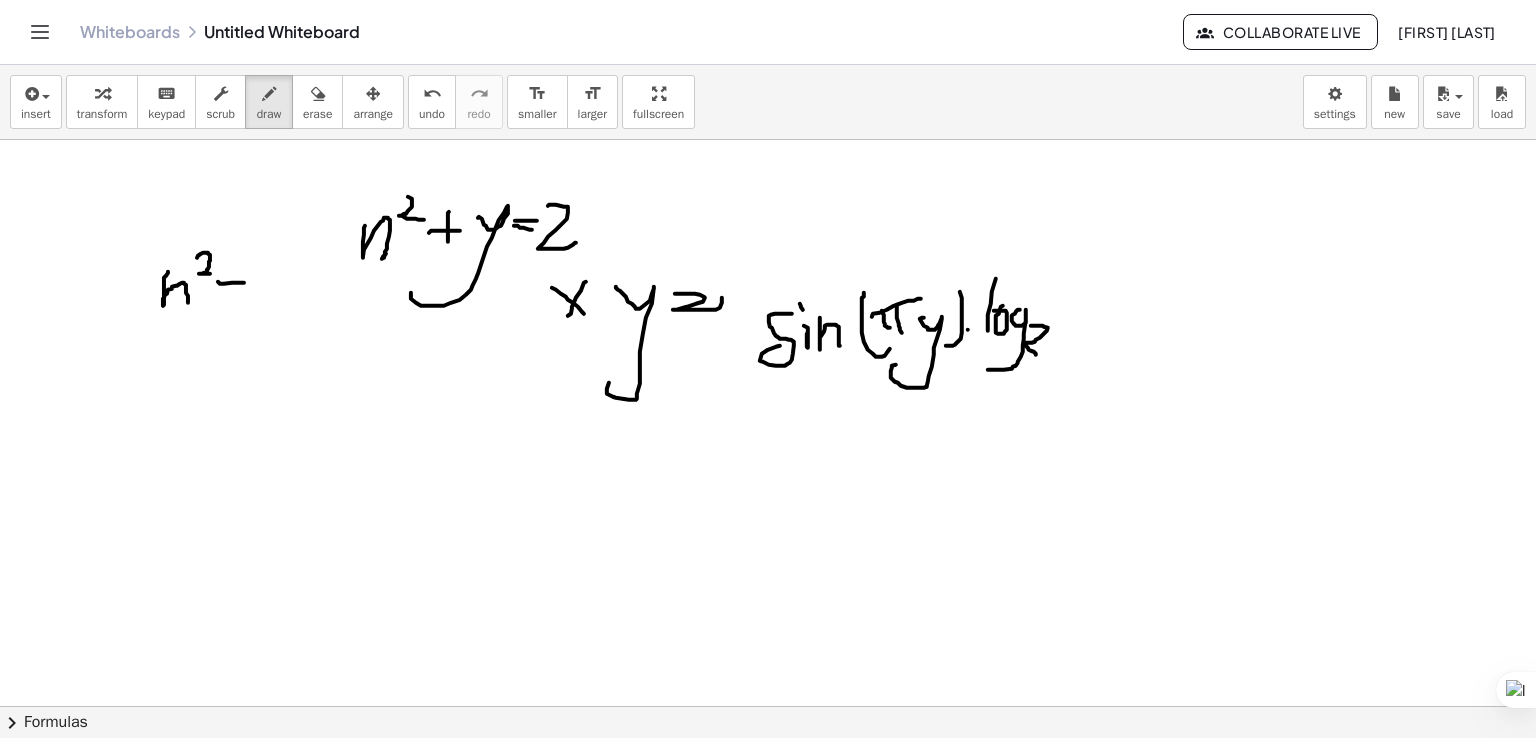 drag, startPoint x: 1031, startPoint y: 325, endPoint x: 1036, endPoint y: 354, distance: 29.427877 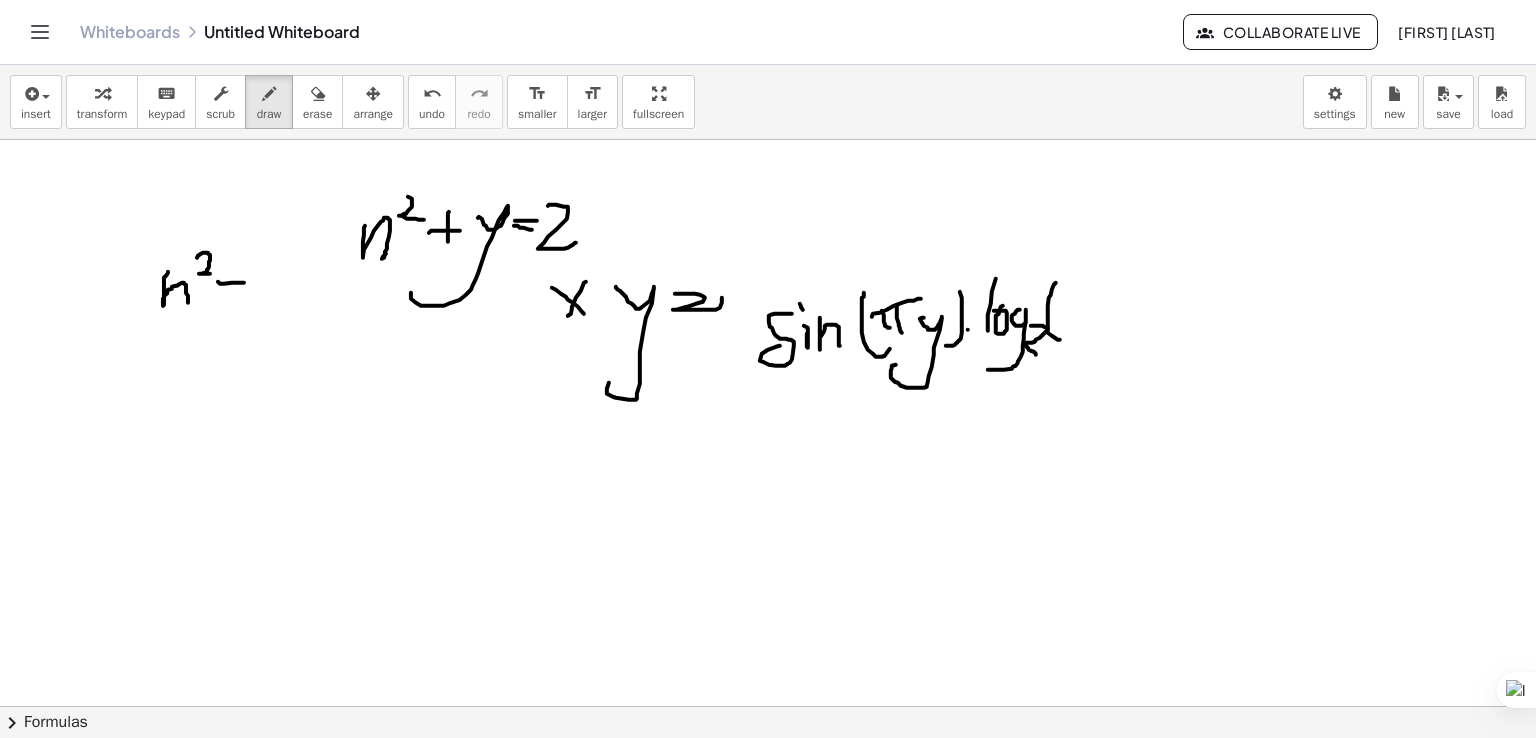 drag, startPoint x: 1054, startPoint y: 284, endPoint x: 1056, endPoint y: 319, distance: 35.057095 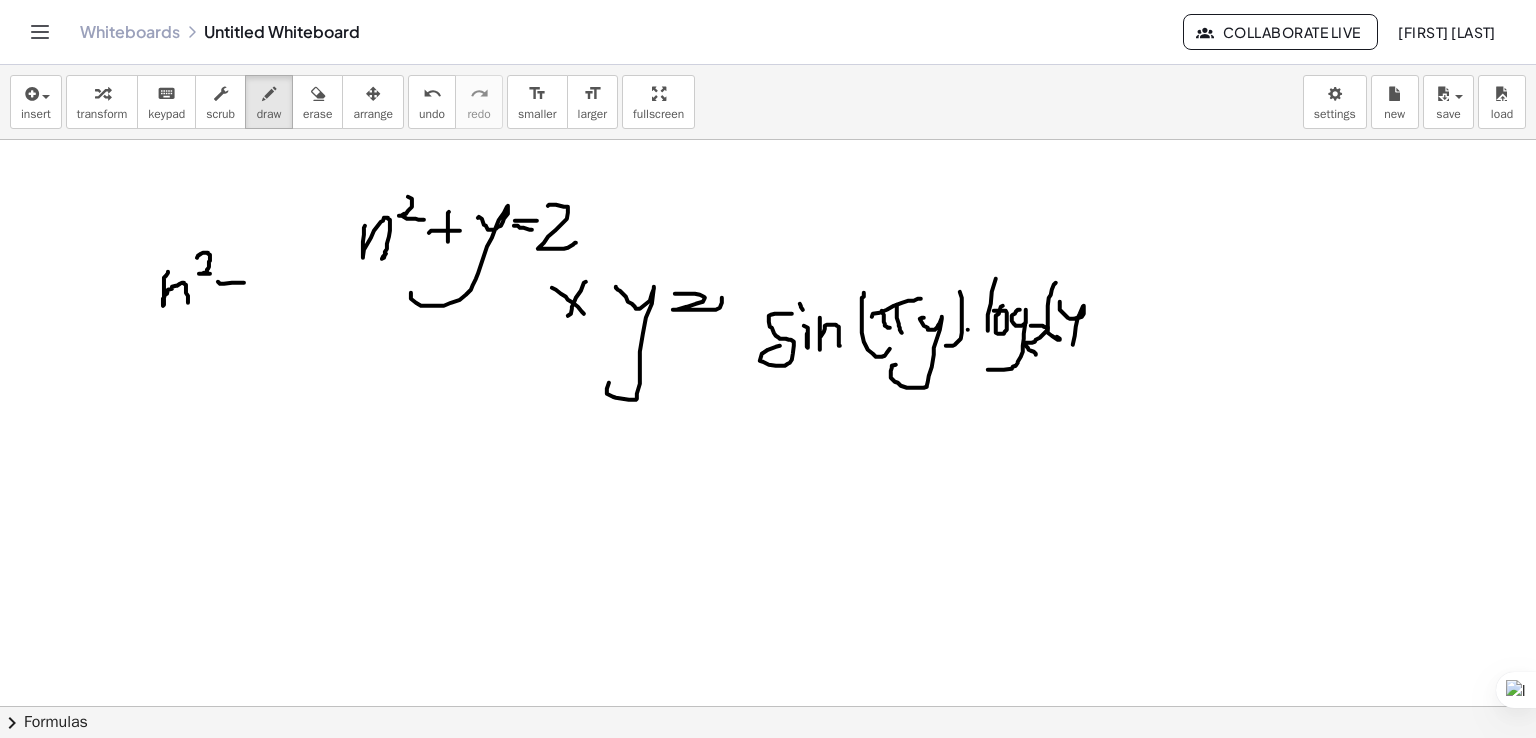 drag, startPoint x: 1060, startPoint y: 301, endPoint x: 1051, endPoint y: 378, distance: 77.52419 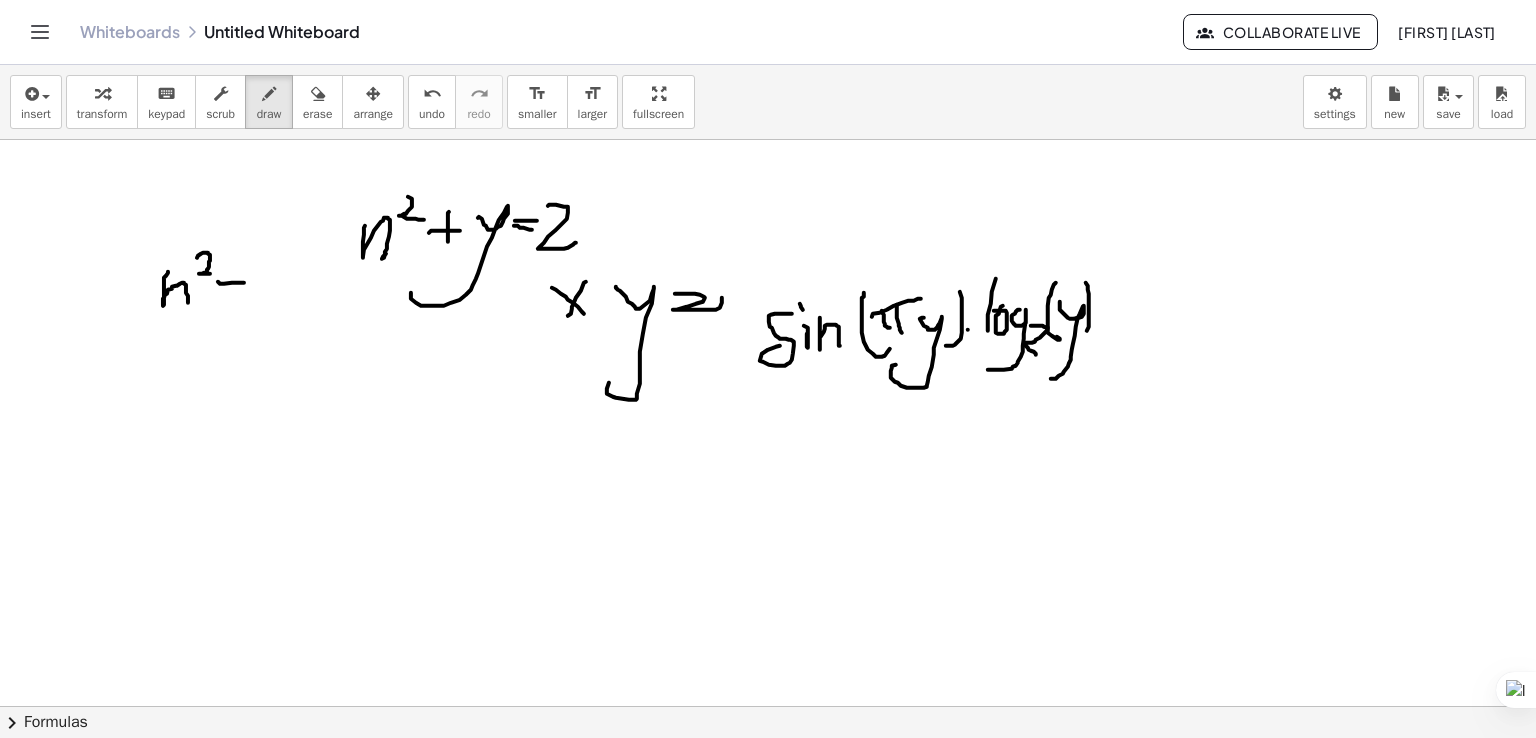 drag, startPoint x: 1086, startPoint y: 282, endPoint x: 1080, endPoint y: 321, distance: 39.45884 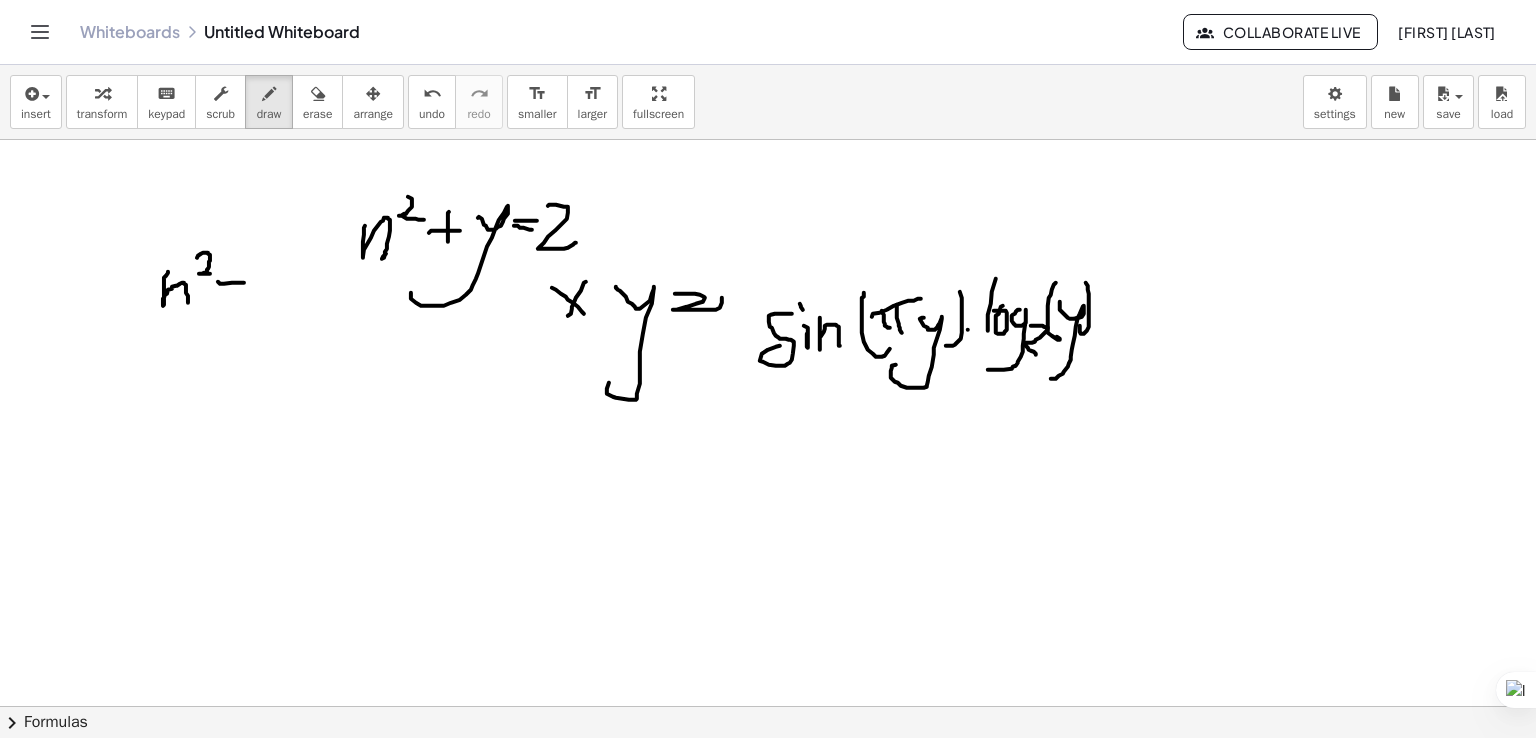 click at bounding box center [768, 706] 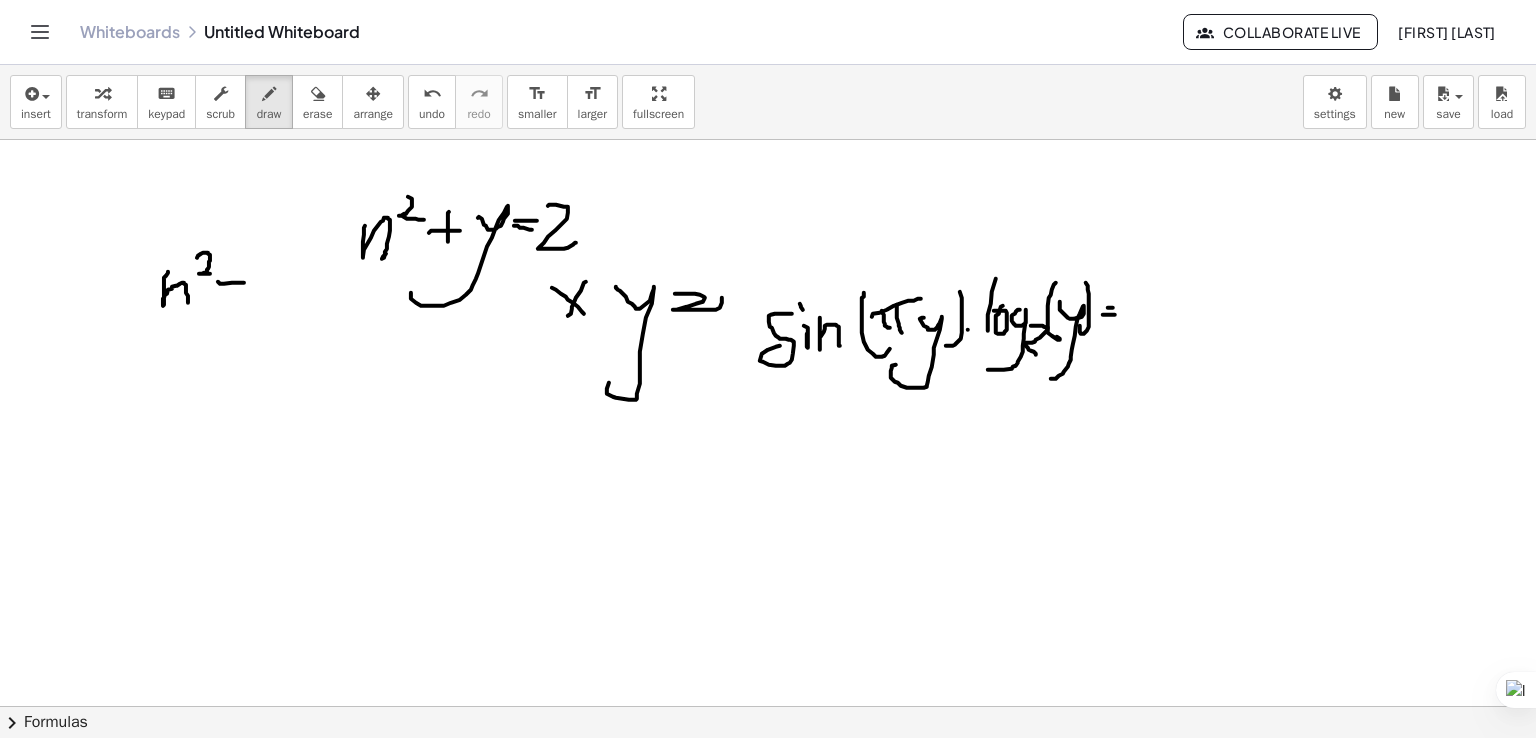 click at bounding box center (768, 706) 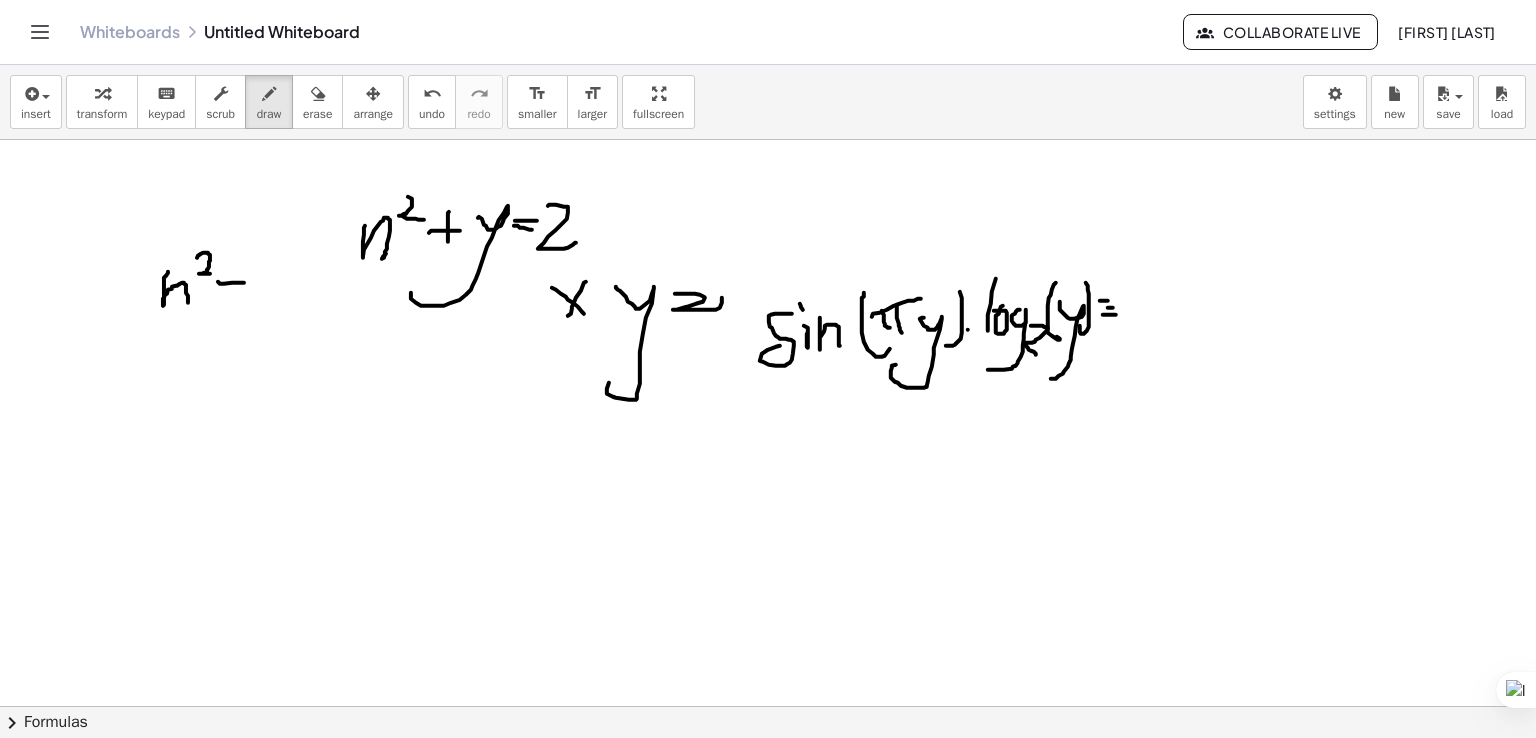 drag, startPoint x: 1108, startPoint y: 300, endPoint x: 1118, endPoint y: 295, distance: 11.18034 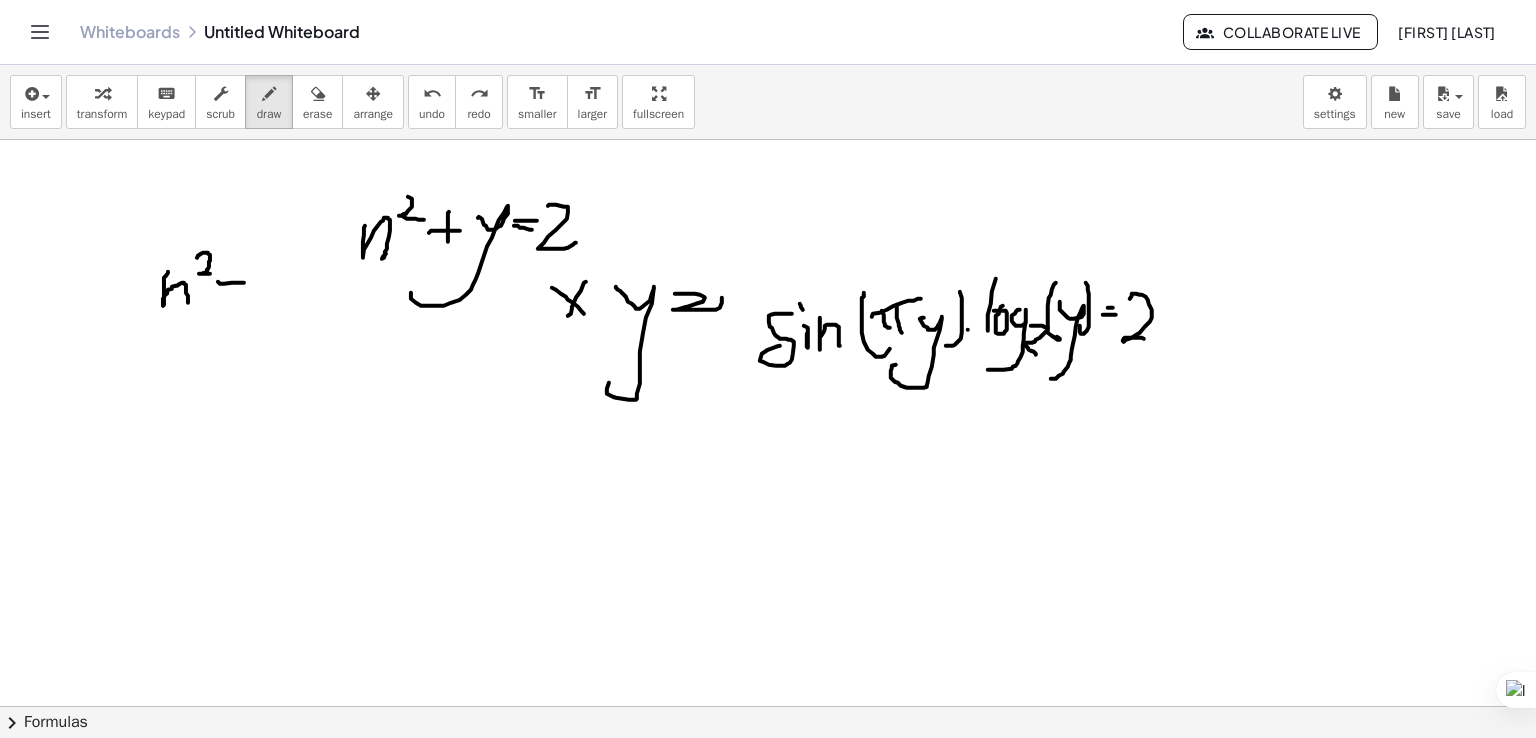 drag, startPoint x: 1132, startPoint y: 293, endPoint x: 1148, endPoint y: 339, distance: 48.703182 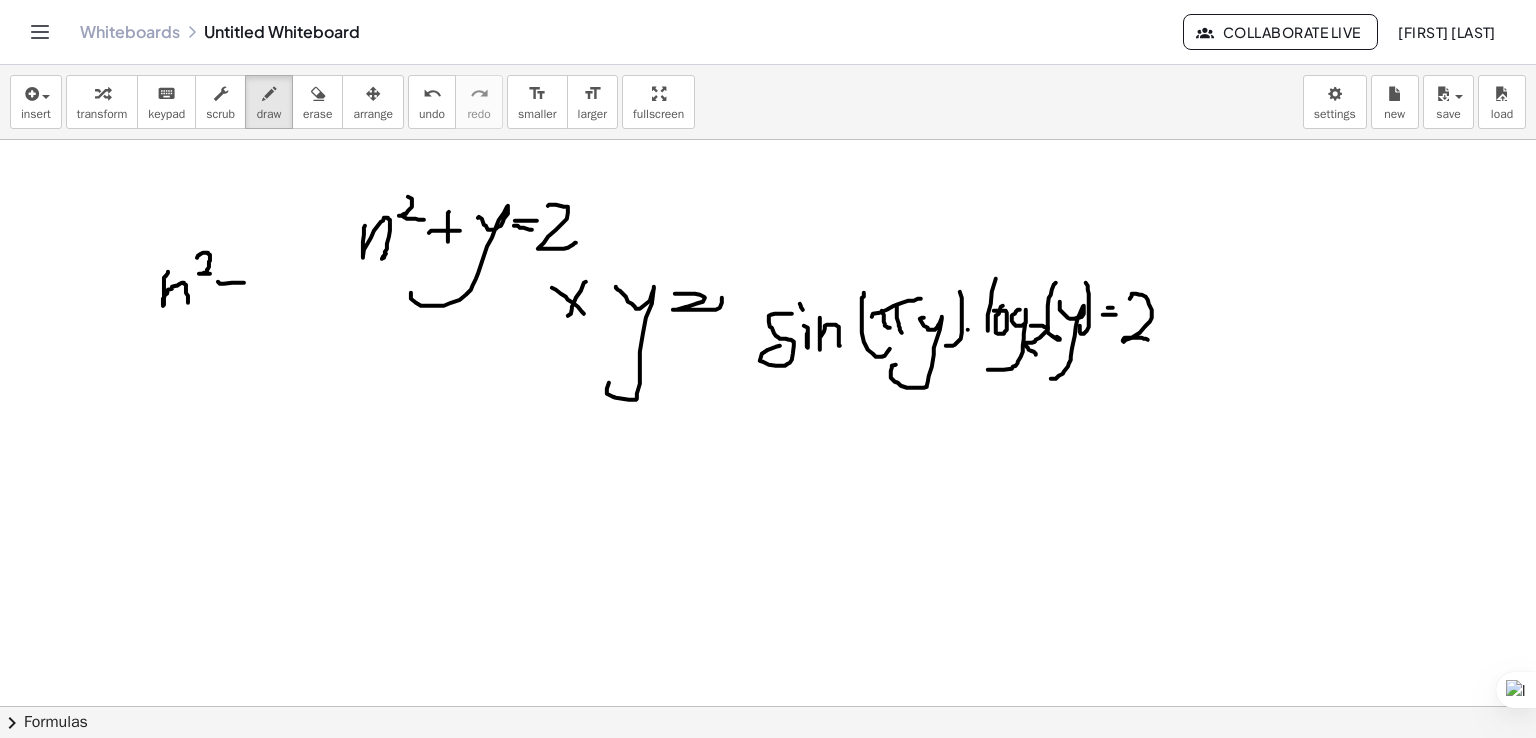 click at bounding box center [768, 706] 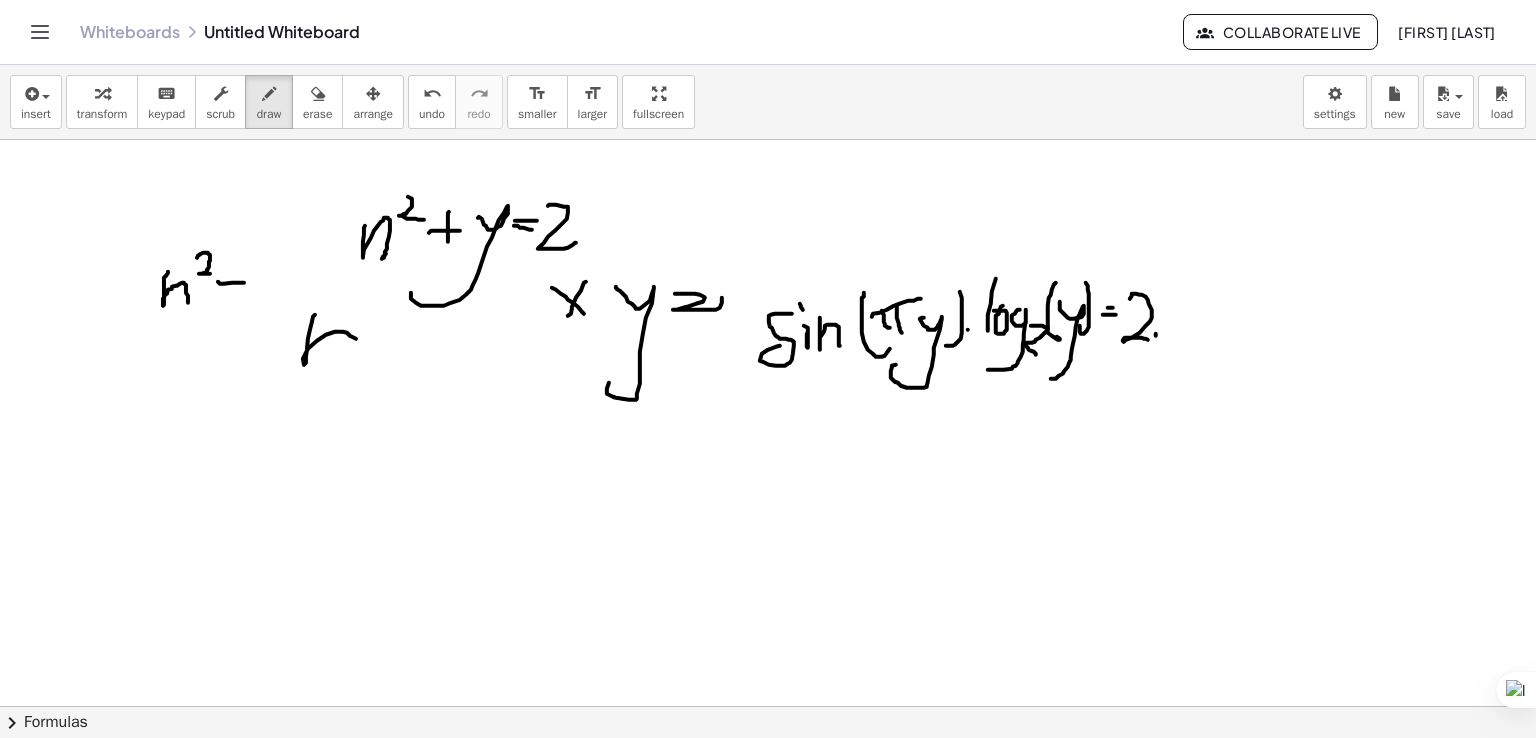 drag, startPoint x: 315, startPoint y: 314, endPoint x: 353, endPoint y: 369, distance: 66.85058 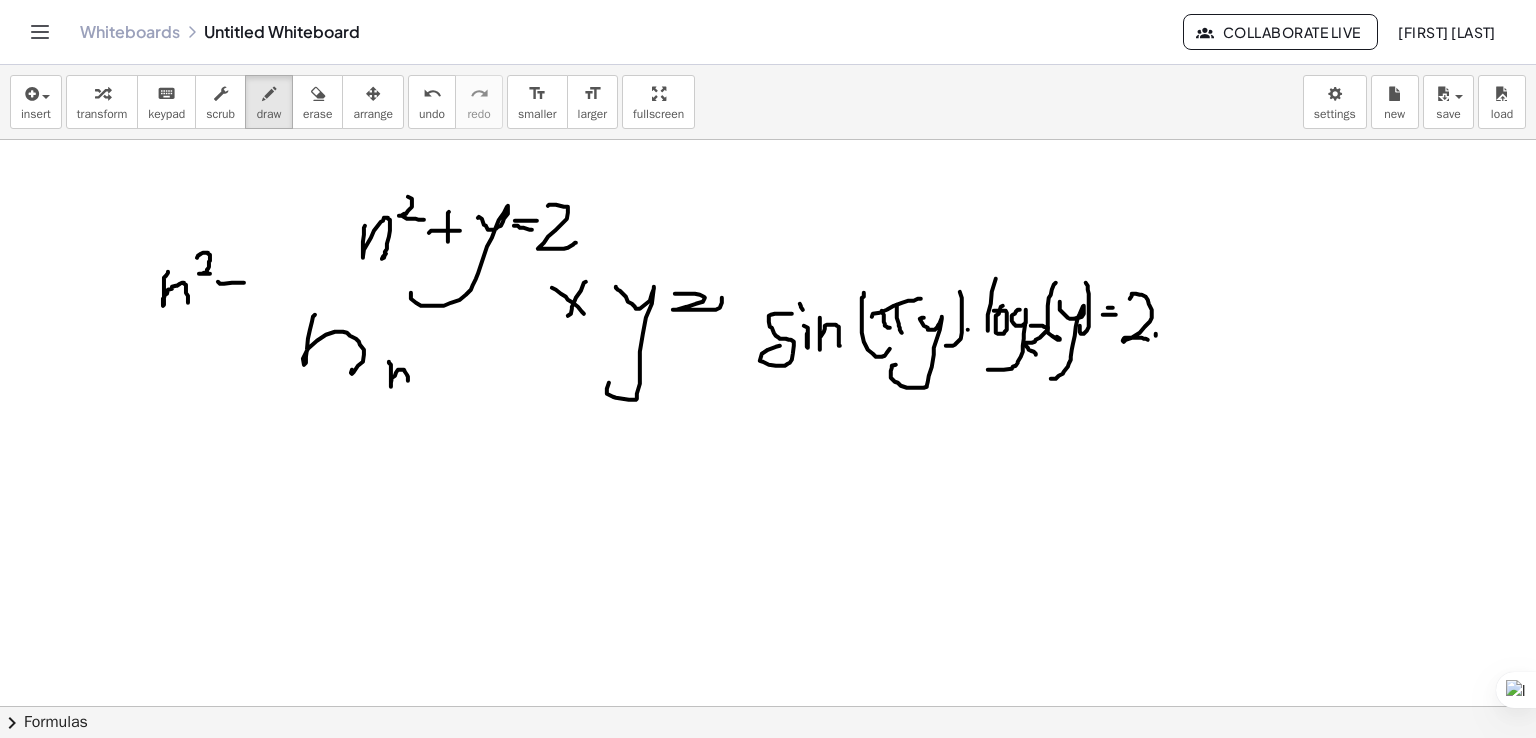 drag, startPoint x: 391, startPoint y: 373, endPoint x: 408, endPoint y: 386, distance: 21.400934 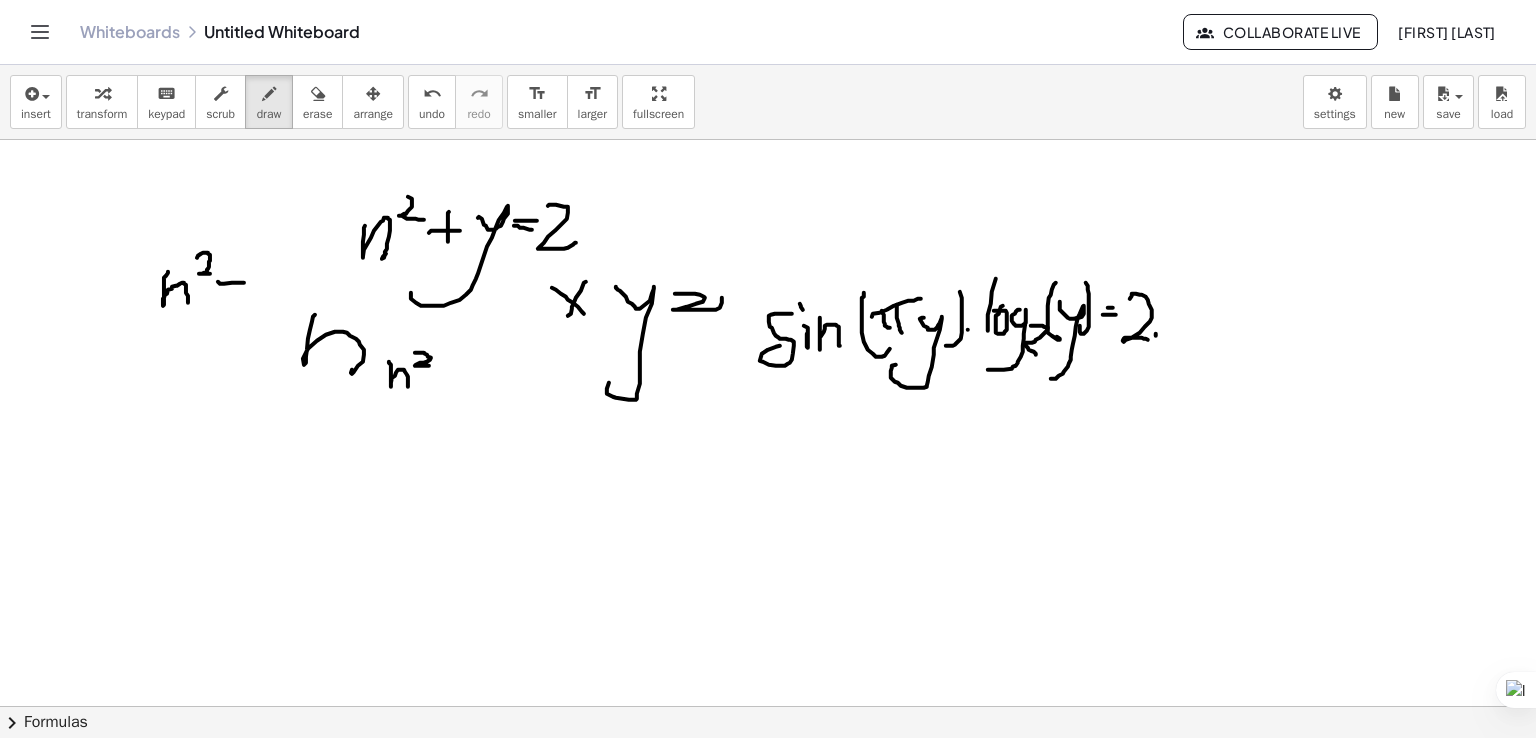 drag, startPoint x: 415, startPoint y: 352, endPoint x: 437, endPoint y: 364, distance: 25.059929 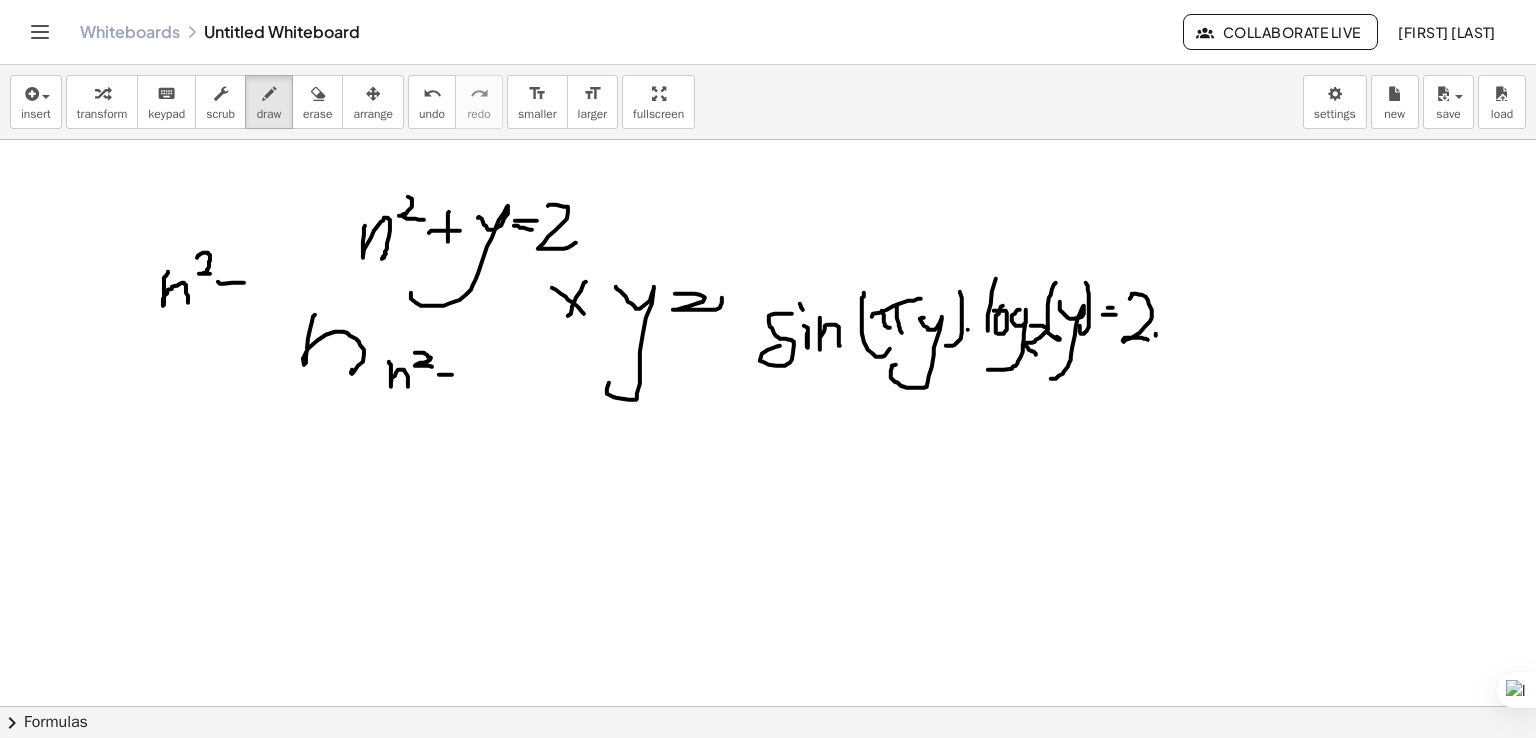 drag, startPoint x: 439, startPoint y: 374, endPoint x: 452, endPoint y: 374, distance: 13 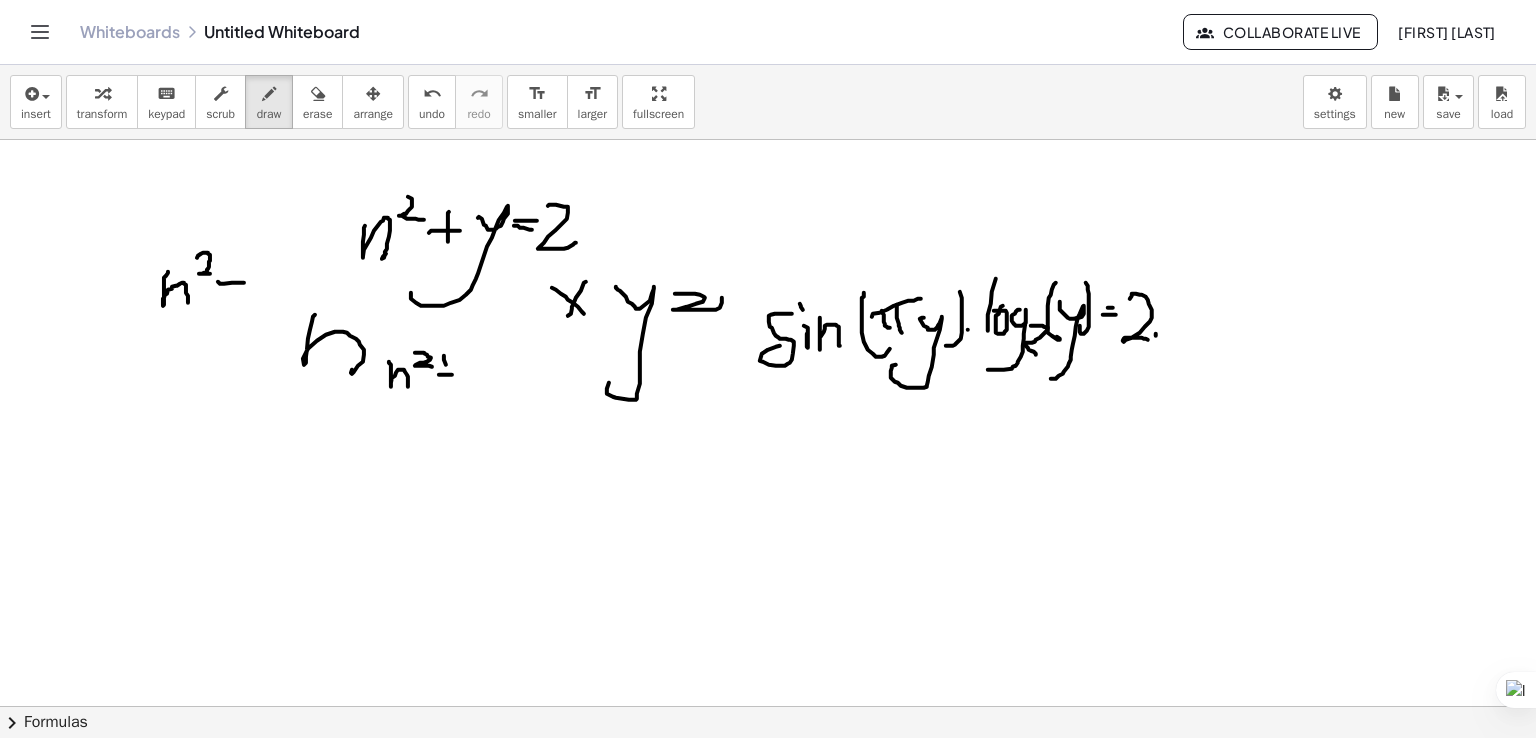 drag, startPoint x: 444, startPoint y: 355, endPoint x: 451, endPoint y: 378, distance: 24.04163 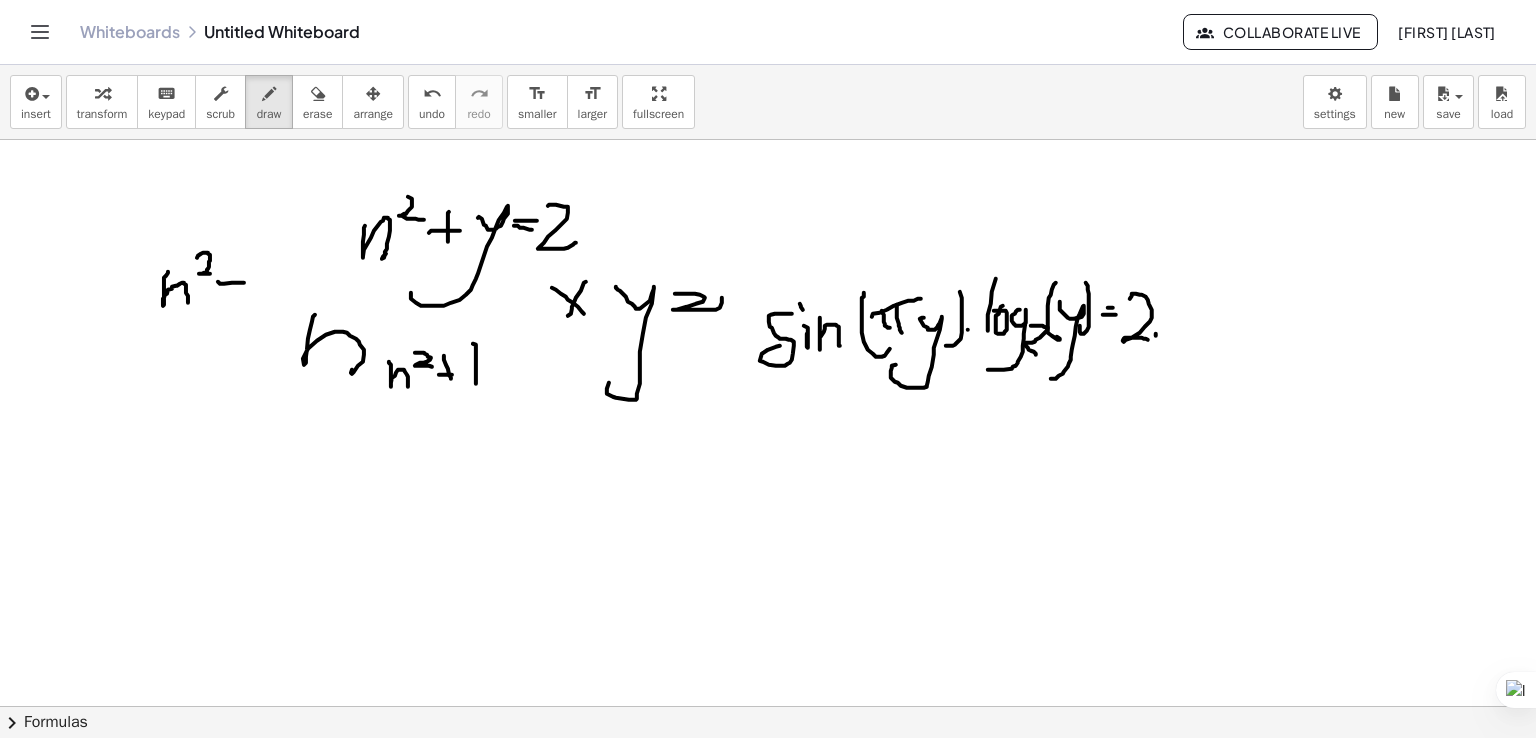 drag, startPoint x: 473, startPoint y: 343, endPoint x: 476, endPoint y: 383, distance: 40.112343 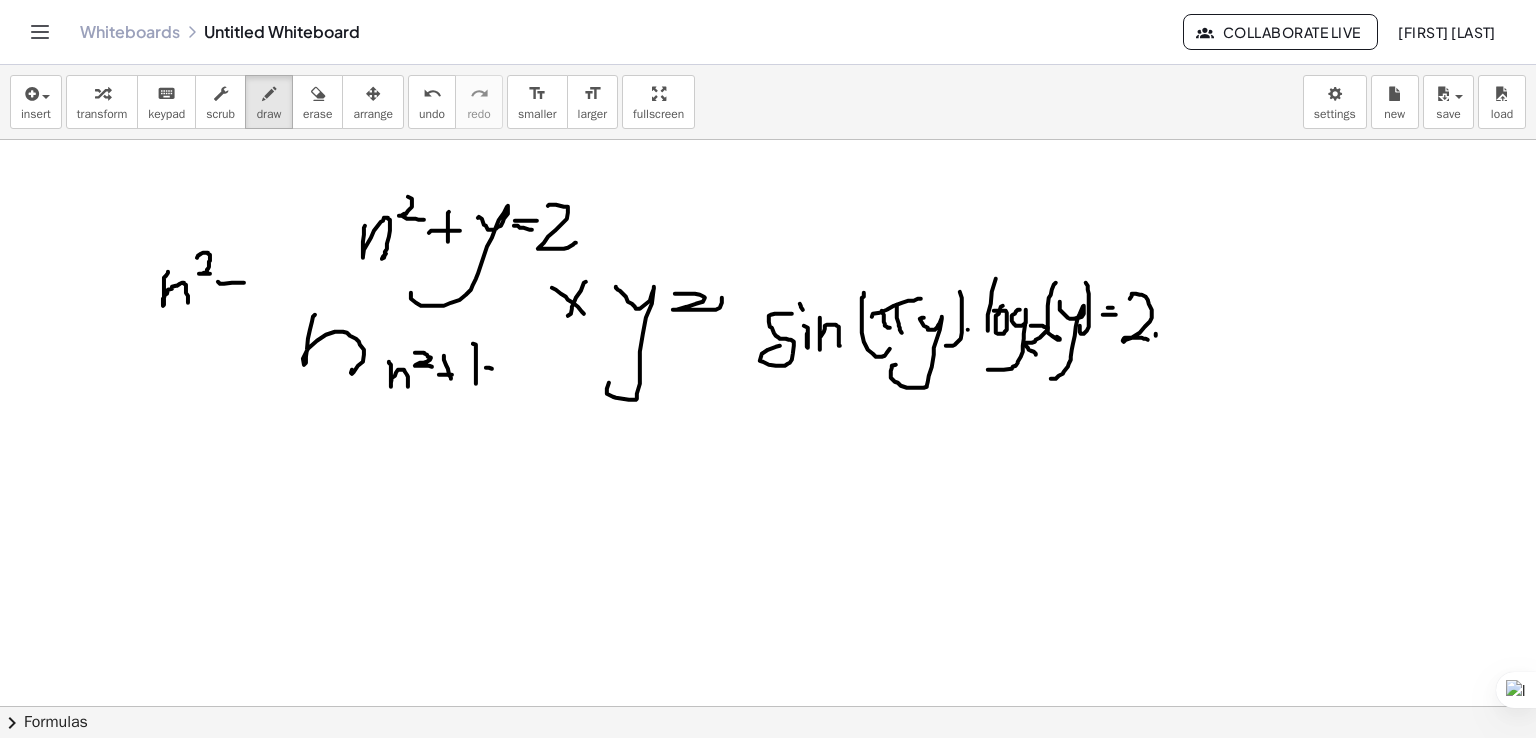 click at bounding box center (768, 706) 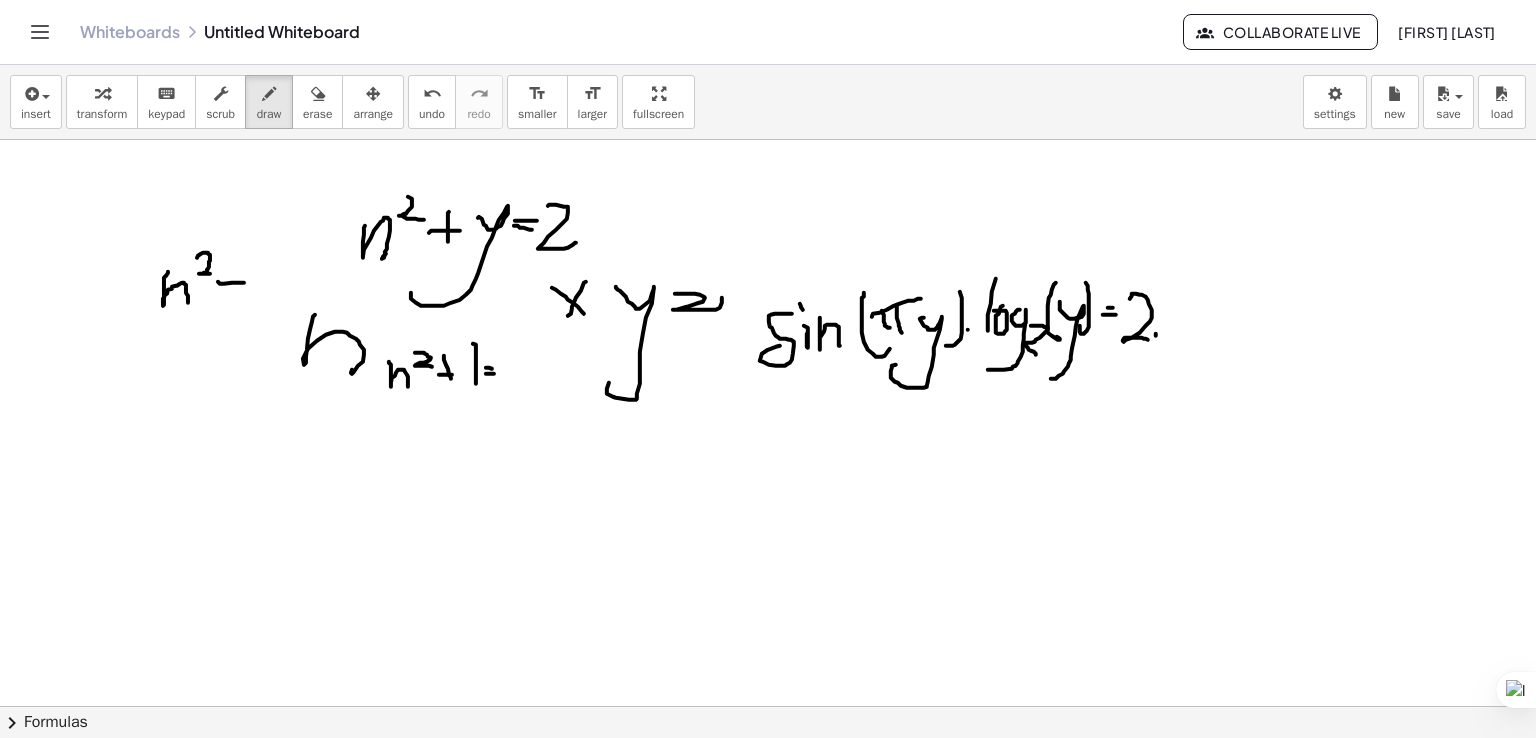 click at bounding box center [768, 706] 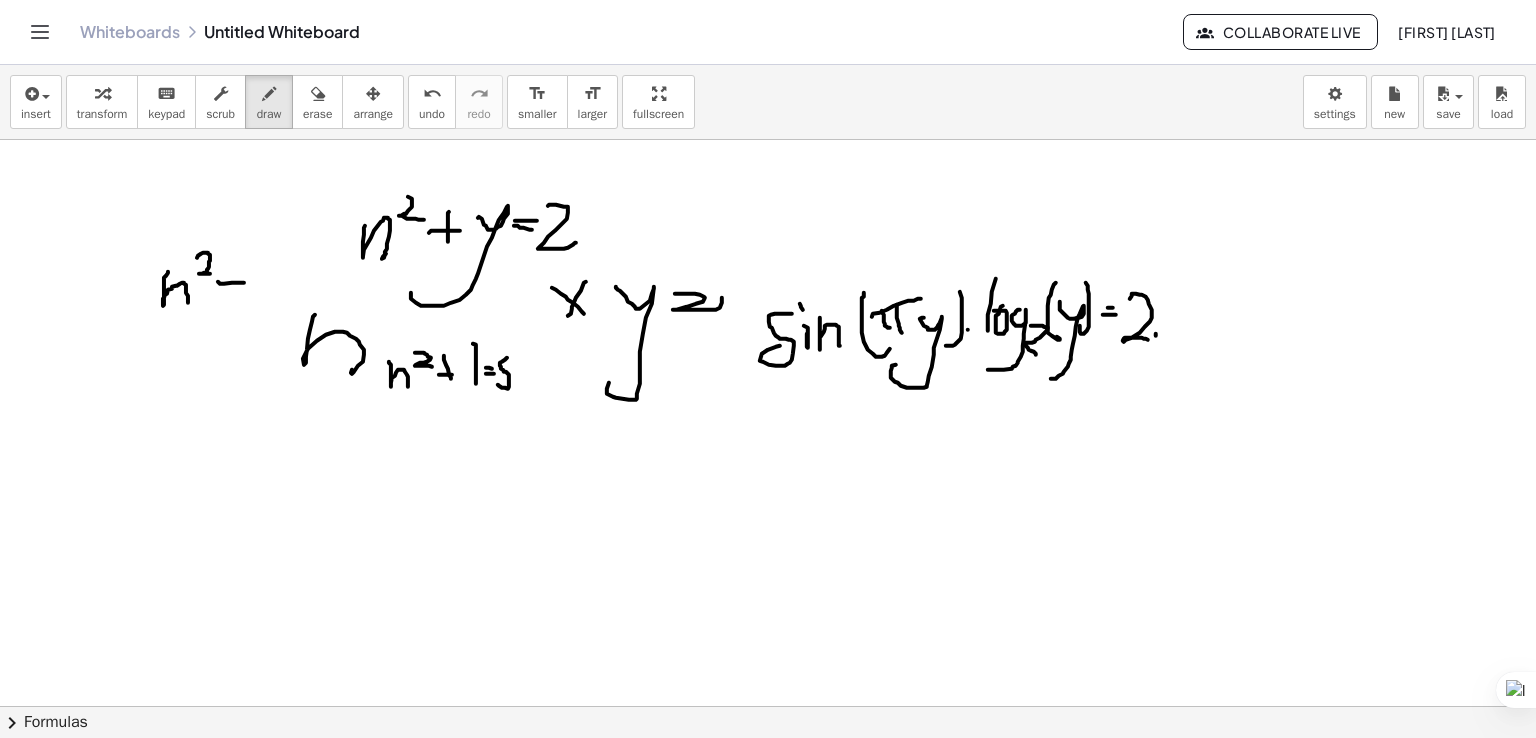 drag, startPoint x: 507, startPoint y: 357, endPoint x: 515, endPoint y: 372, distance: 17 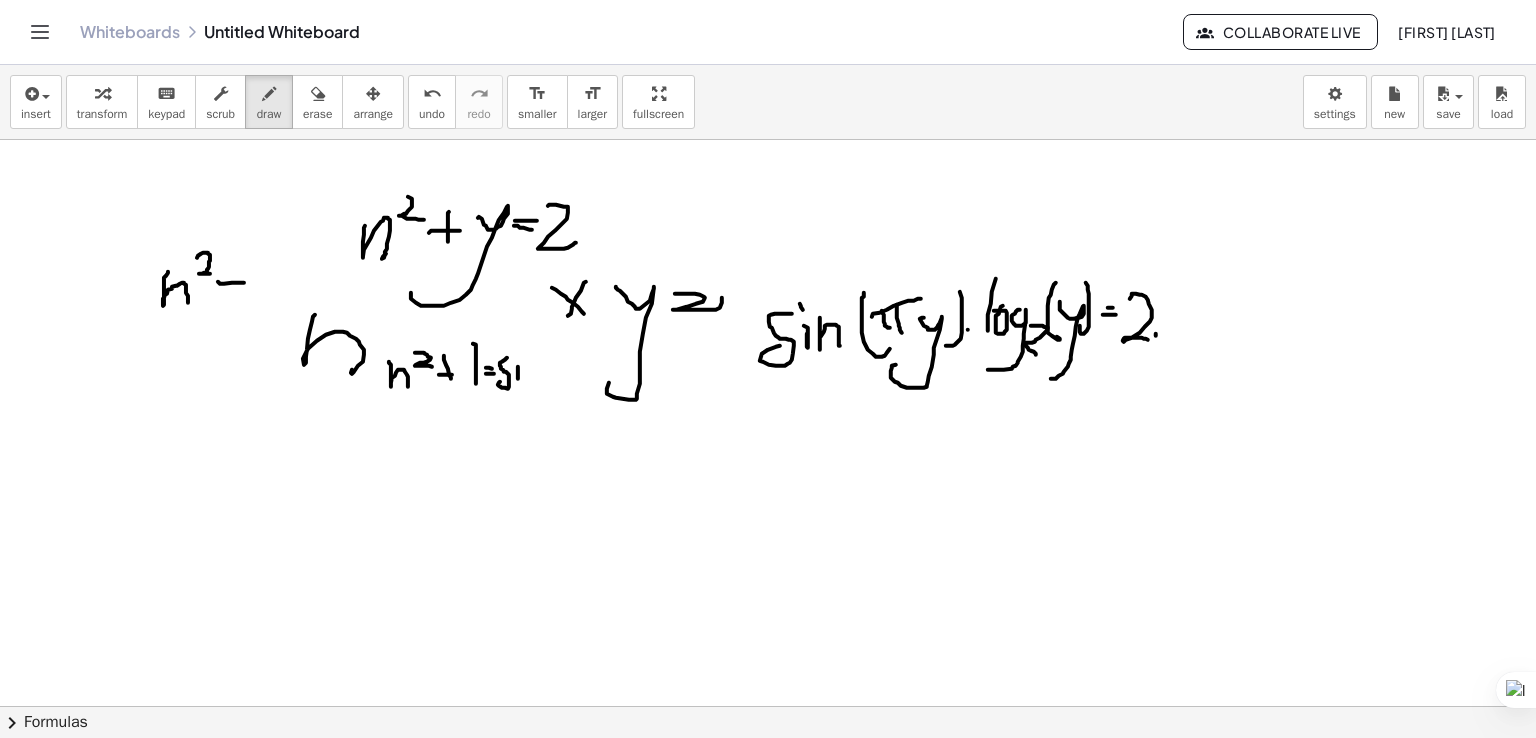 drag, startPoint x: 518, startPoint y: 378, endPoint x: 512, endPoint y: 361, distance: 18.027756 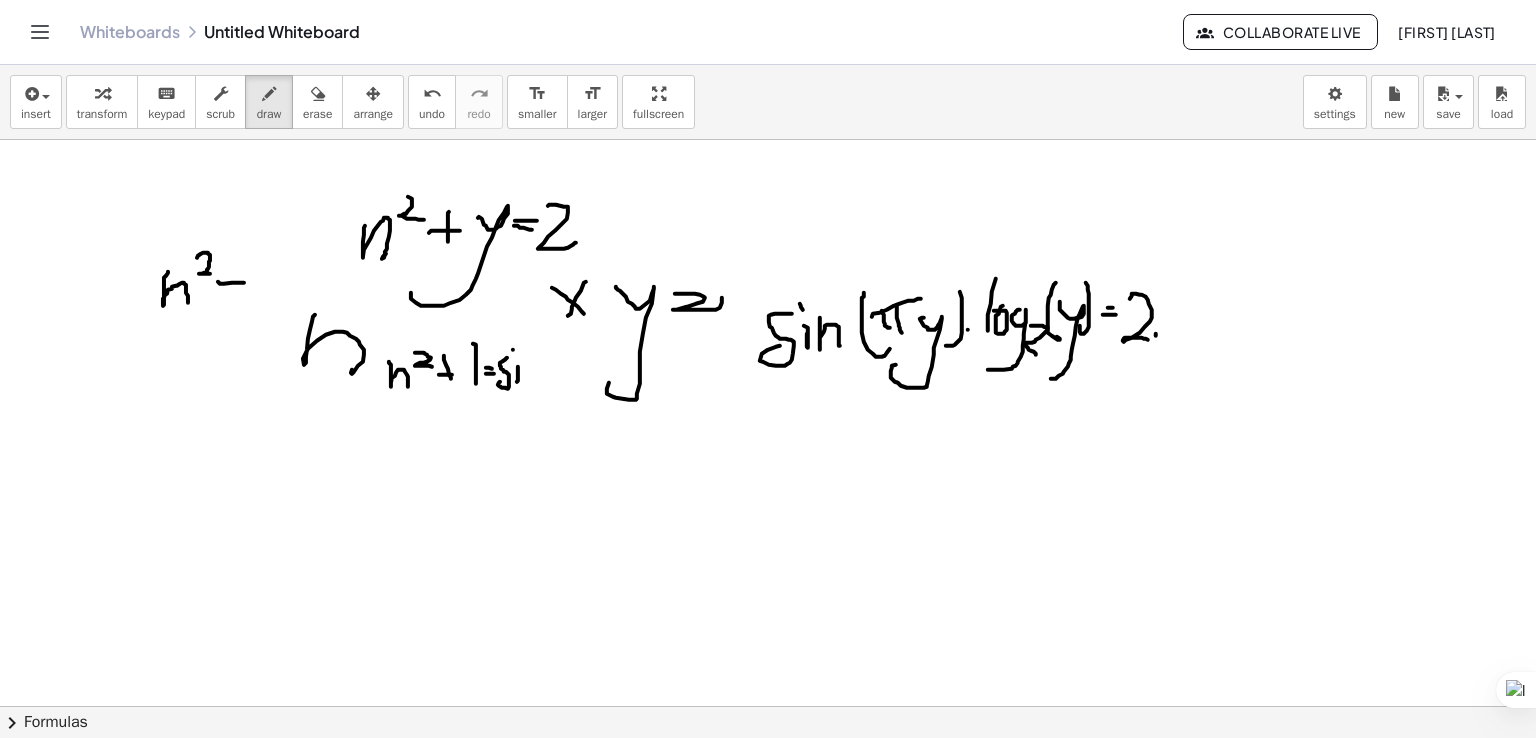 drag, startPoint x: 513, startPoint y: 349, endPoint x: 523, endPoint y: 364, distance: 18.027756 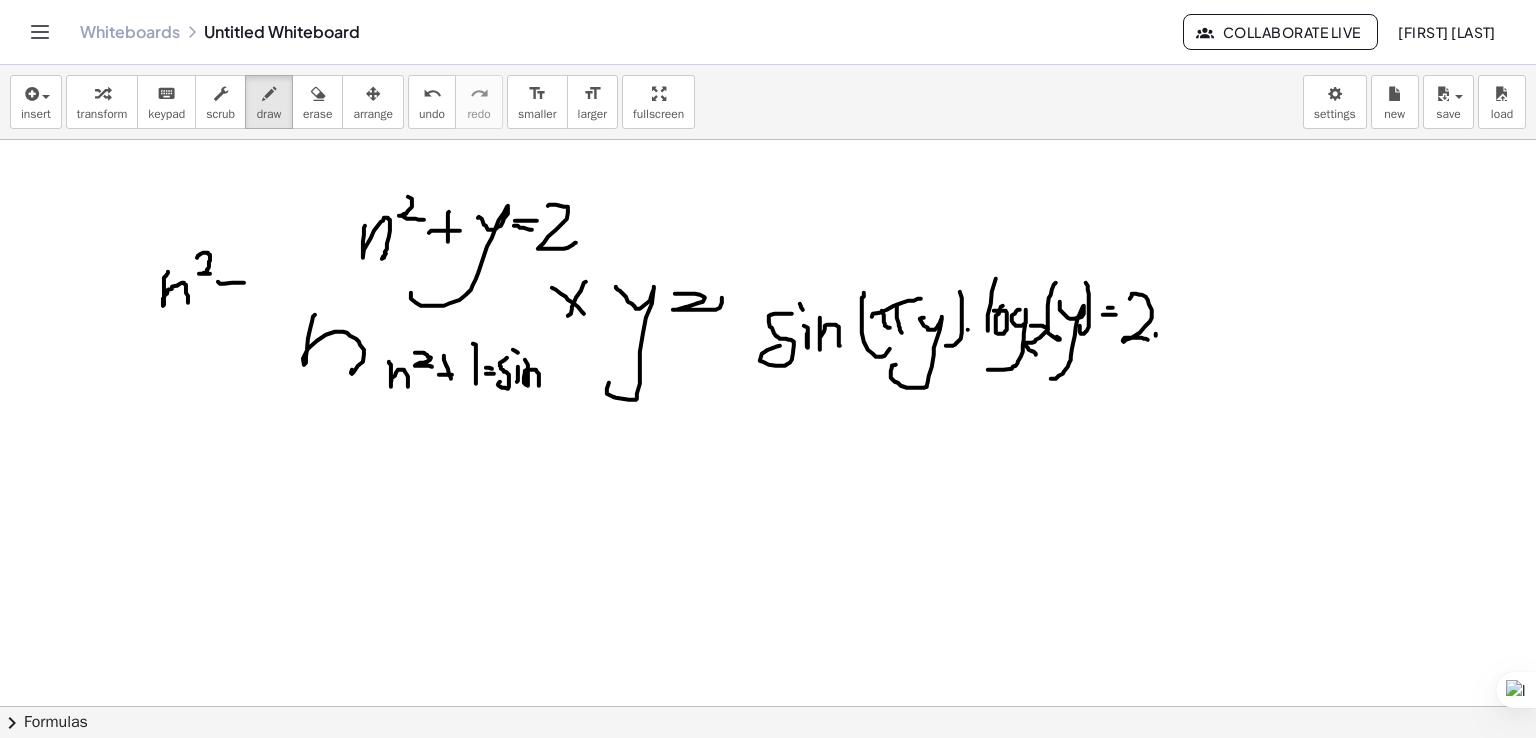 drag, startPoint x: 525, startPoint y: 359, endPoint x: 544, endPoint y: 372, distance: 23.021729 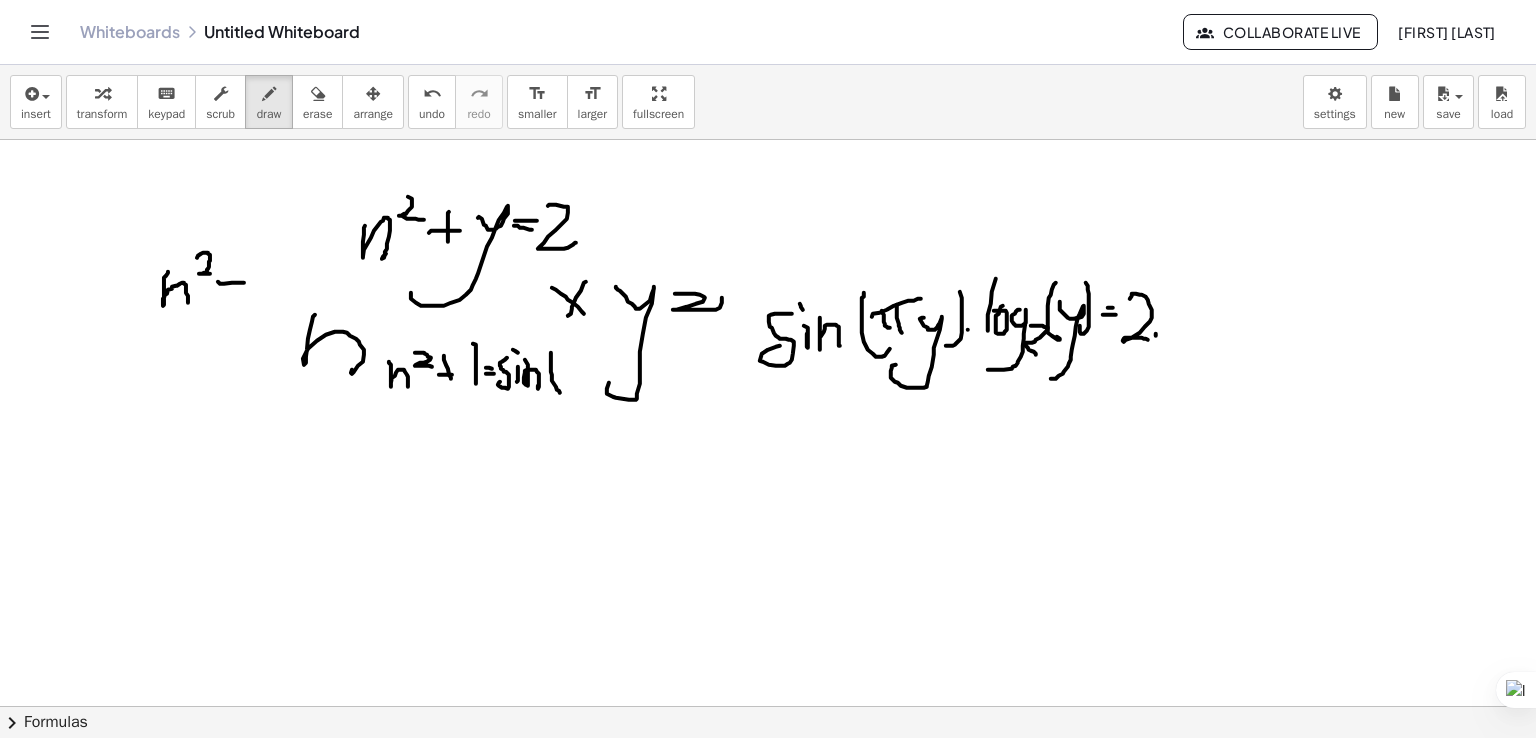 click at bounding box center [768, 706] 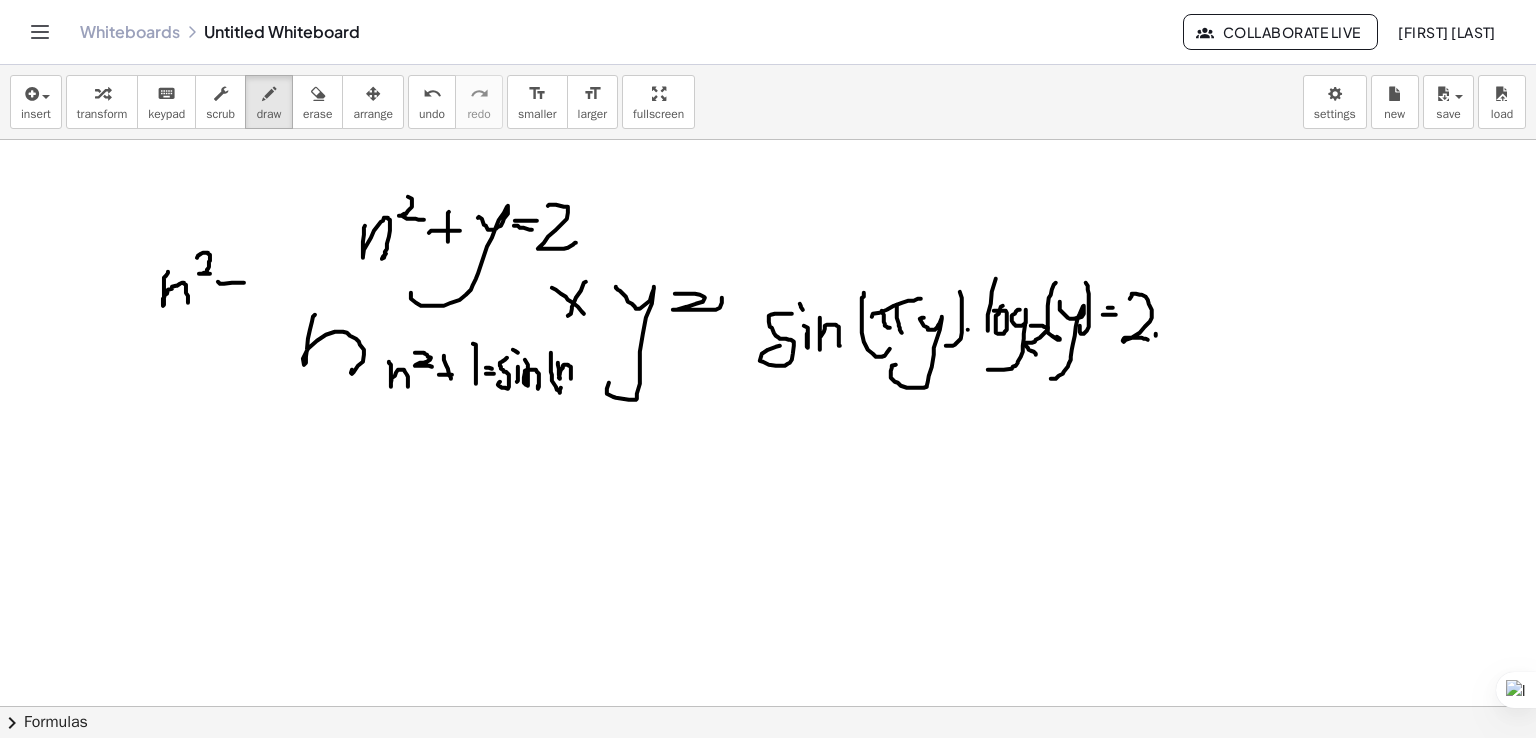 drag, startPoint x: 560, startPoint y: 377, endPoint x: 571, endPoint y: 364, distance: 17.029387 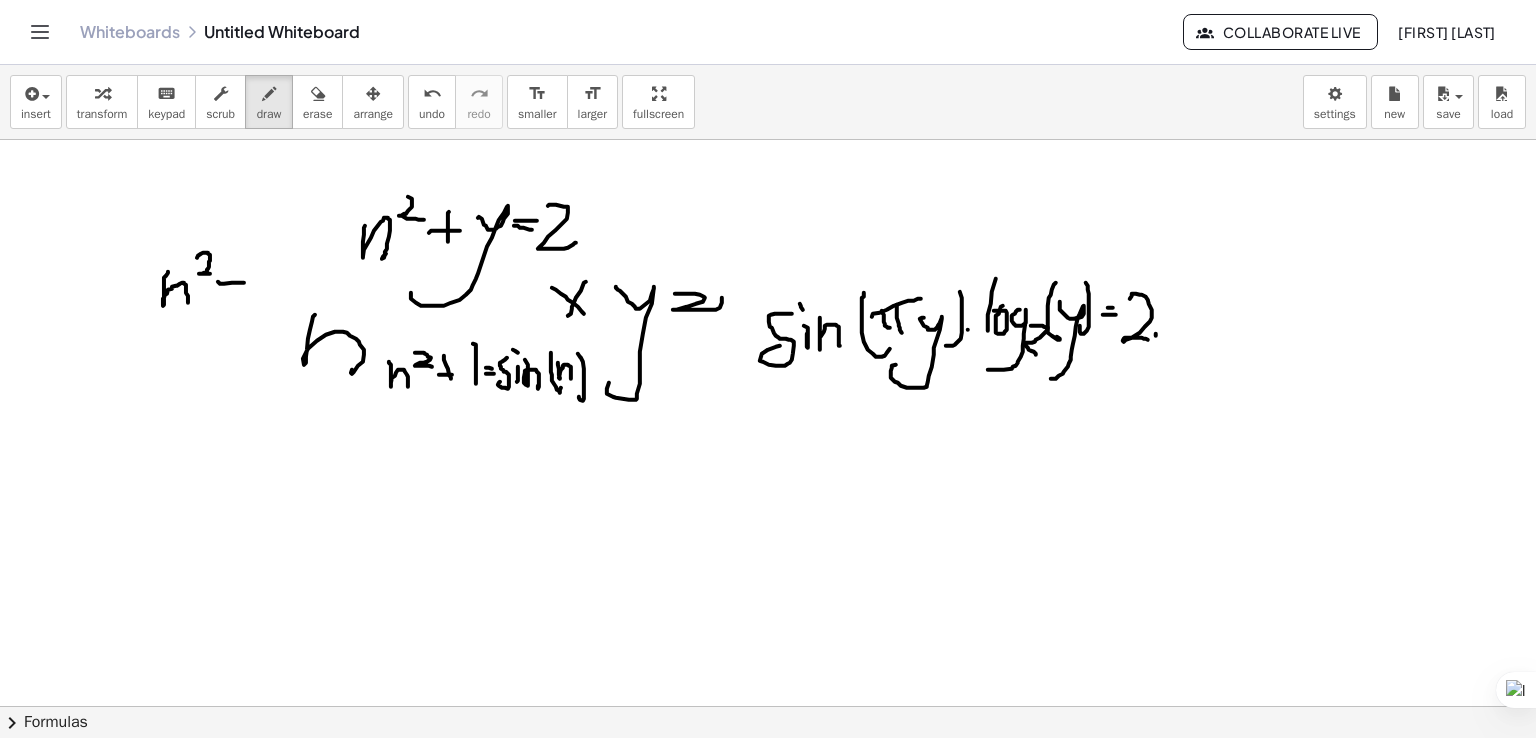 drag, startPoint x: 581, startPoint y: 357, endPoint x: 579, endPoint y: 396, distance: 39.051247 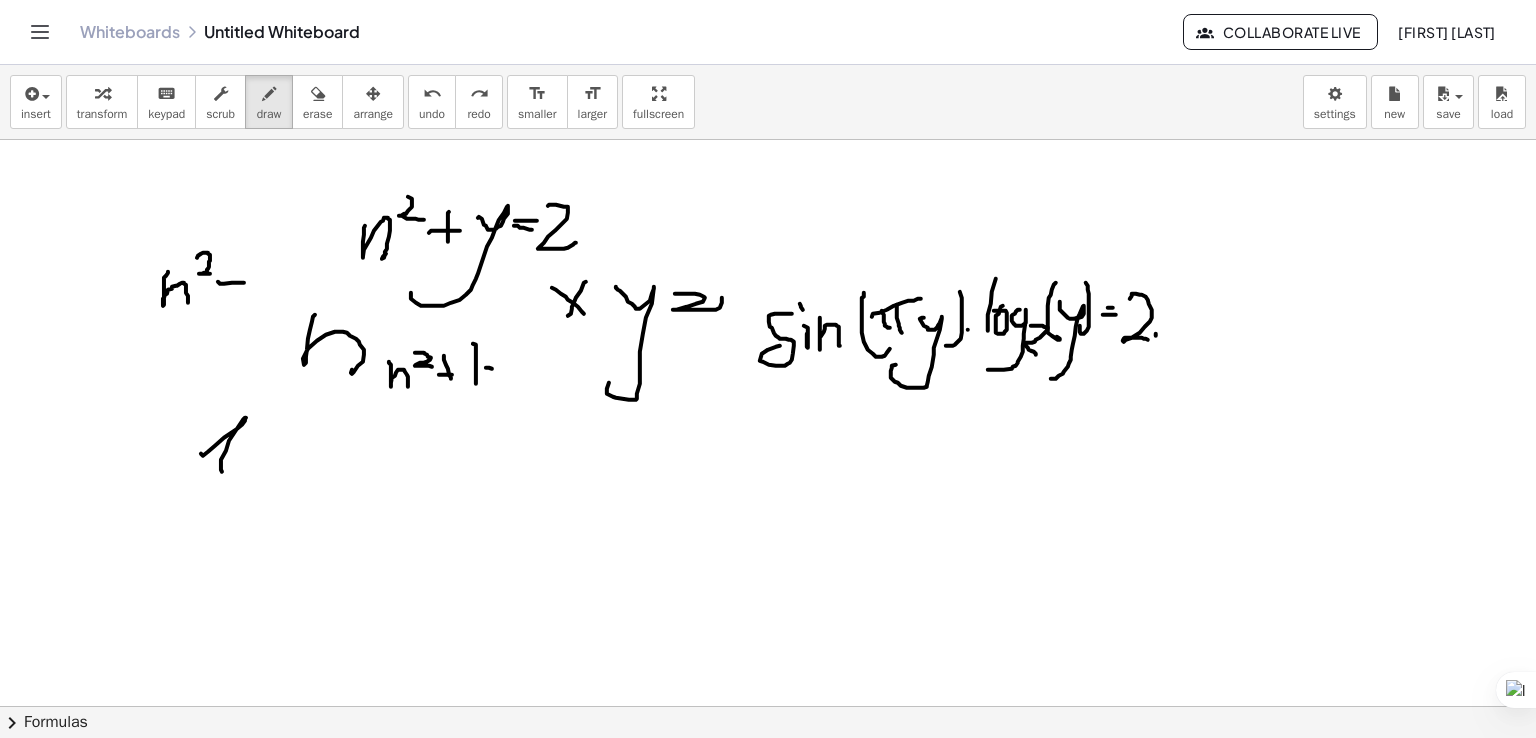 drag, startPoint x: 201, startPoint y: 453, endPoint x: 222, endPoint y: 469, distance: 26.400757 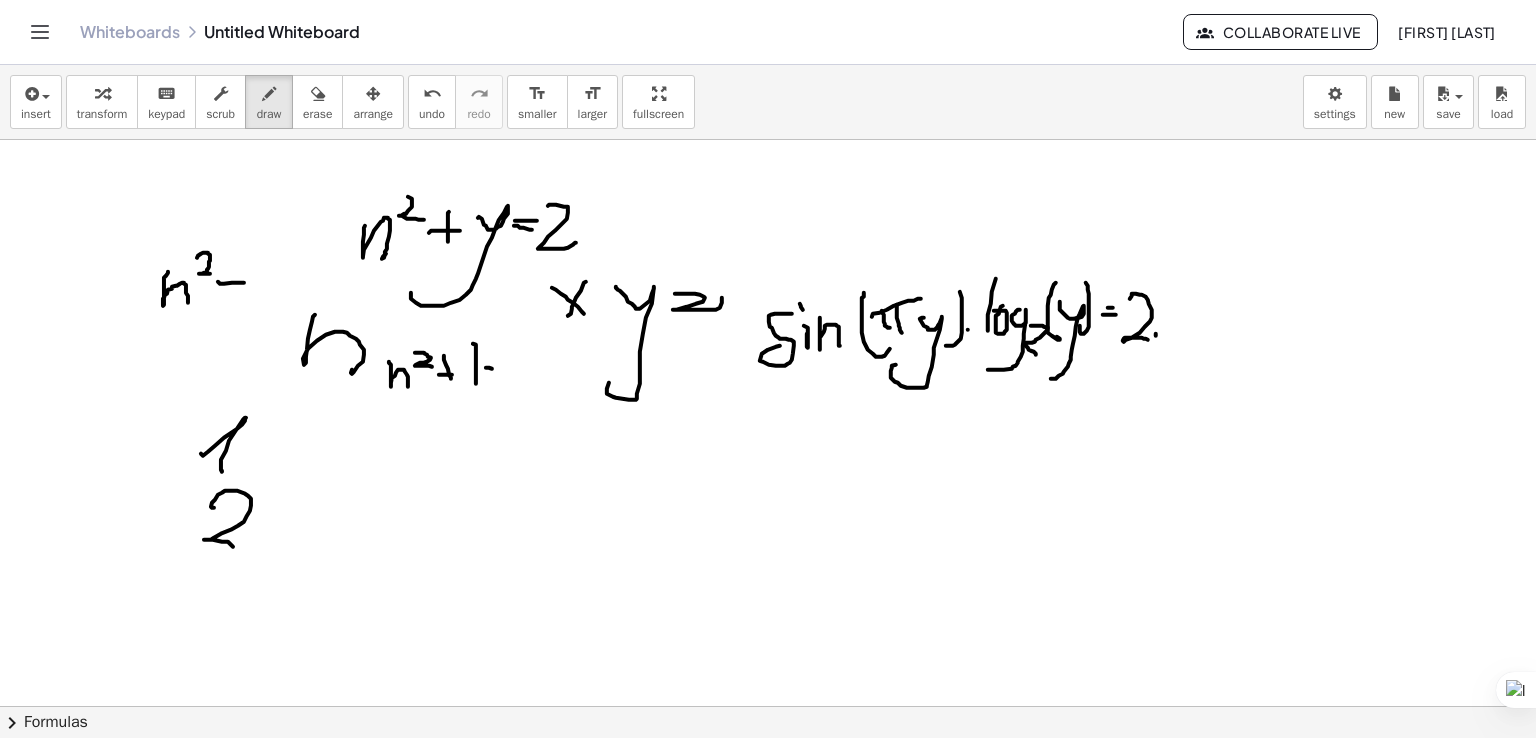 drag, startPoint x: 214, startPoint y: 507, endPoint x: 241, endPoint y: 542, distance: 44.20407 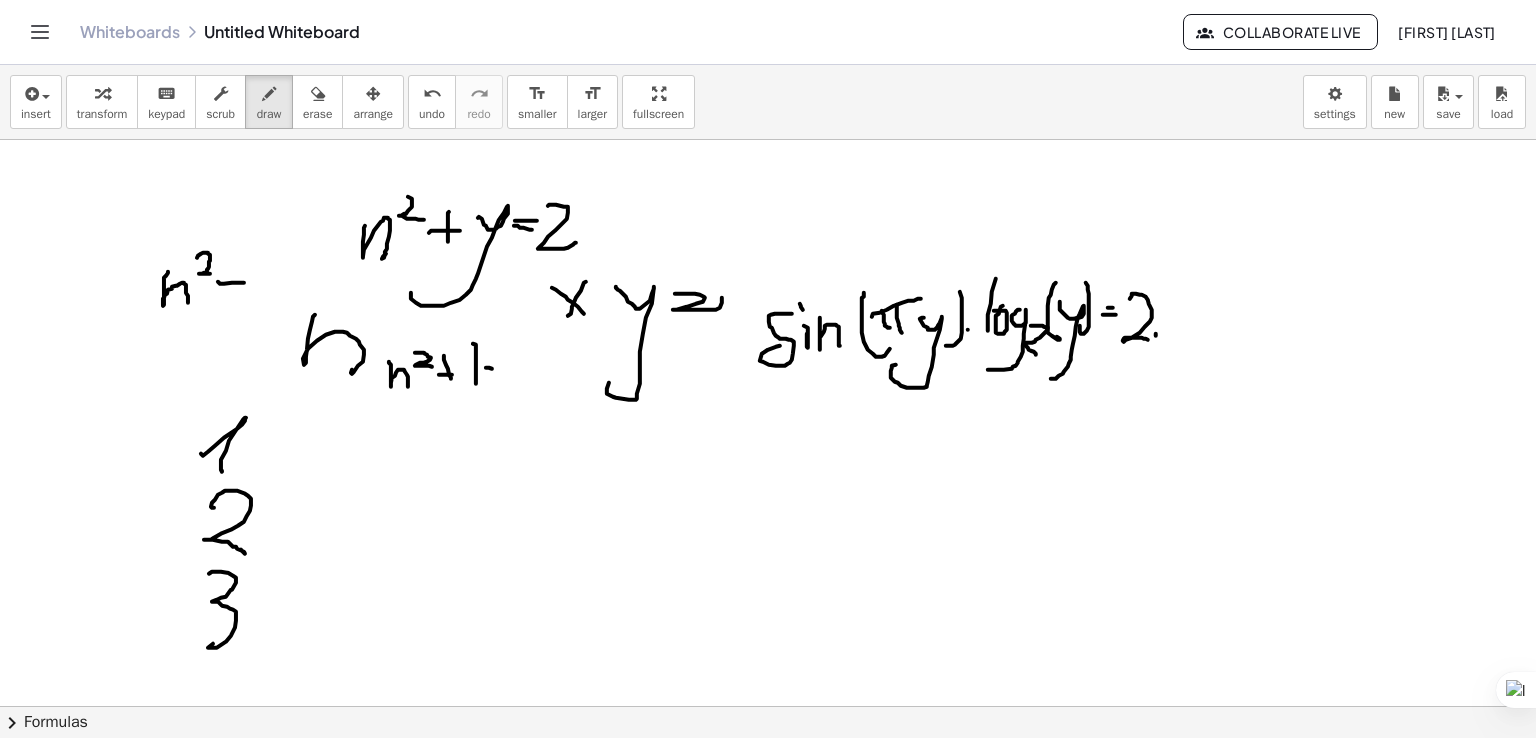 drag, startPoint x: 218, startPoint y: 571, endPoint x: 225, endPoint y: 637, distance: 66.37017 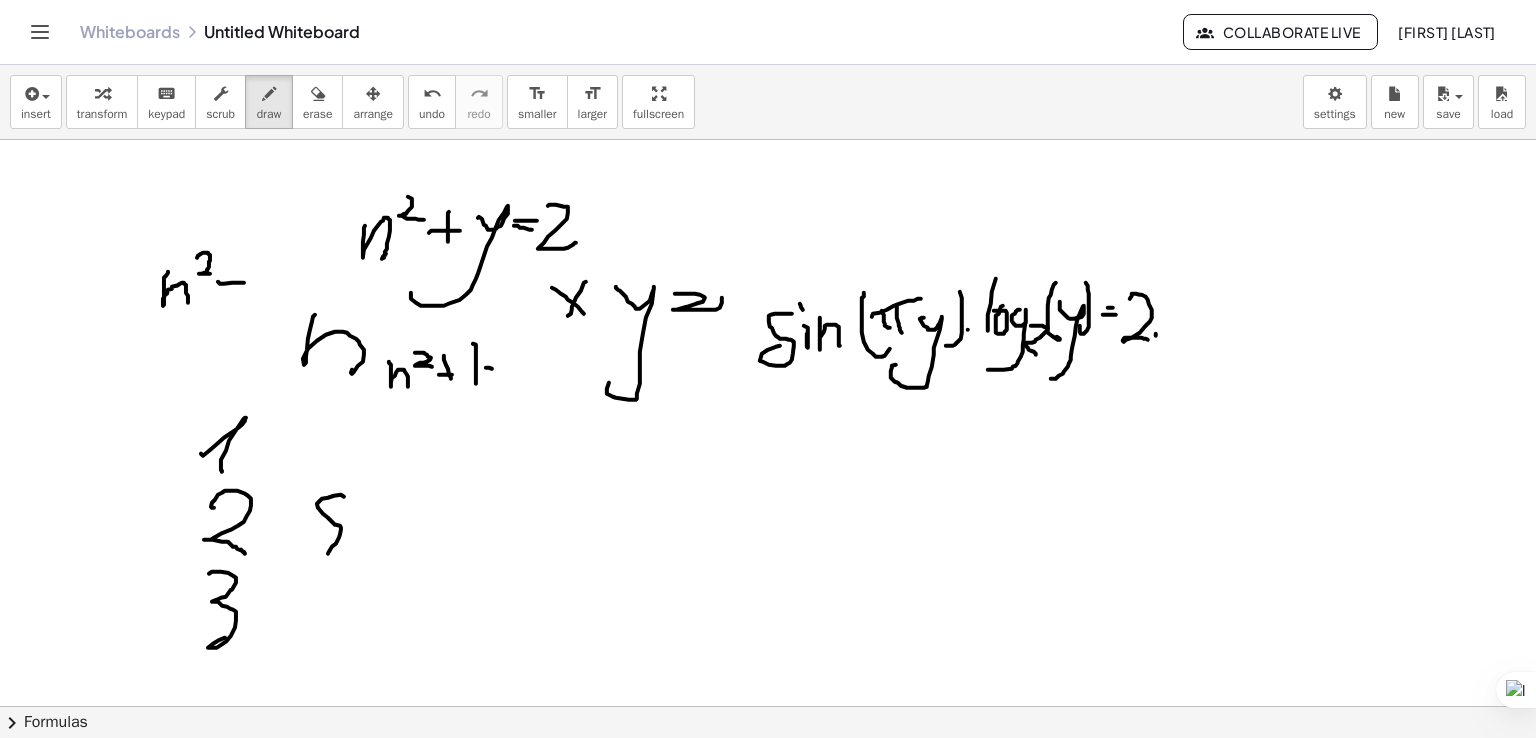 drag, startPoint x: 344, startPoint y: 496, endPoint x: 321, endPoint y: 549, distance: 57.77543 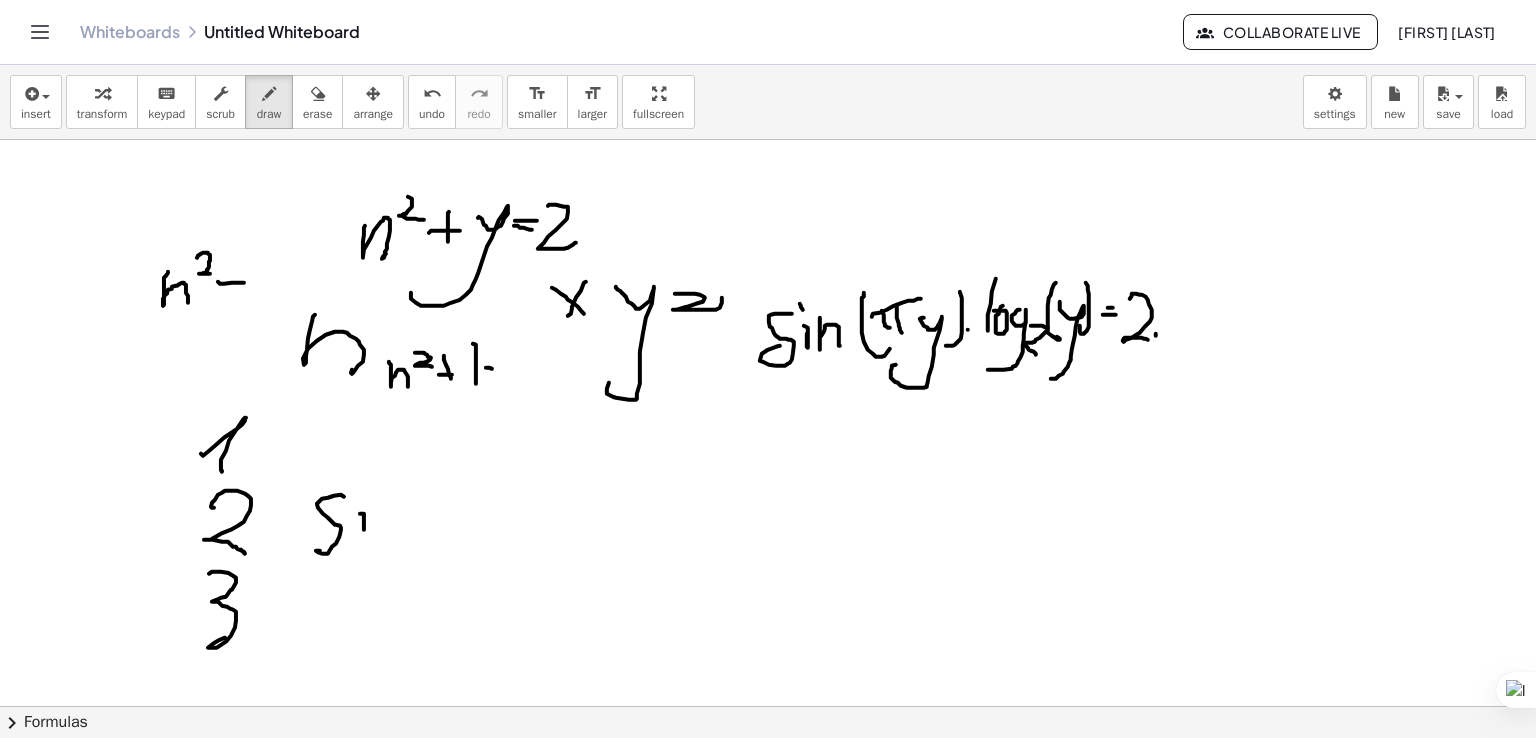 drag, startPoint x: 362, startPoint y: 513, endPoint x: 355, endPoint y: 504, distance: 11.401754 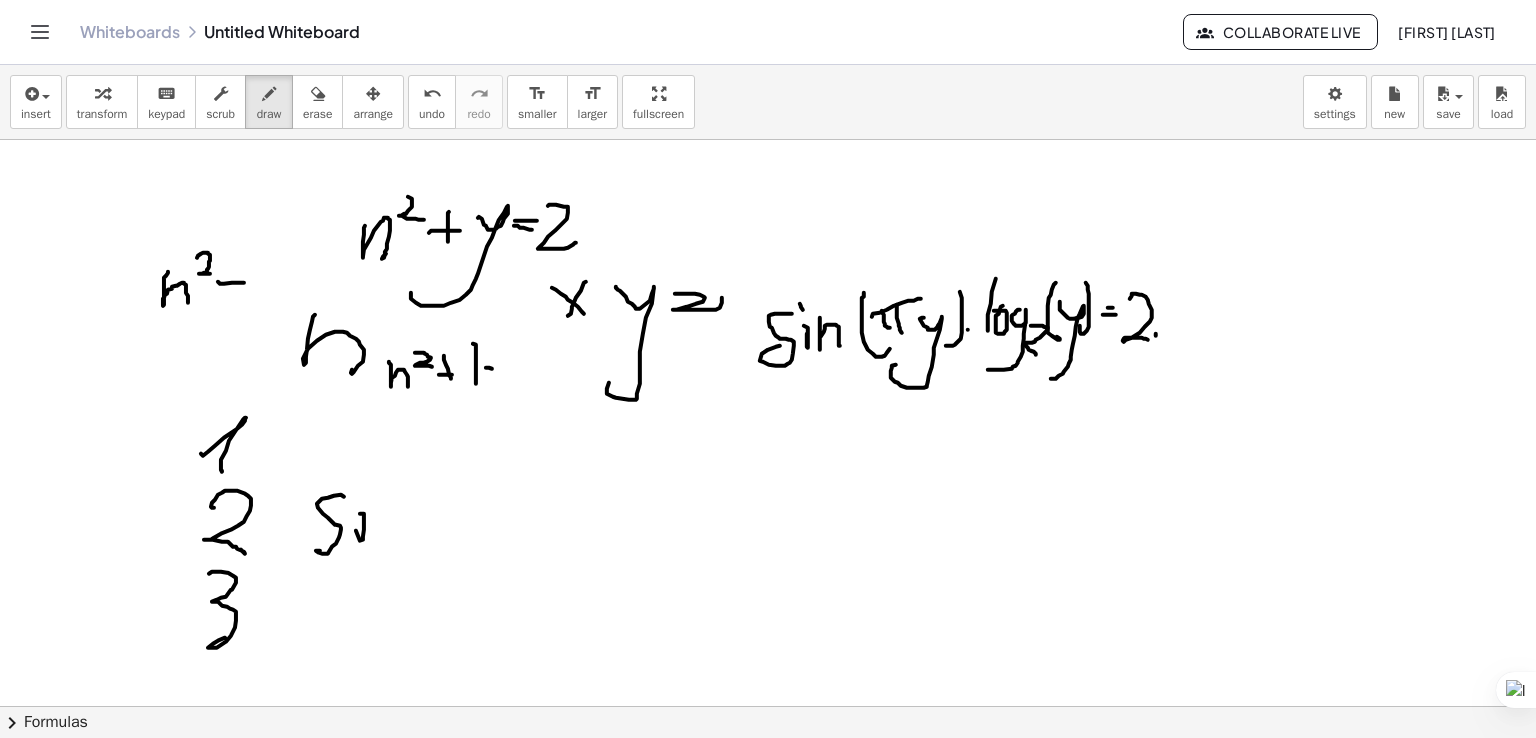 drag, startPoint x: 359, startPoint y: 478, endPoint x: 371, endPoint y: 505, distance: 29.546574 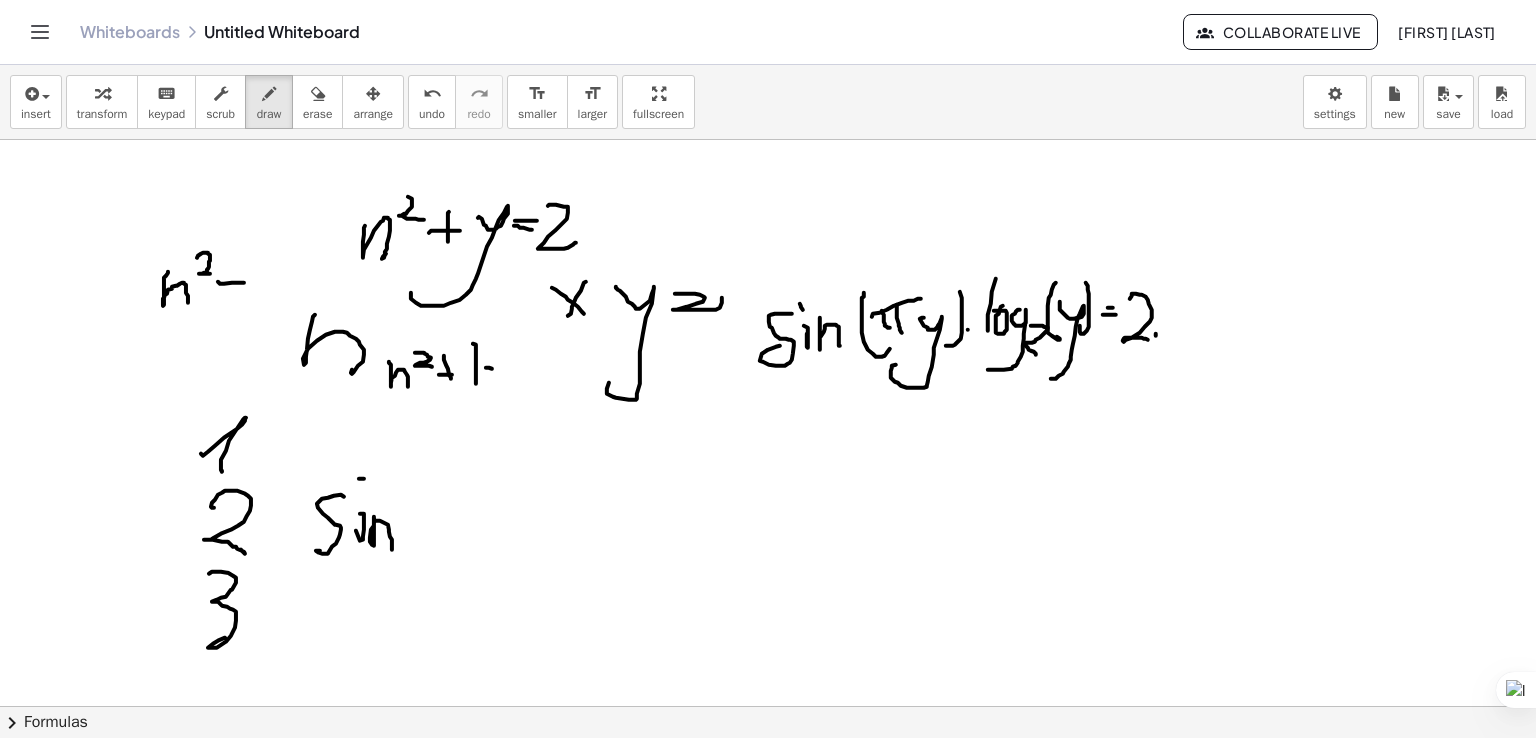 drag, startPoint x: 374, startPoint y: 516, endPoint x: 405, endPoint y: 529, distance: 33.61547 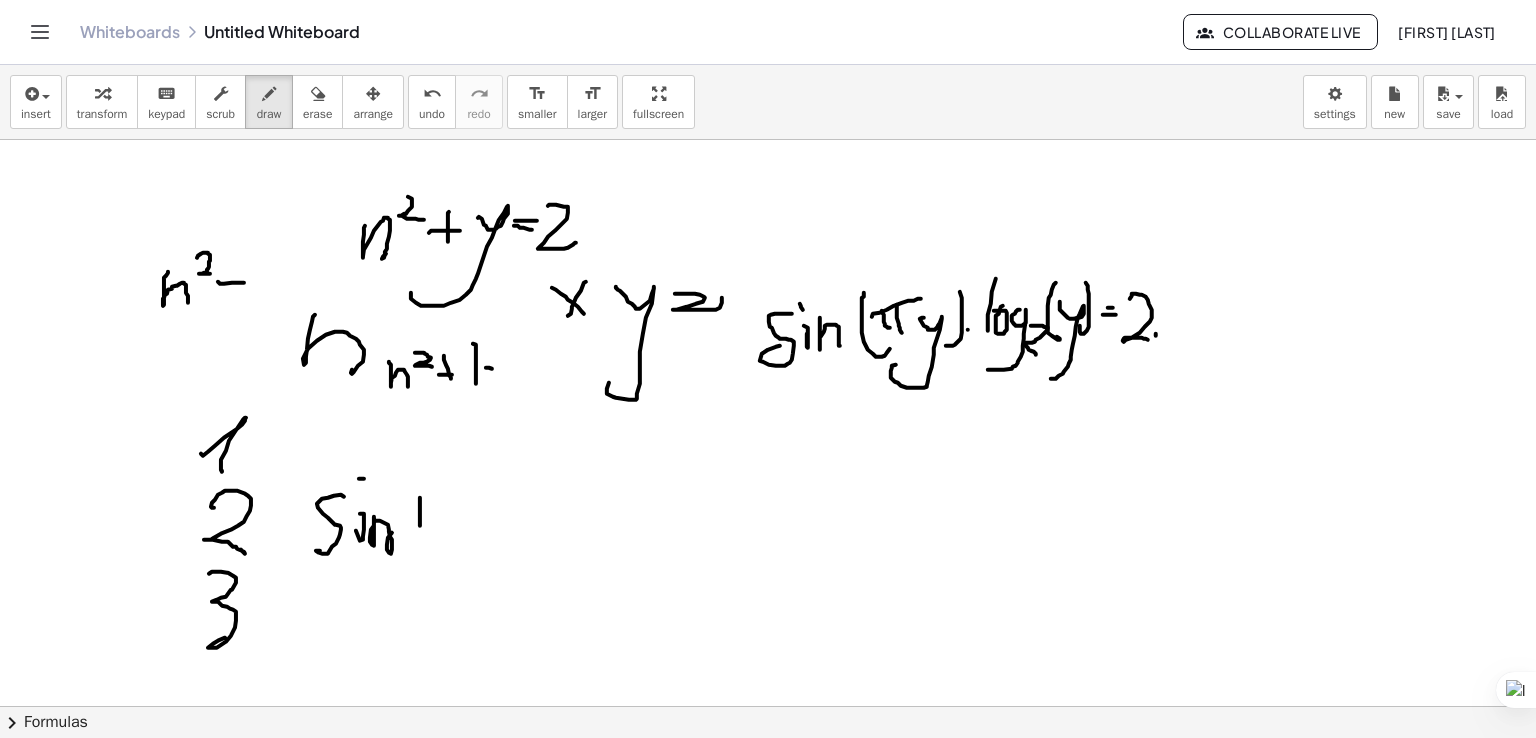 drag, startPoint x: 420, startPoint y: 497, endPoint x: 438, endPoint y: 547, distance: 53.14132 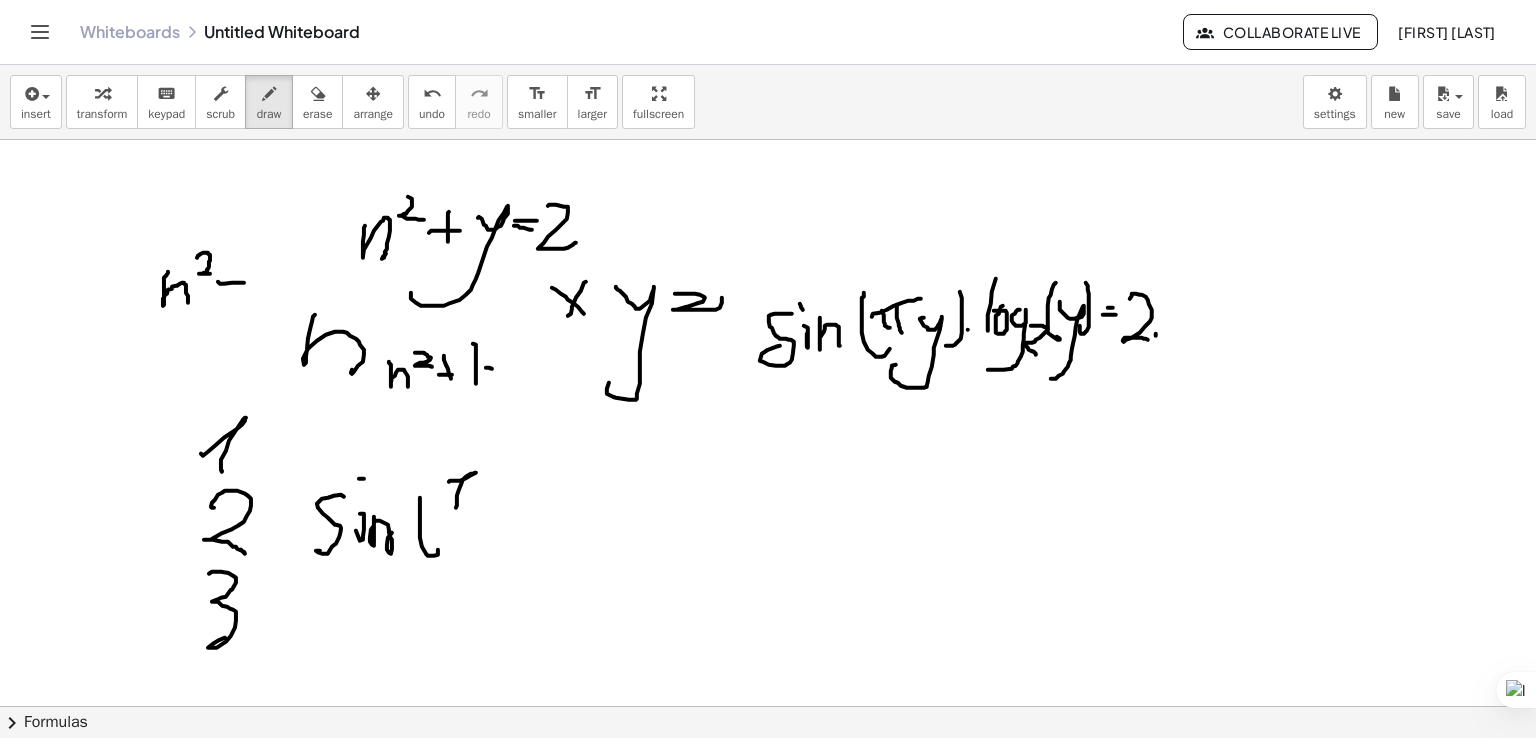 drag, startPoint x: 449, startPoint y: 481, endPoint x: 439, endPoint y: 513, distance: 33.526108 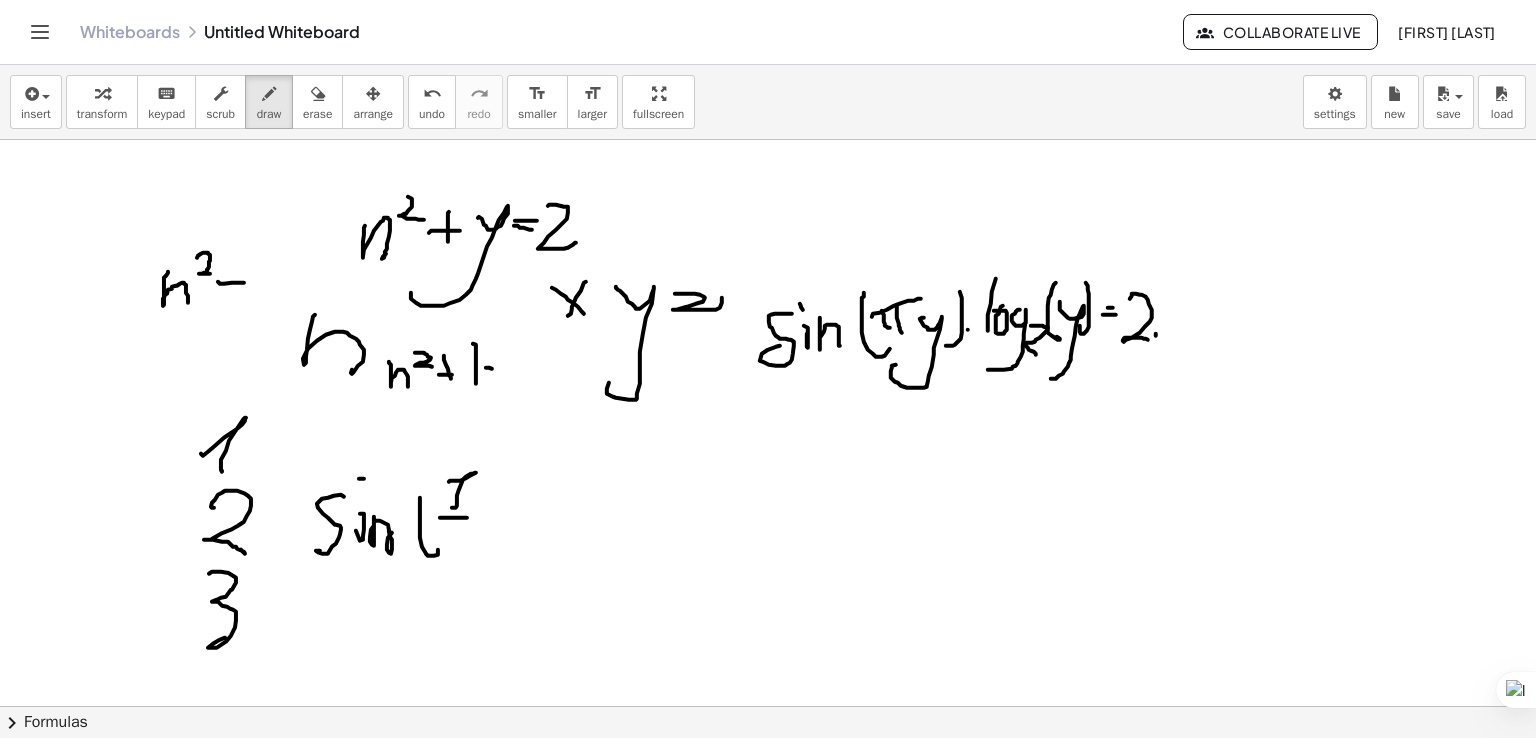 drag, startPoint x: 440, startPoint y: 517, endPoint x: 470, endPoint y: 517, distance: 30 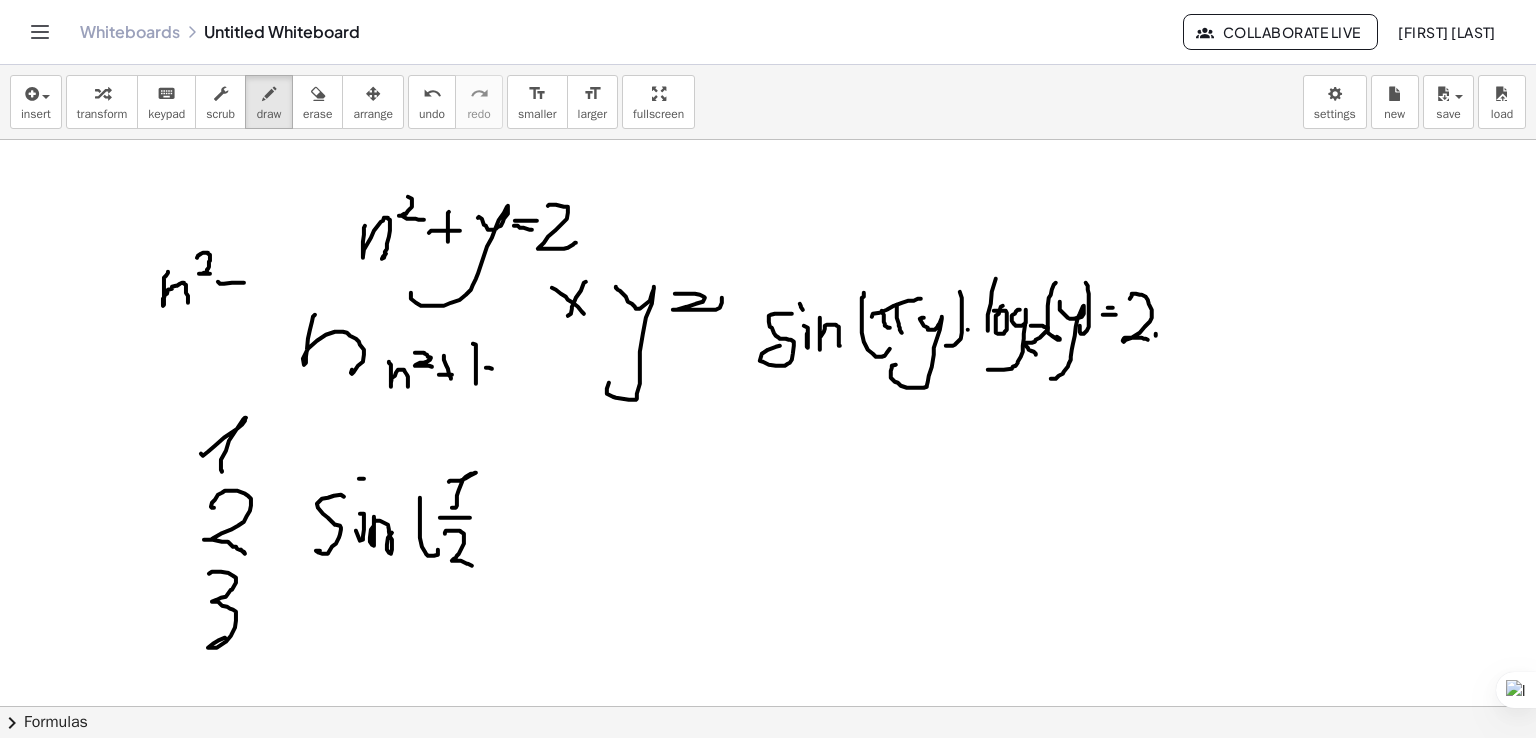 drag, startPoint x: 455, startPoint y: 530, endPoint x: 472, endPoint y: 565, distance: 38.910152 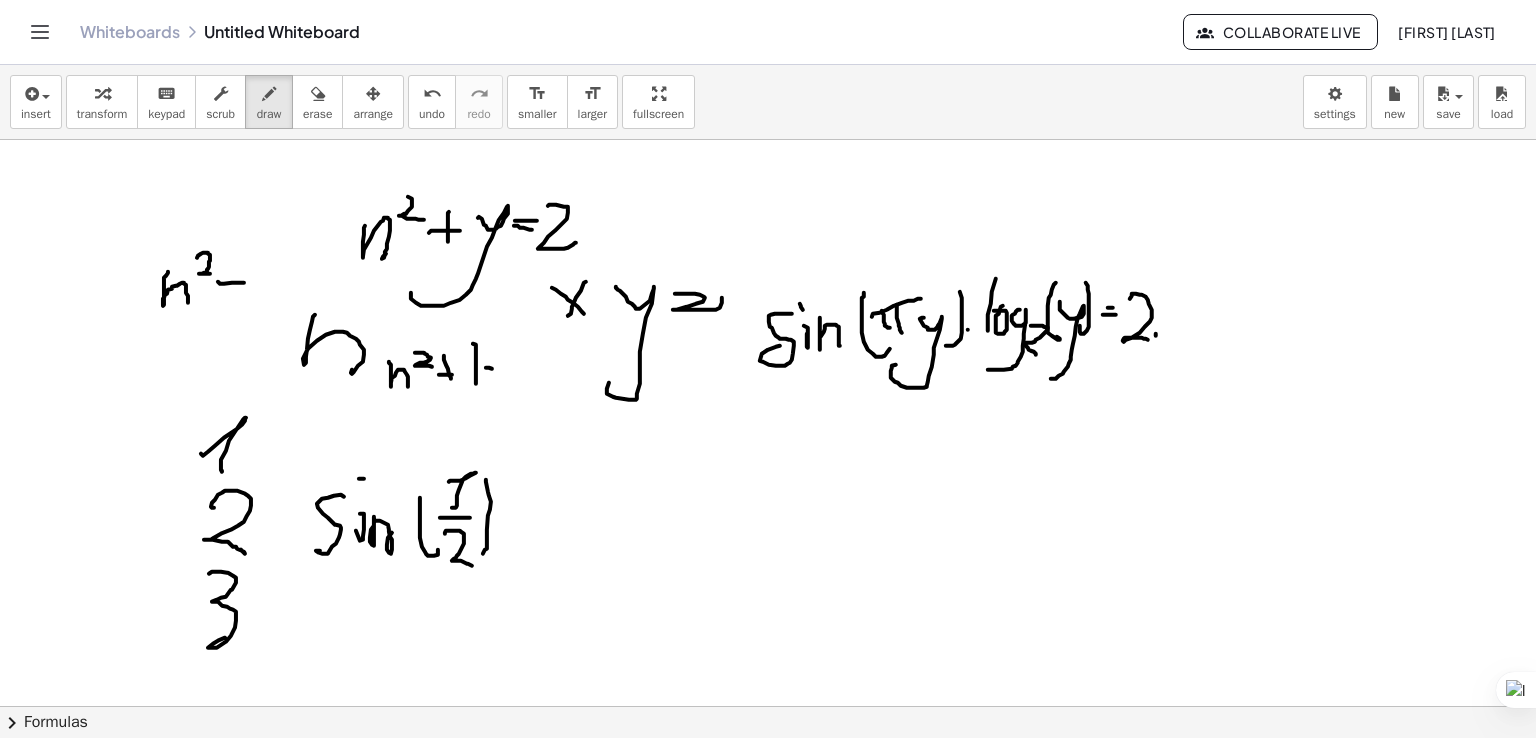 drag, startPoint x: 487, startPoint y: 541, endPoint x: 483, endPoint y: 553, distance: 12.649111 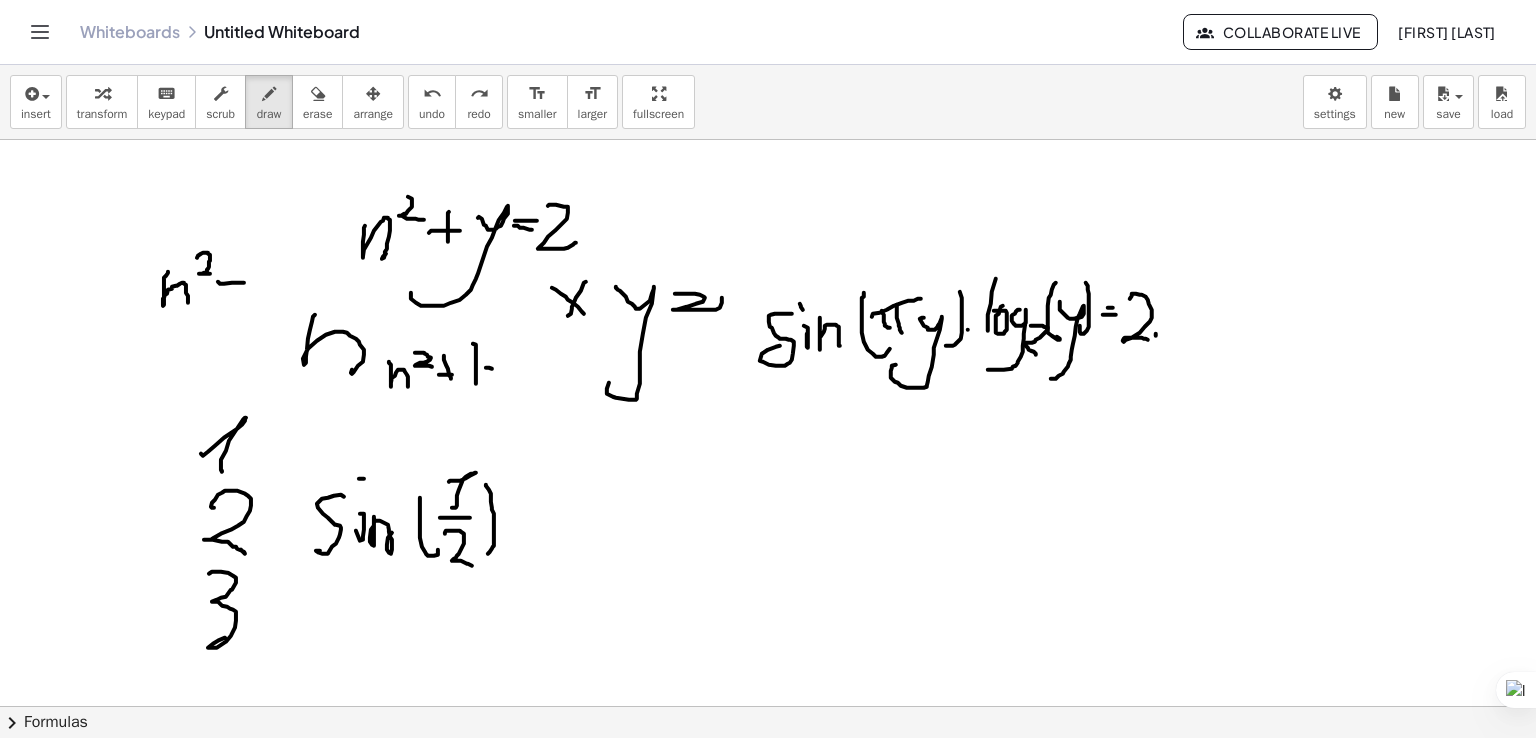 drag, startPoint x: 486, startPoint y: 484, endPoint x: 487, endPoint y: 555, distance: 71.00704 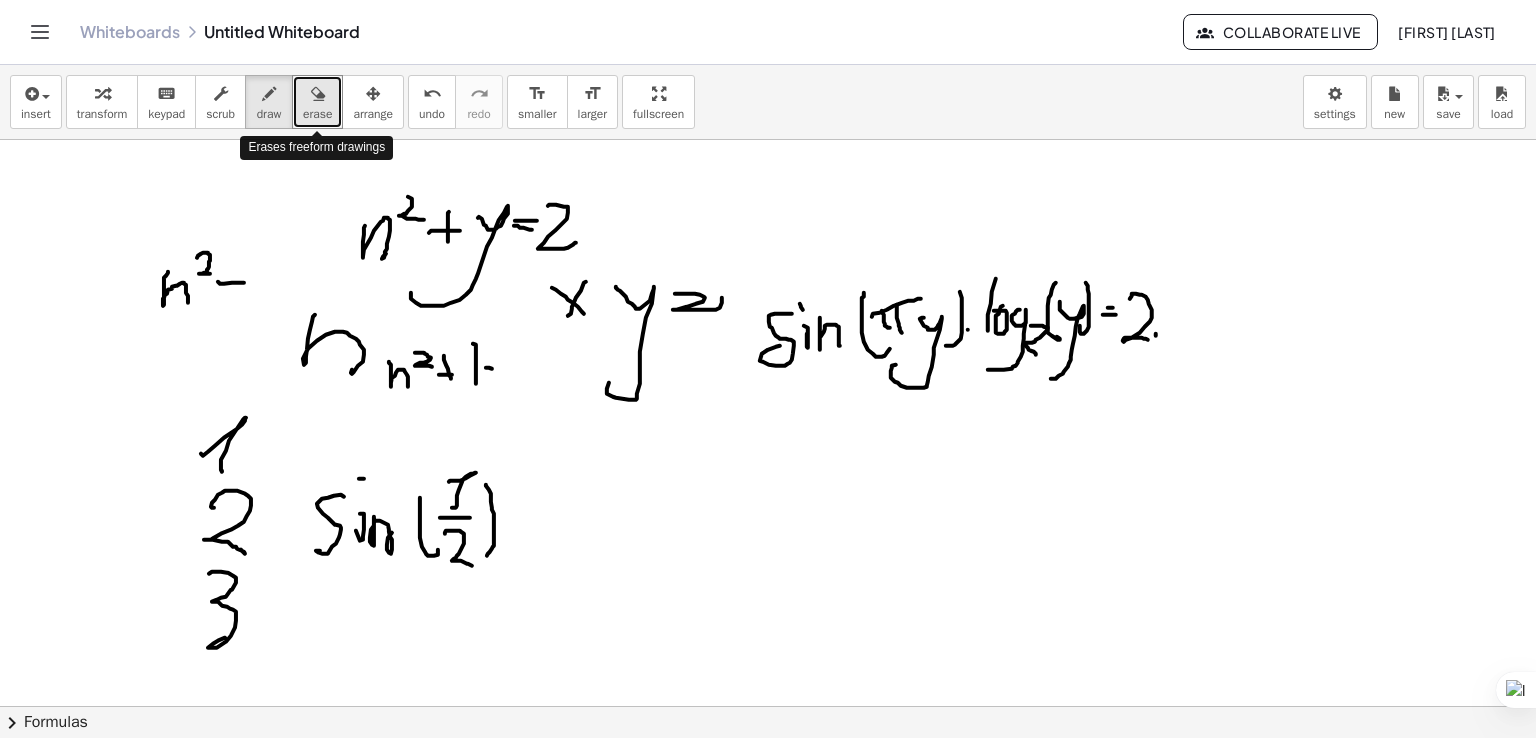 drag, startPoint x: 312, startPoint y: 89, endPoint x: 264, endPoint y: 181, distance: 103.768974 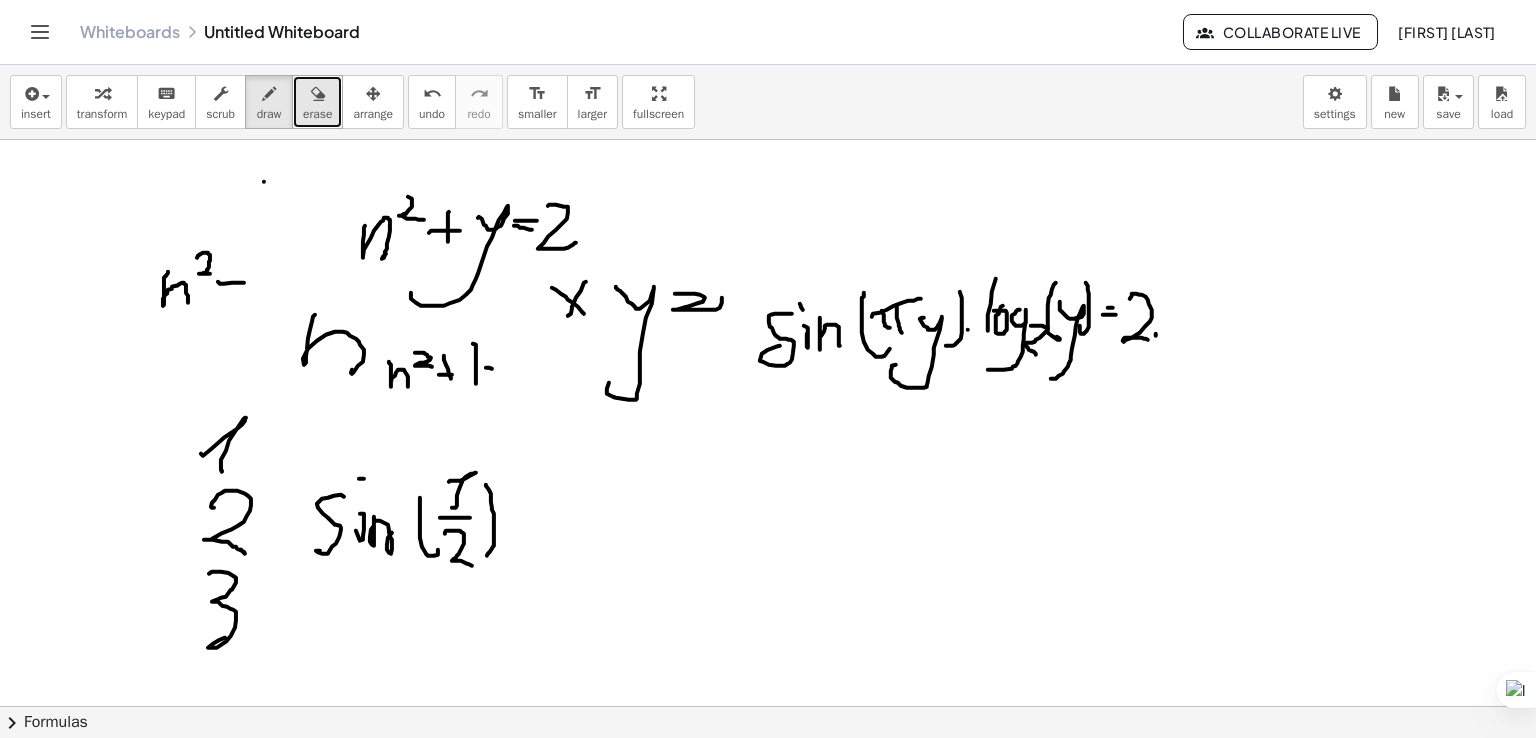 click on "erase" at bounding box center (317, 114) 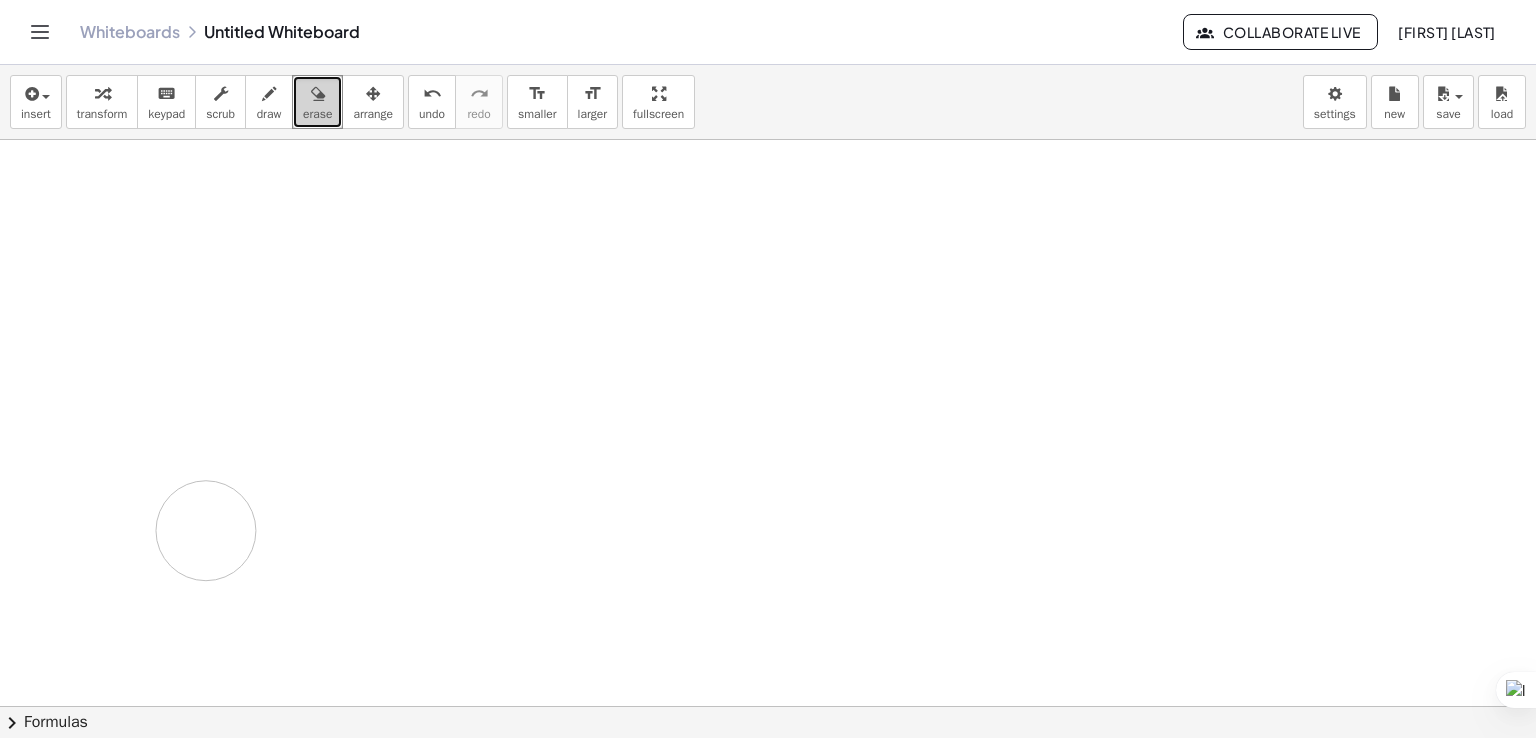 drag, startPoint x: 114, startPoint y: 224, endPoint x: 228, endPoint y: 269, distance: 122.56019 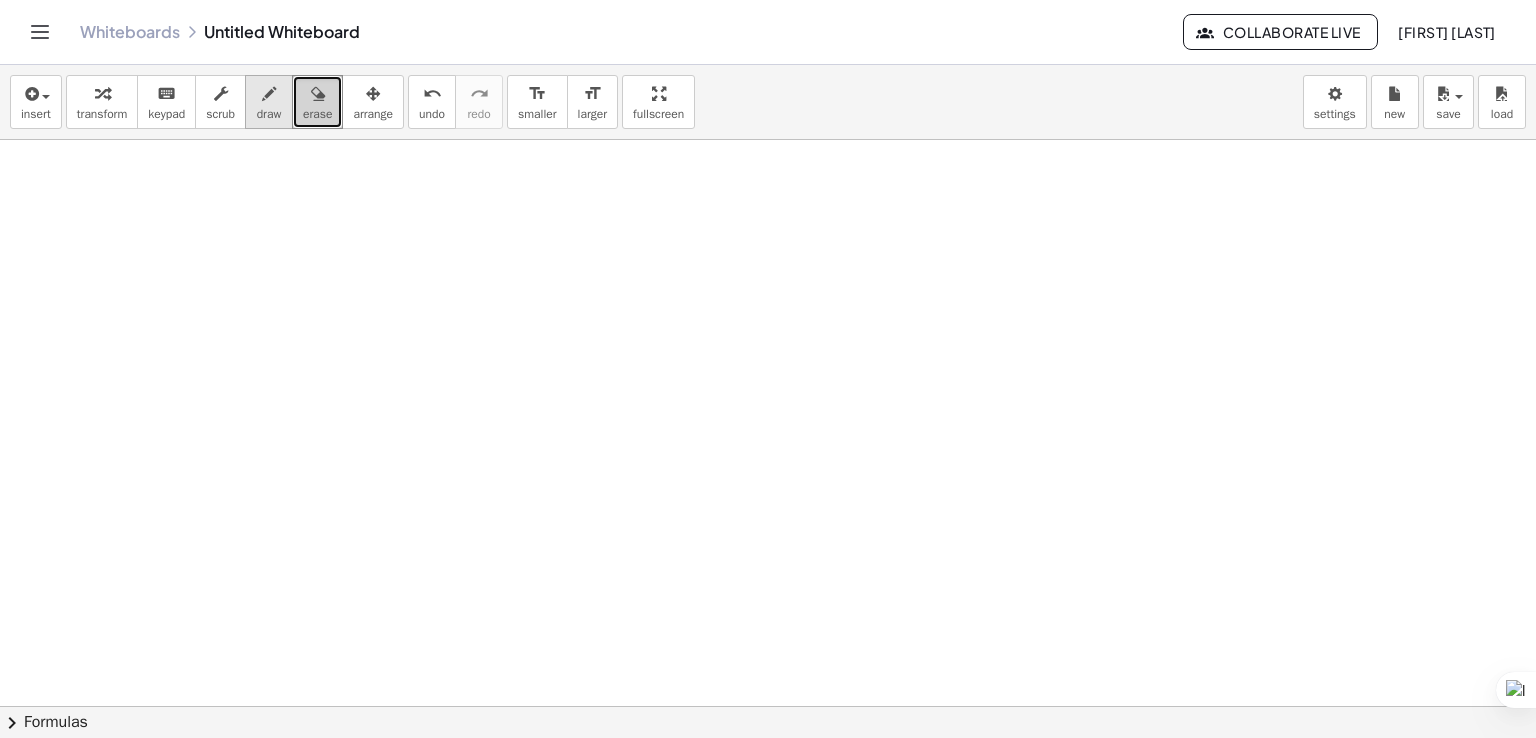 click at bounding box center [269, 94] 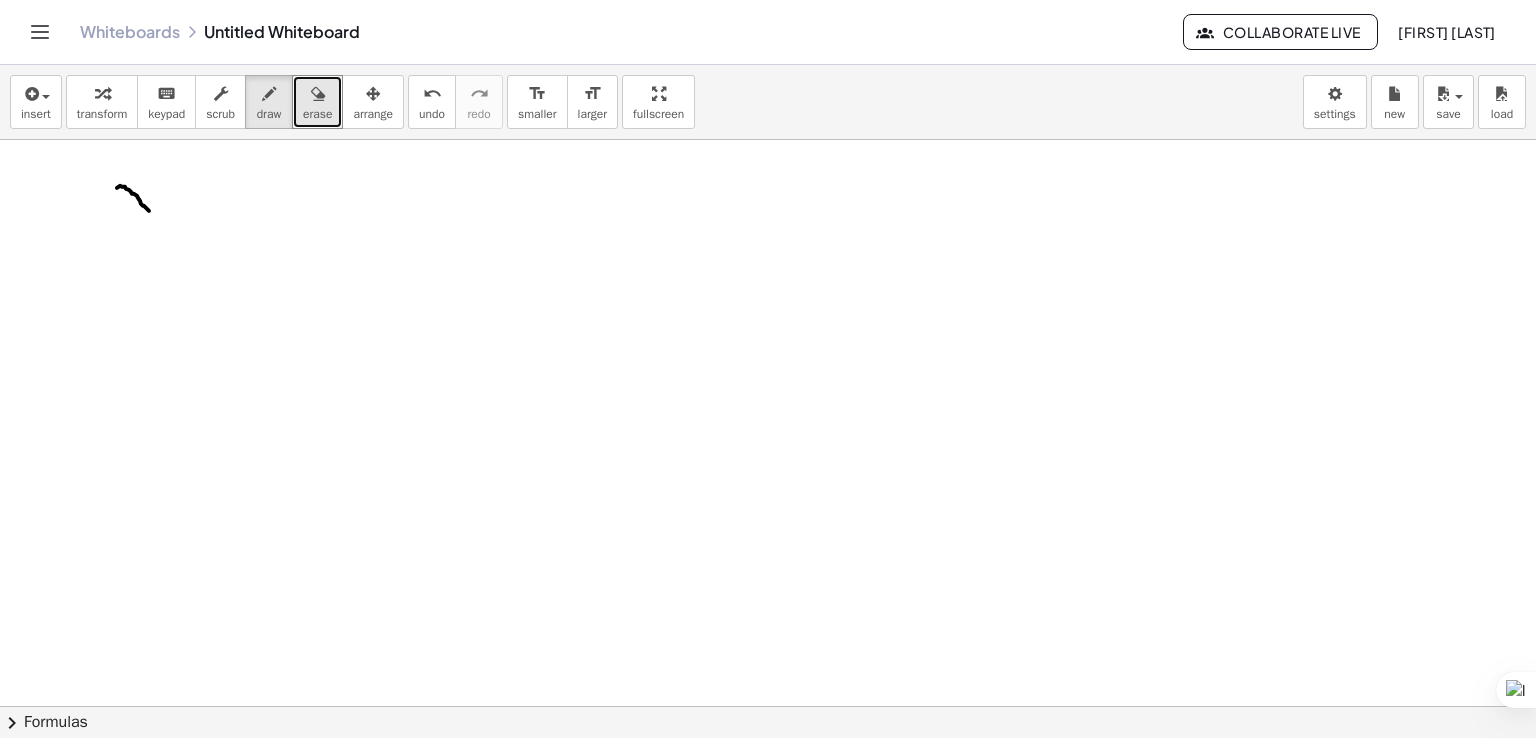 drag, startPoint x: 117, startPoint y: 187, endPoint x: 149, endPoint y: 210, distance: 39.40812 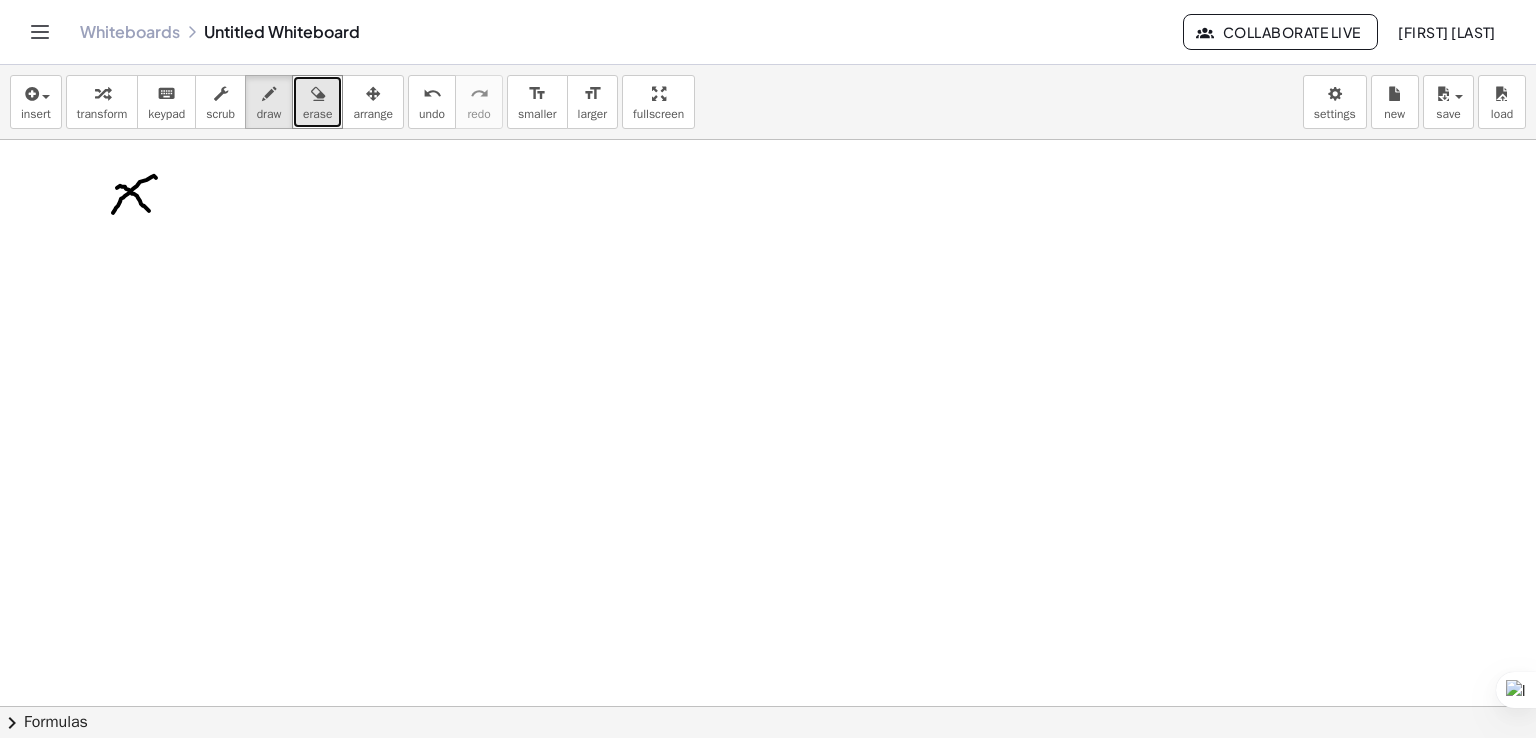 drag, startPoint x: 156, startPoint y: 177, endPoint x: 113, endPoint y: 213, distance: 56.0803 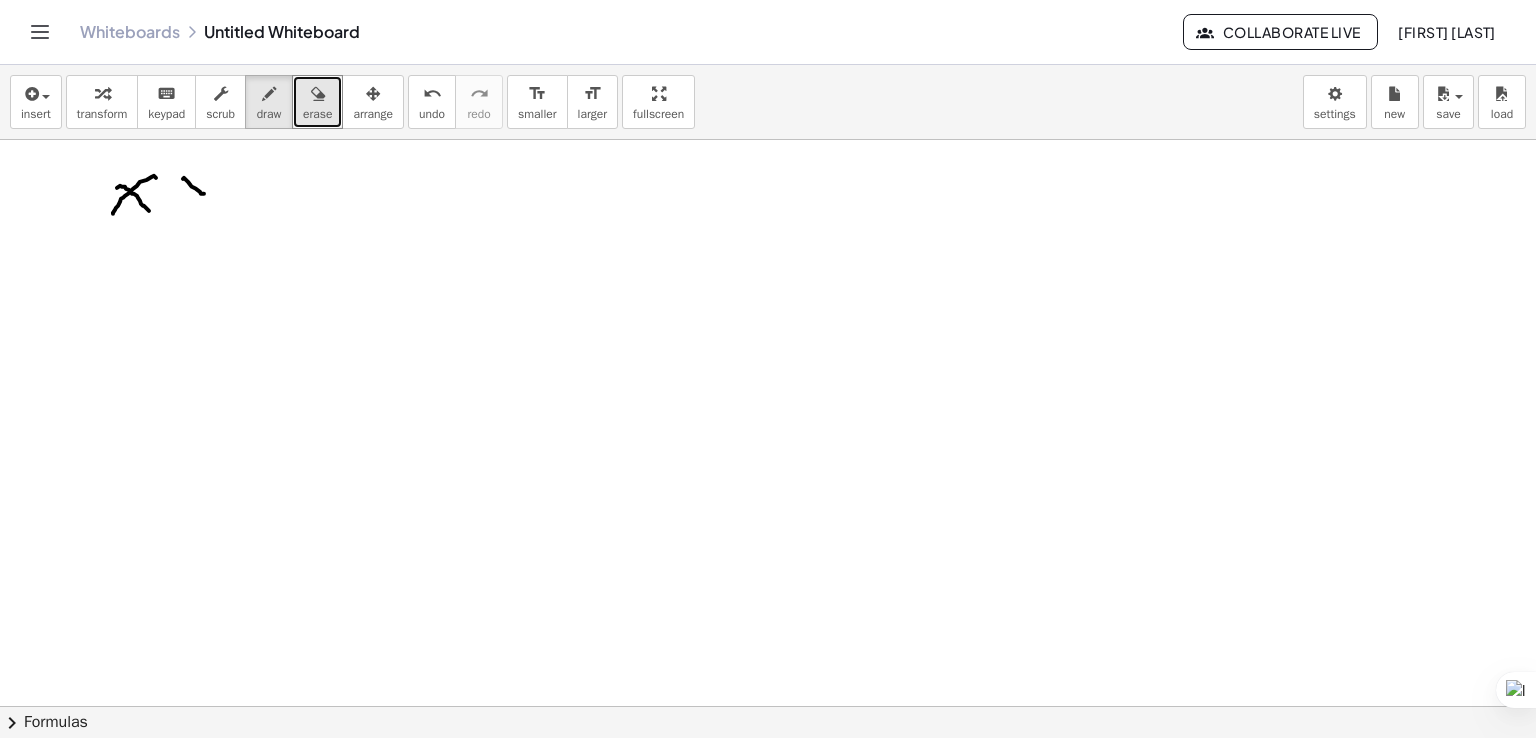 drag, startPoint x: 183, startPoint y: 178, endPoint x: 208, endPoint y: 193, distance: 29.15476 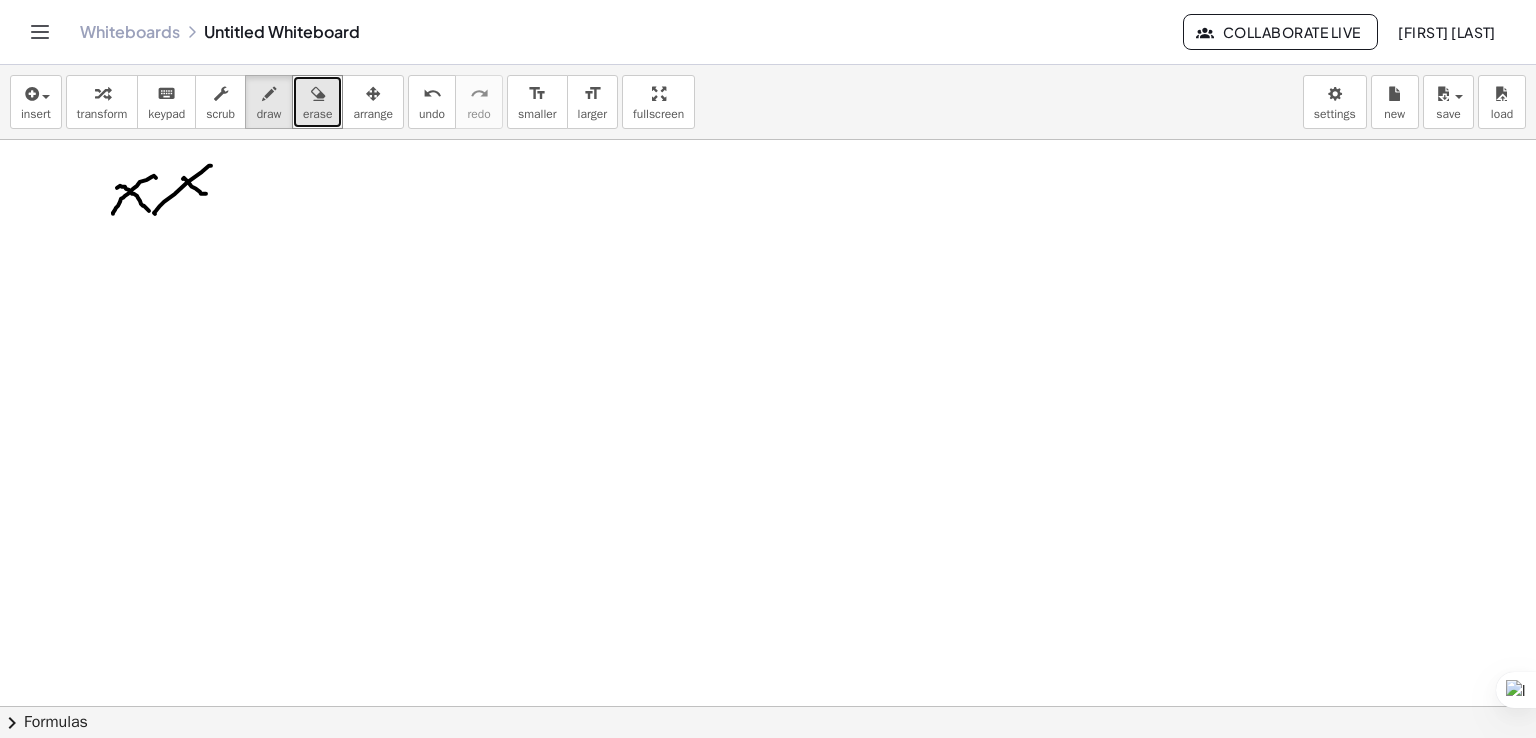 drag, startPoint x: 156, startPoint y: 210, endPoint x: 206, endPoint y: 199, distance: 51.1957 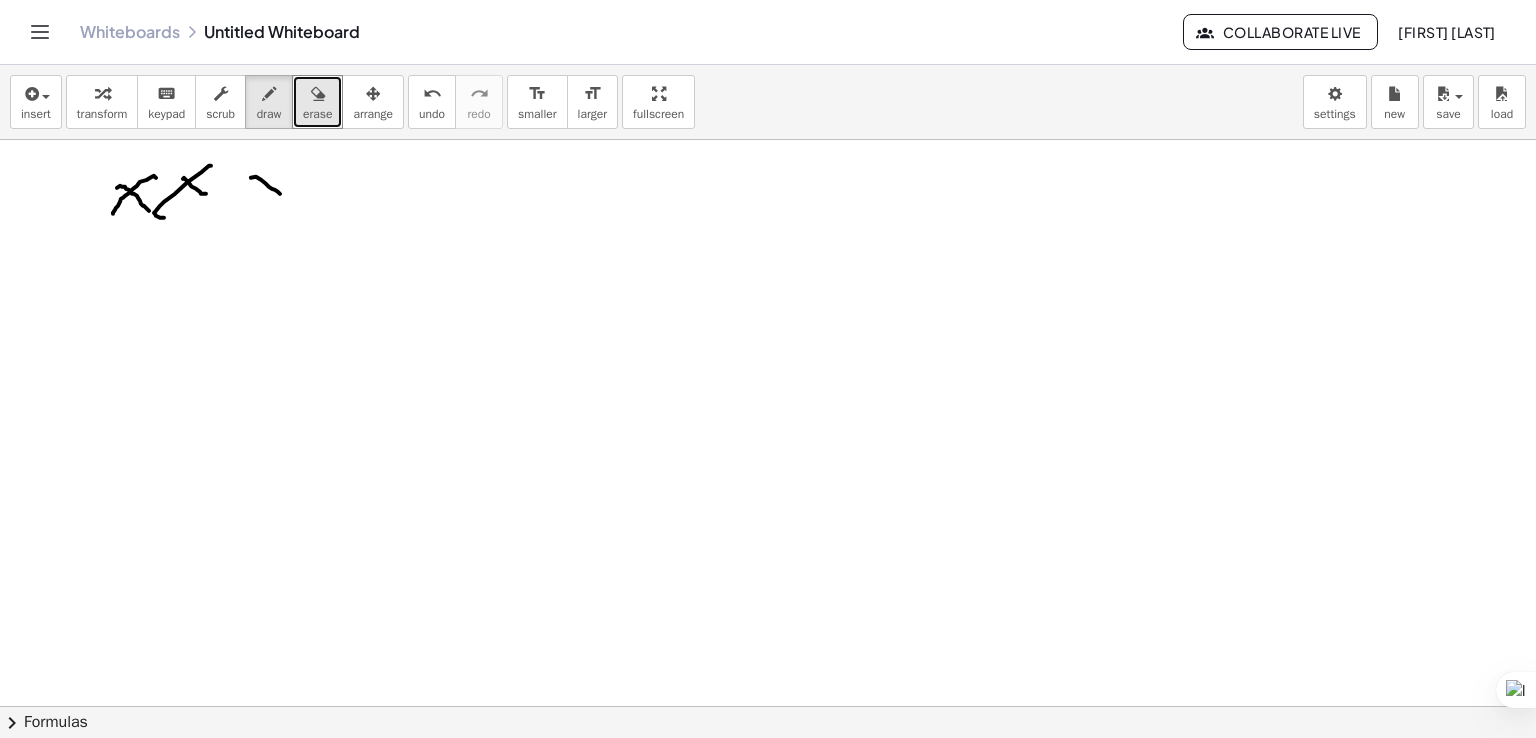 drag, startPoint x: 261, startPoint y: 179, endPoint x: 280, endPoint y: 193, distance: 23.600847 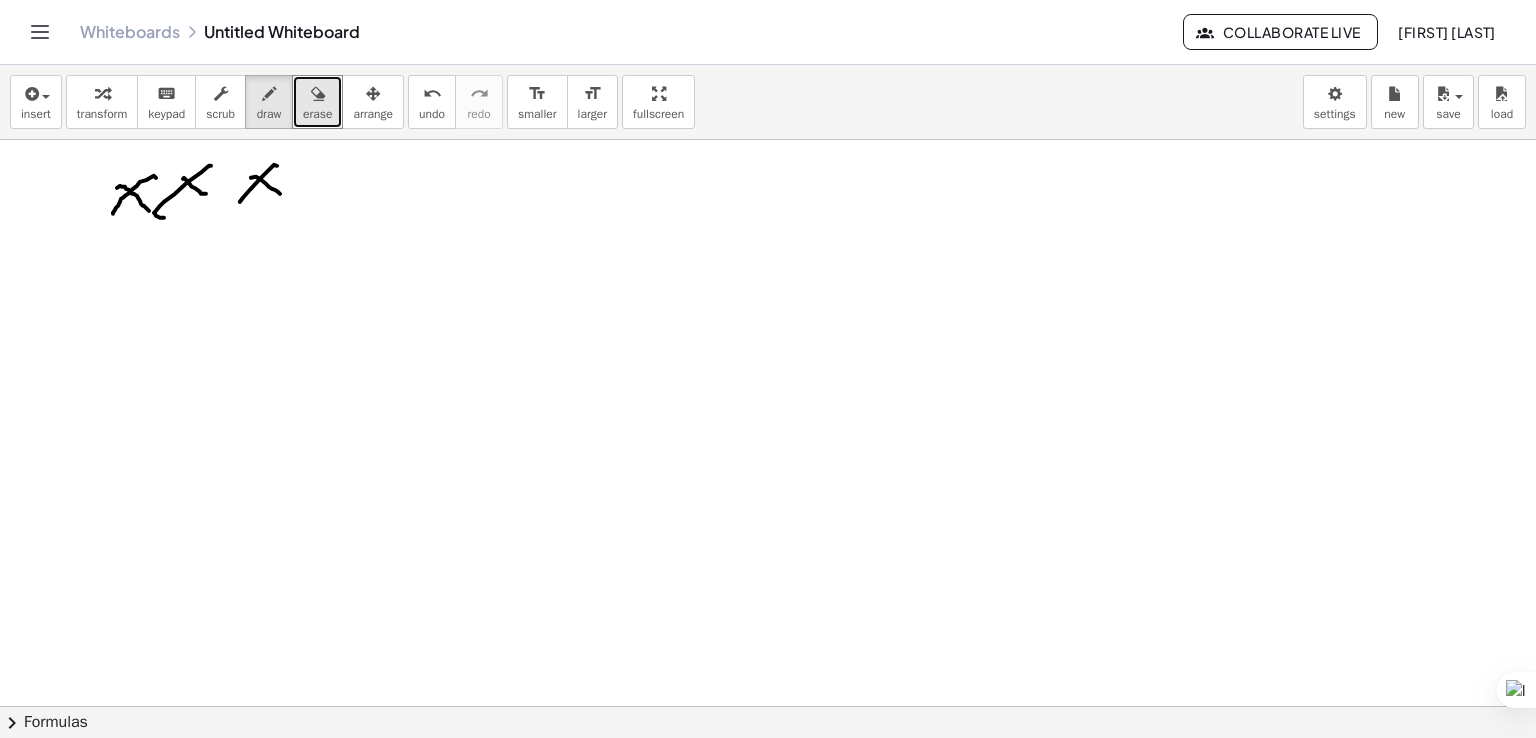 drag, startPoint x: 277, startPoint y: 165, endPoint x: 240, endPoint y: 201, distance: 51.62364 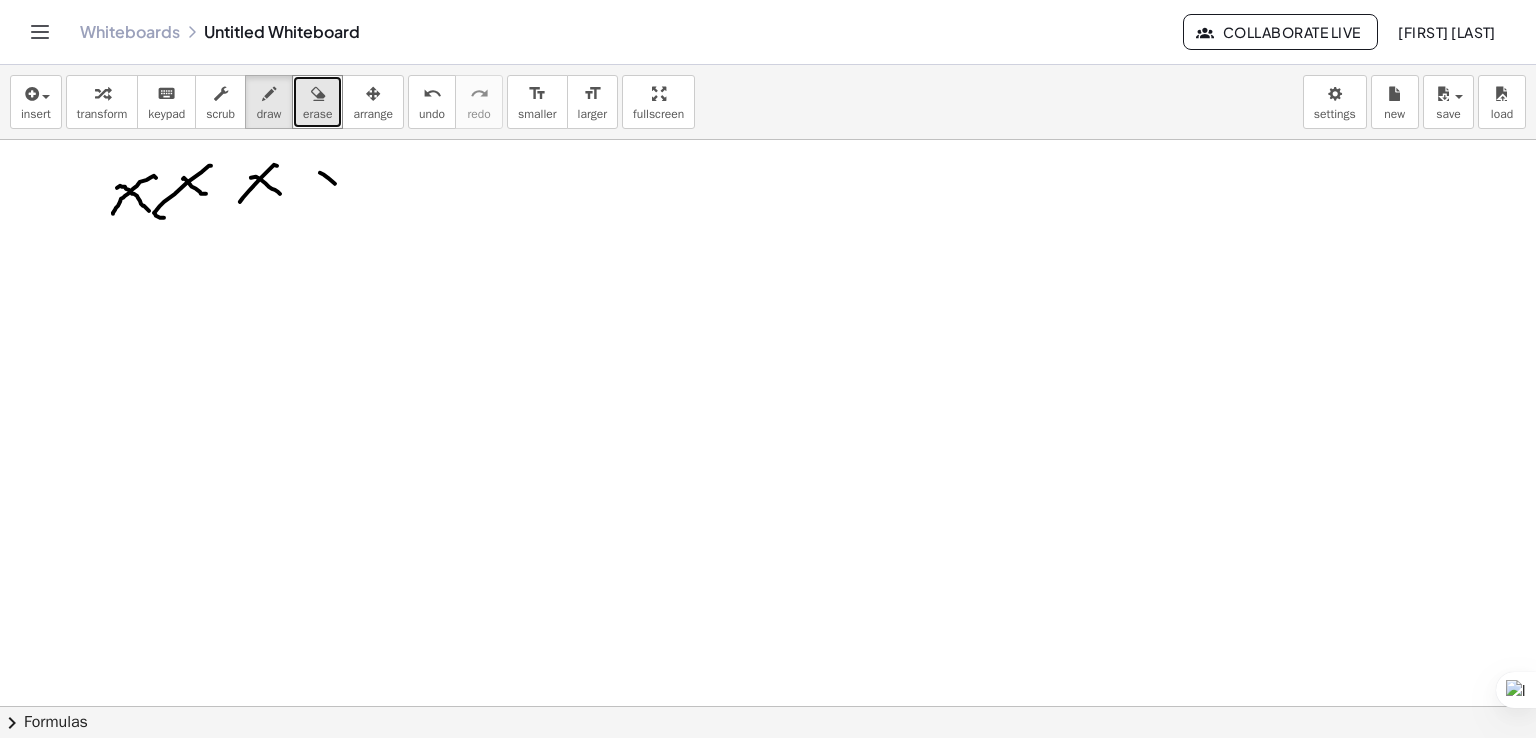 drag, startPoint x: 320, startPoint y: 172, endPoint x: 340, endPoint y: 189, distance: 26.24881 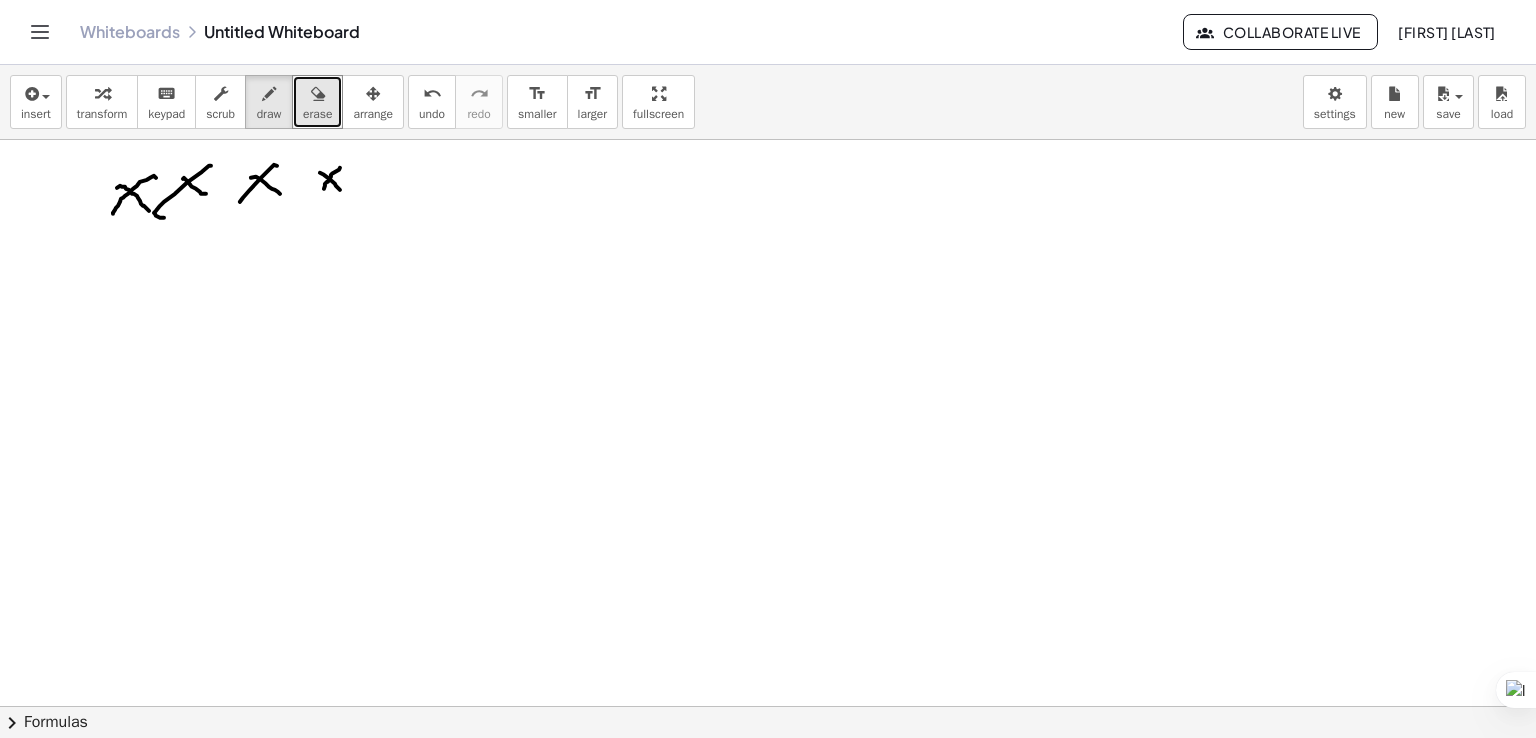 click at bounding box center (768, 706) 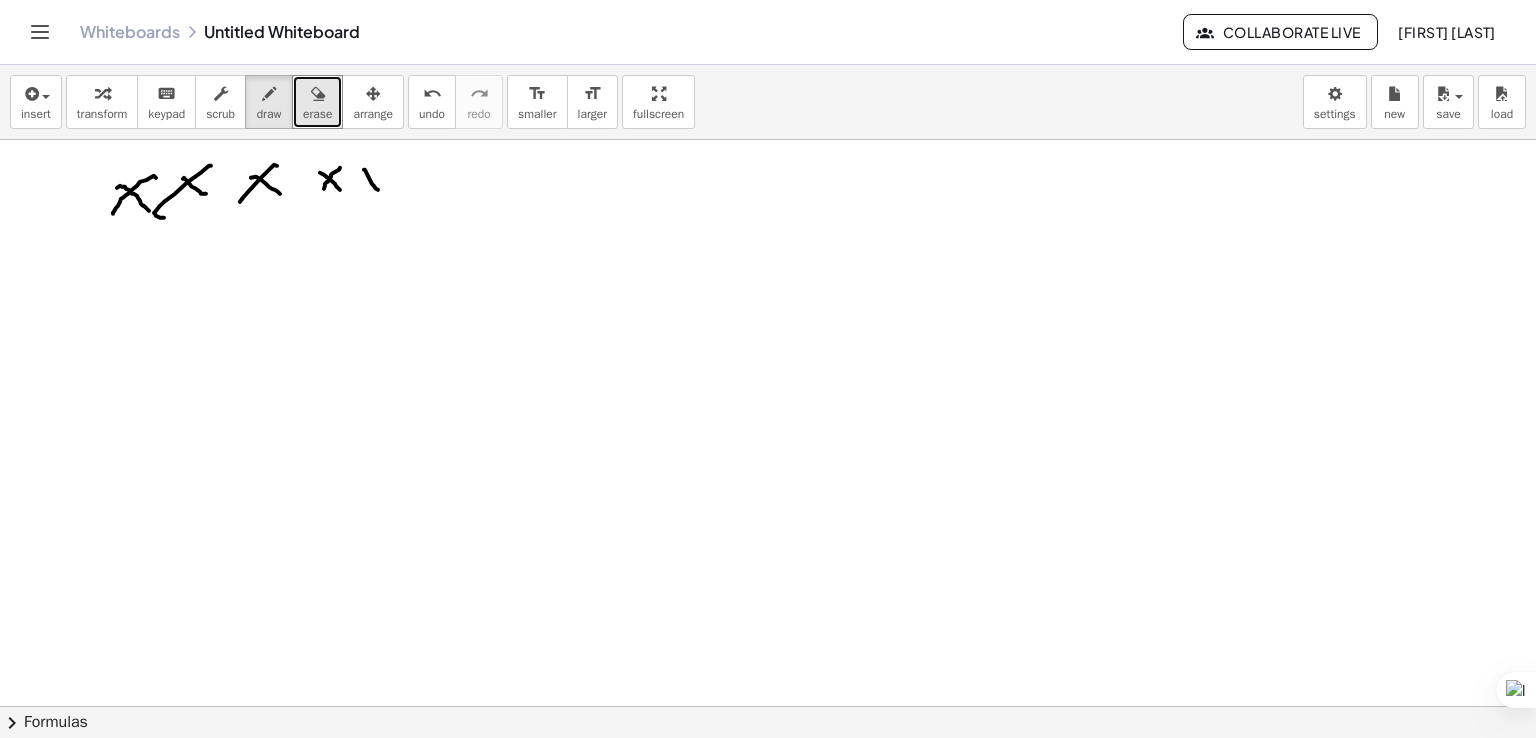 drag, startPoint x: 364, startPoint y: 169, endPoint x: 378, endPoint y: 189, distance: 24.41311 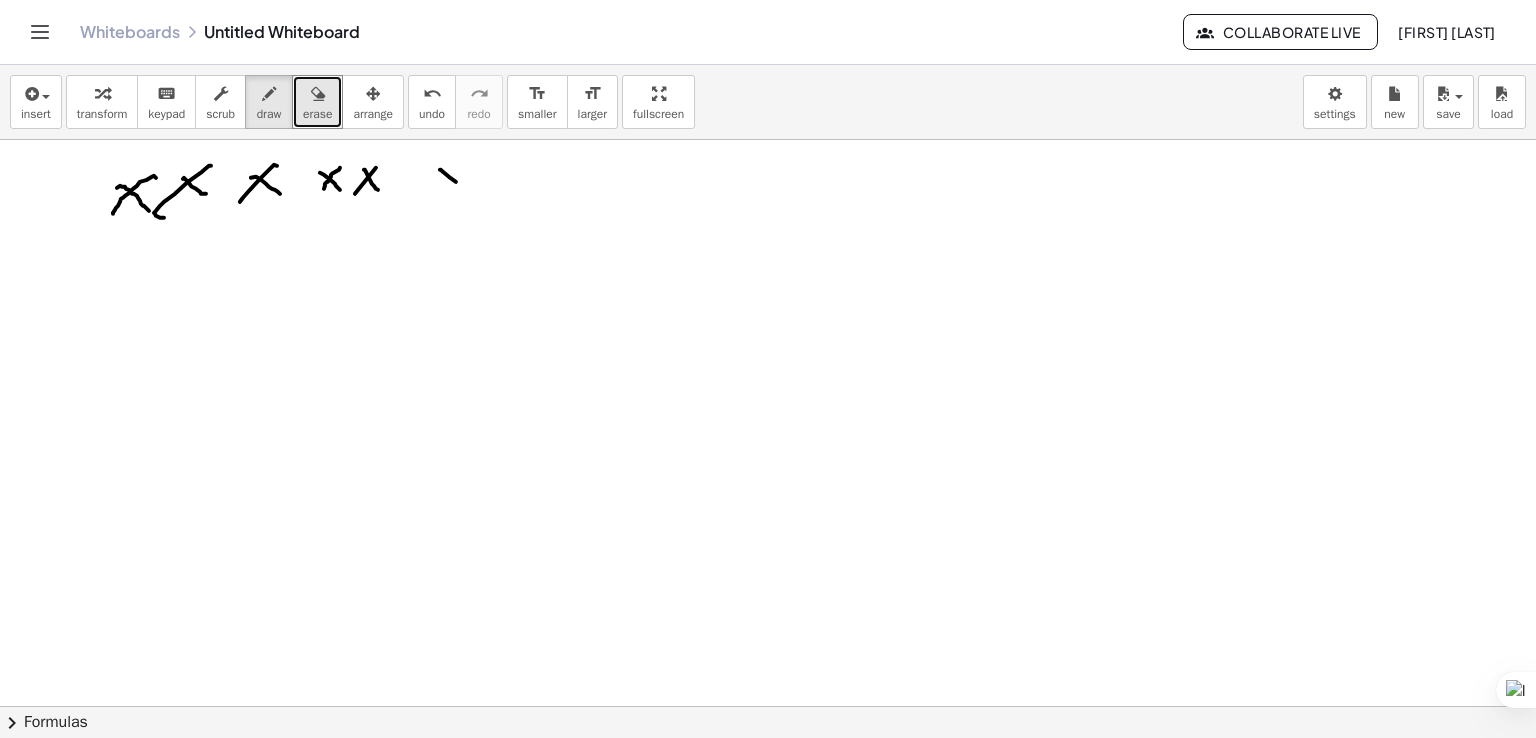 drag, startPoint x: 440, startPoint y: 169, endPoint x: 467, endPoint y: 193, distance: 36.124783 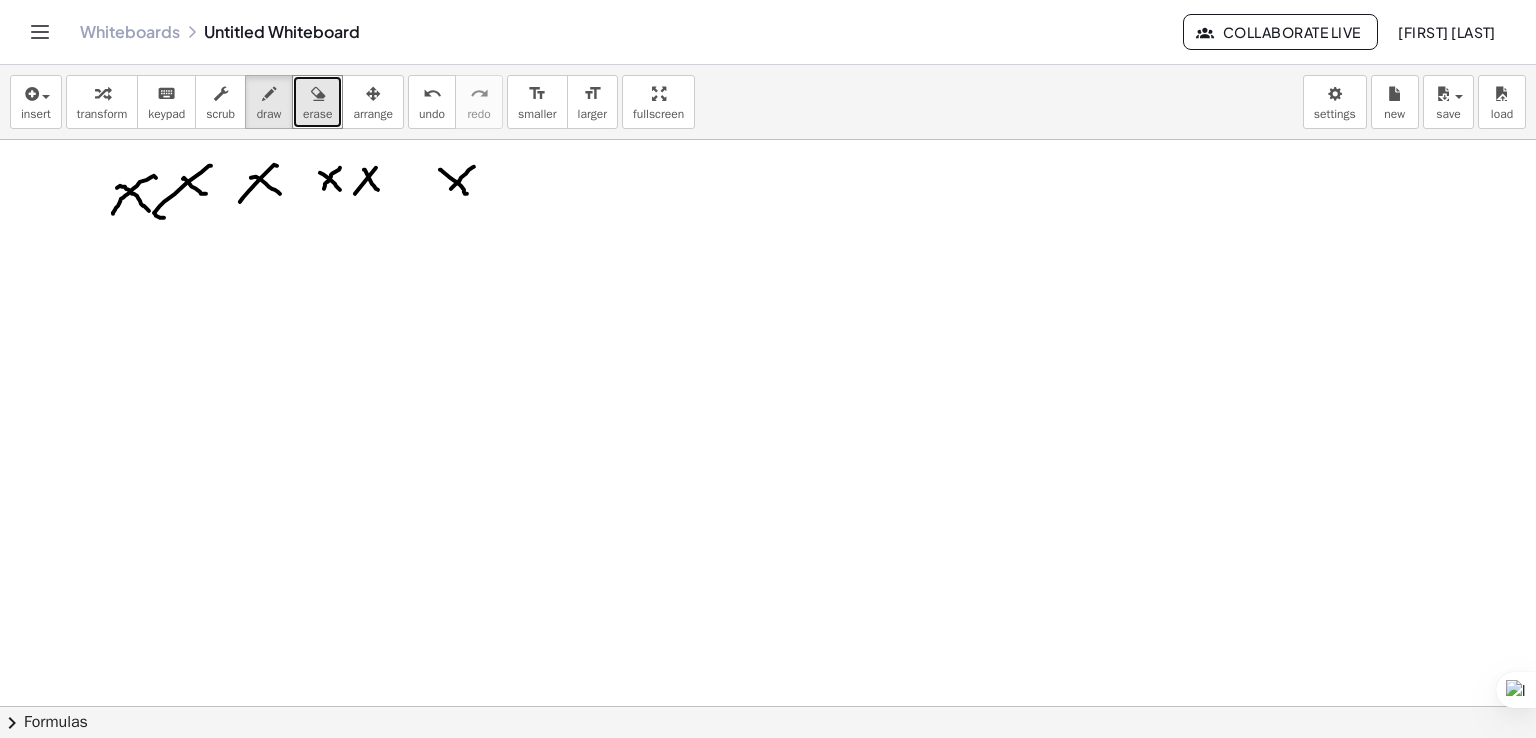 drag, startPoint x: 474, startPoint y: 166, endPoint x: 451, endPoint y: 188, distance: 31.827662 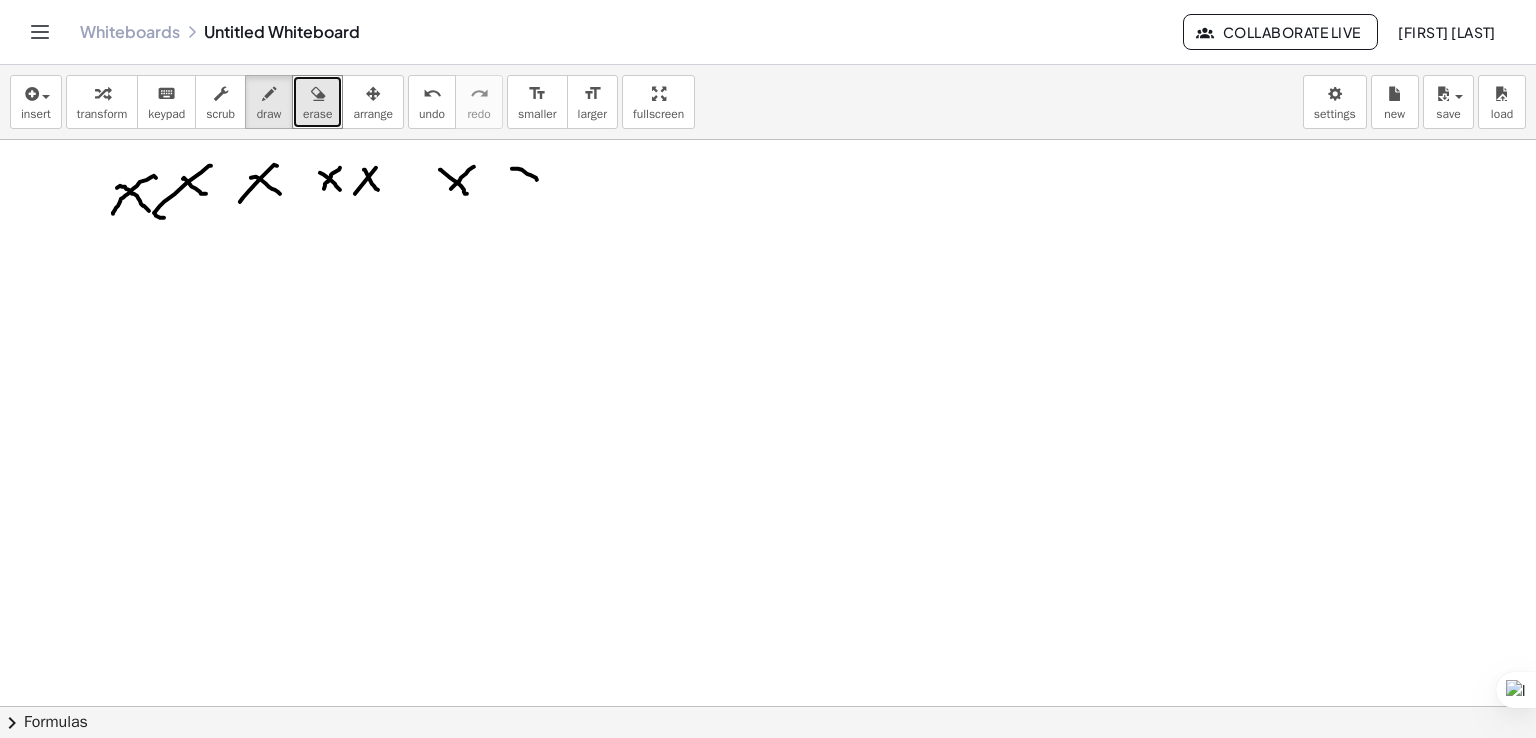 click at bounding box center [768, 706] 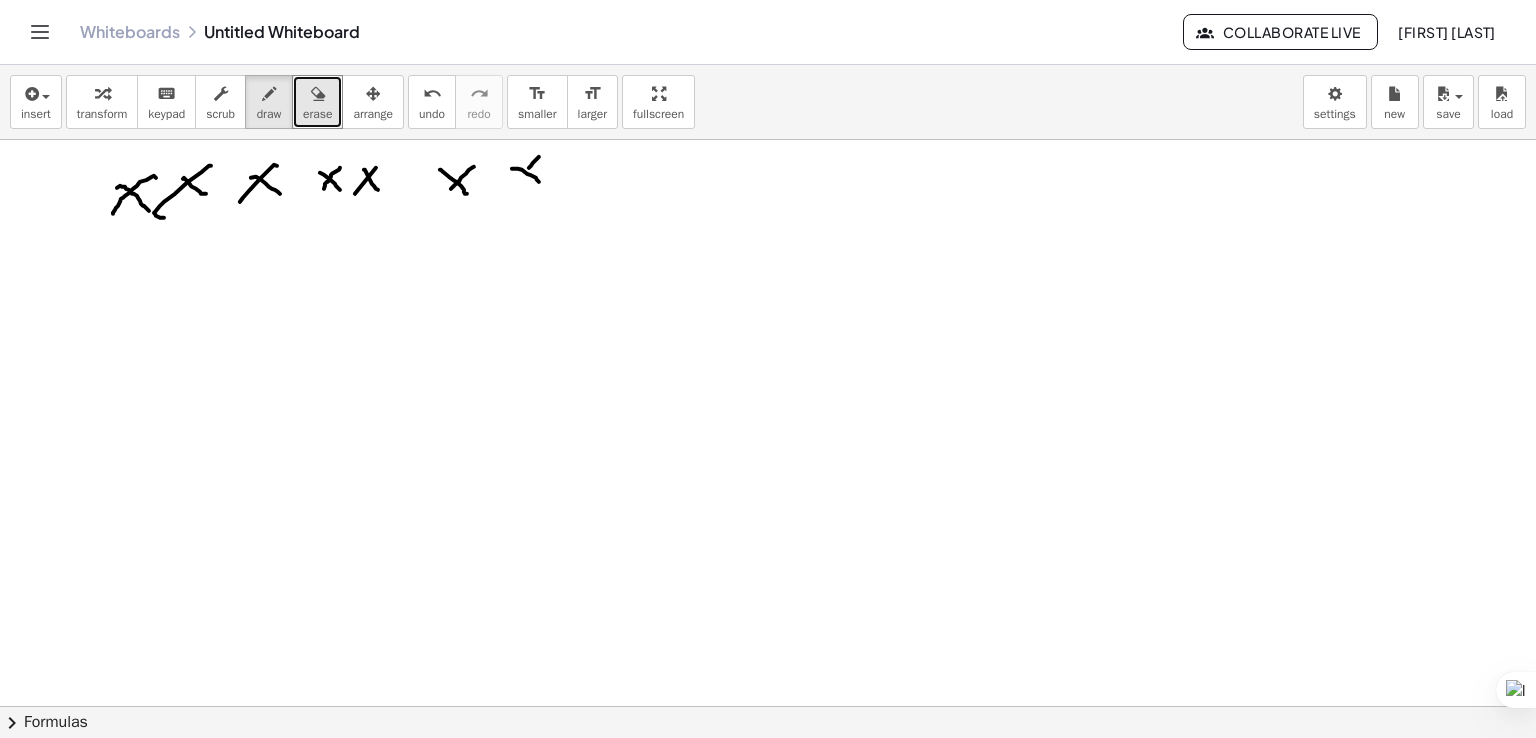 drag, startPoint x: 533, startPoint y: 162, endPoint x: 512, endPoint y: 189, distance: 34.20526 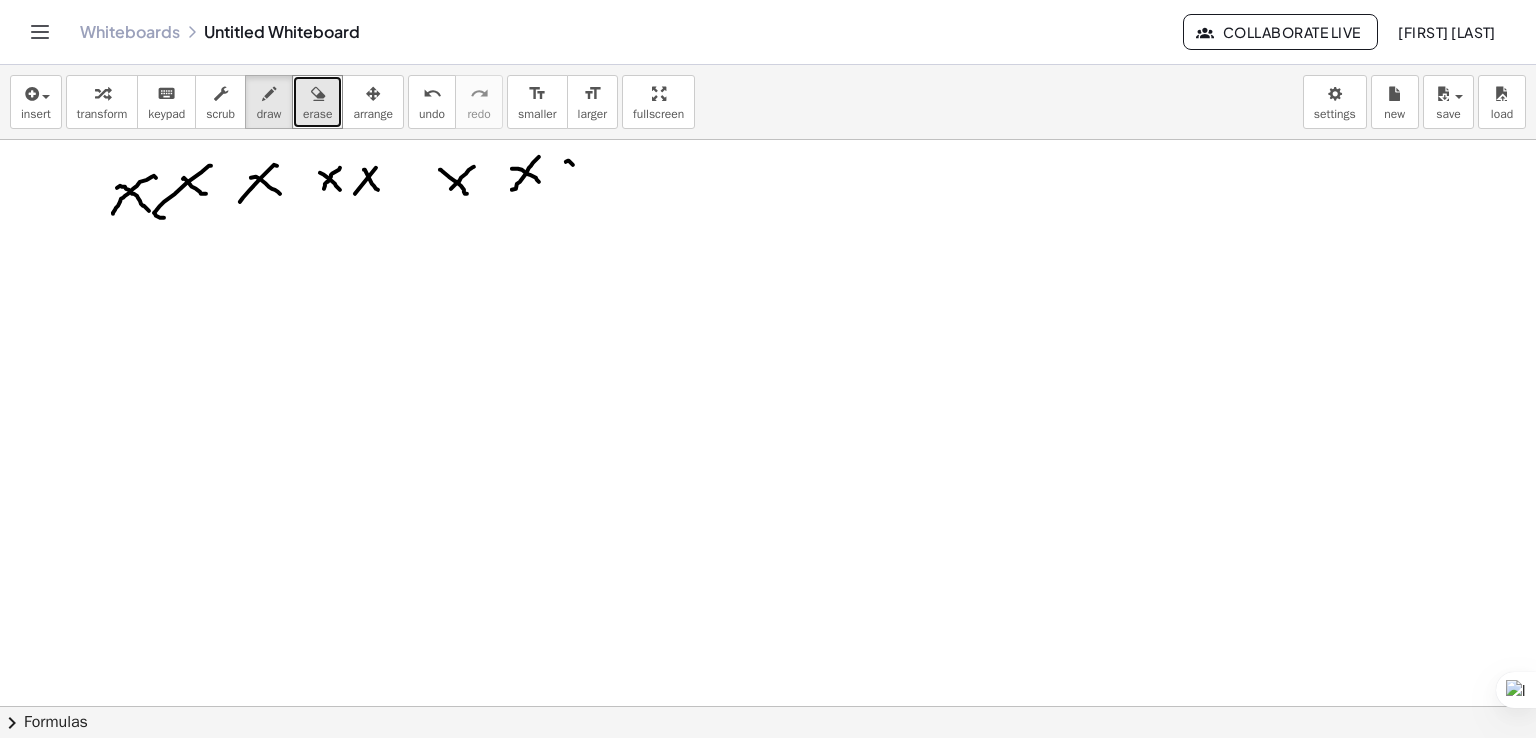 drag, startPoint x: 566, startPoint y: 161, endPoint x: 588, endPoint y: 187, distance: 34.058773 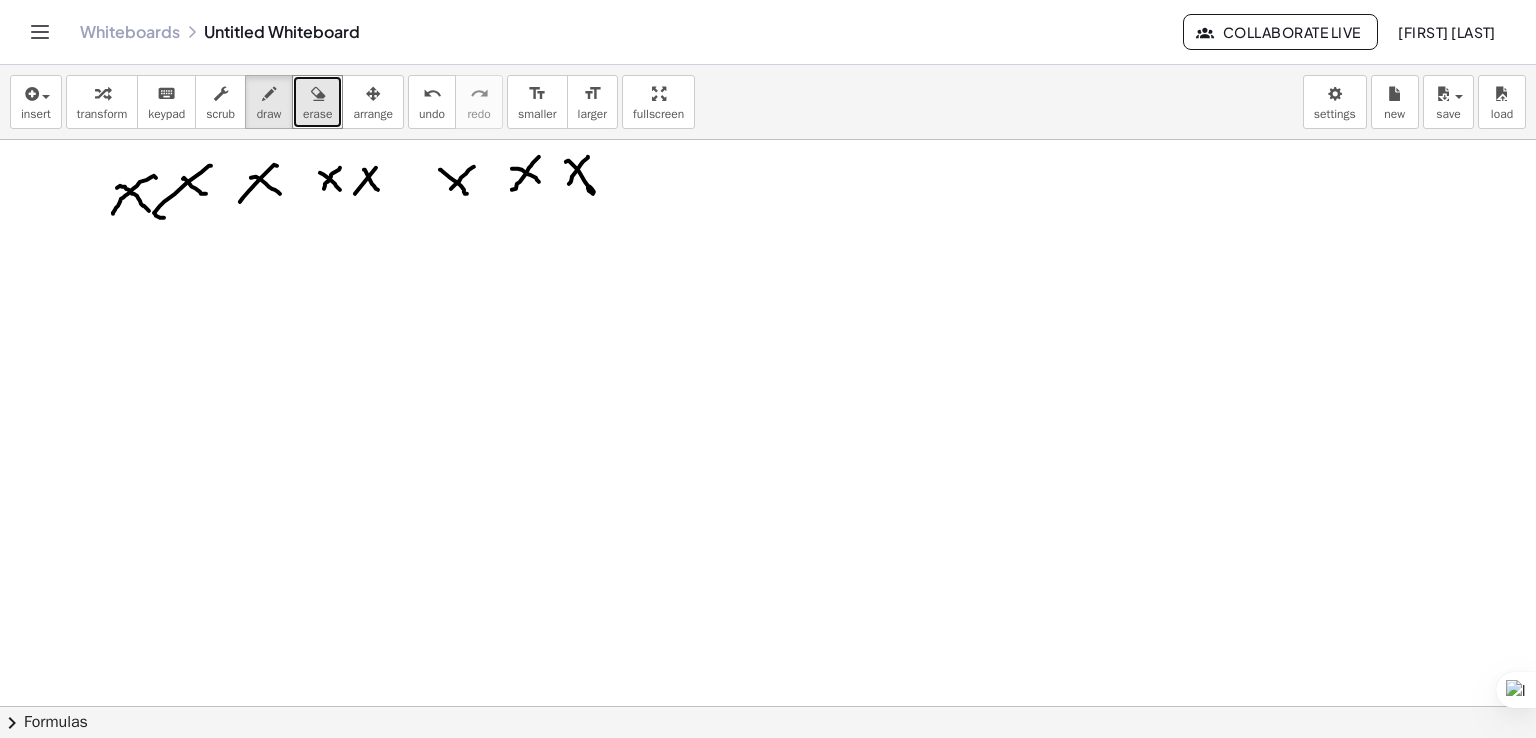 drag, startPoint x: 588, startPoint y: 156, endPoint x: 569, endPoint y: 183, distance: 33.01515 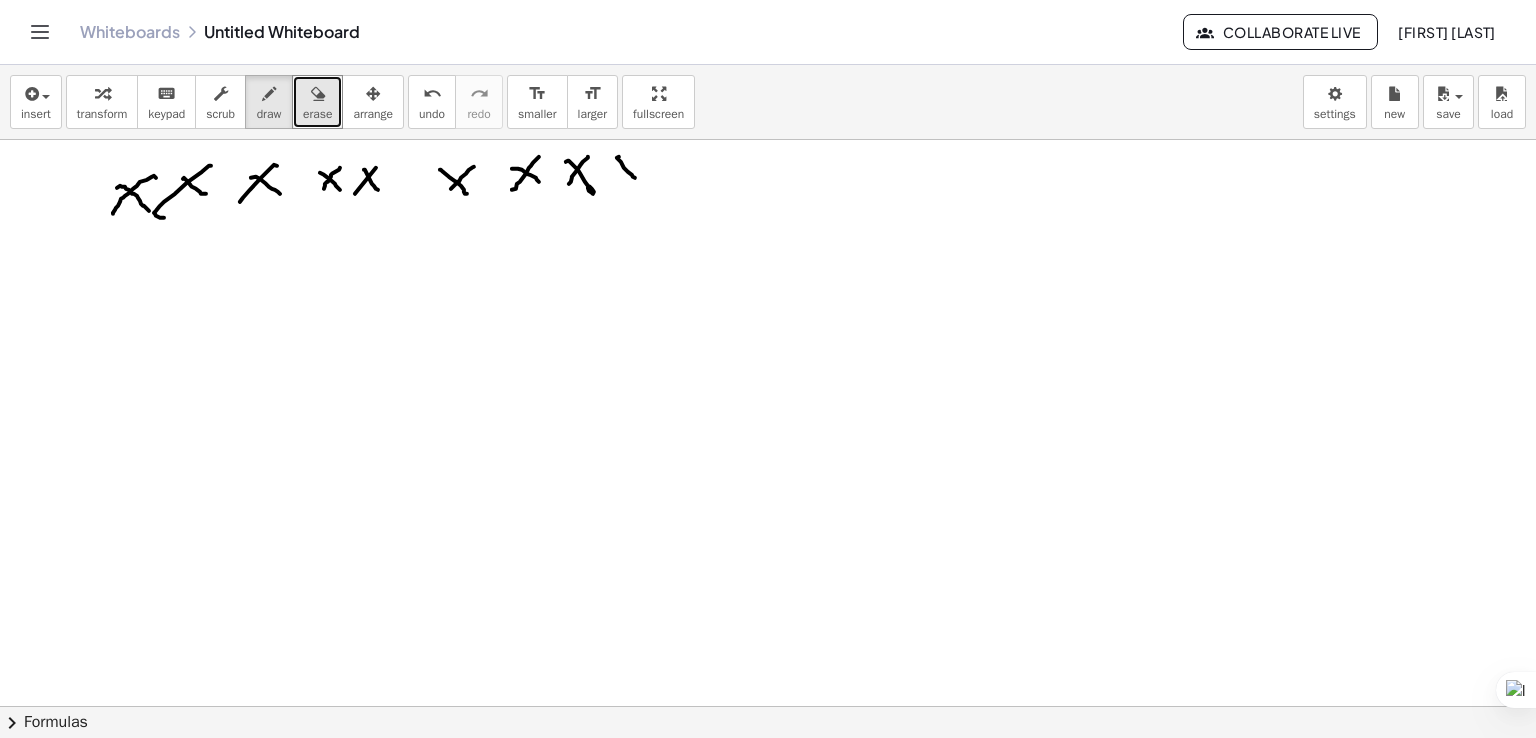 drag, startPoint x: 619, startPoint y: 156, endPoint x: 632, endPoint y: 165, distance: 15.811388 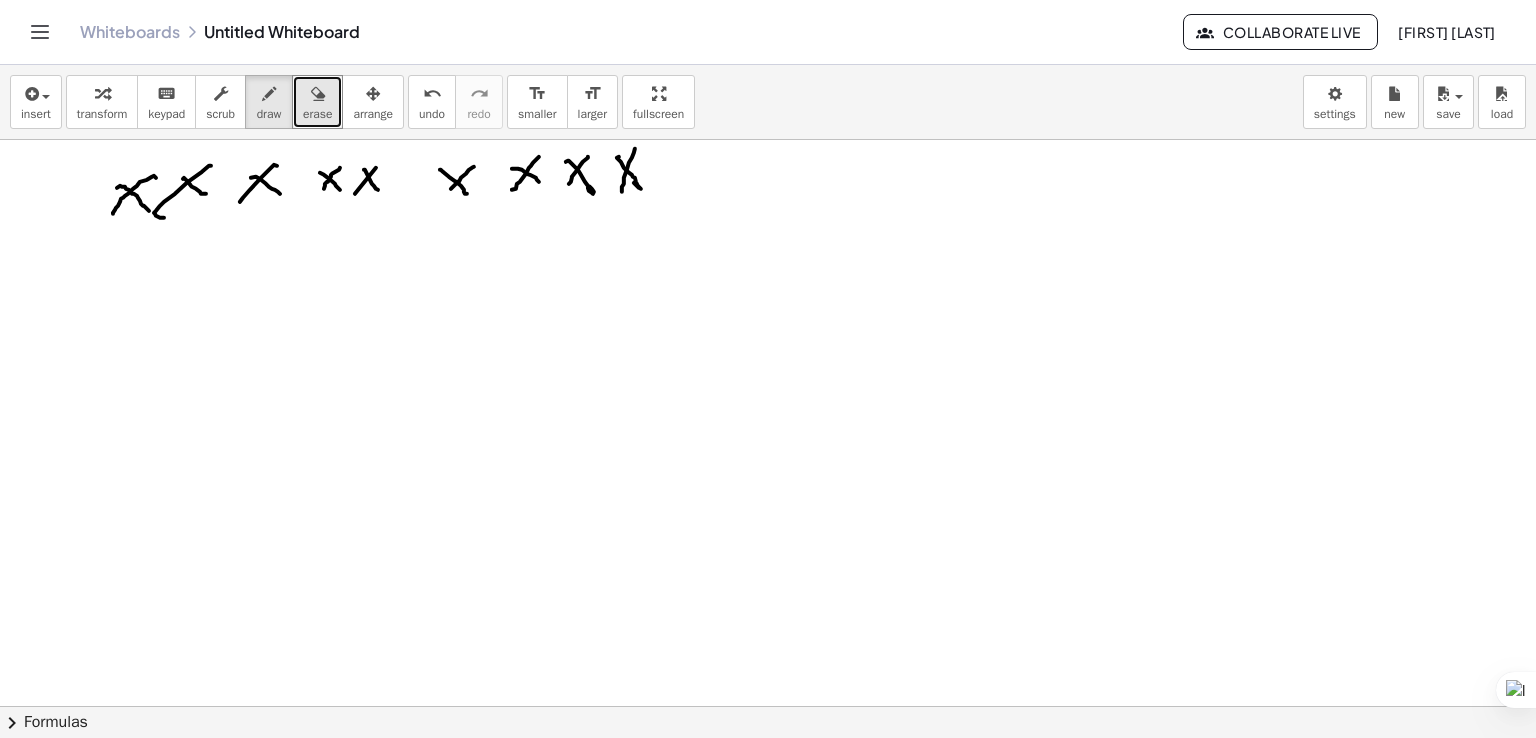 drag, startPoint x: 635, startPoint y: 148, endPoint x: 622, endPoint y: 191, distance: 44.922153 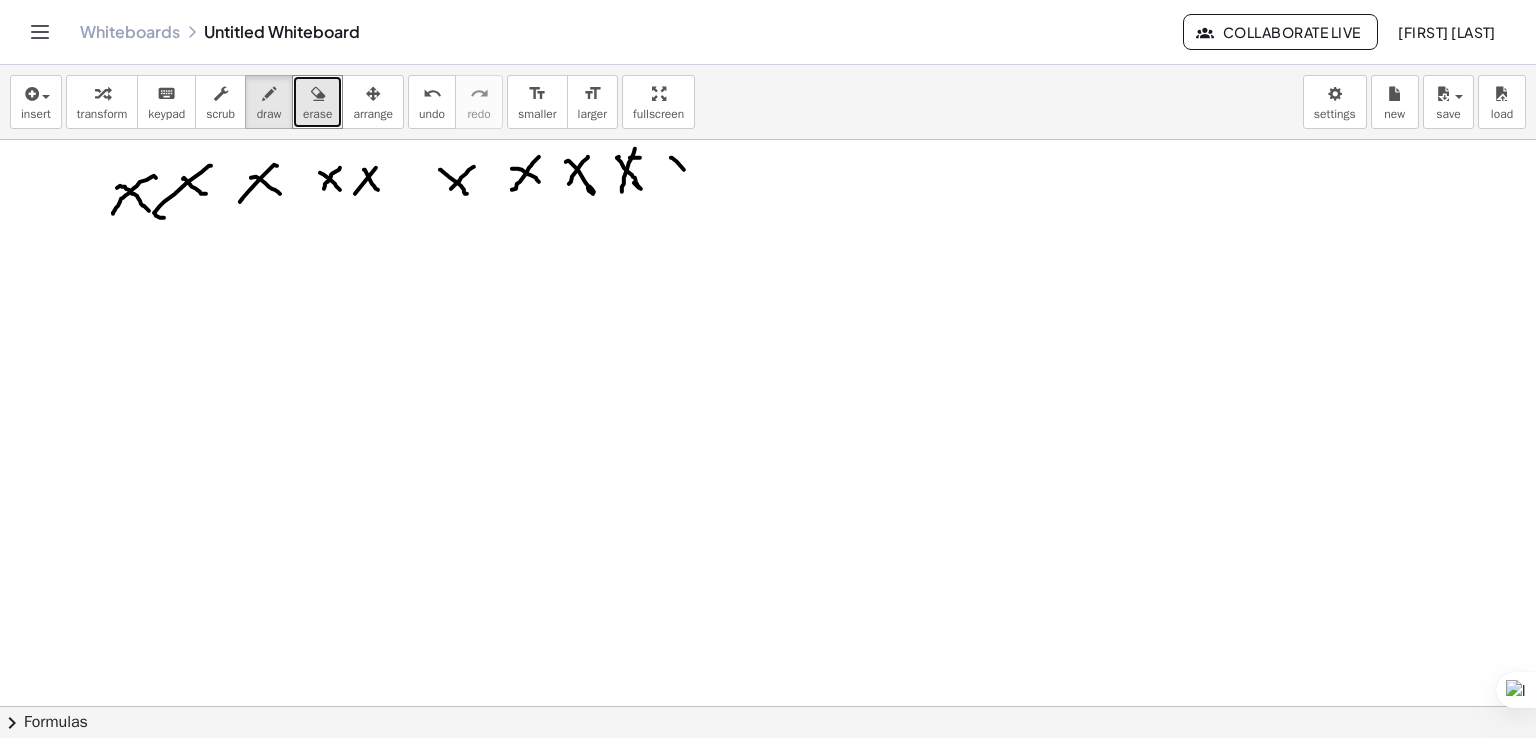 drag 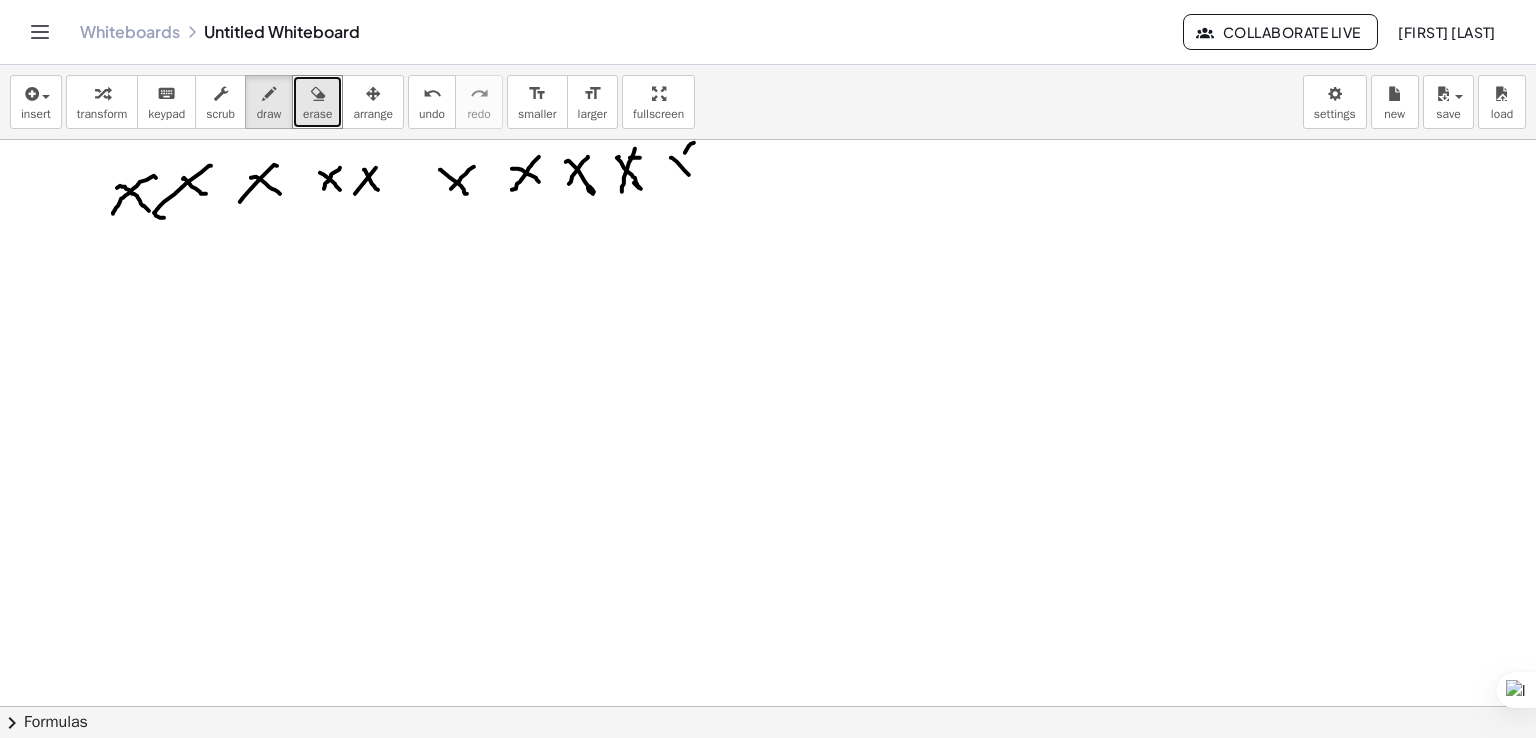 click at bounding box center [768, 706] 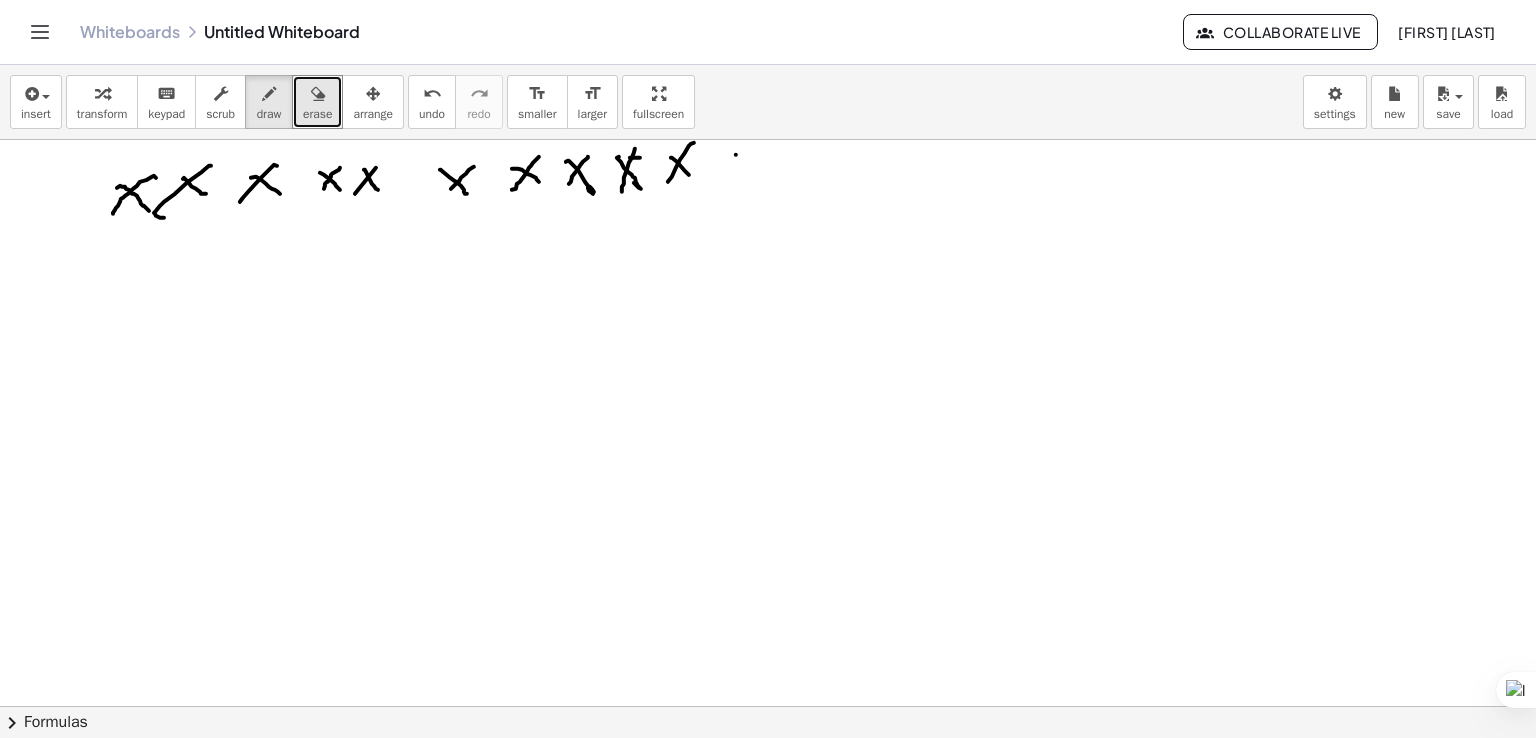 click at bounding box center [768, 706] 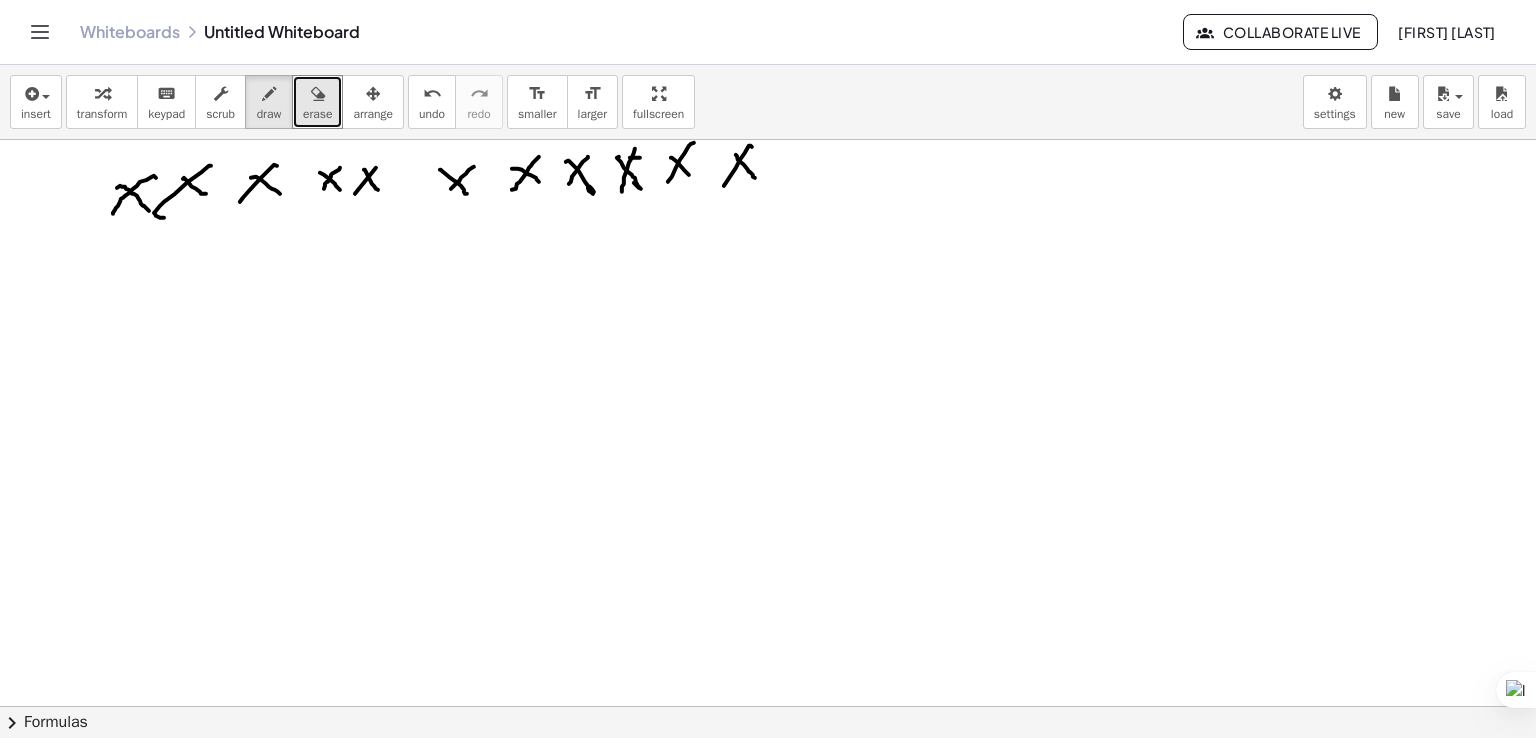 click at bounding box center [768, 706] 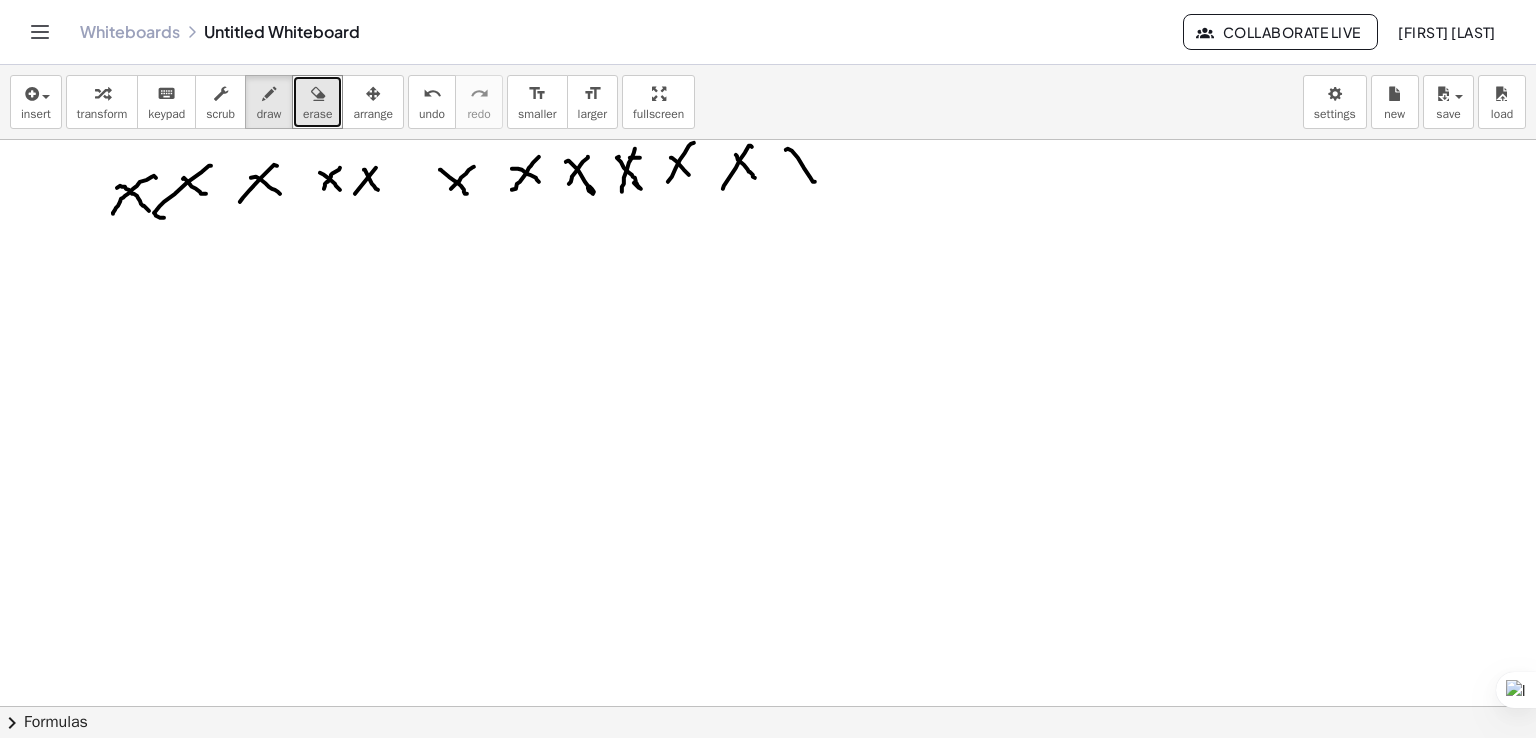 click at bounding box center (768, 706) 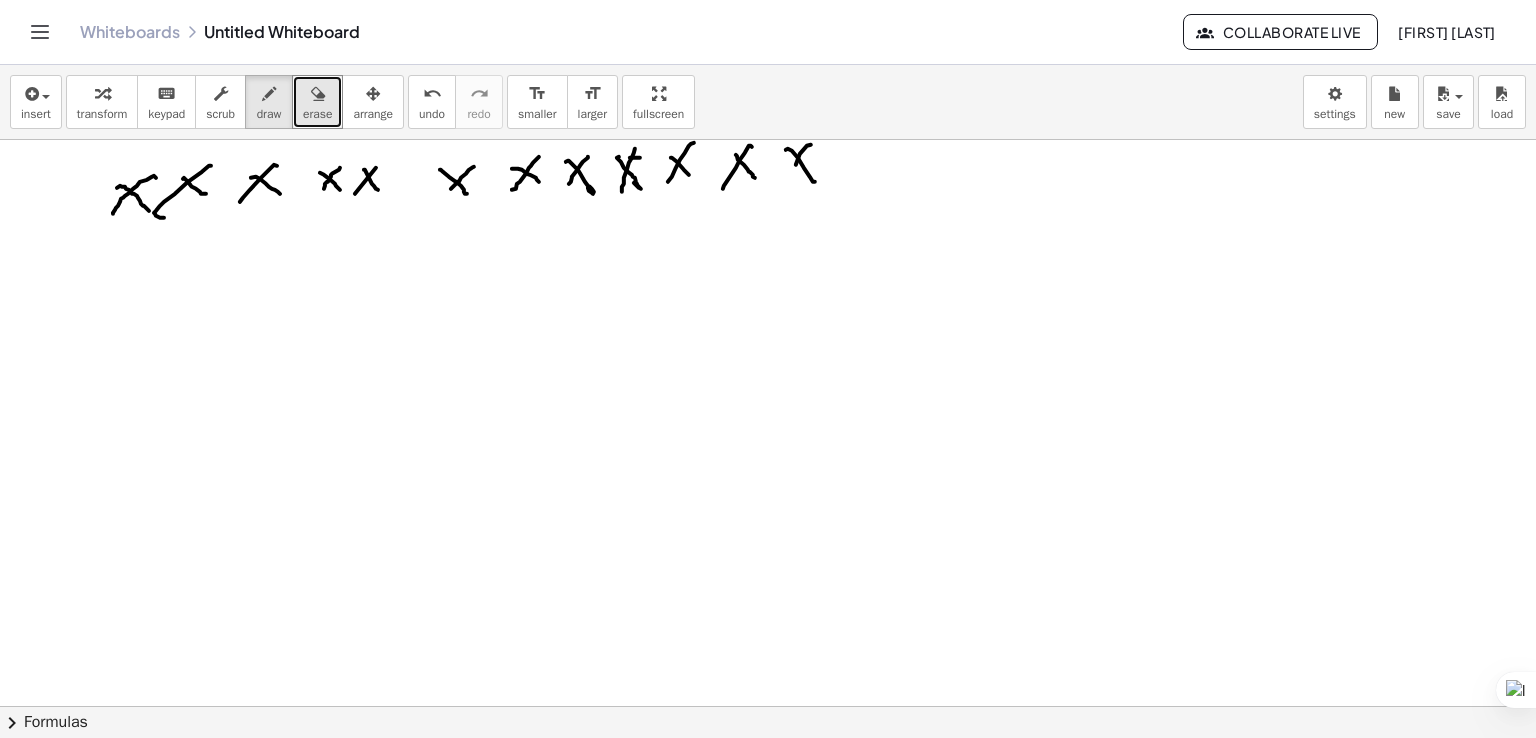 click at bounding box center (768, 706) 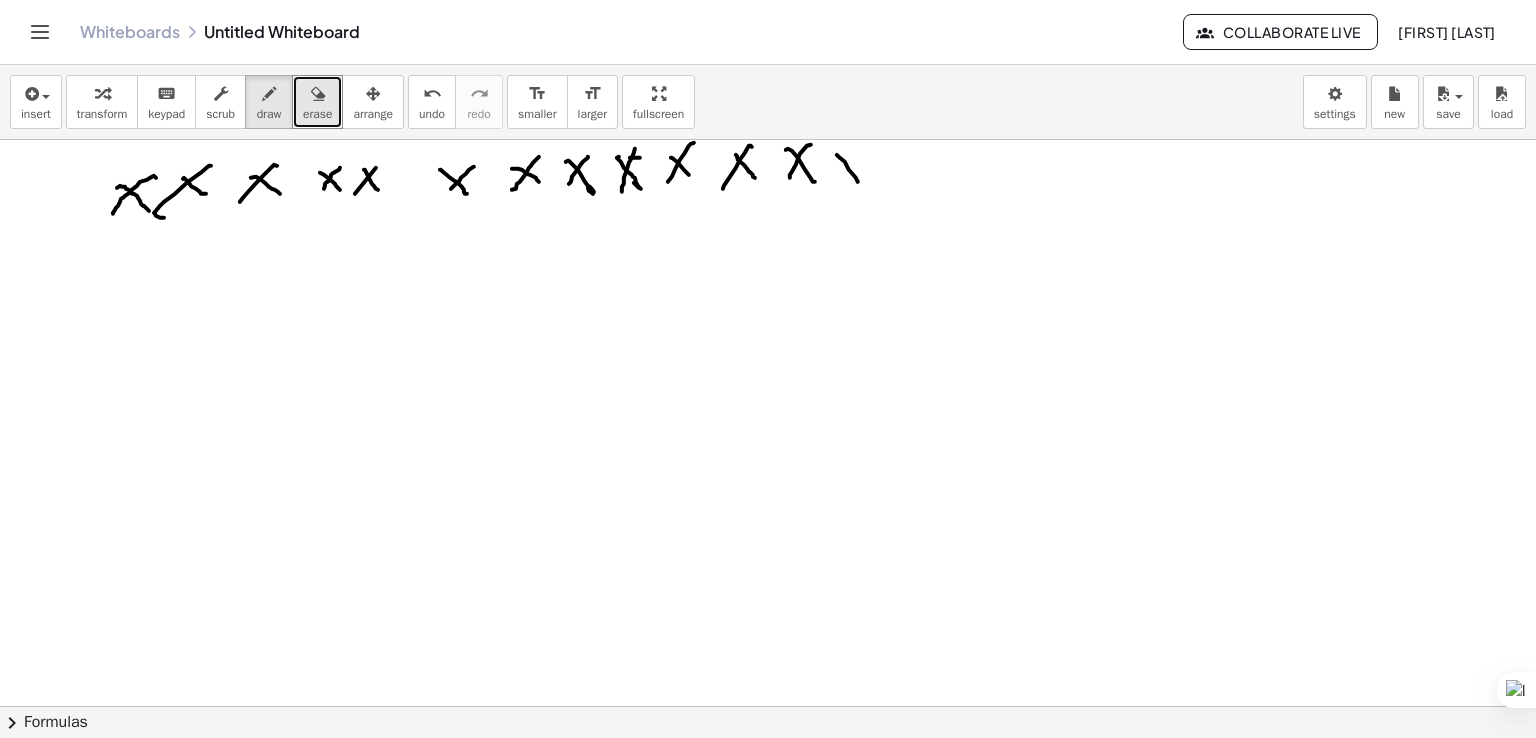 click at bounding box center [768, 706] 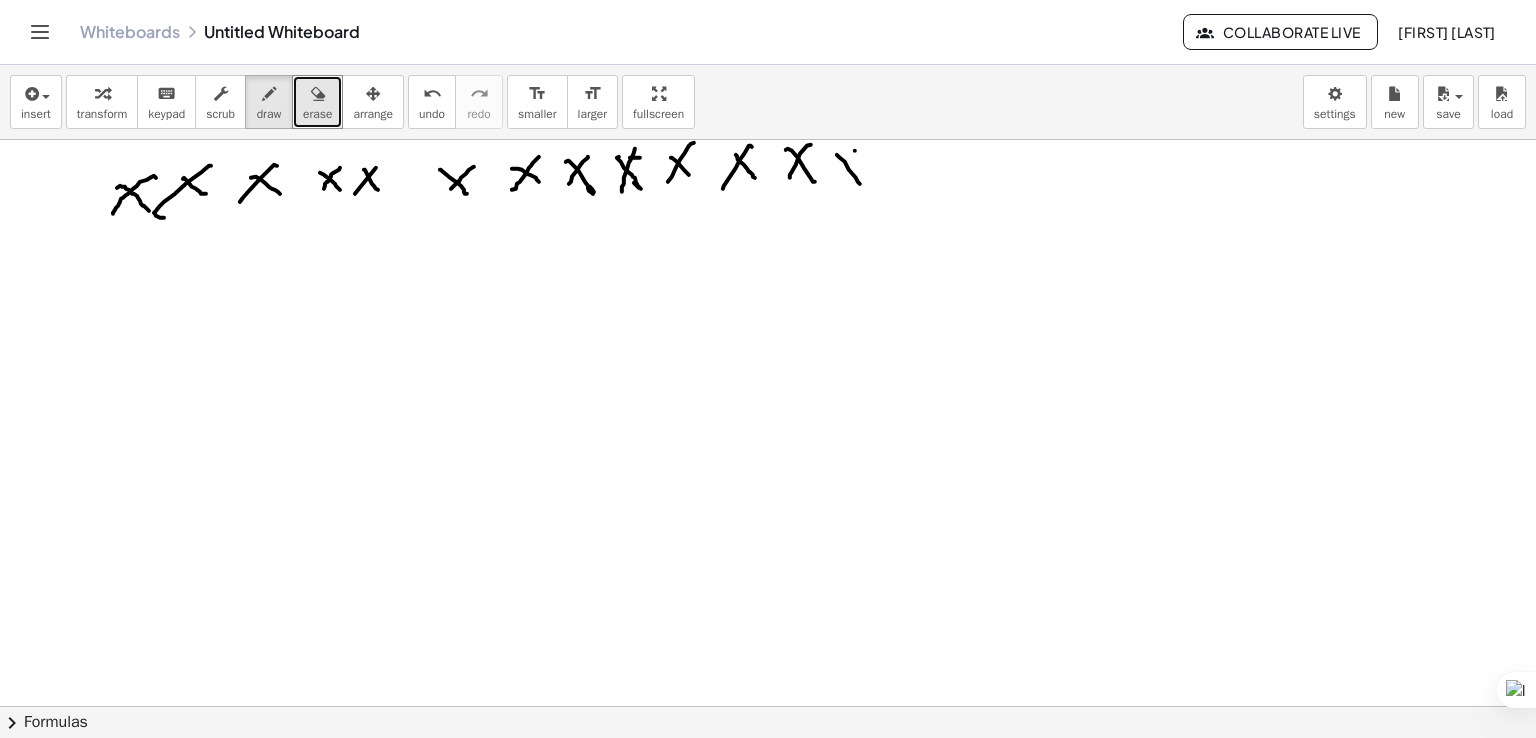 click at bounding box center [768, 706] 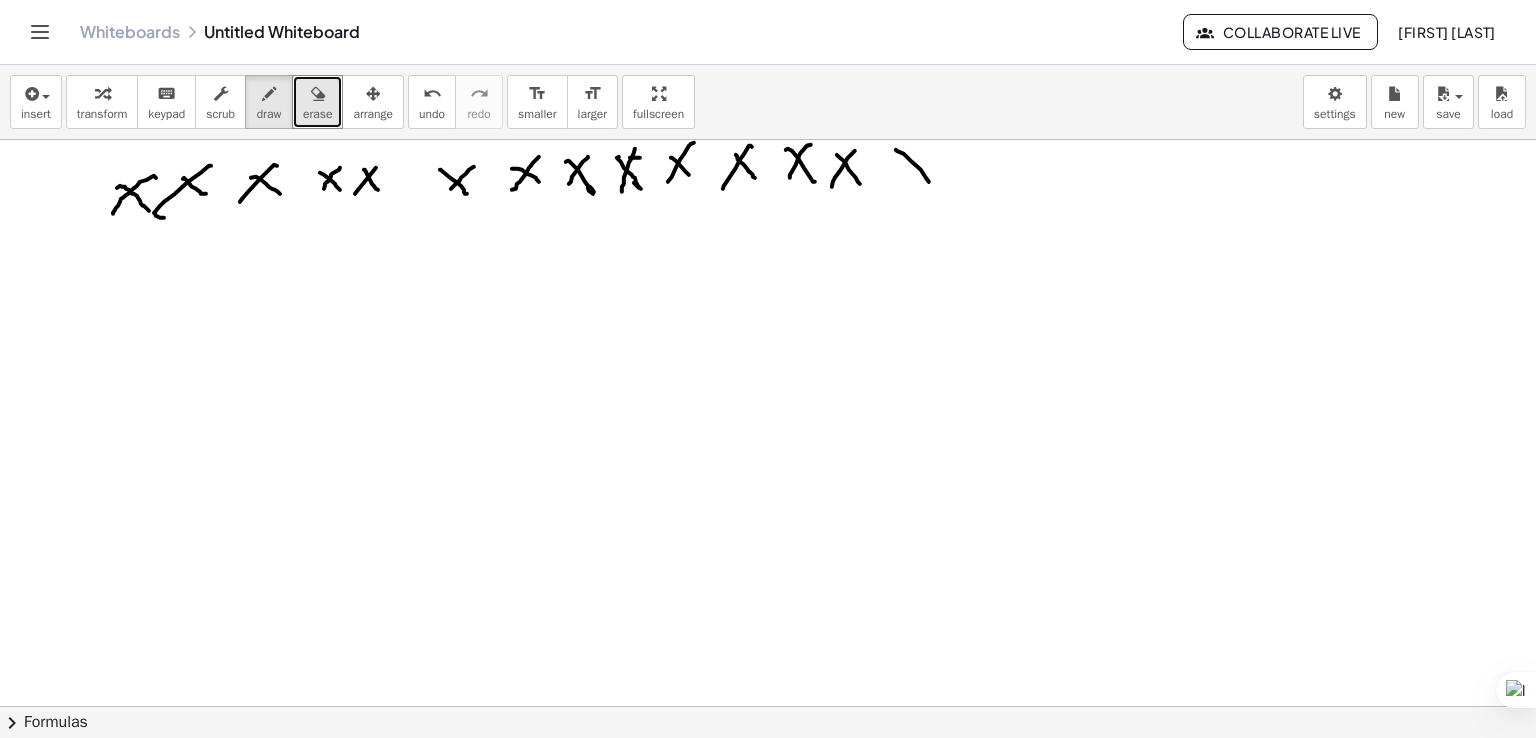 click at bounding box center [768, 706] 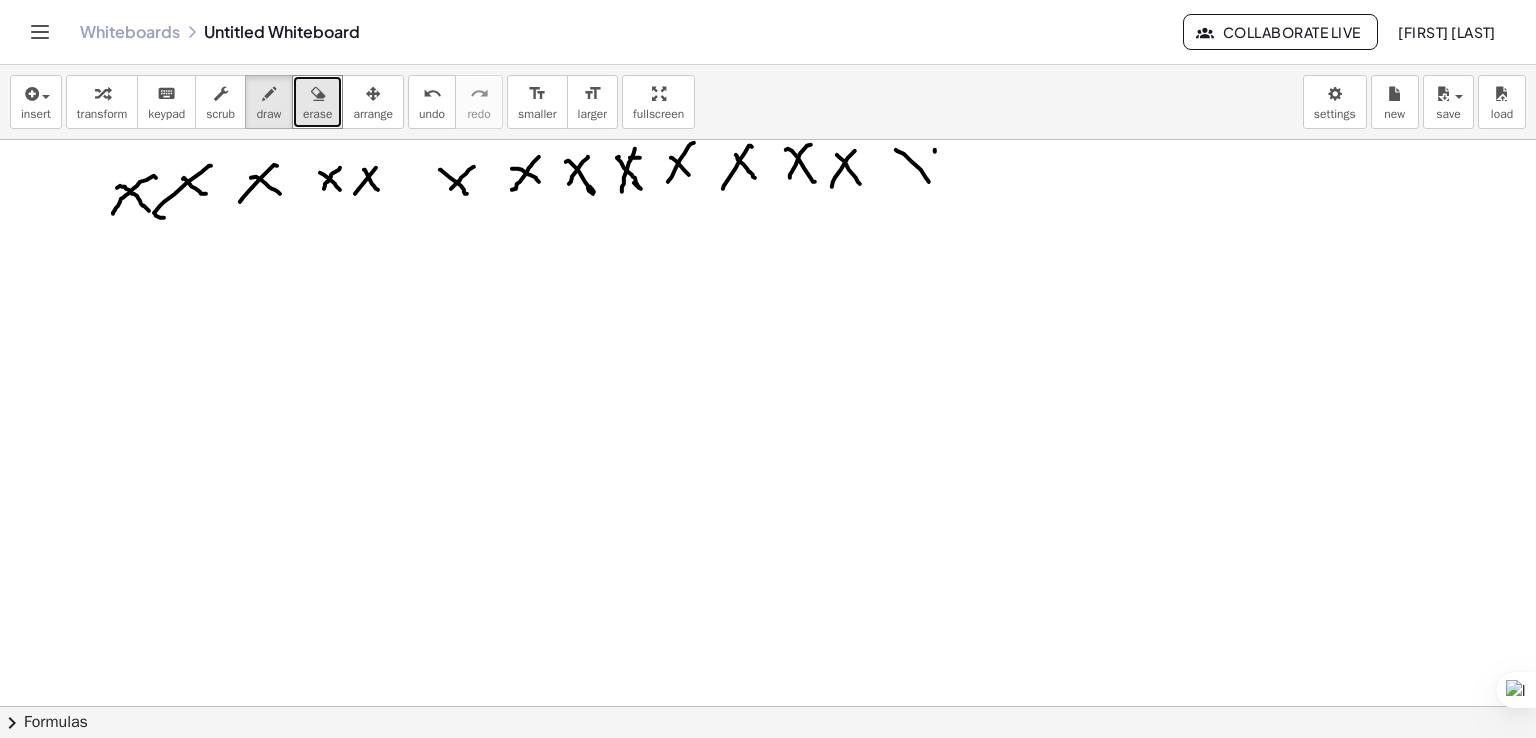 click at bounding box center [768, 706] 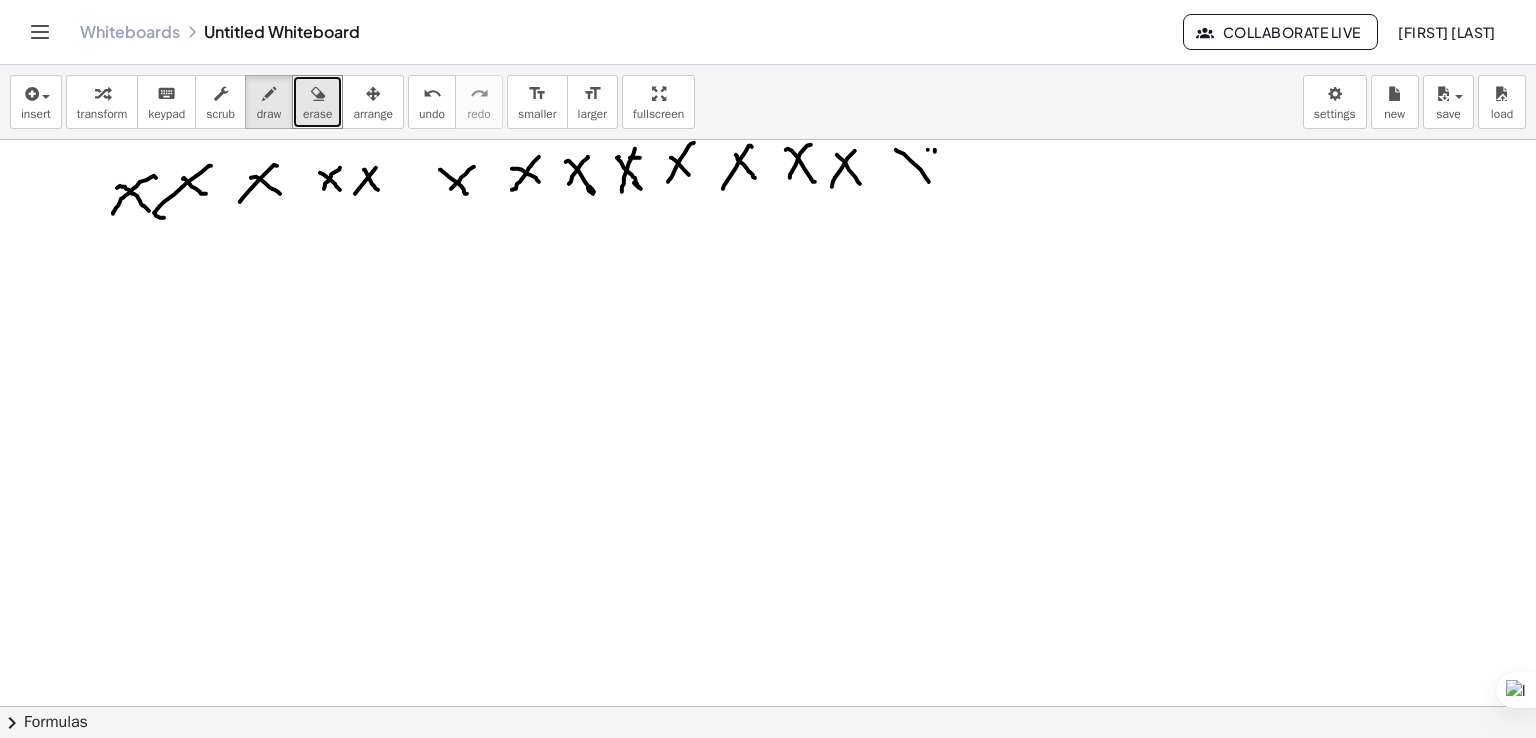 click at bounding box center (768, 706) 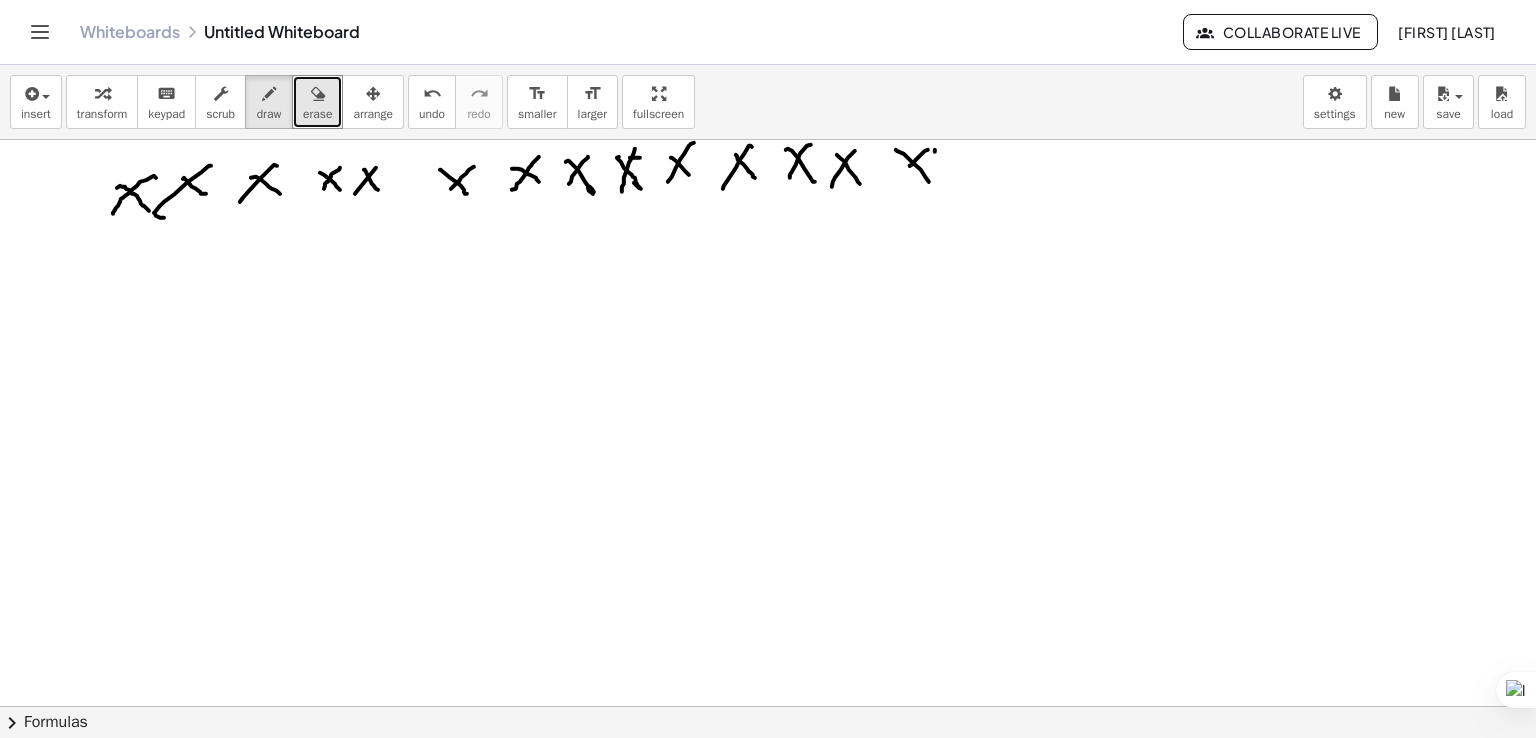 click at bounding box center (768, 706) 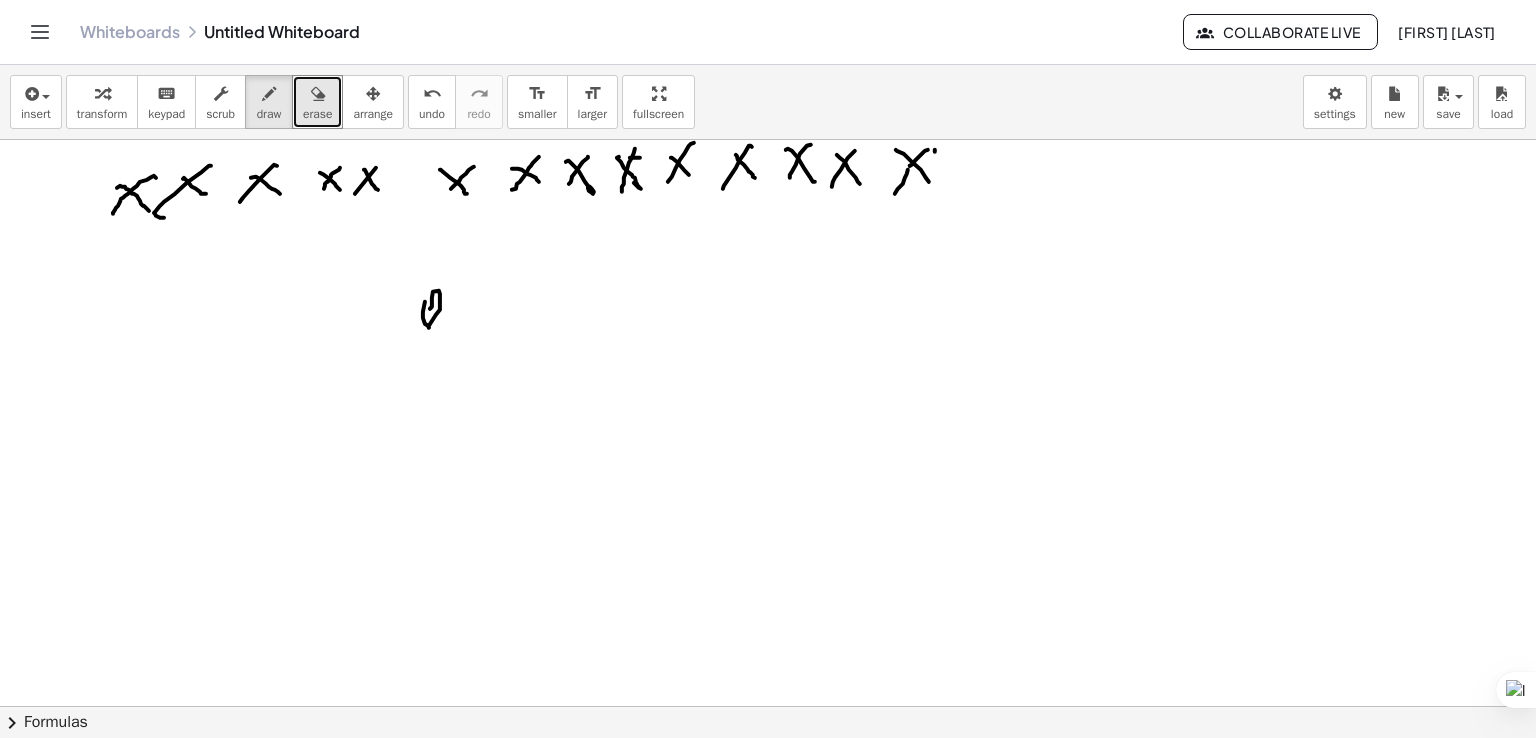 click at bounding box center (768, 706) 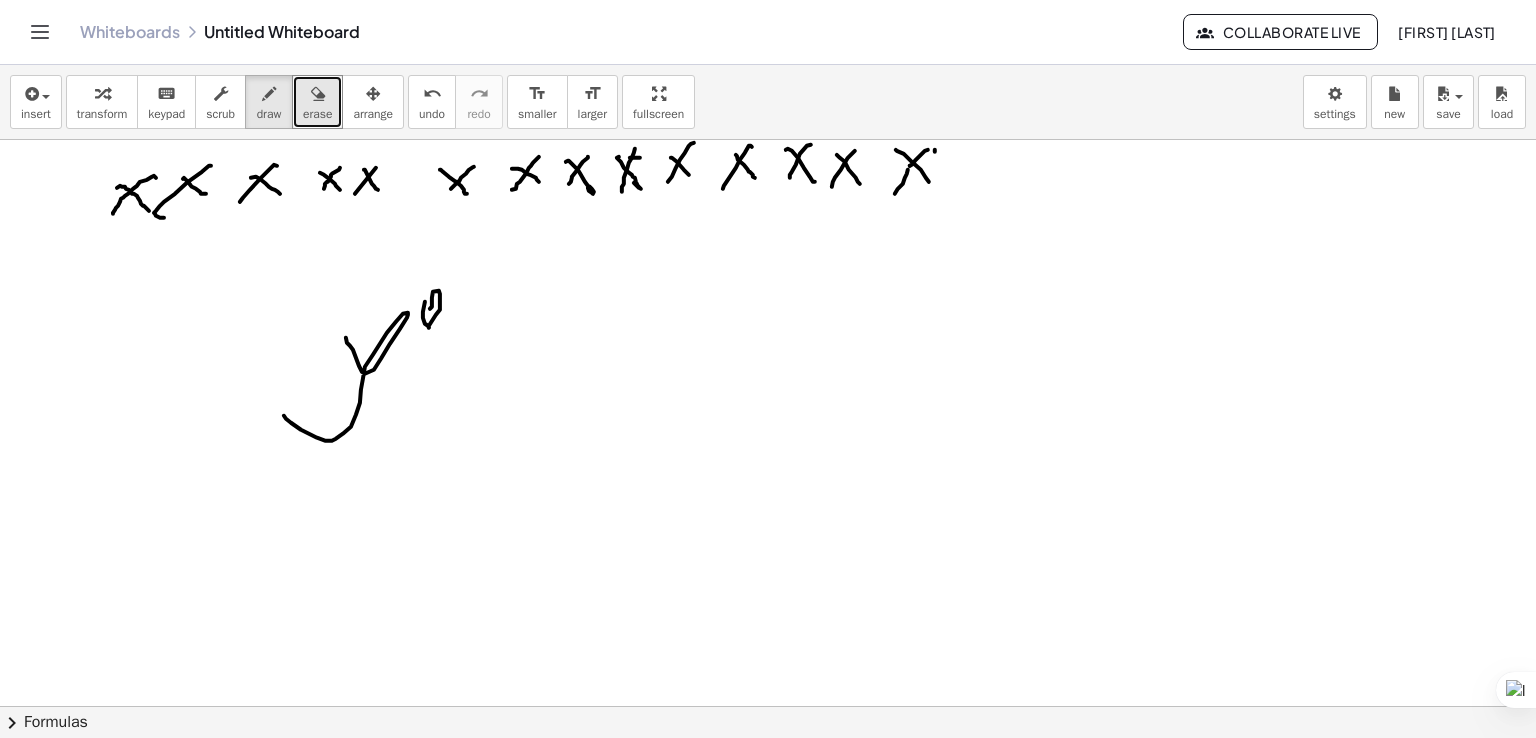 click at bounding box center (768, 706) 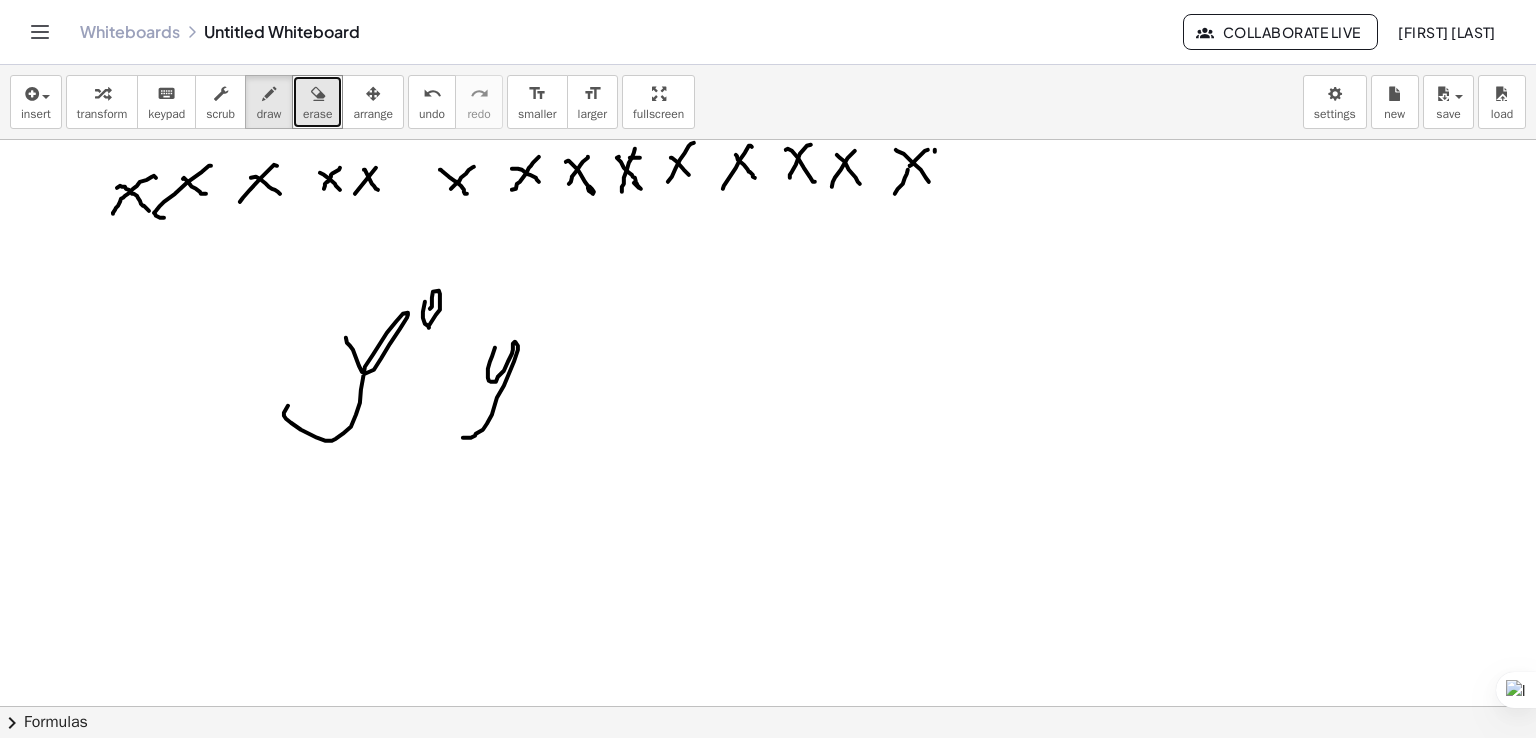 click at bounding box center (768, 706) 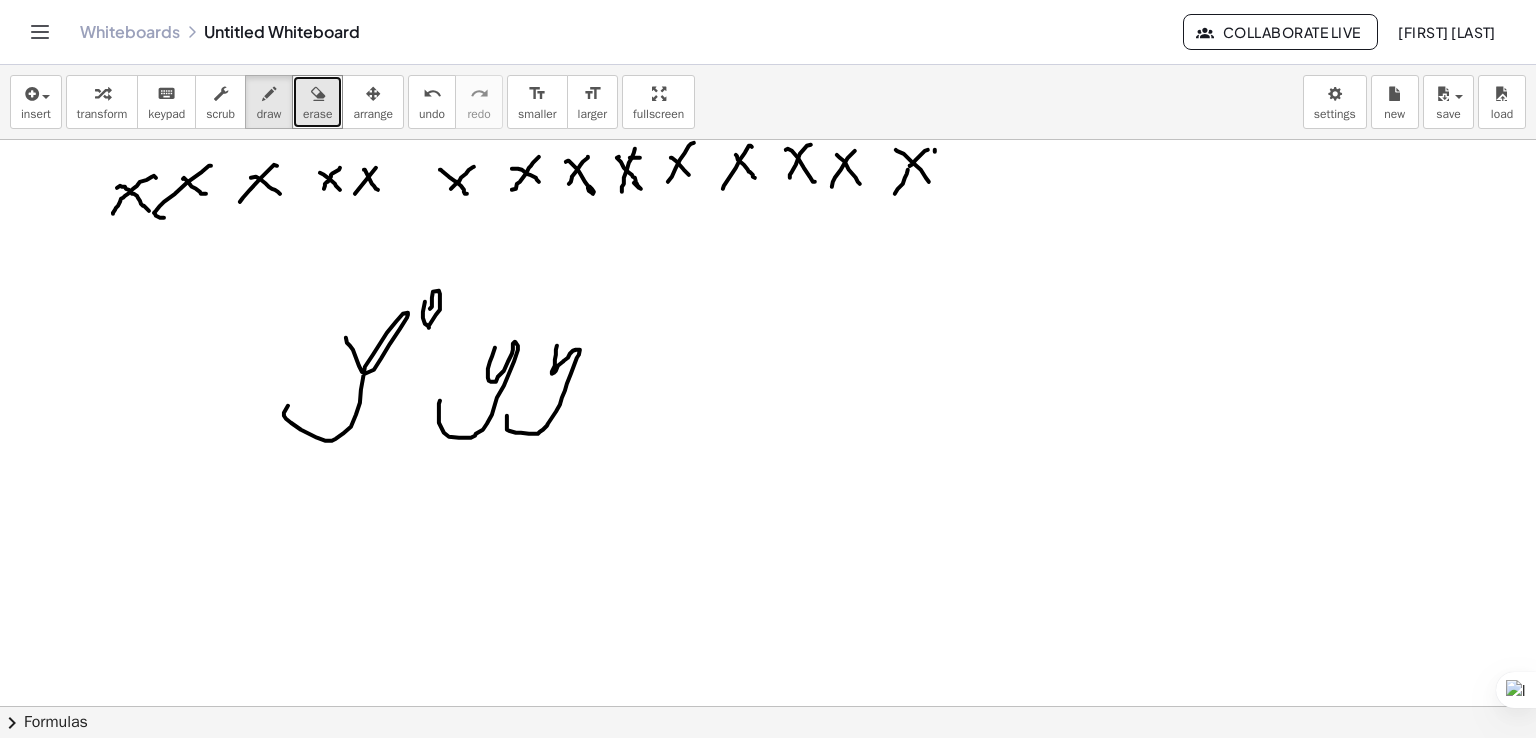 click at bounding box center [768, 706] 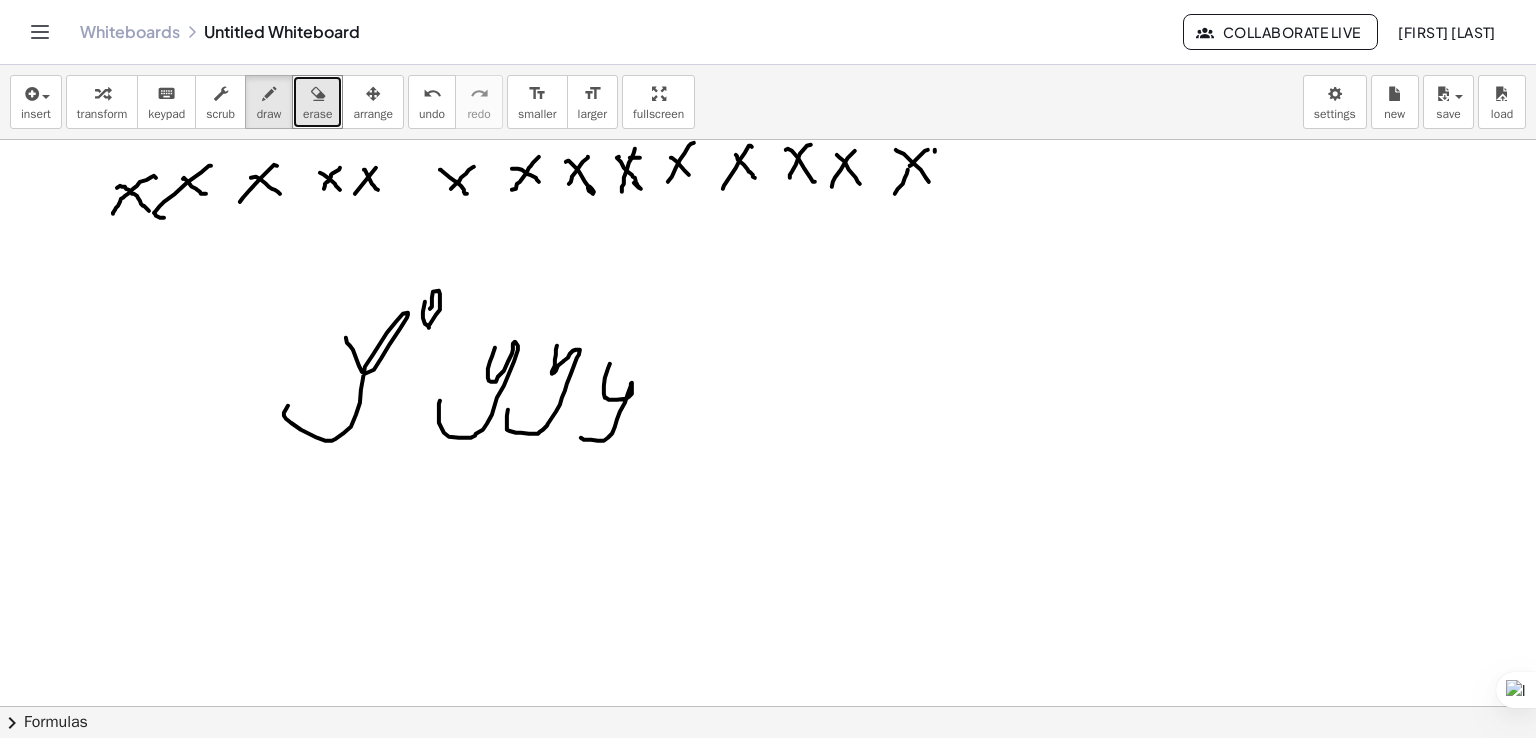click at bounding box center [768, 706] 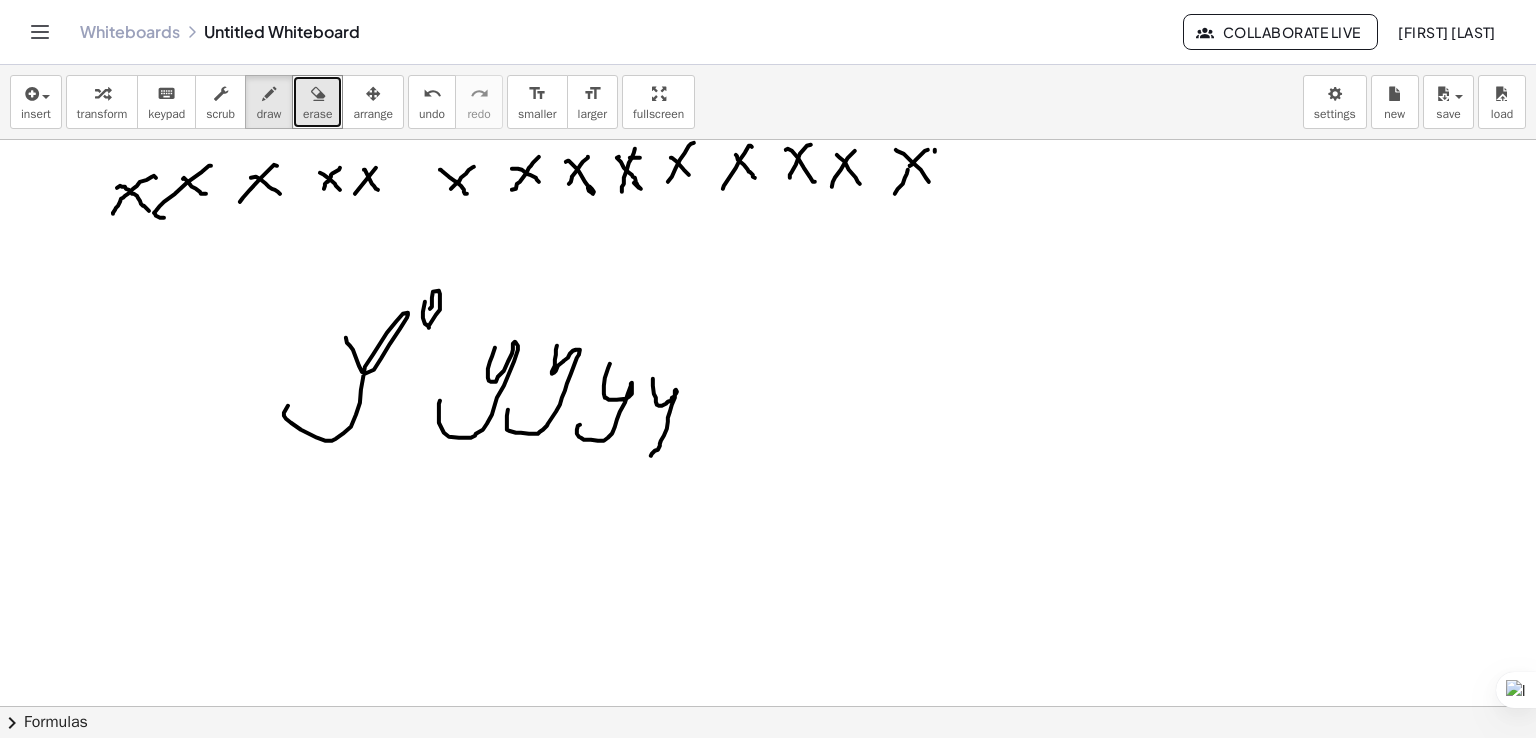 click at bounding box center (768, 706) 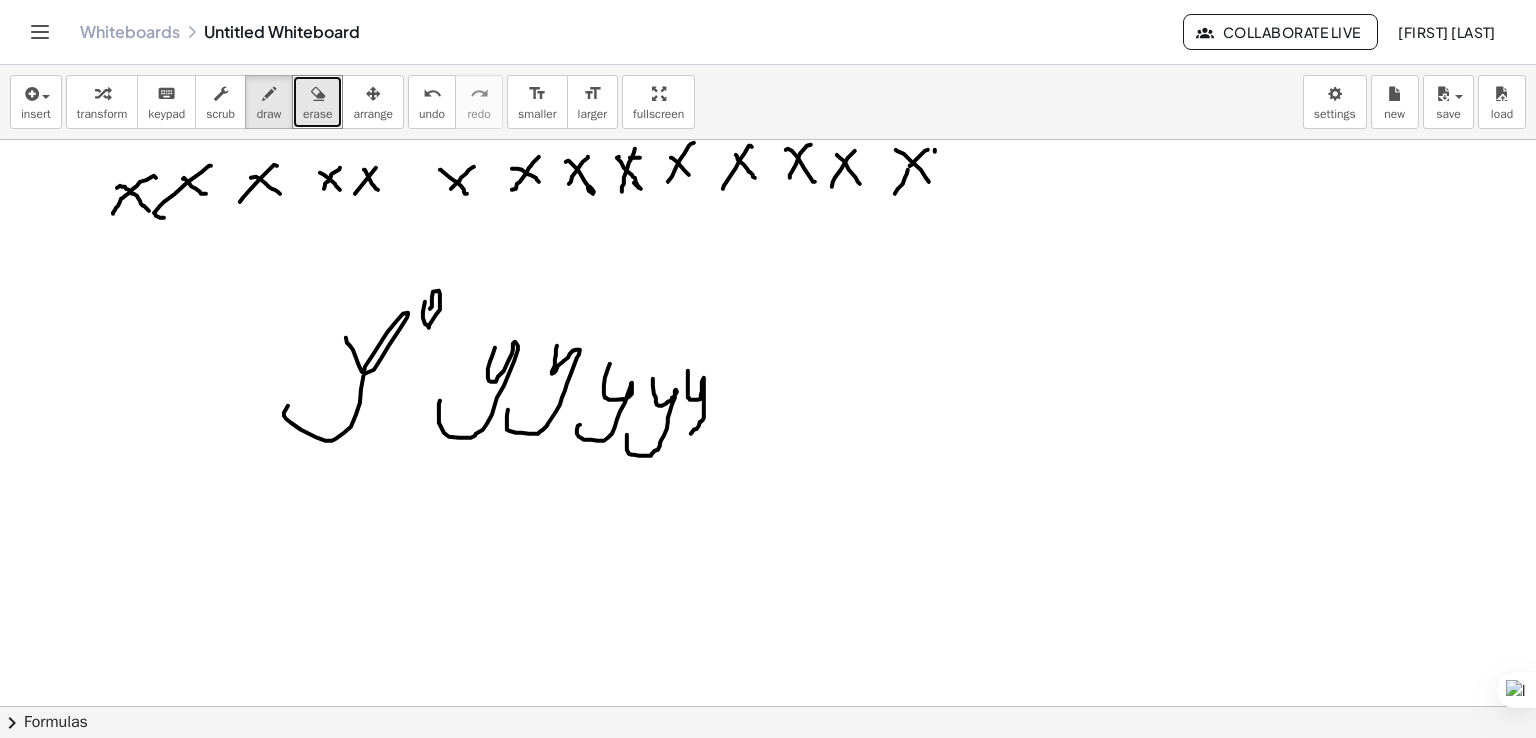 click at bounding box center [768, 706] 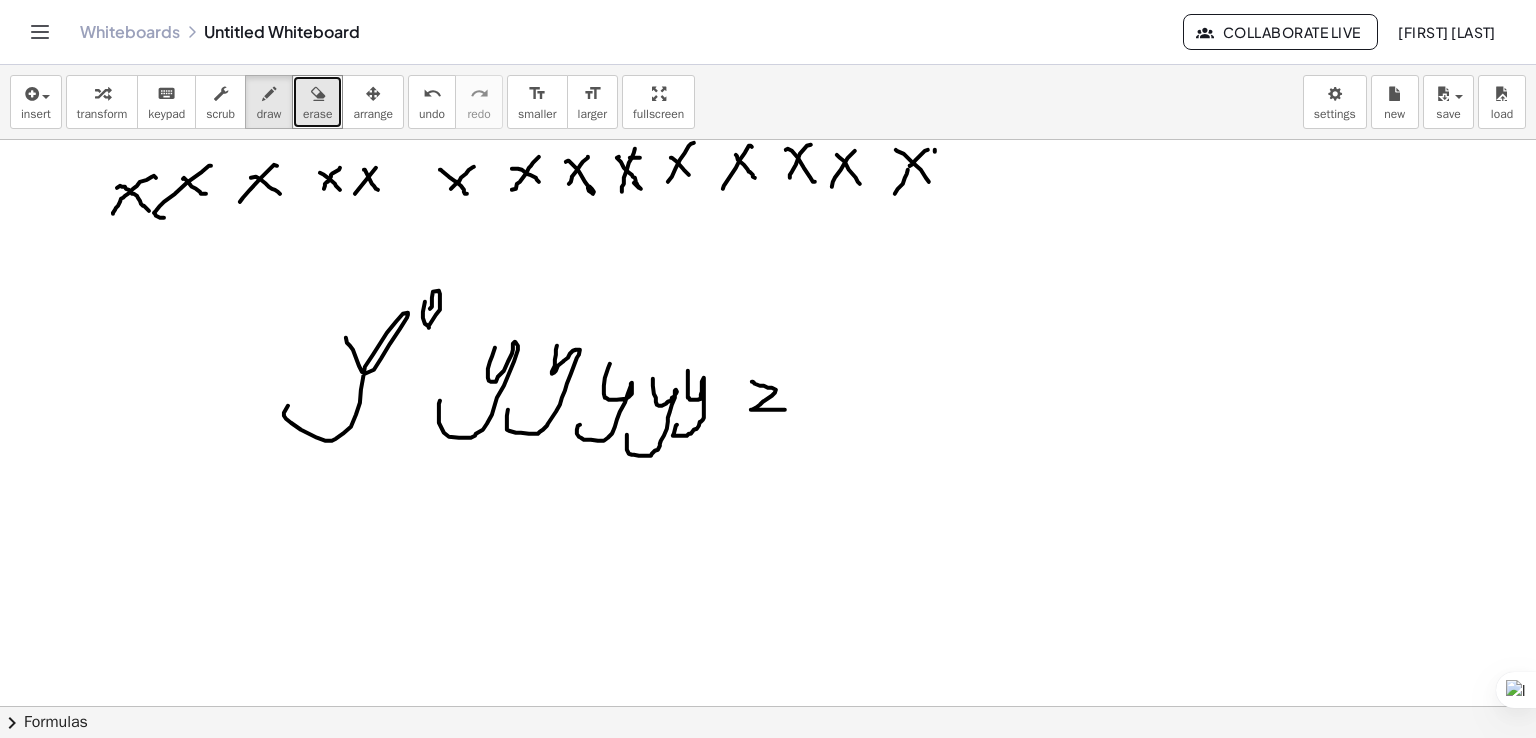 click at bounding box center (768, 706) 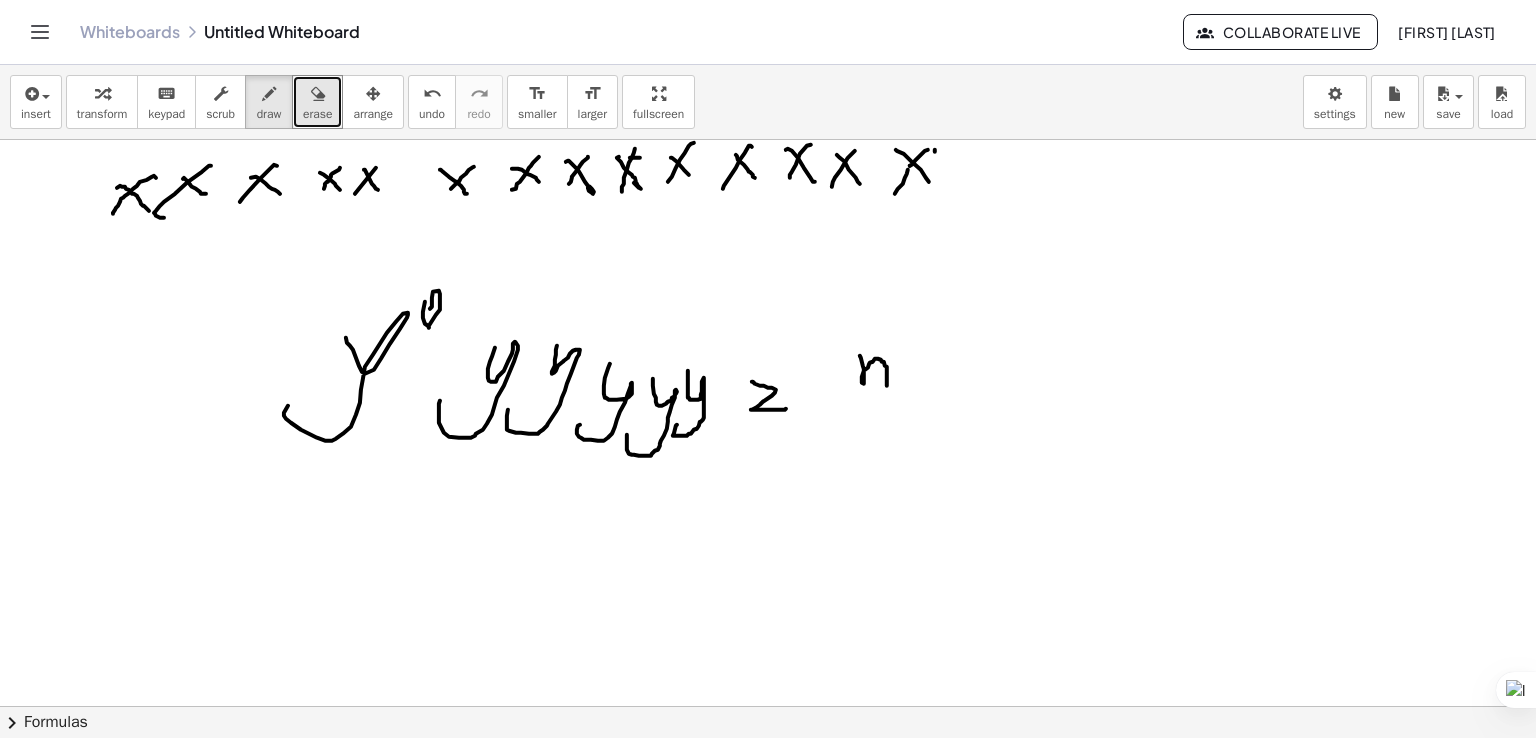 click at bounding box center (768, 706) 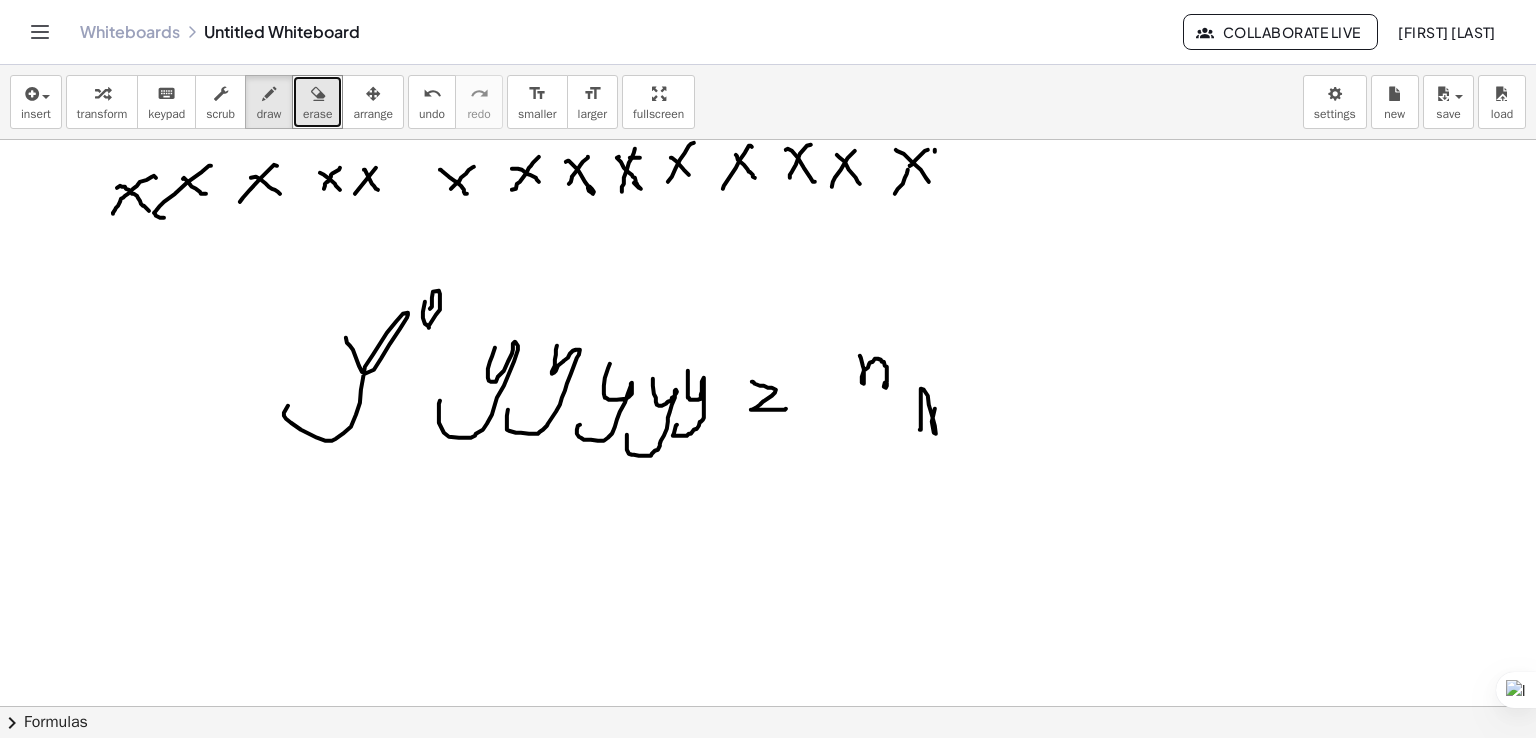 click at bounding box center (768, 706) 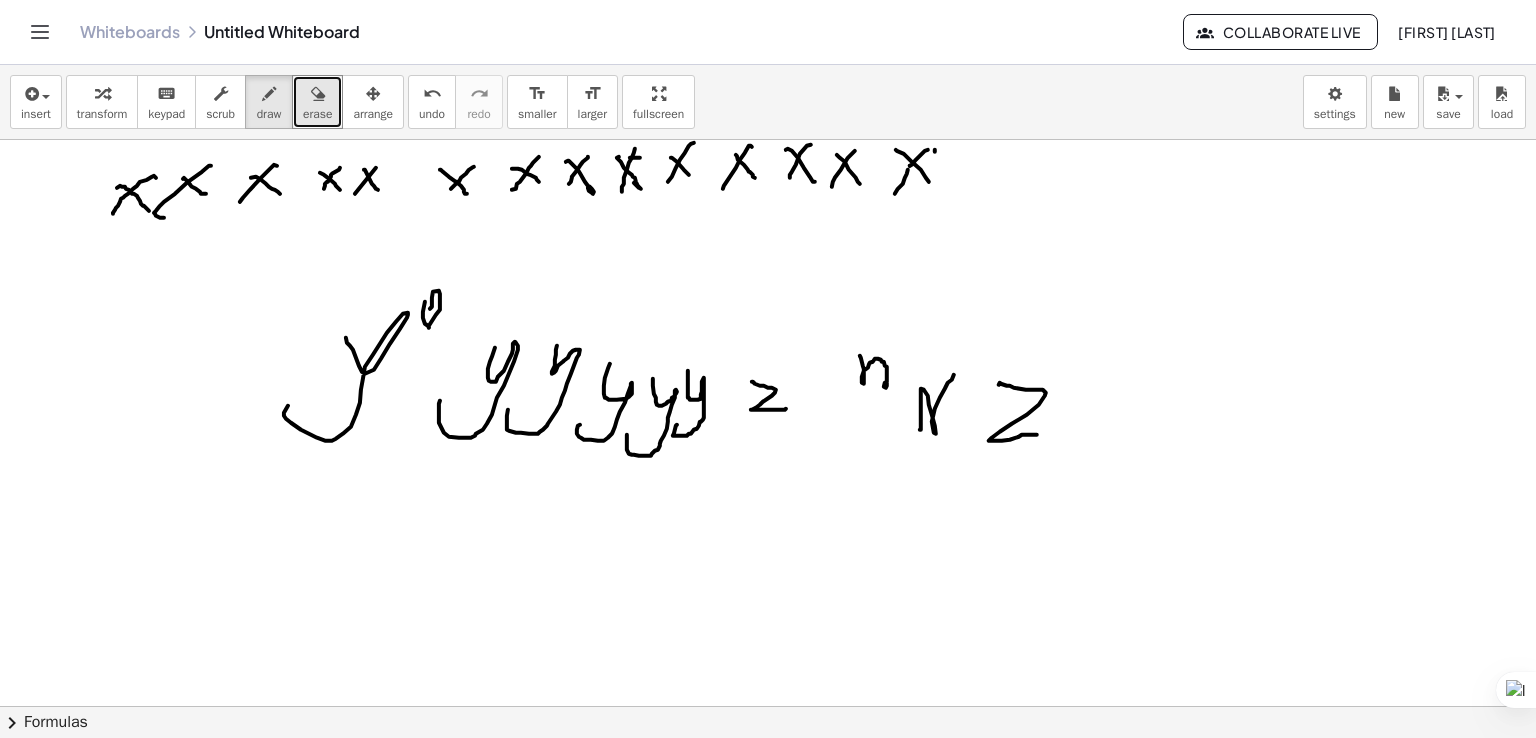 click at bounding box center (768, 706) 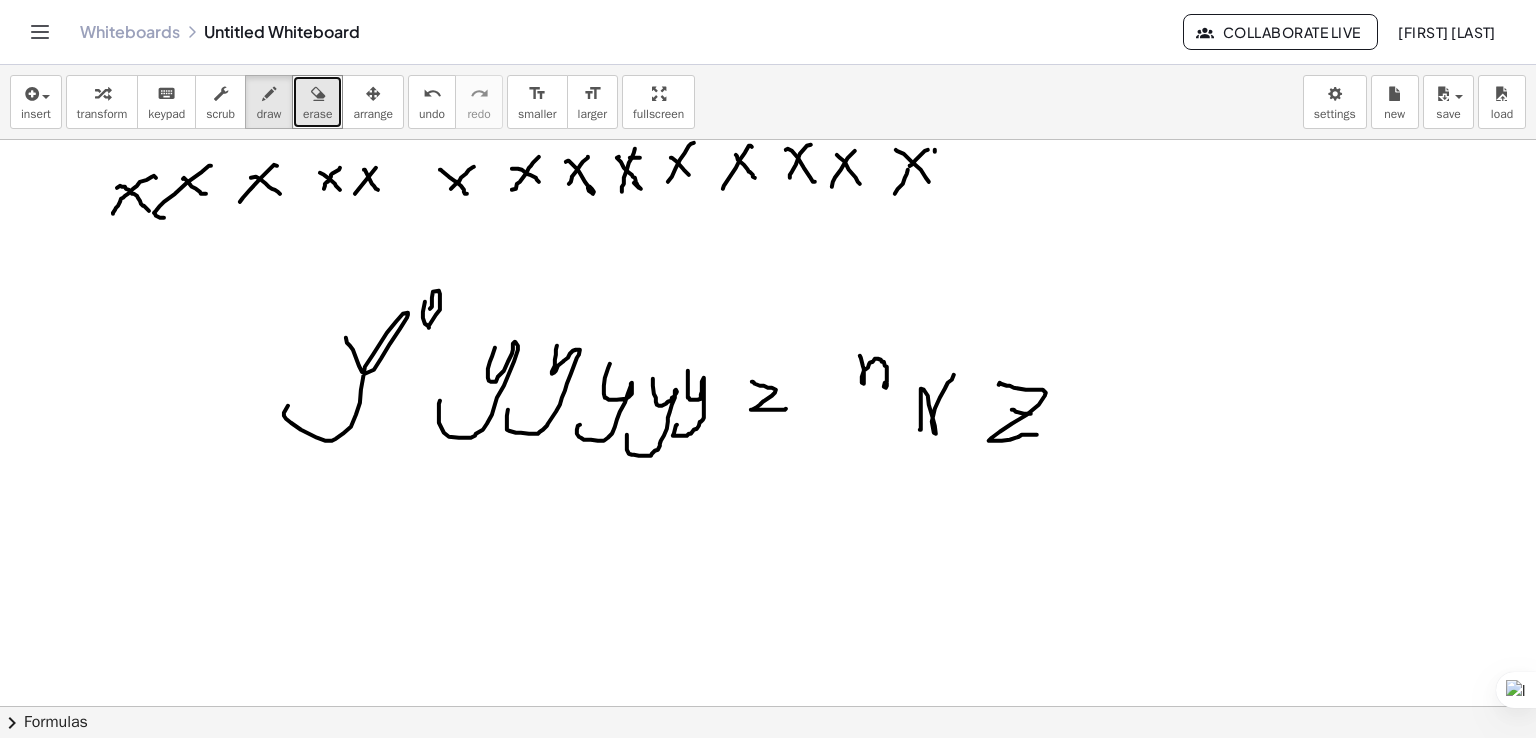 click at bounding box center (768, 706) 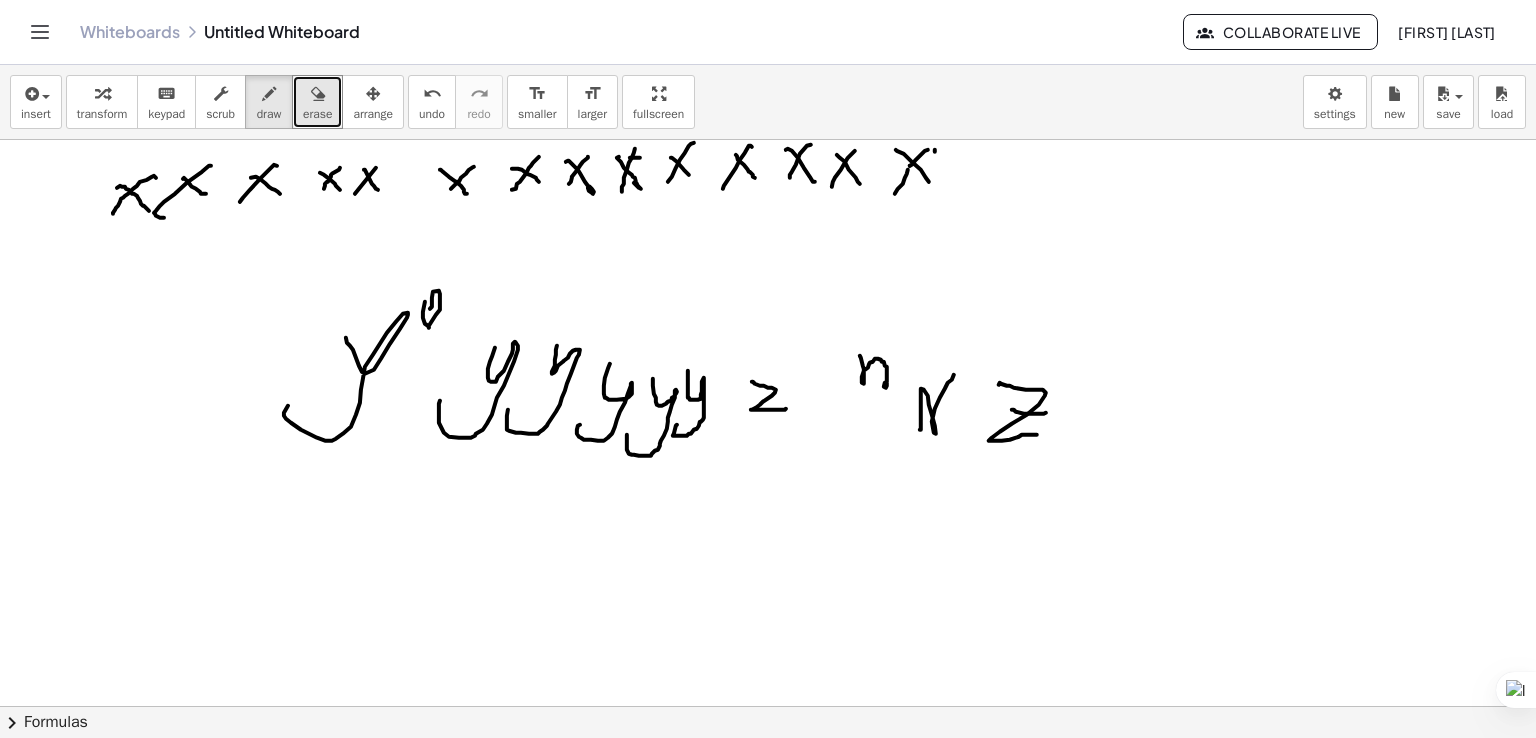 click at bounding box center [768, 706] 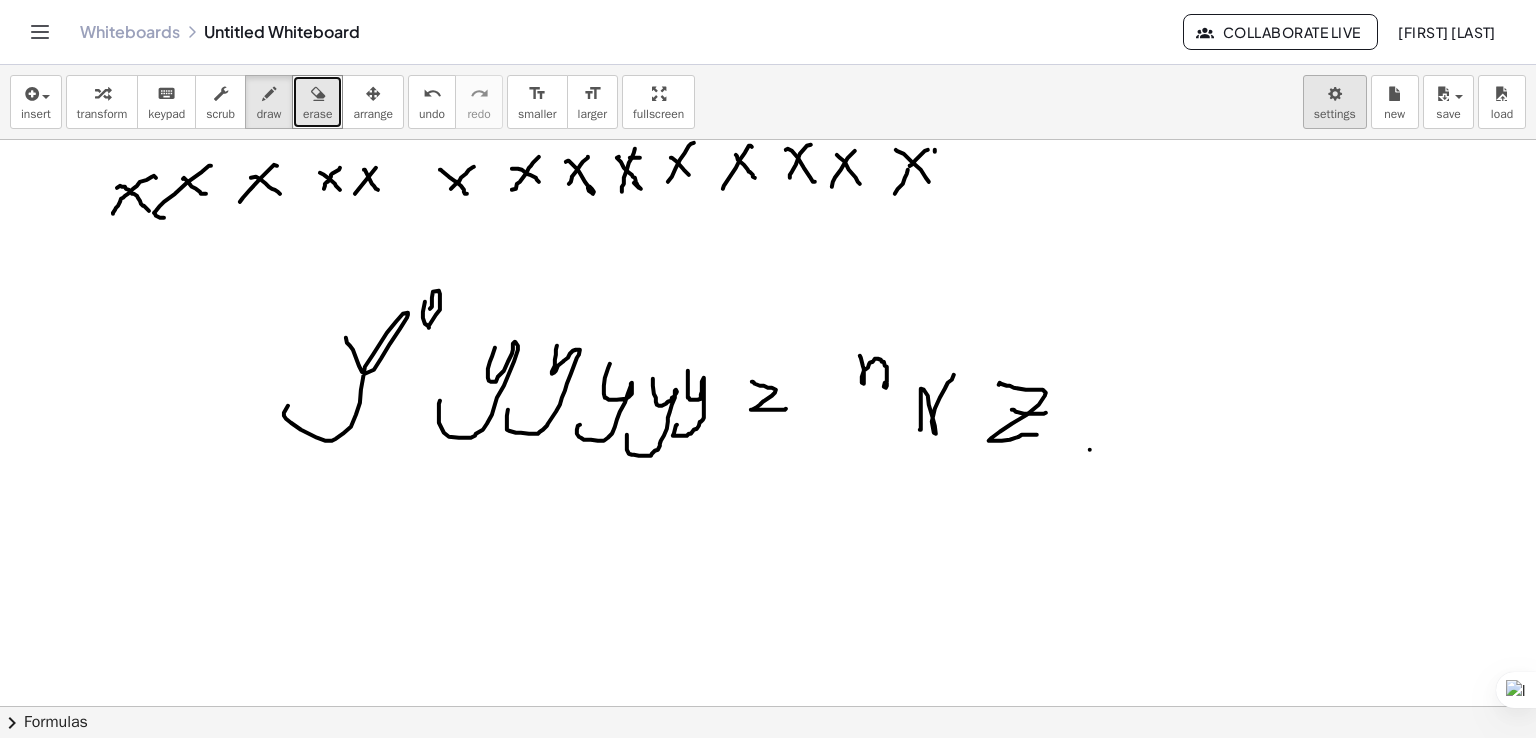 click on "Graspable Math Activities Whiteboards Classes Account v1.28.2 | Privacy policy © 2025 | Graspable, Inc. Whiteboards Untitled Whiteboard Collaborate Live  [FIRST] [LAST]   insert select one: Math Expression Function Text Youtube Video Graphing Geometry Geometry 3D transform keyboard keypad scrub draw erase arrange undo undo redo redo format_size smaller format_size larger fullscreen load   save new settings × chevron_right  Formulas
Drag one side of a formula onto a highlighted expression on the canvas to apply it.
Quadratic Formula
+ · a · x 2 + · b · x + c = 0
⇔
x = · ( − b ± 2 √ ( + b 2 − · 4 · a · c ) ) · 2 · a
+ x 2 + · p · x + q = 0
⇔
x = − · p · 2 ± 2 √ ( + ( · p ·" at bounding box center [768, 369] 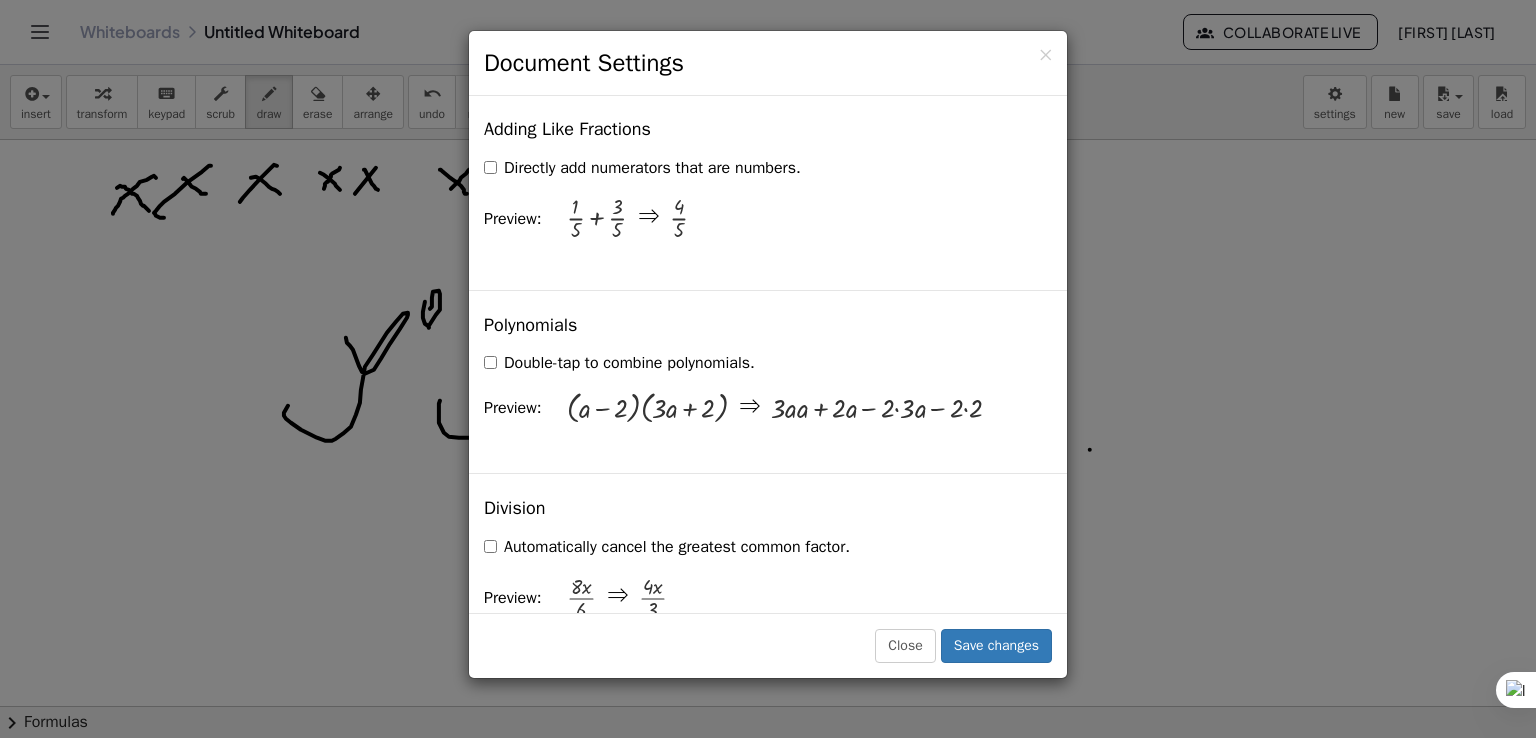 scroll, scrollTop: 1600, scrollLeft: 0, axis: vertical 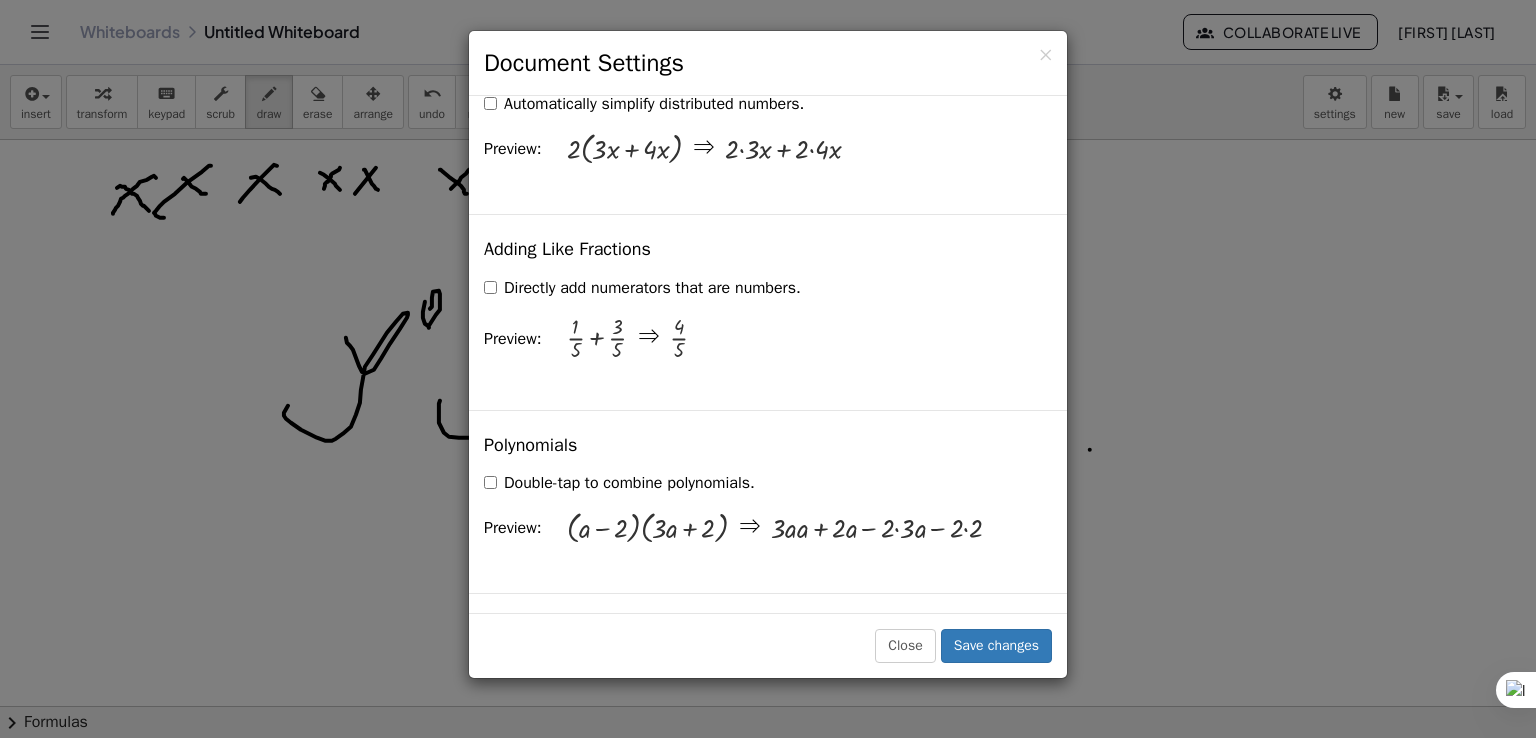 click on "× Document Settings These settings are saved with the document you are currently working on.
Rewriting Equations via Dragging
Disable Dragging
Dragging
Dragging and Simplify
Drag a term across the equals sign to apply the inverse operation to both sides. Will show the inverse terms on both sides of the equation.
Unit for Trigonometric Functions
Radians
Degrees
Already calculated steps will be updated according to this setting.
Preview:
sin ( , 90 ) = 1
Show Edit/Balance Buttons
Show Edit/Balance Buttons
Show or hide the edit or balance button beneath each derivation.
Substitute with parenthesis
+ a 2" at bounding box center (768, 369) 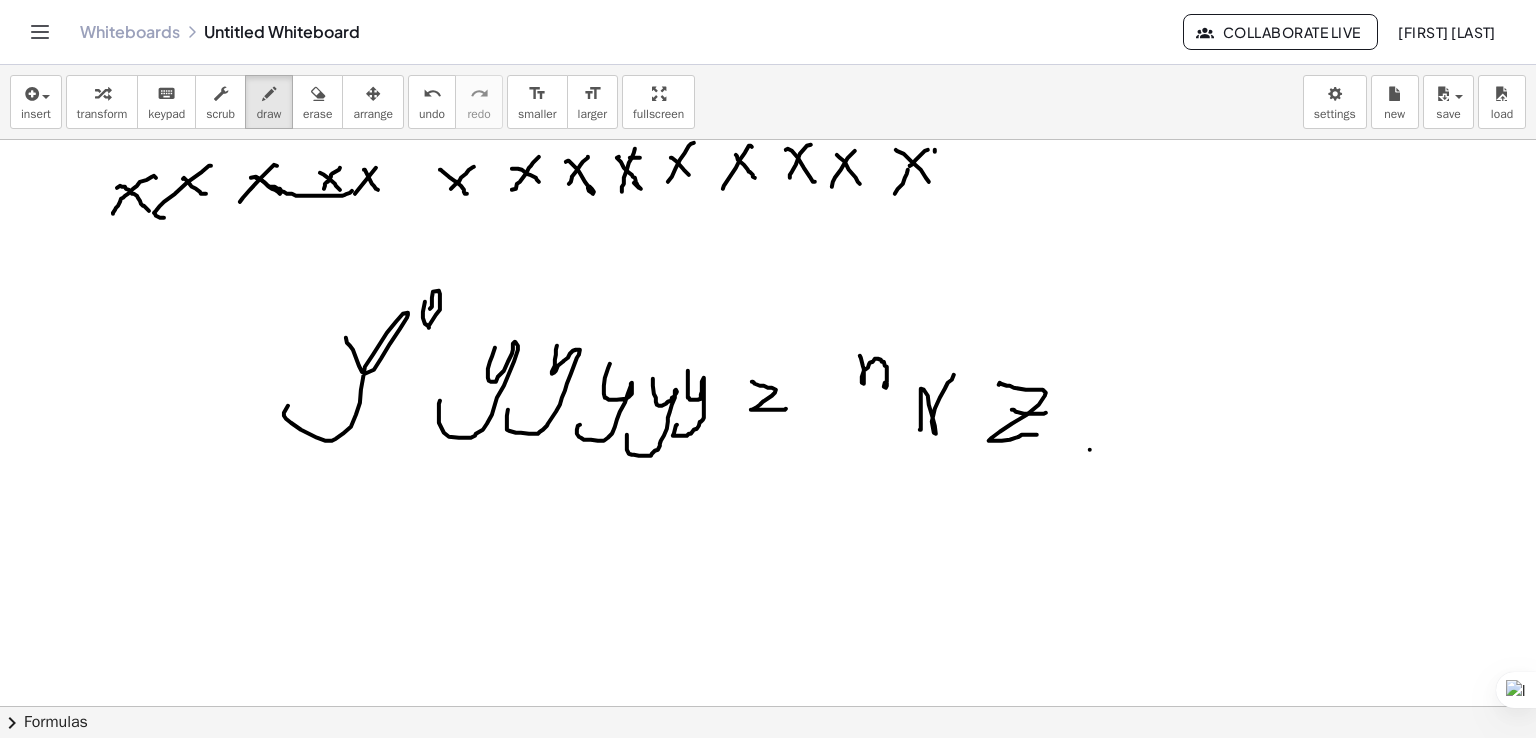 click at bounding box center [768, 706] 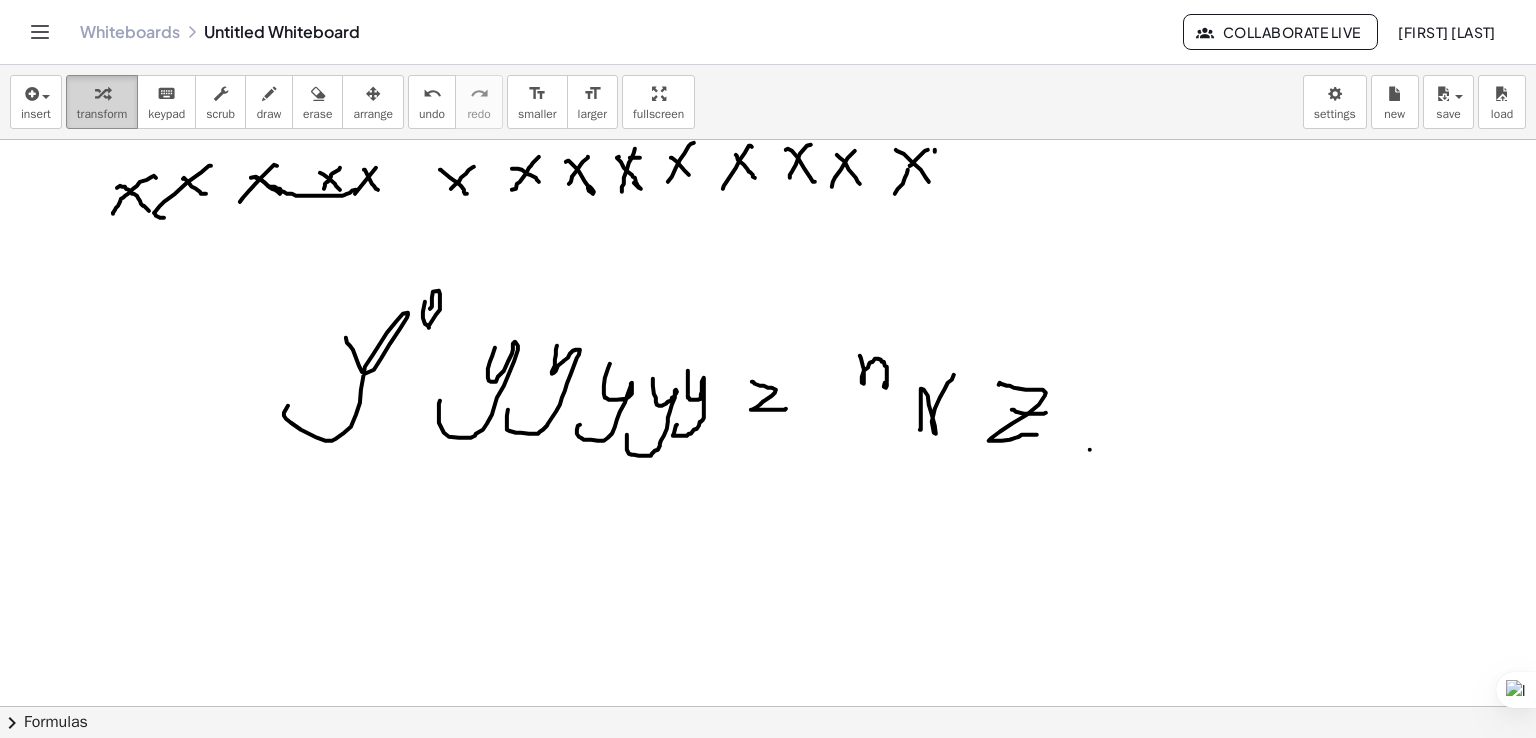 click on "transform" at bounding box center [102, 114] 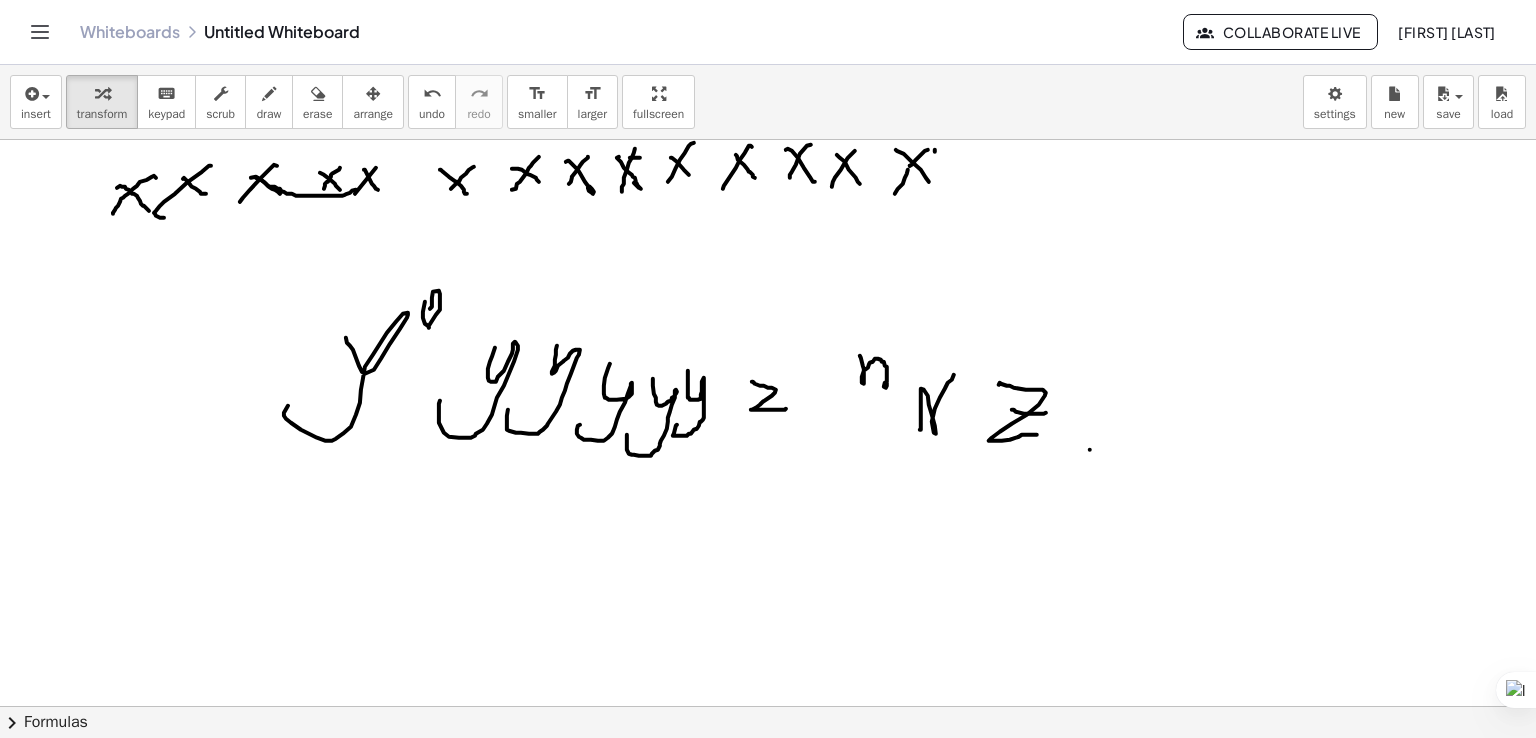 drag, startPoint x: 188, startPoint y: 170, endPoint x: 184, endPoint y: 187, distance: 17.464249 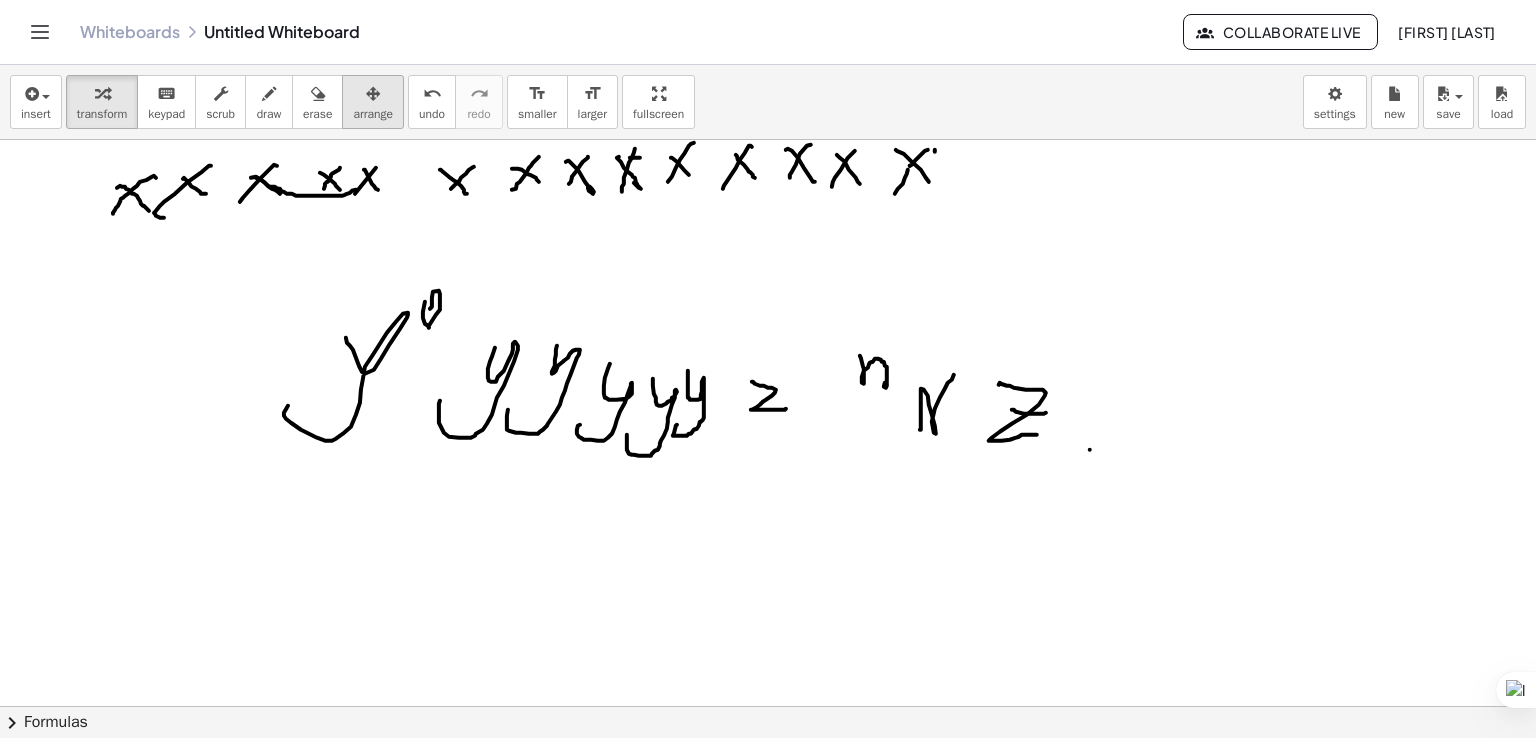 click on "arrange" at bounding box center [373, 102] 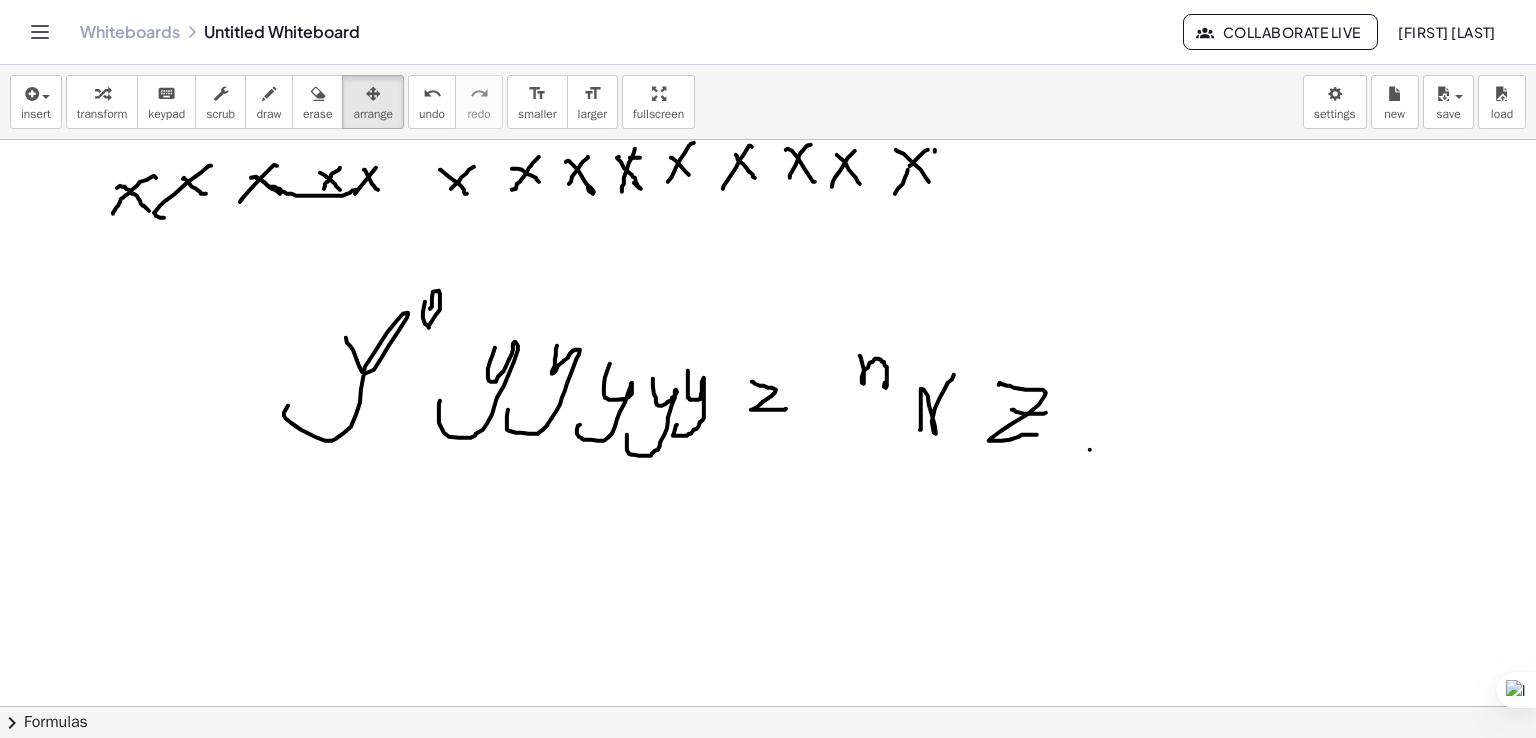 click at bounding box center (768, 706) 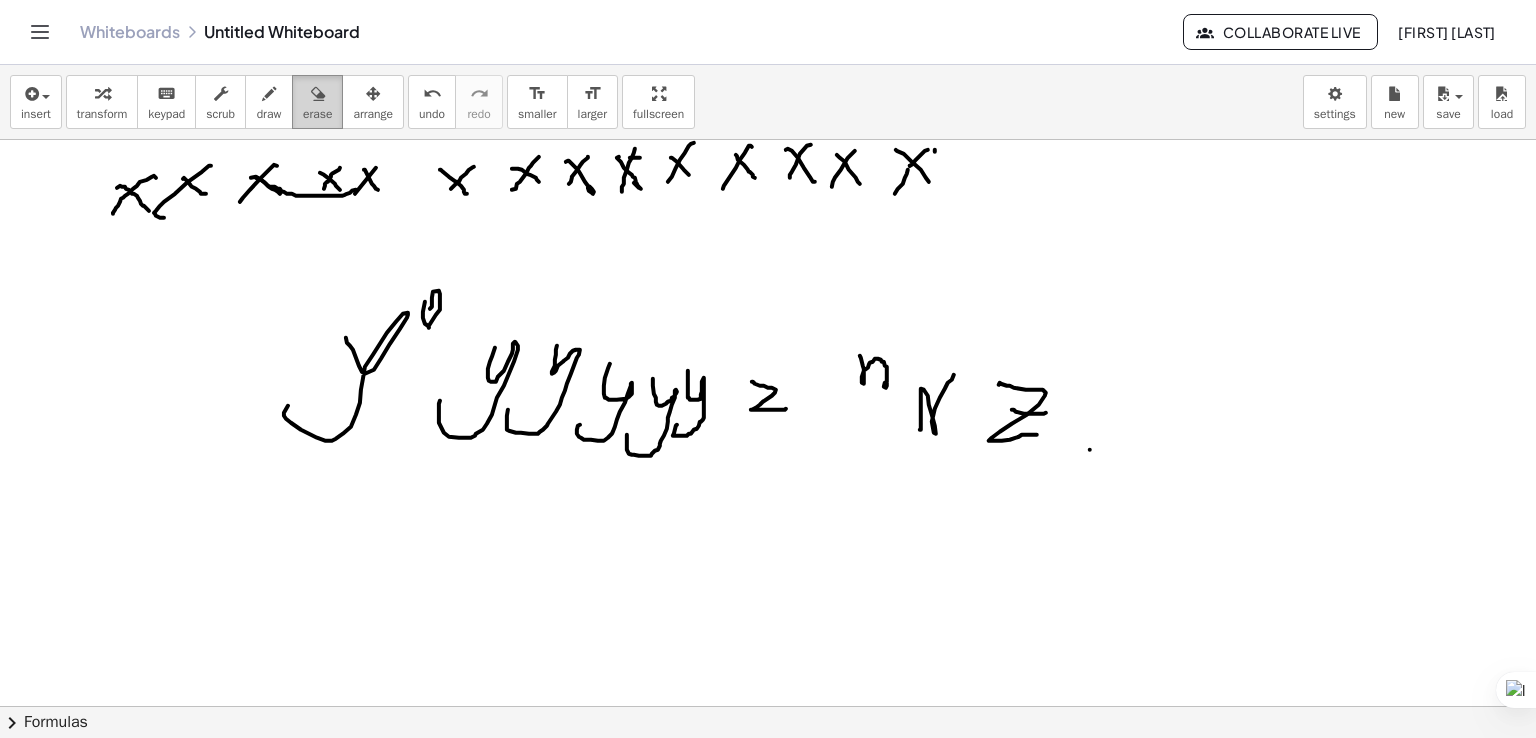 click on "erase" at bounding box center (317, 102) 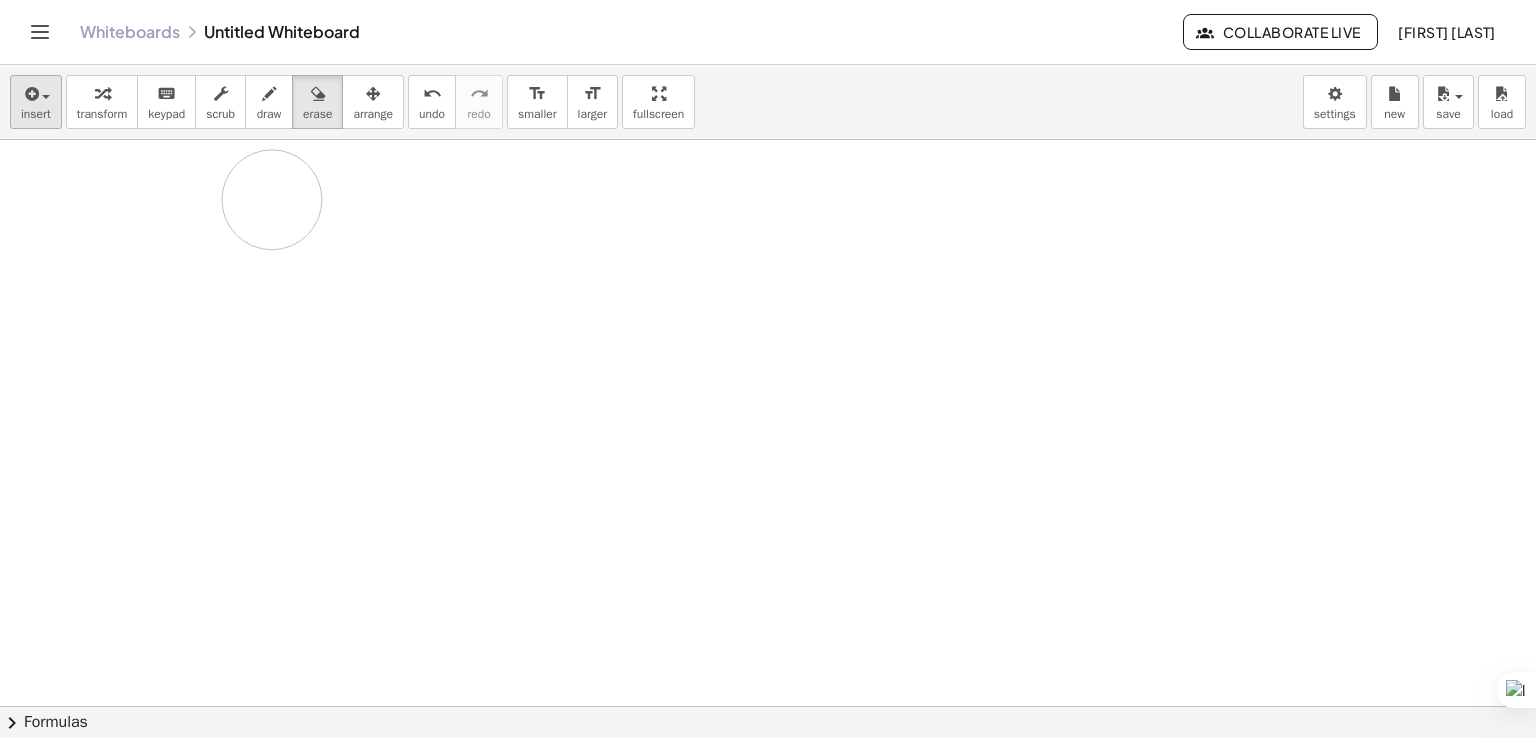 drag, startPoint x: 114, startPoint y: 207, endPoint x: 44, endPoint y: 106, distance: 122.88612 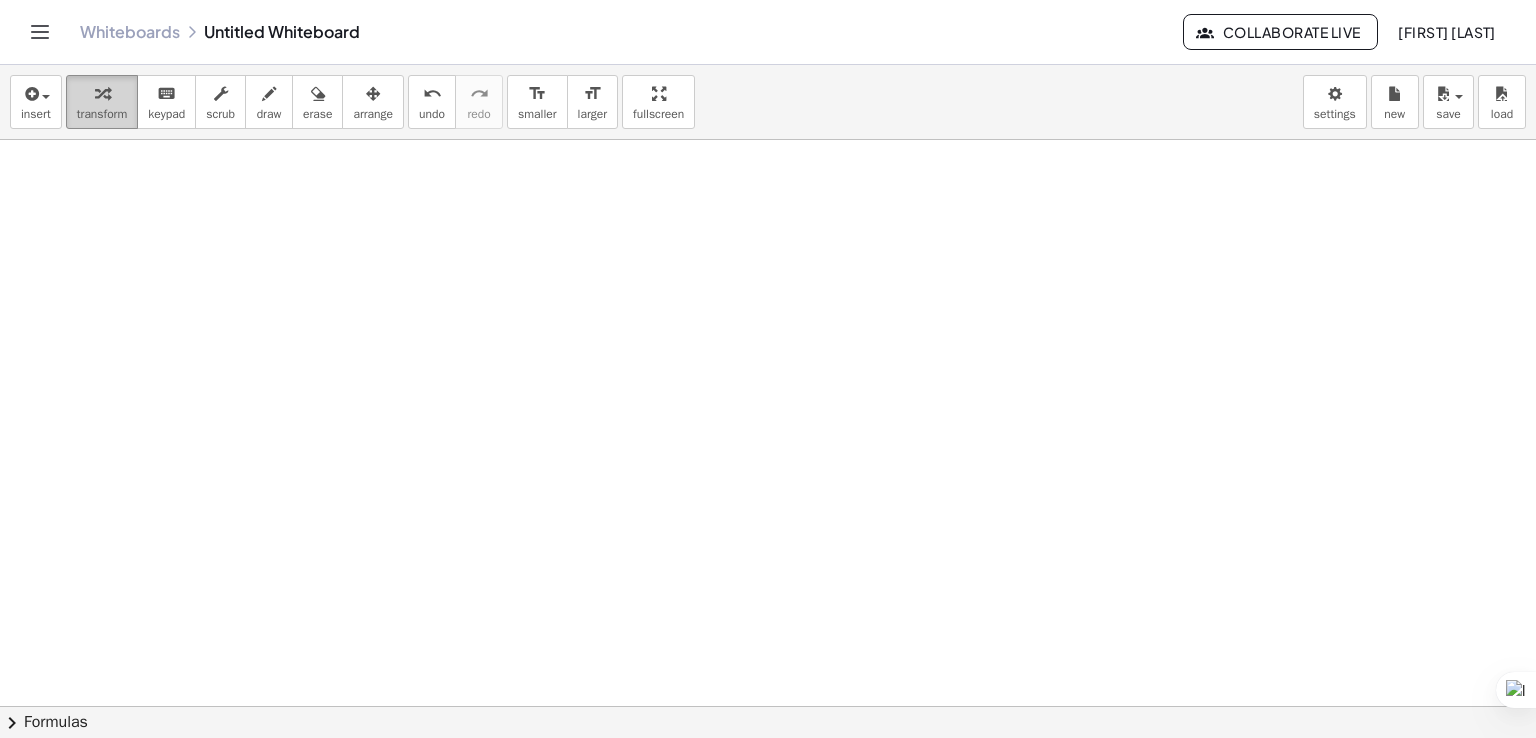 click on "transform" at bounding box center [102, 114] 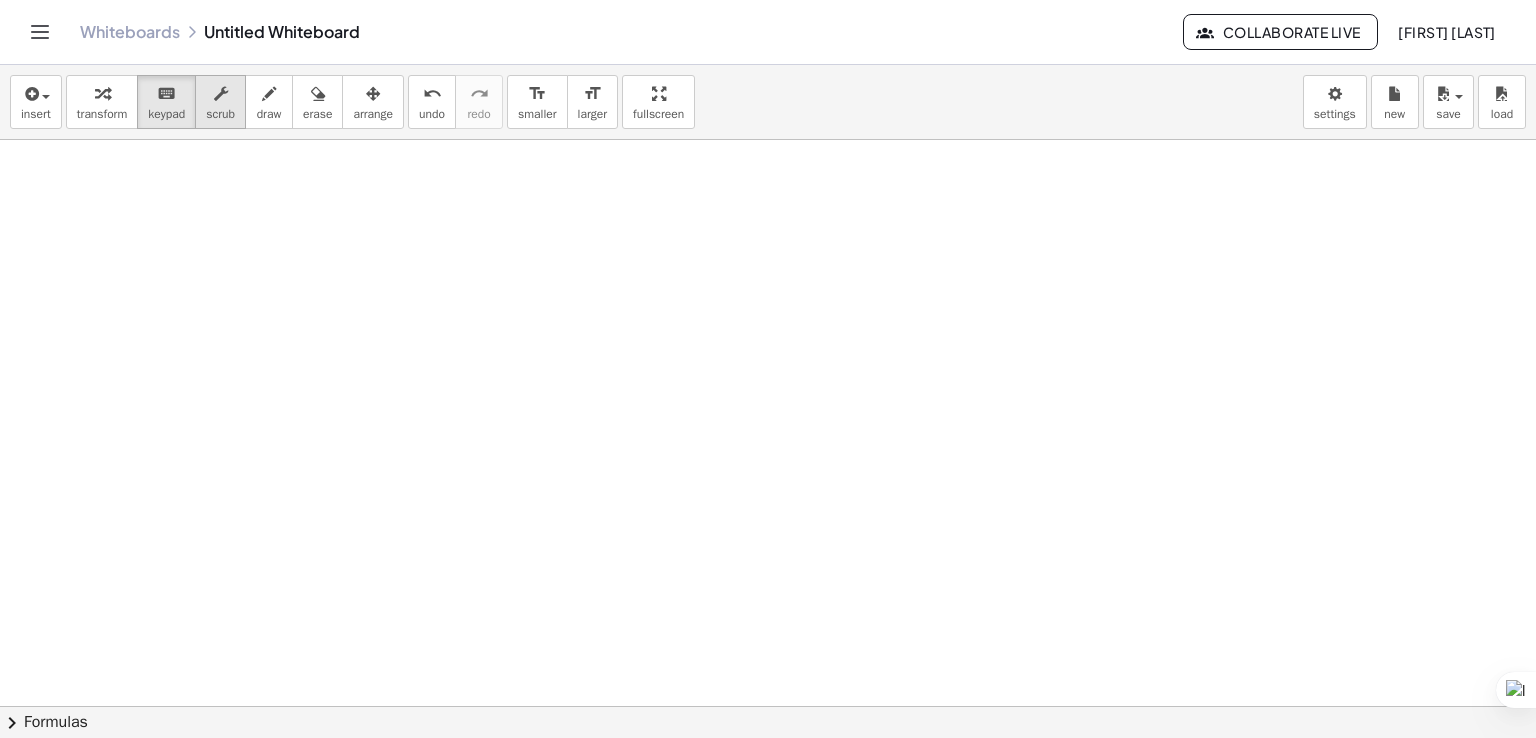 drag, startPoint x: 162, startPoint y: 116, endPoint x: 230, endPoint y: 115, distance: 68.007355 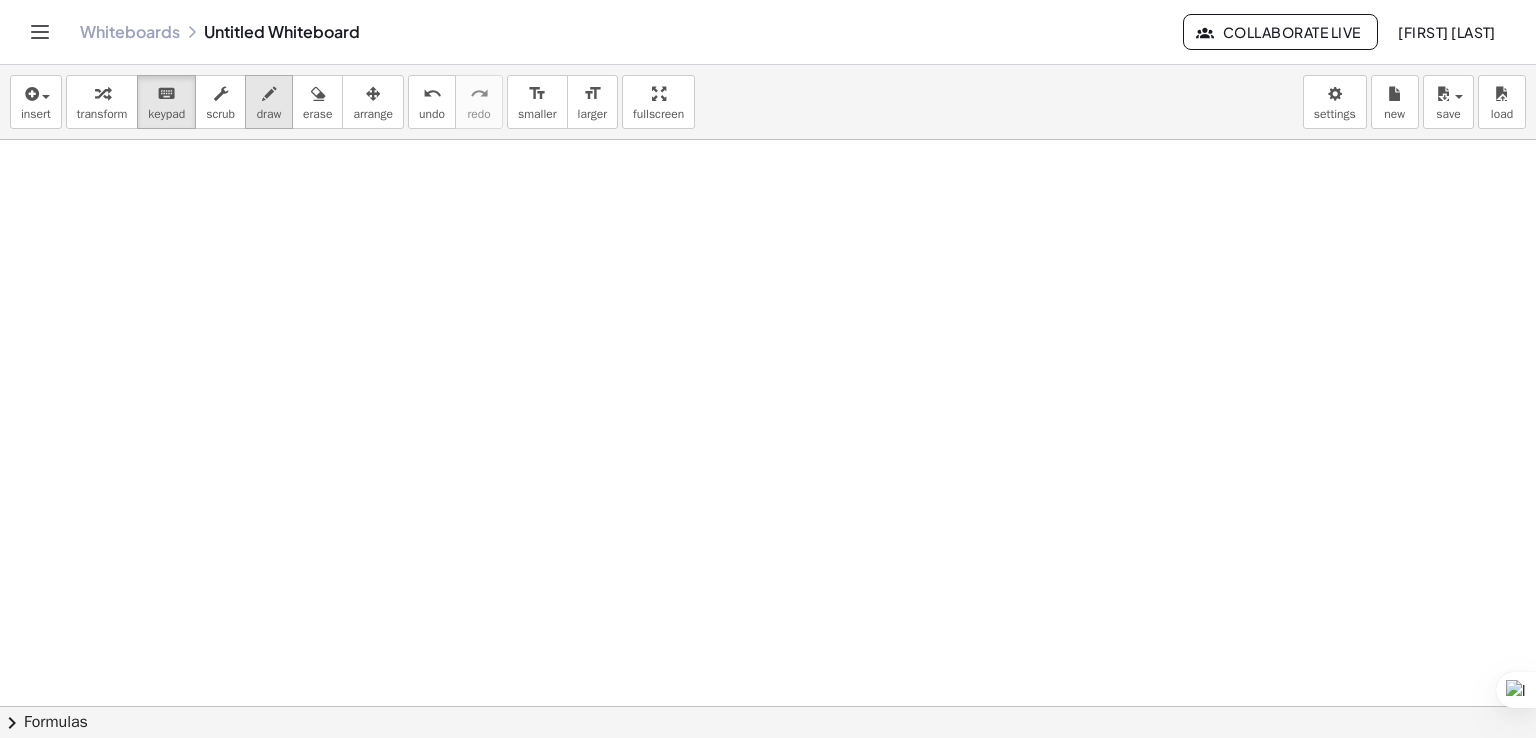click at bounding box center (269, 94) 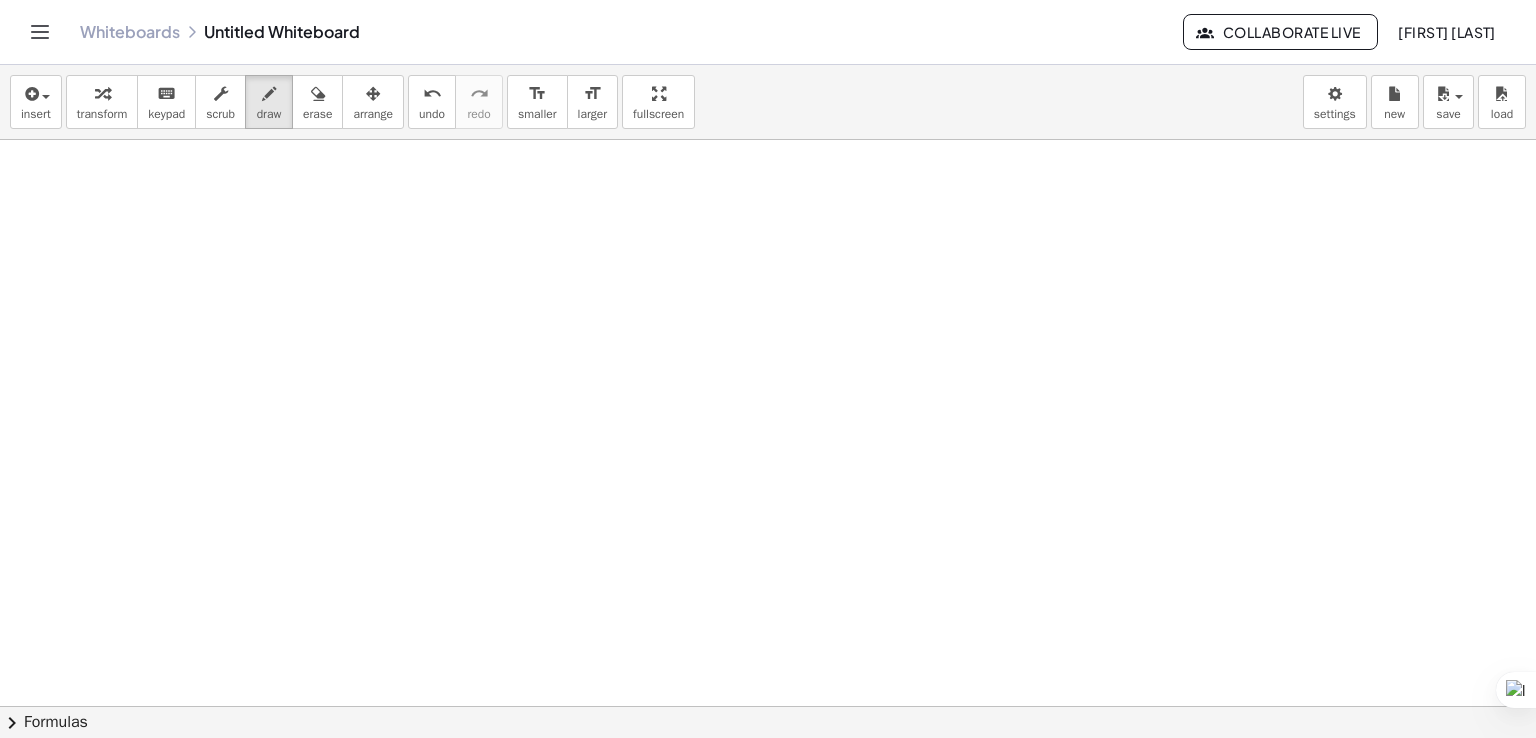drag, startPoint x: 175, startPoint y: 235, endPoint x: 184, endPoint y: 281, distance: 46.872166 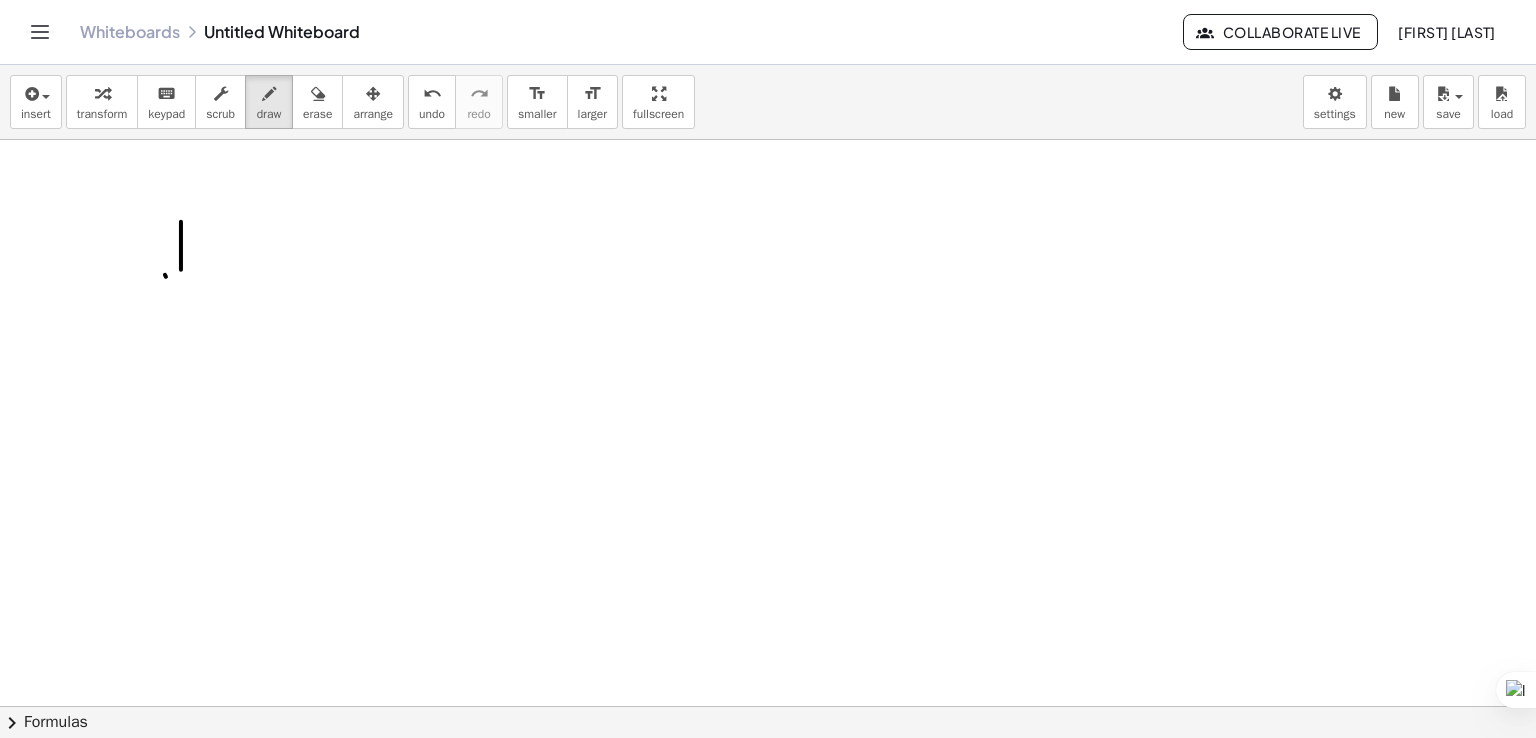 drag, startPoint x: 181, startPoint y: 221, endPoint x: 181, endPoint y: 269, distance: 48 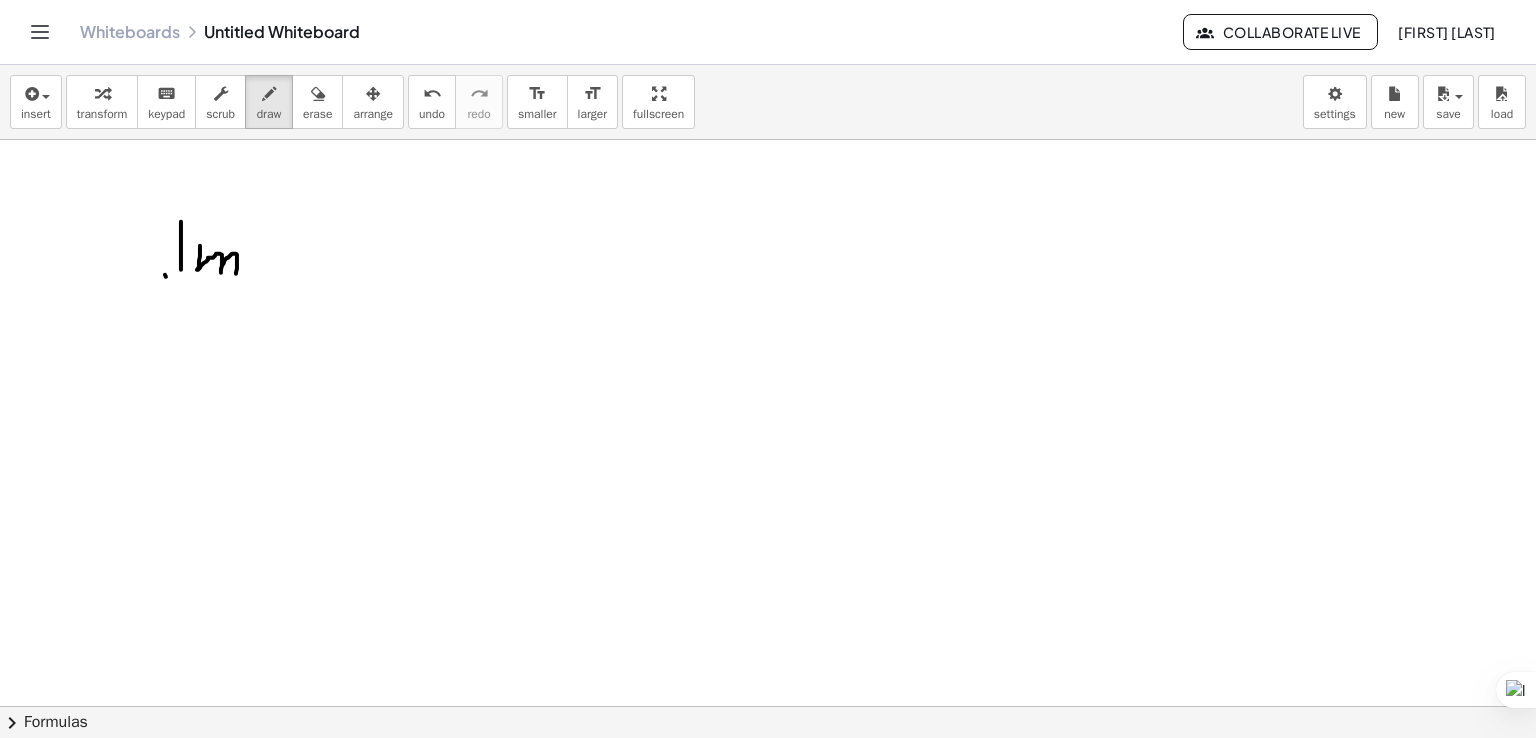 drag, startPoint x: 200, startPoint y: 245, endPoint x: 236, endPoint y: 273, distance: 45.607018 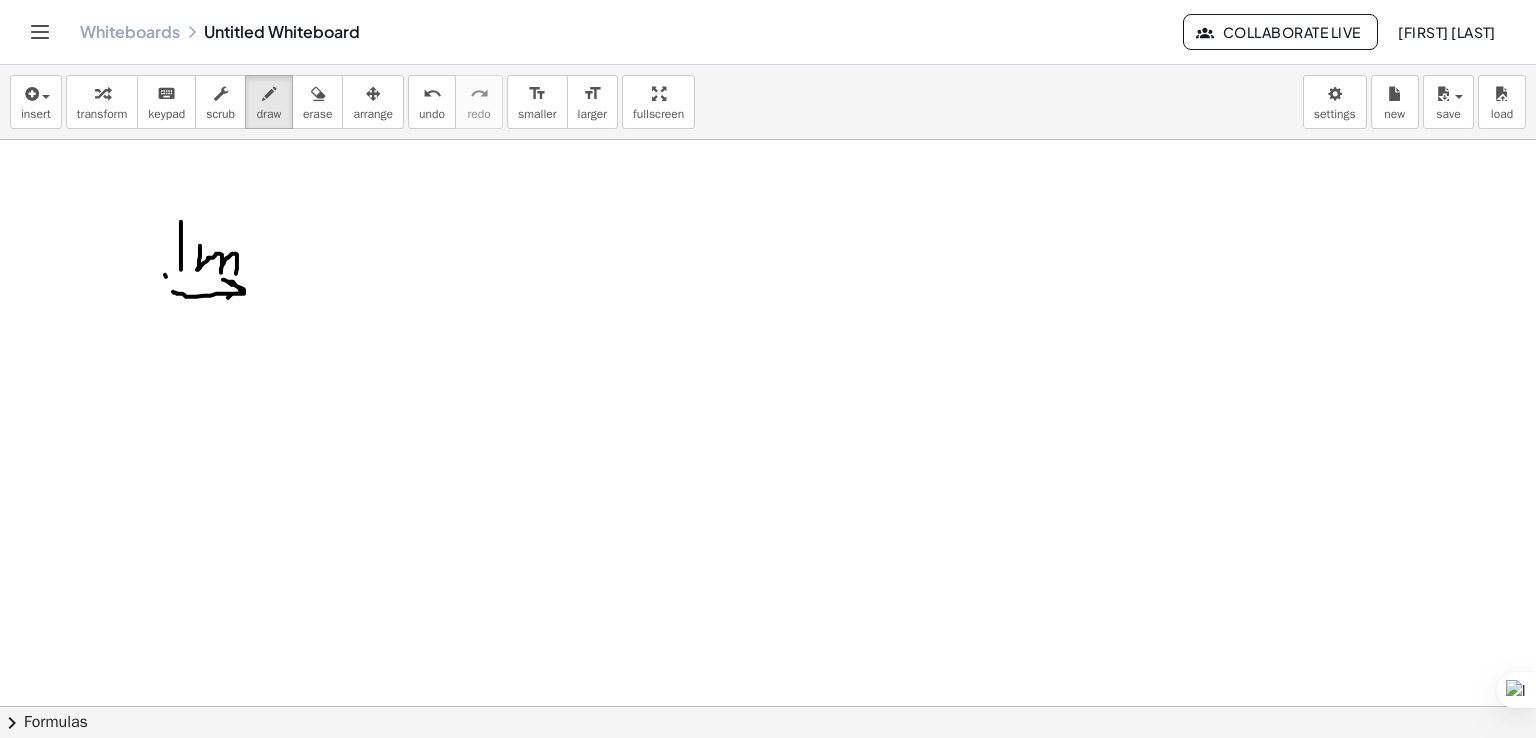 drag, startPoint x: 173, startPoint y: 291, endPoint x: 226, endPoint y: 299, distance: 53.600372 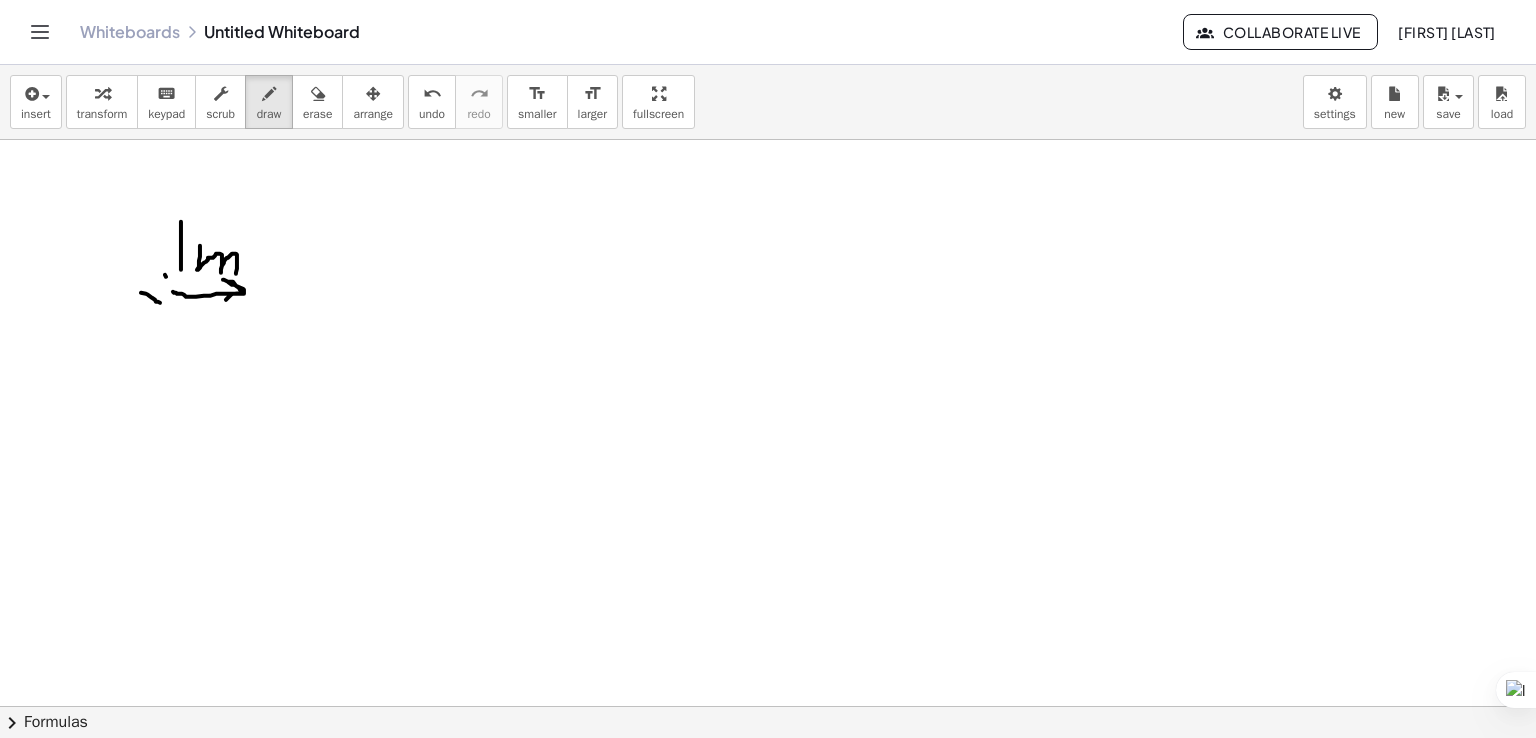 click at bounding box center [768, 706] 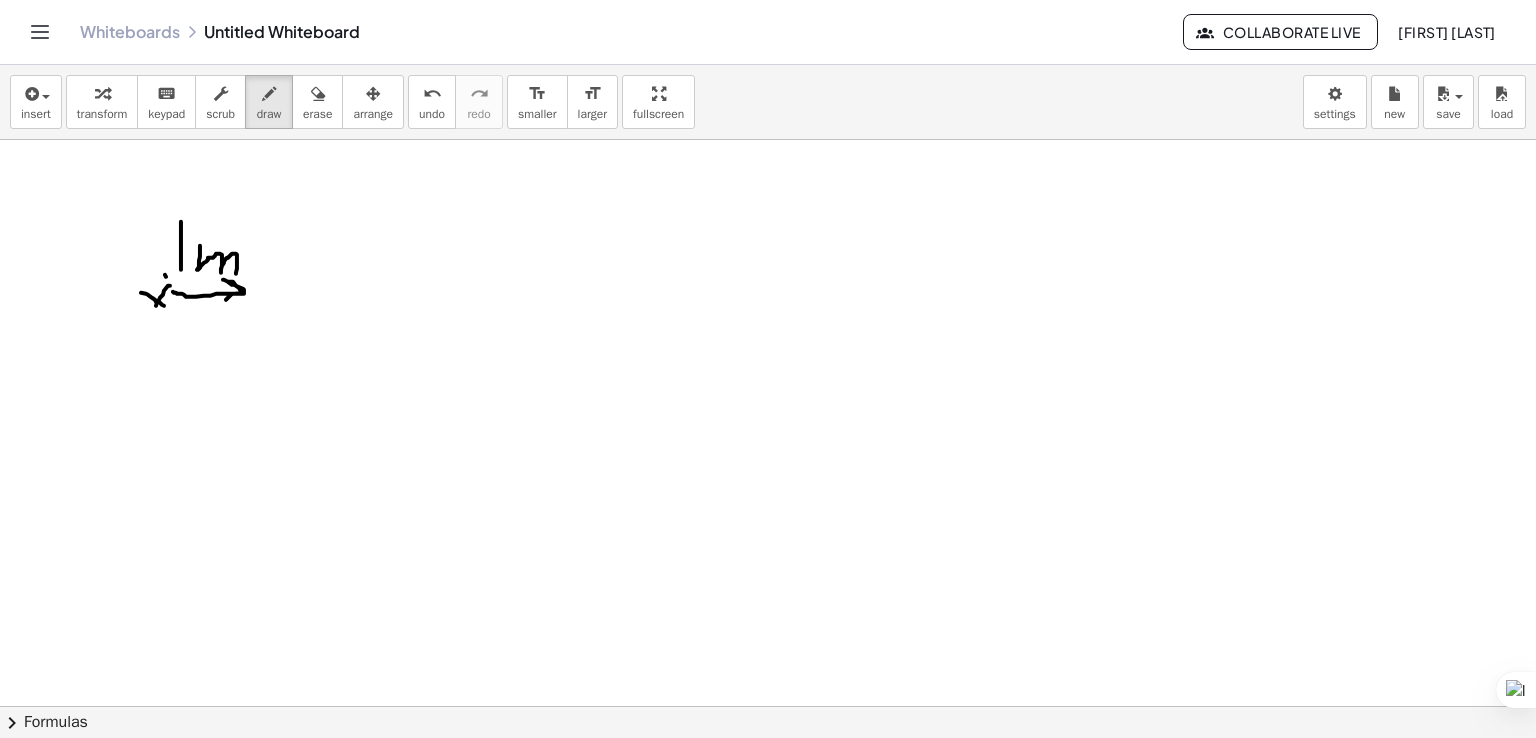drag, startPoint x: 170, startPoint y: 285, endPoint x: 154, endPoint y: 306, distance: 26.400757 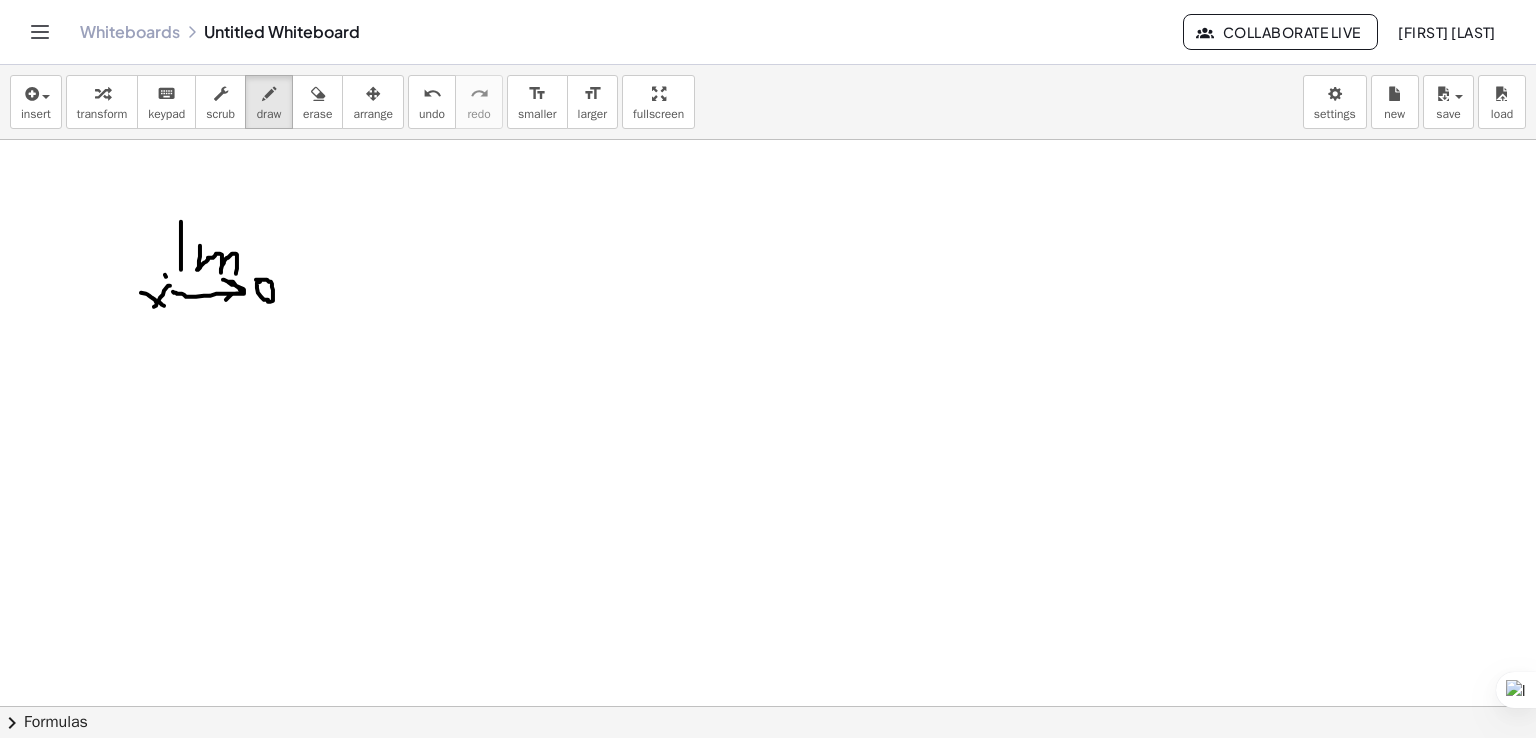 click at bounding box center [768, 706] 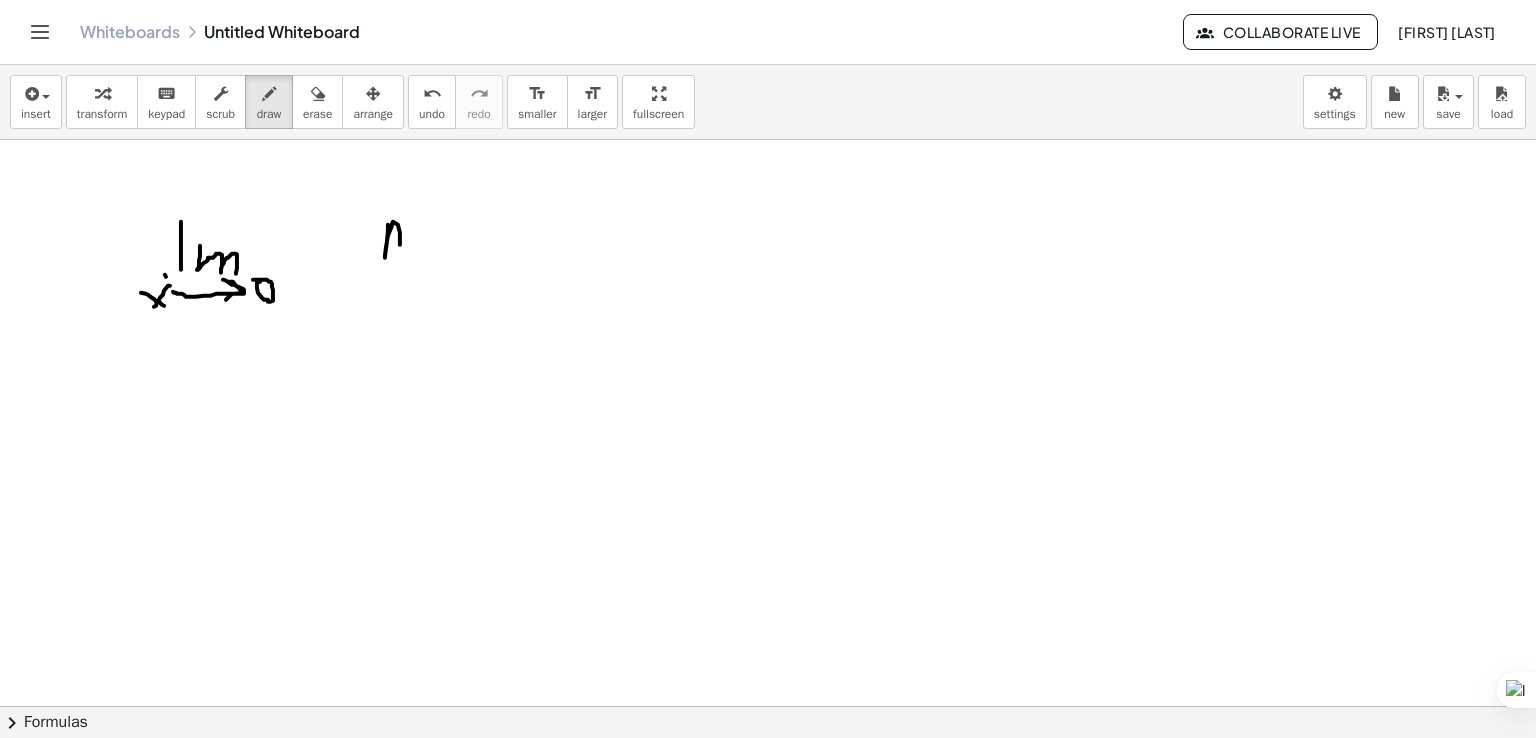 drag, startPoint x: 385, startPoint y: 256, endPoint x: 397, endPoint y: 251, distance: 13 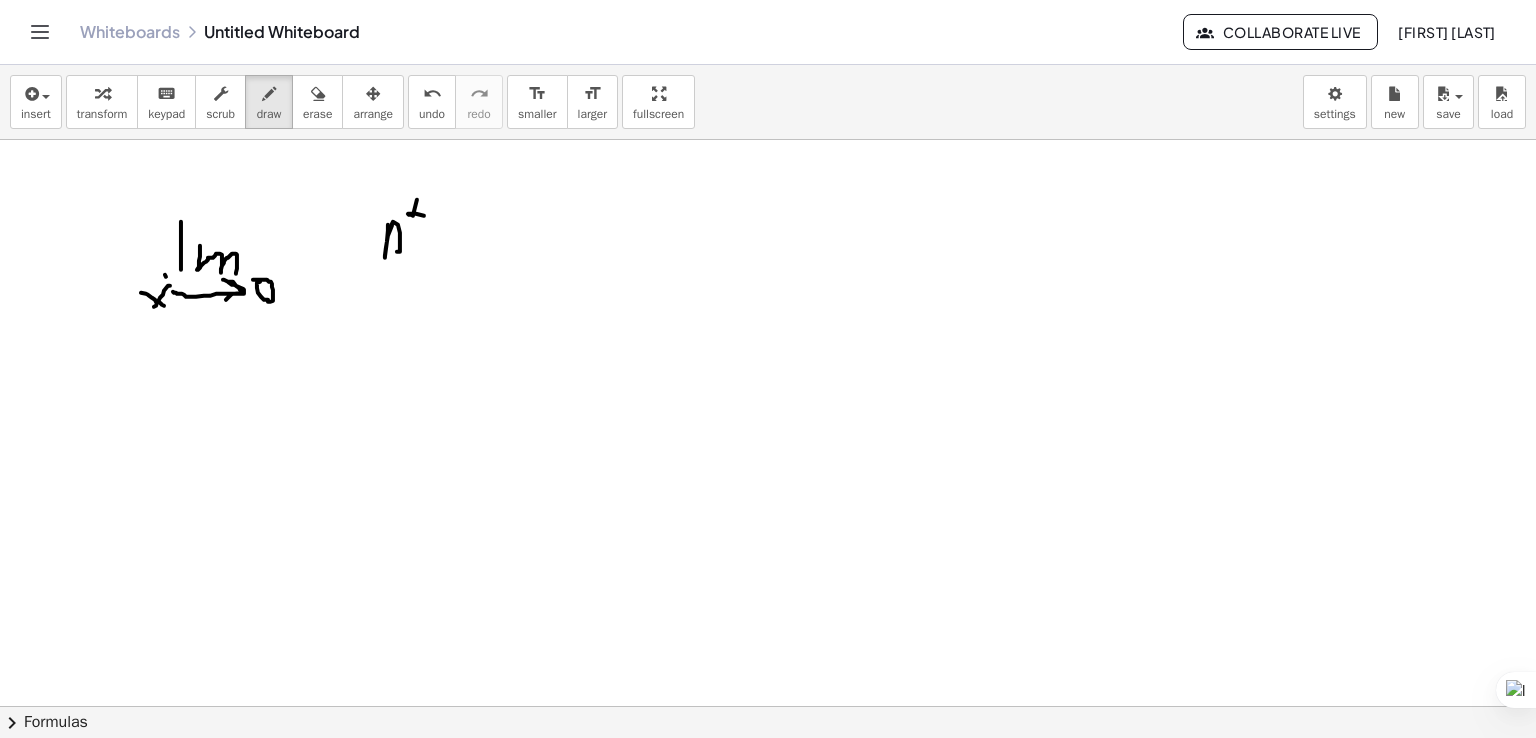 drag, startPoint x: 413, startPoint y: 215, endPoint x: 435, endPoint y: 237, distance: 31.112698 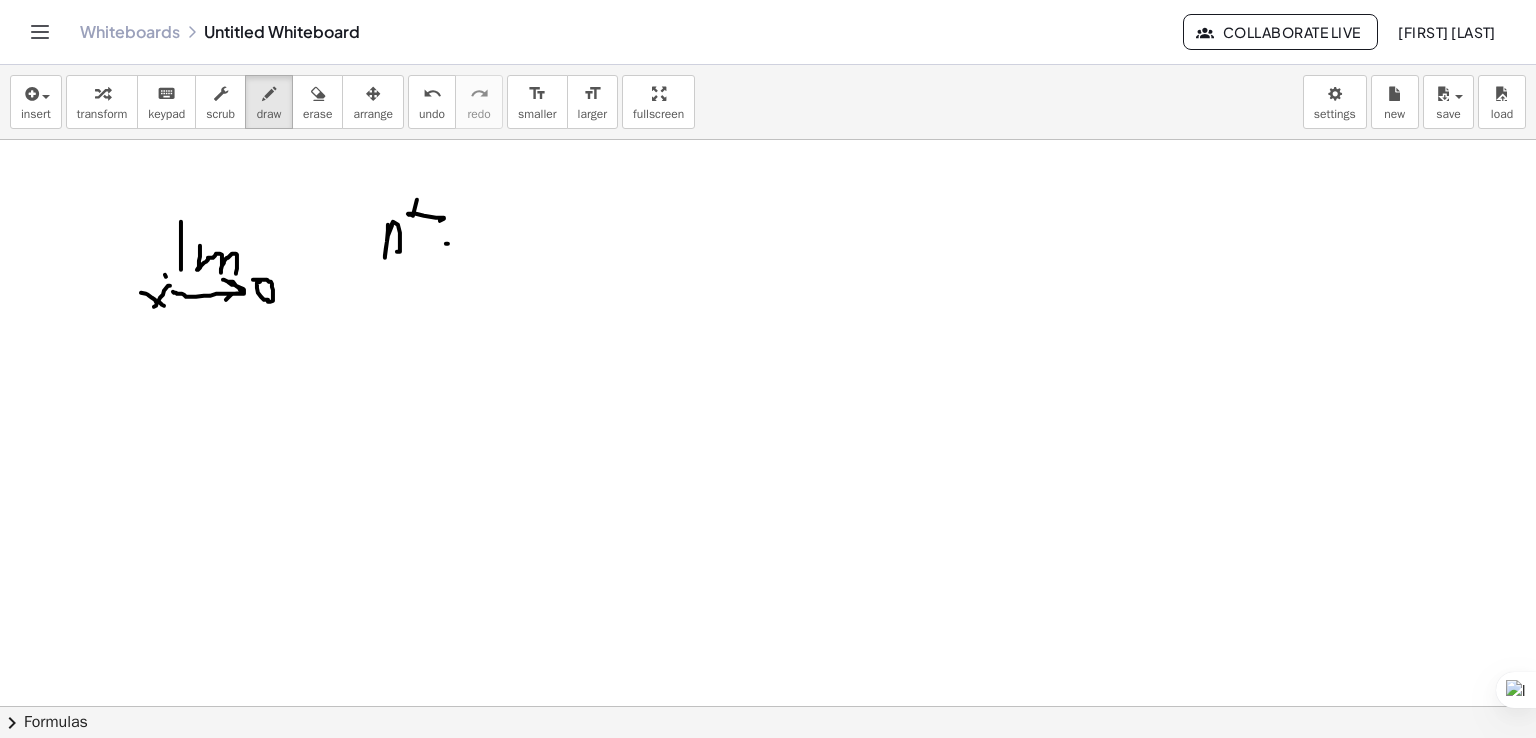 drag, startPoint x: 448, startPoint y: 243, endPoint x: 489, endPoint y: 244, distance: 41.01219 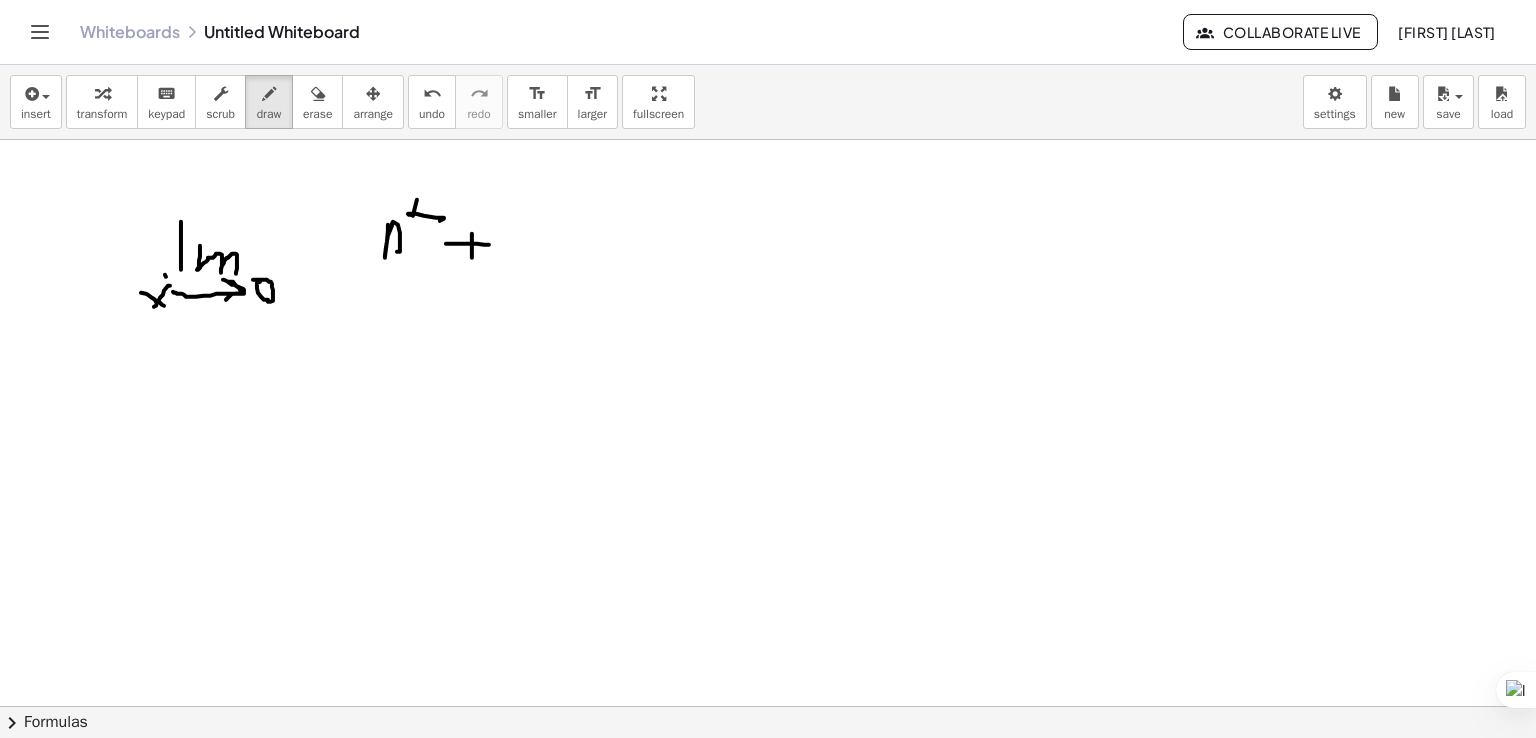 drag, startPoint x: 472, startPoint y: 233, endPoint x: 477, endPoint y: 243, distance: 11.18034 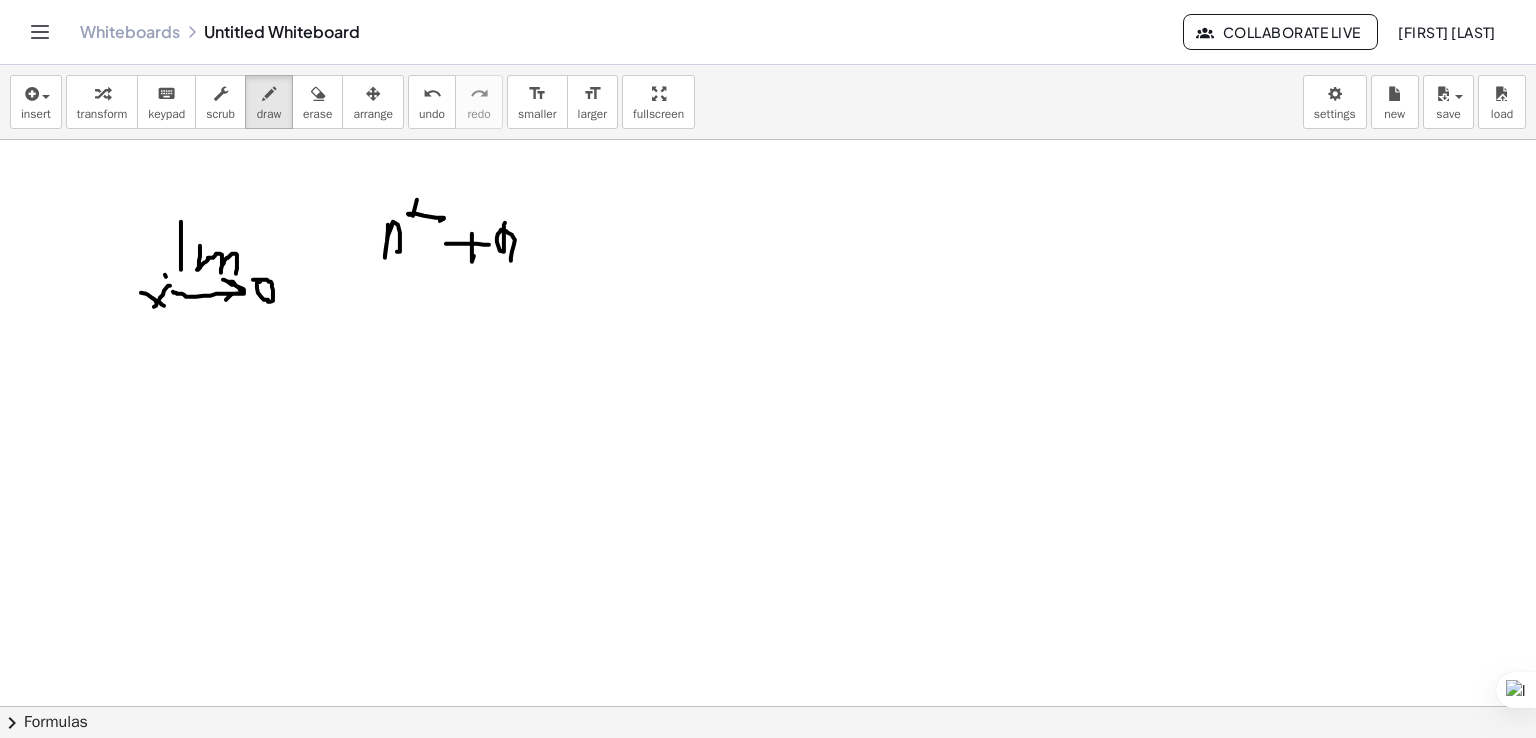 drag, startPoint x: 505, startPoint y: 222, endPoint x: 540, endPoint y: 250, distance: 44.82187 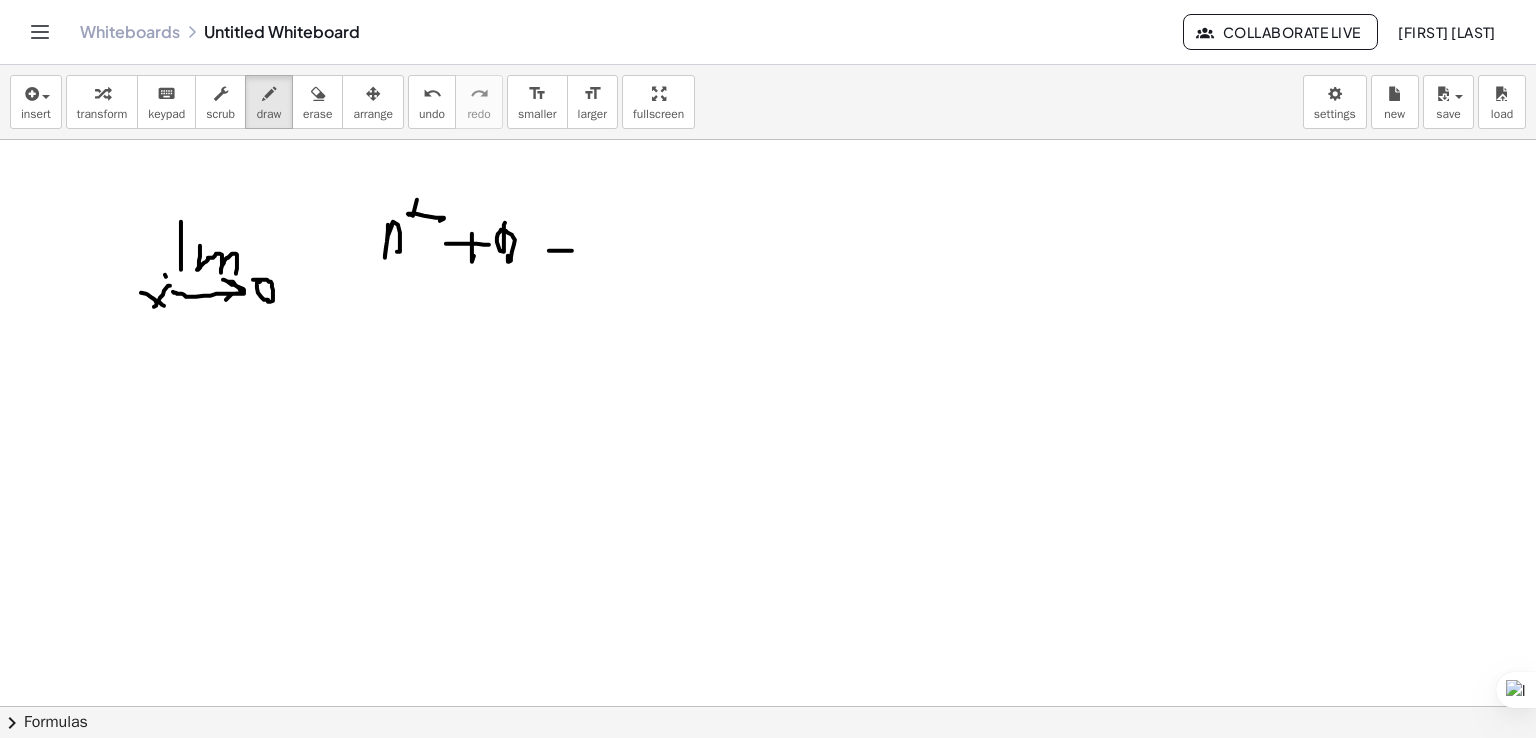 drag, startPoint x: 572, startPoint y: 250, endPoint x: 552, endPoint y: 268, distance: 26.907248 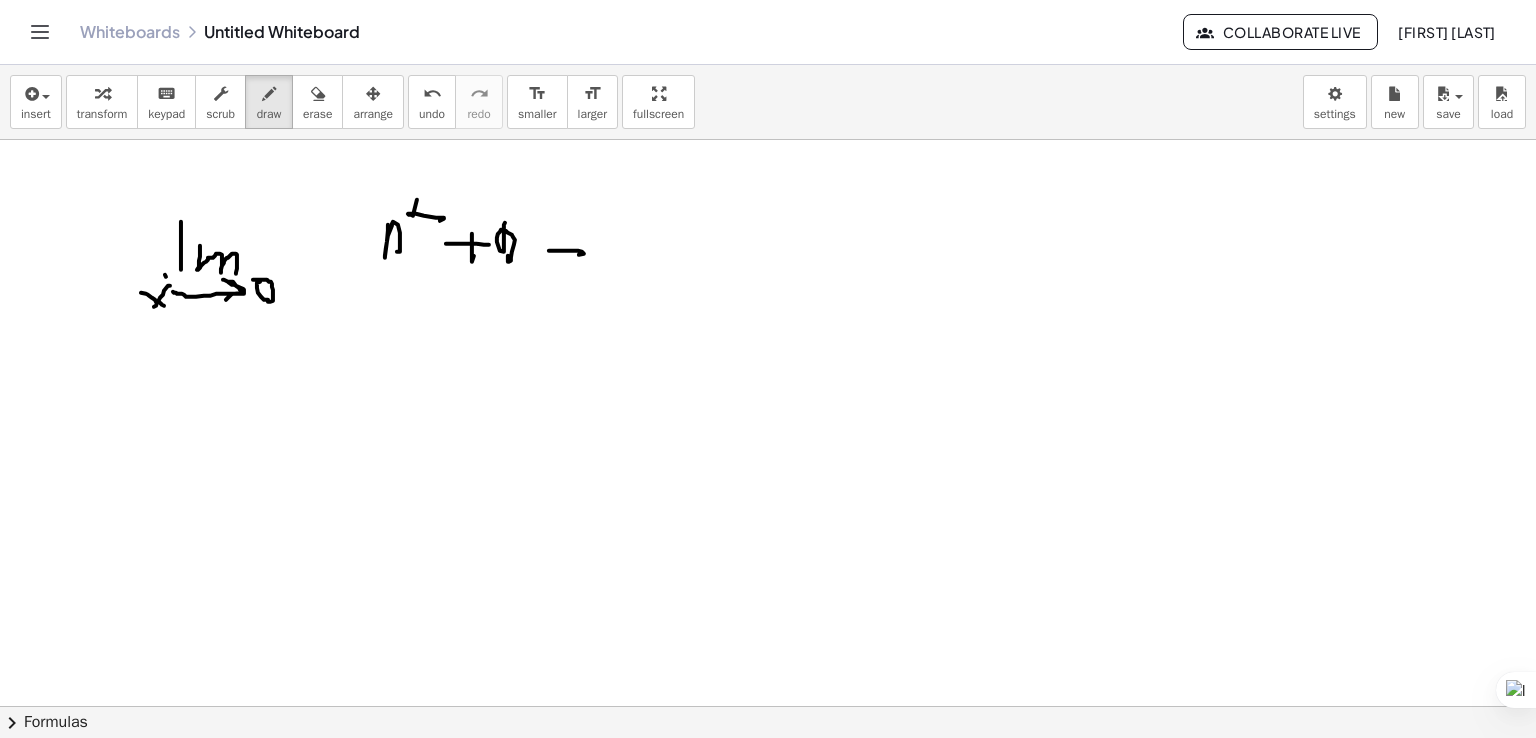 drag, startPoint x: 552, startPoint y: 268, endPoint x: 588, endPoint y: 265, distance: 36.124783 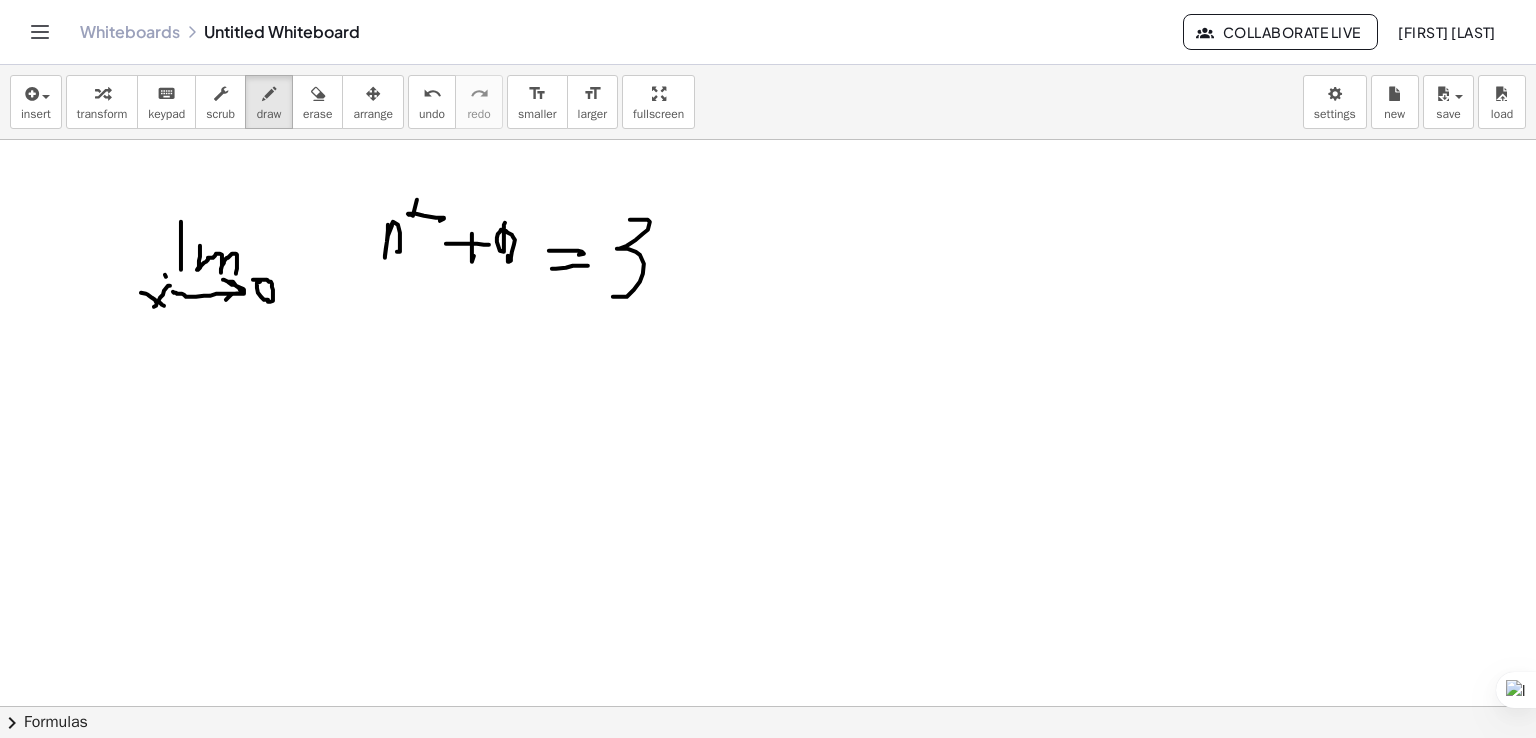drag, startPoint x: 648, startPoint y: 219, endPoint x: 583, endPoint y: 425, distance: 216.01157 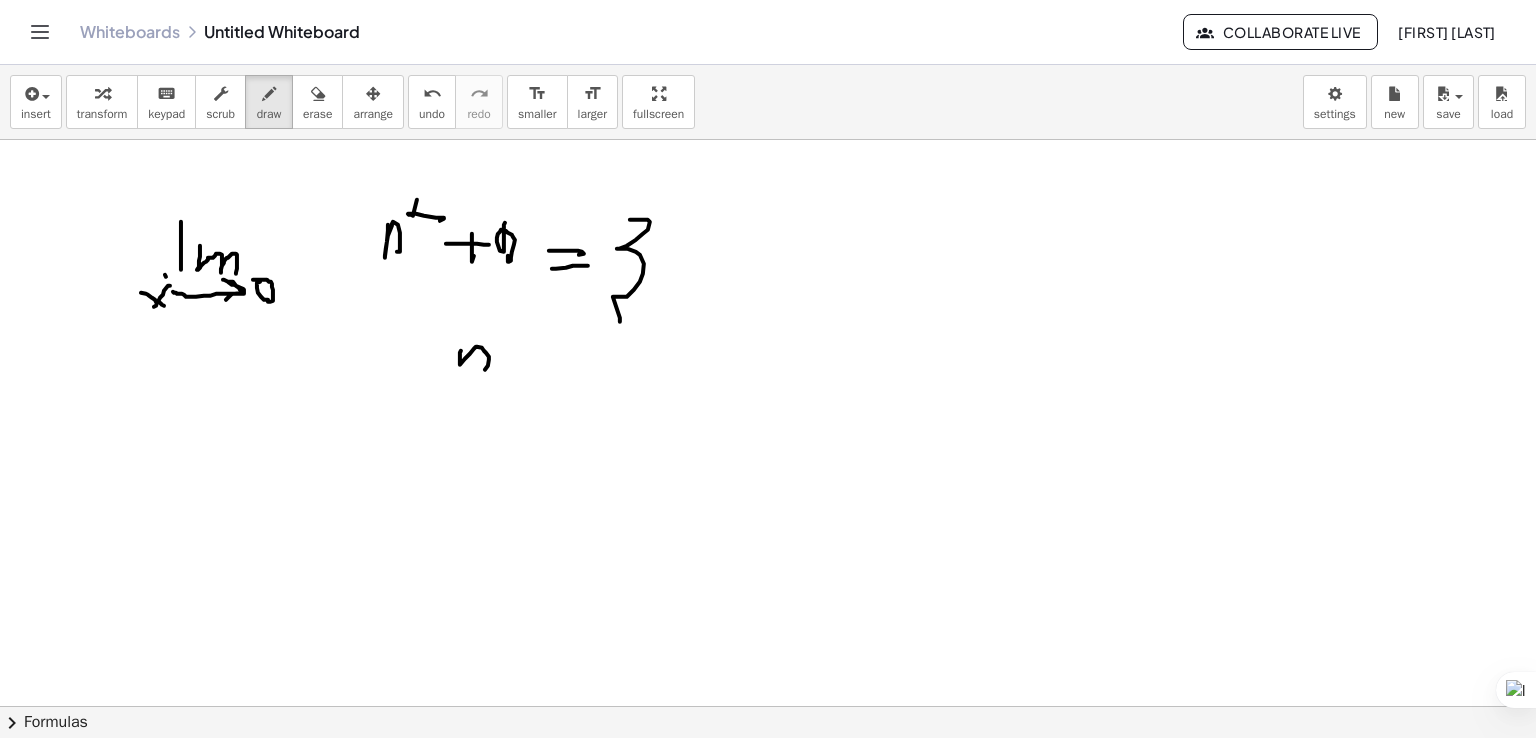 drag, startPoint x: 461, startPoint y: 350, endPoint x: 500, endPoint y: 339, distance: 40.5216 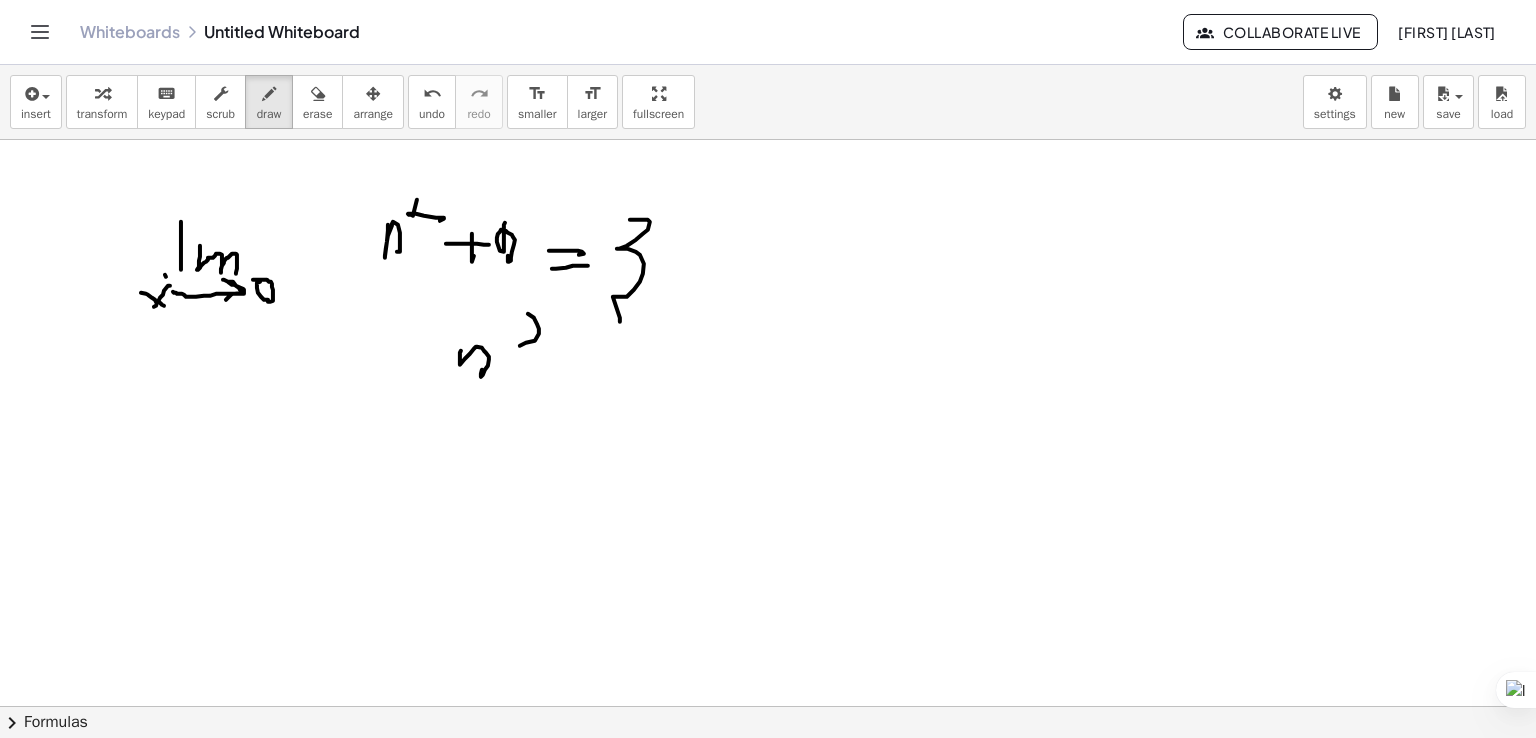 drag, startPoint x: 528, startPoint y: 313, endPoint x: 693, endPoint y: 378, distance: 177.34148 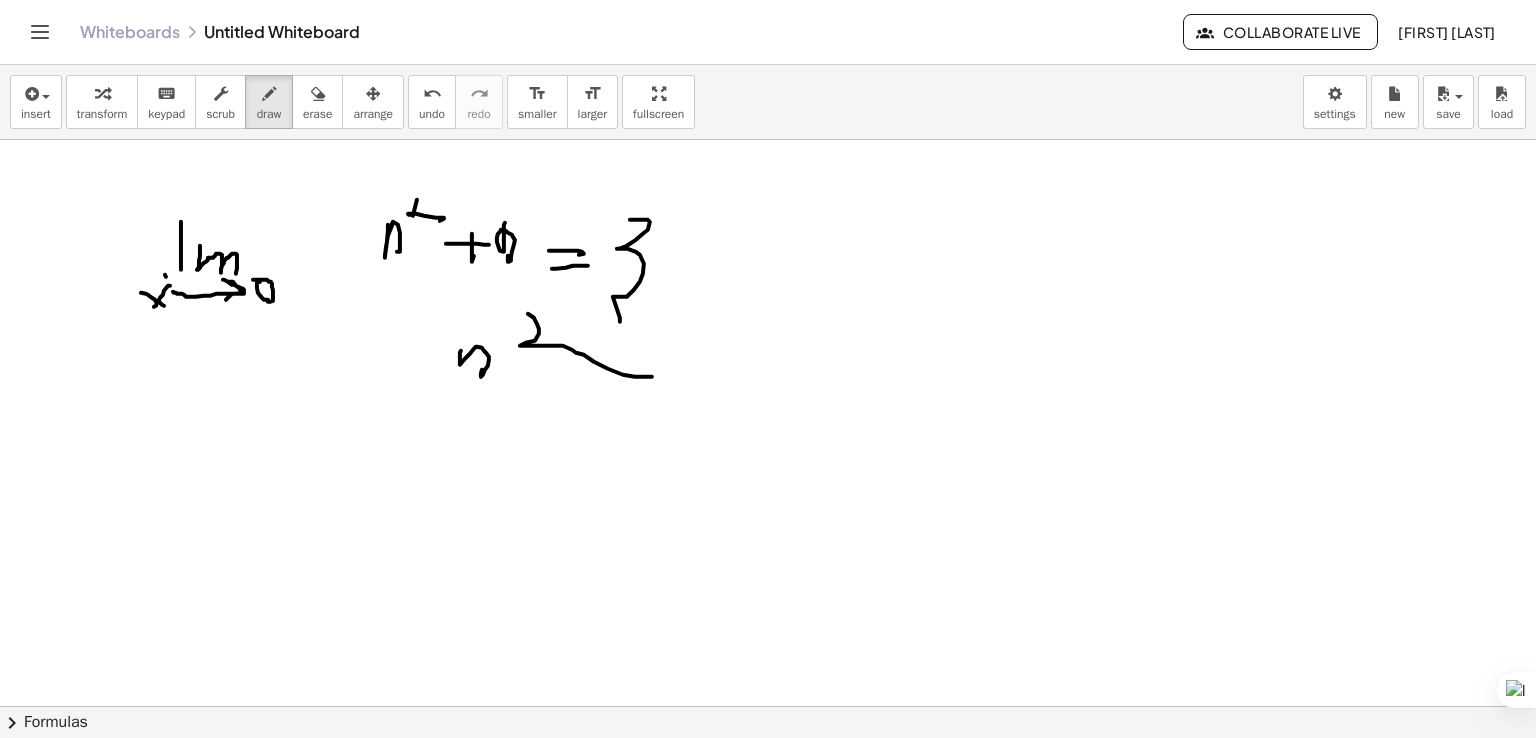 drag, startPoint x: 880, startPoint y: 482, endPoint x: 803, endPoint y: 413, distance: 103.392456 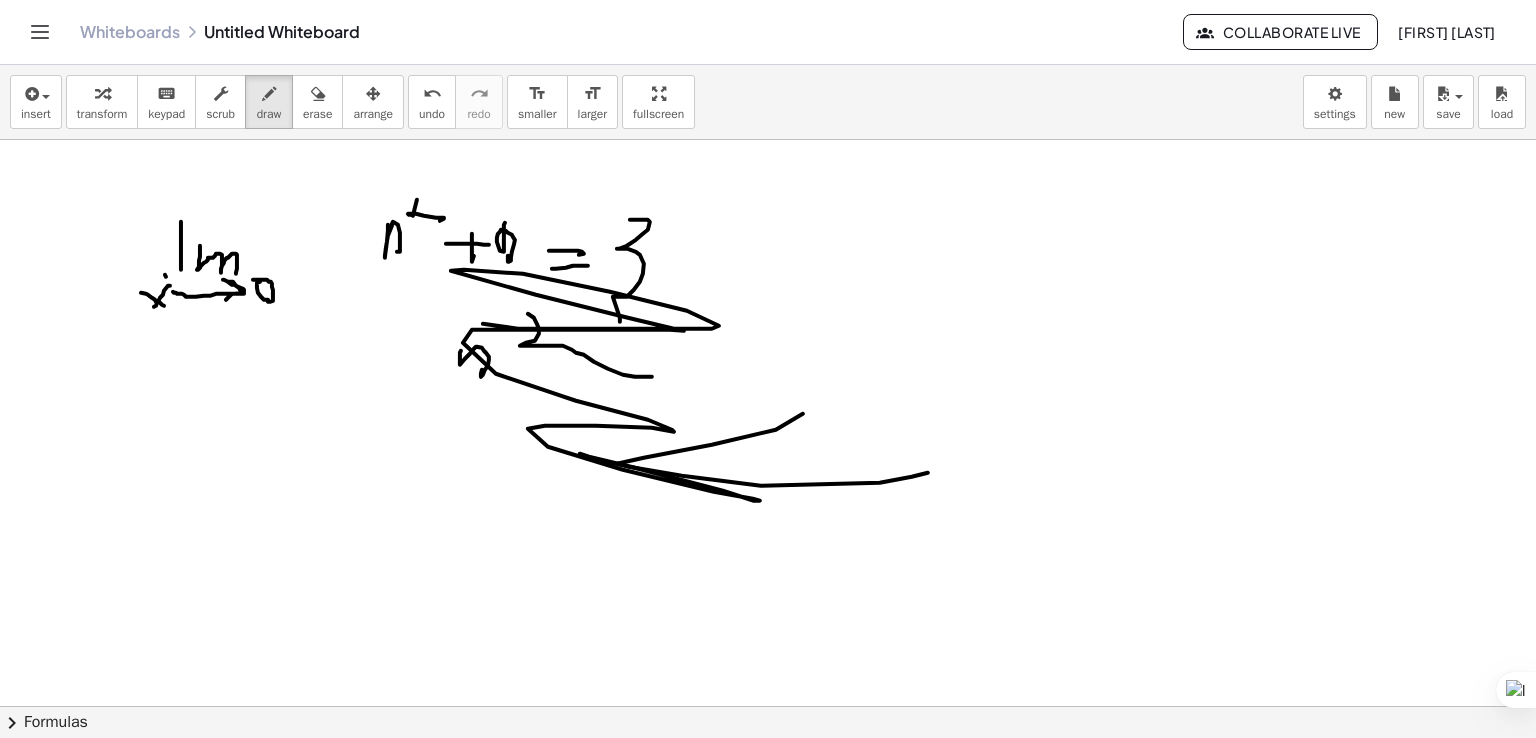 drag, startPoint x: 712, startPoint y: 328, endPoint x: 916, endPoint y: 331, distance: 204.02206 